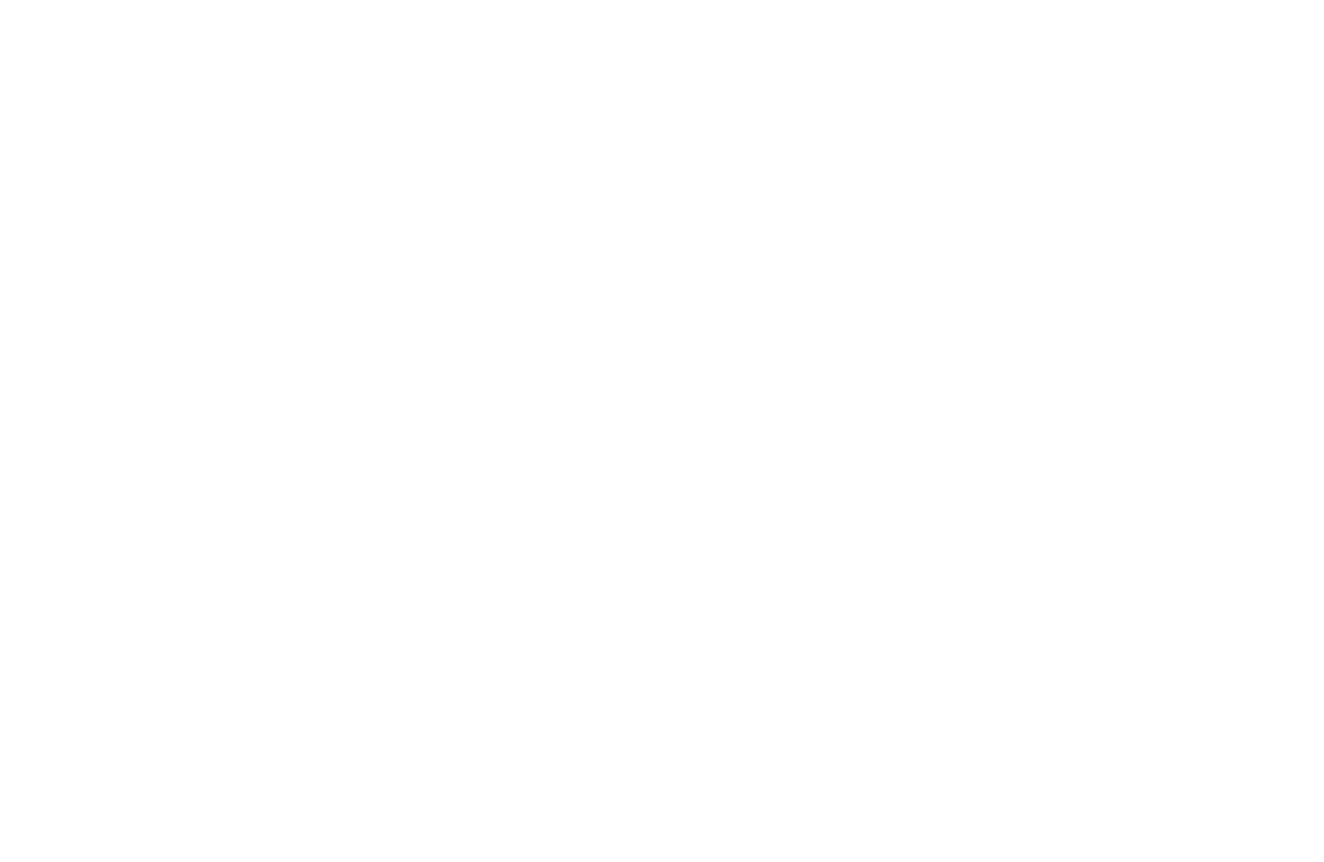 scroll, scrollTop: 0, scrollLeft: 0, axis: both 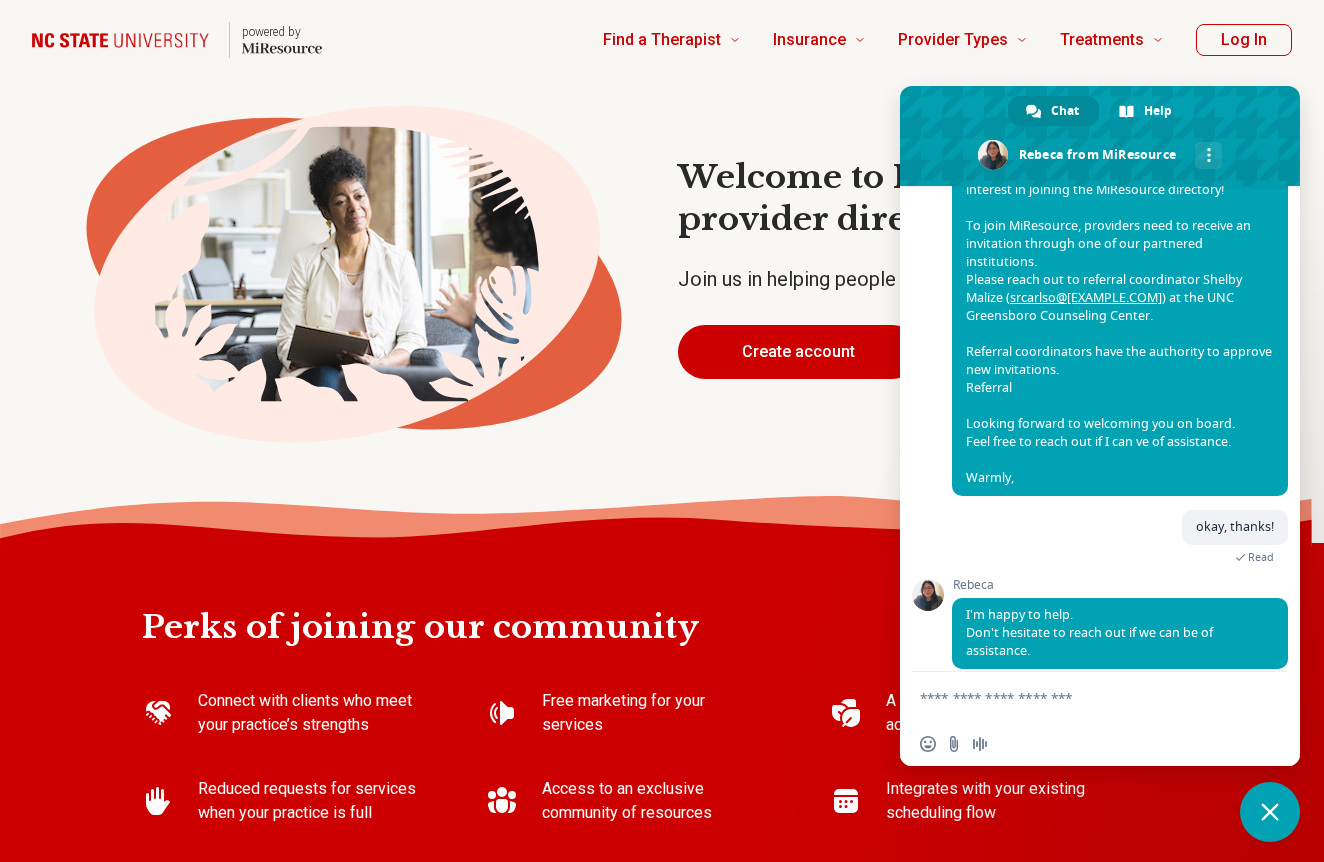 type on "*" 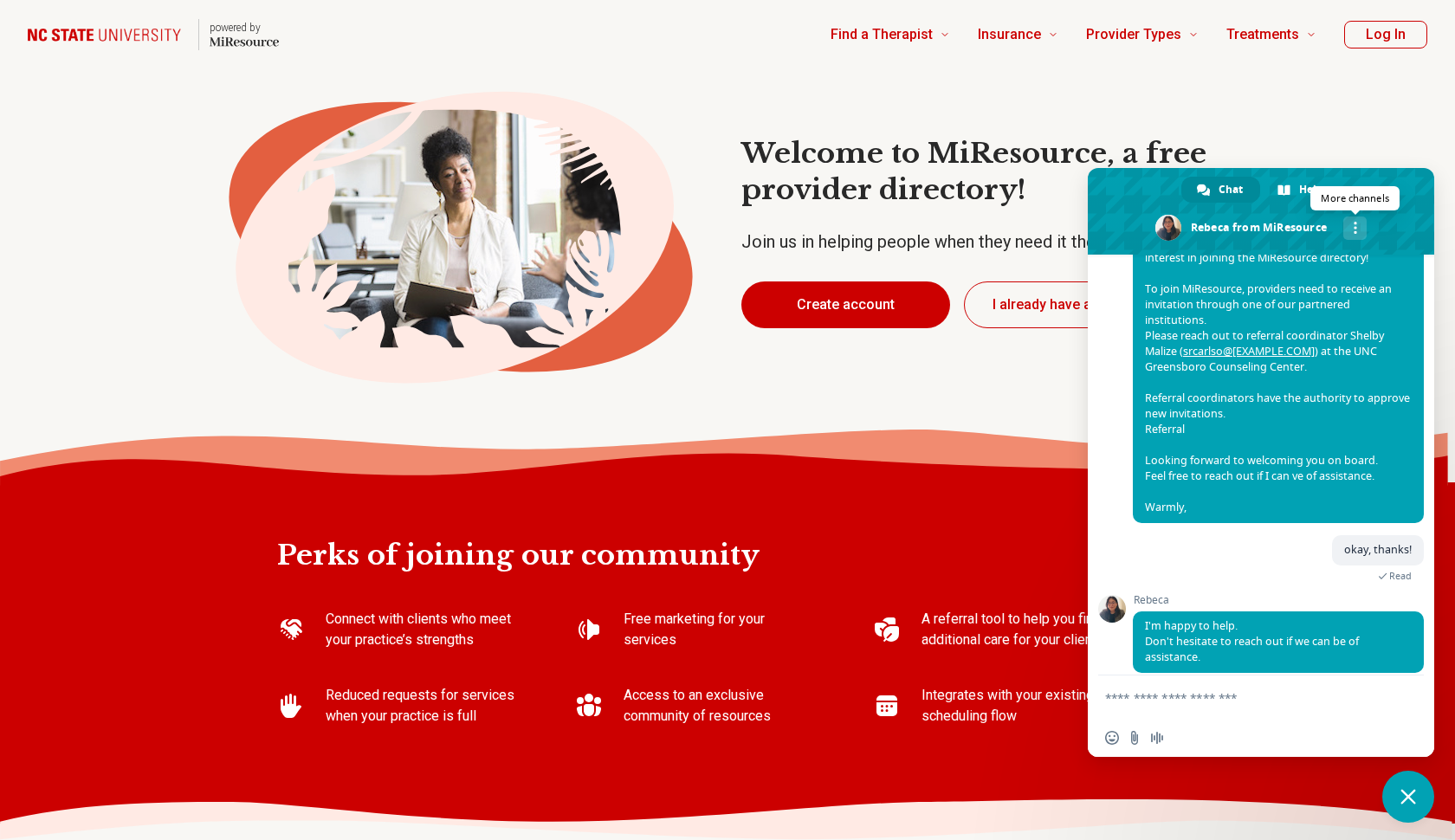 click on "More channels" at bounding box center [1355, 228] 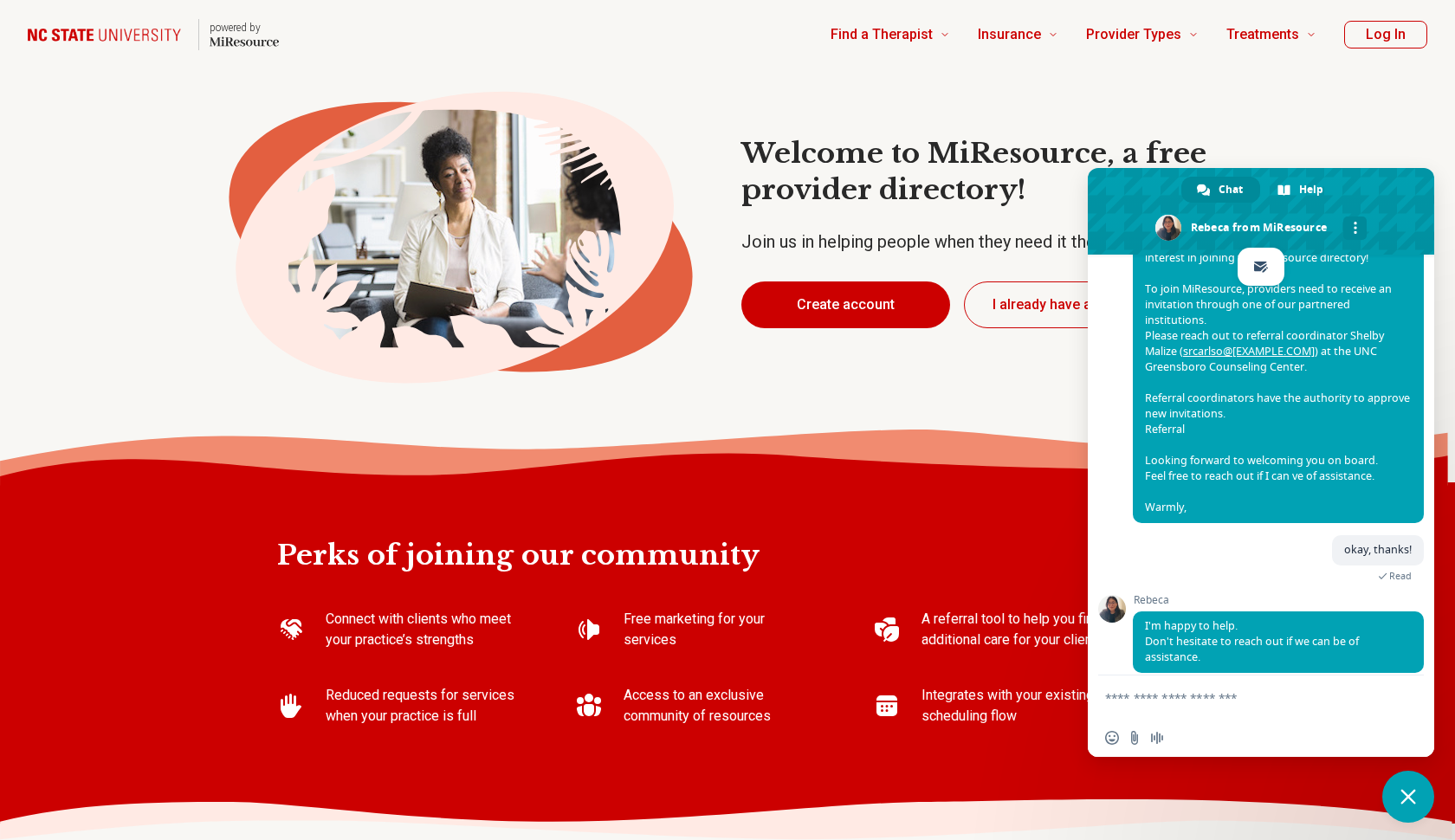 click on "Welcome to MiResource, a free provider directory! Join us in helping people when they need it the most. Create account I already have an account" at bounding box center (728, 232) 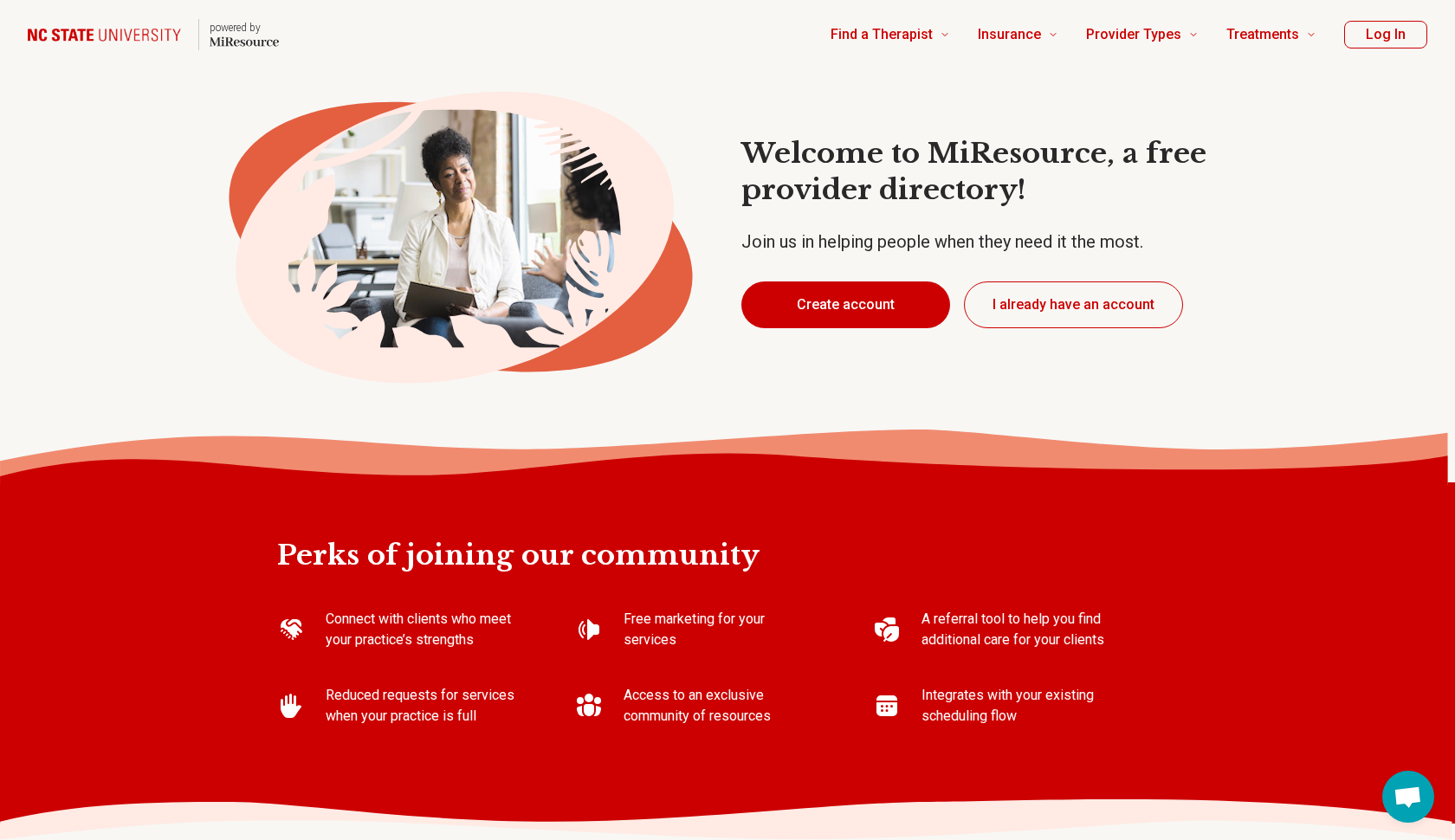 click on "Create account" at bounding box center (845, 305) 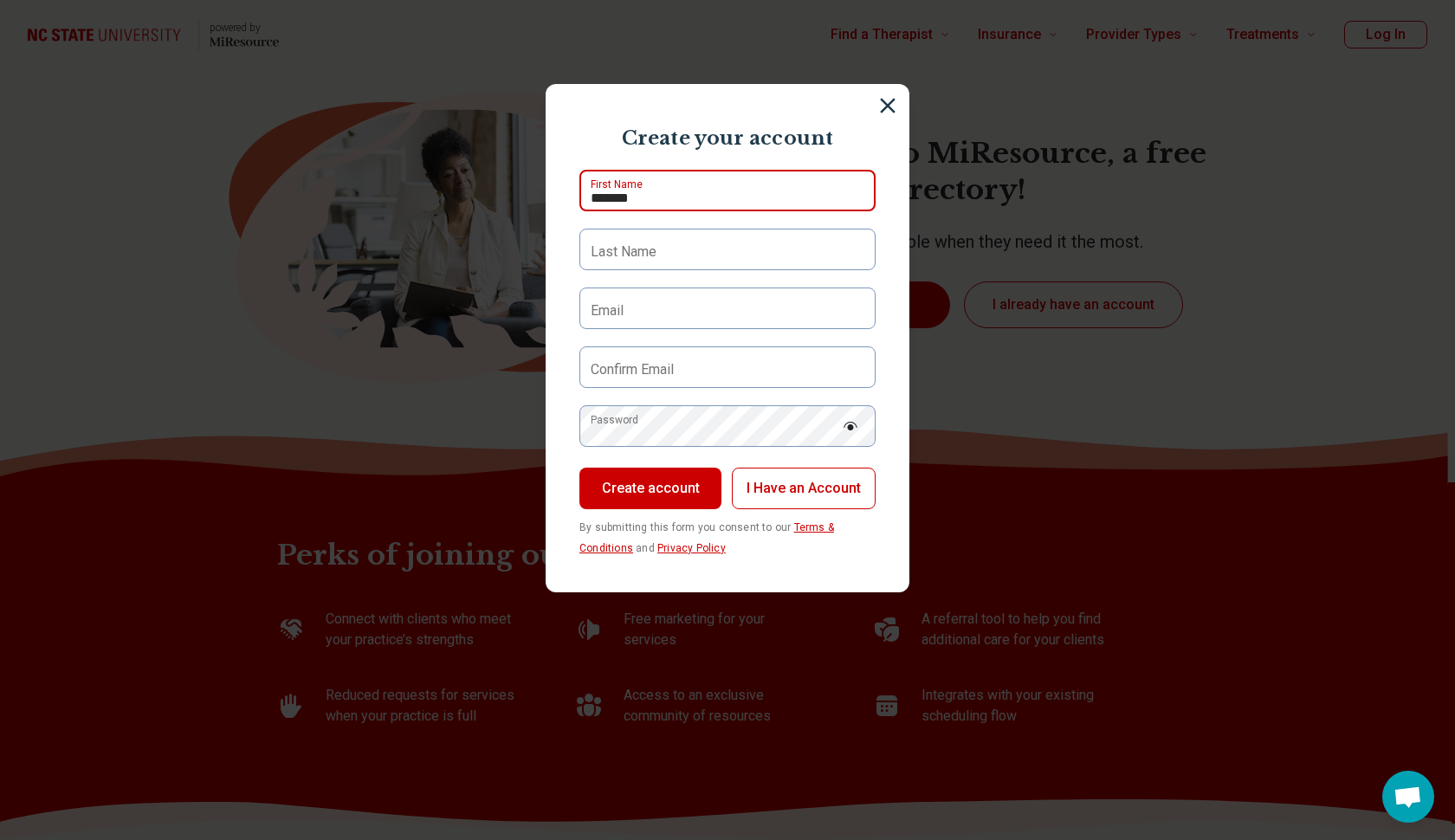 type on "*******" 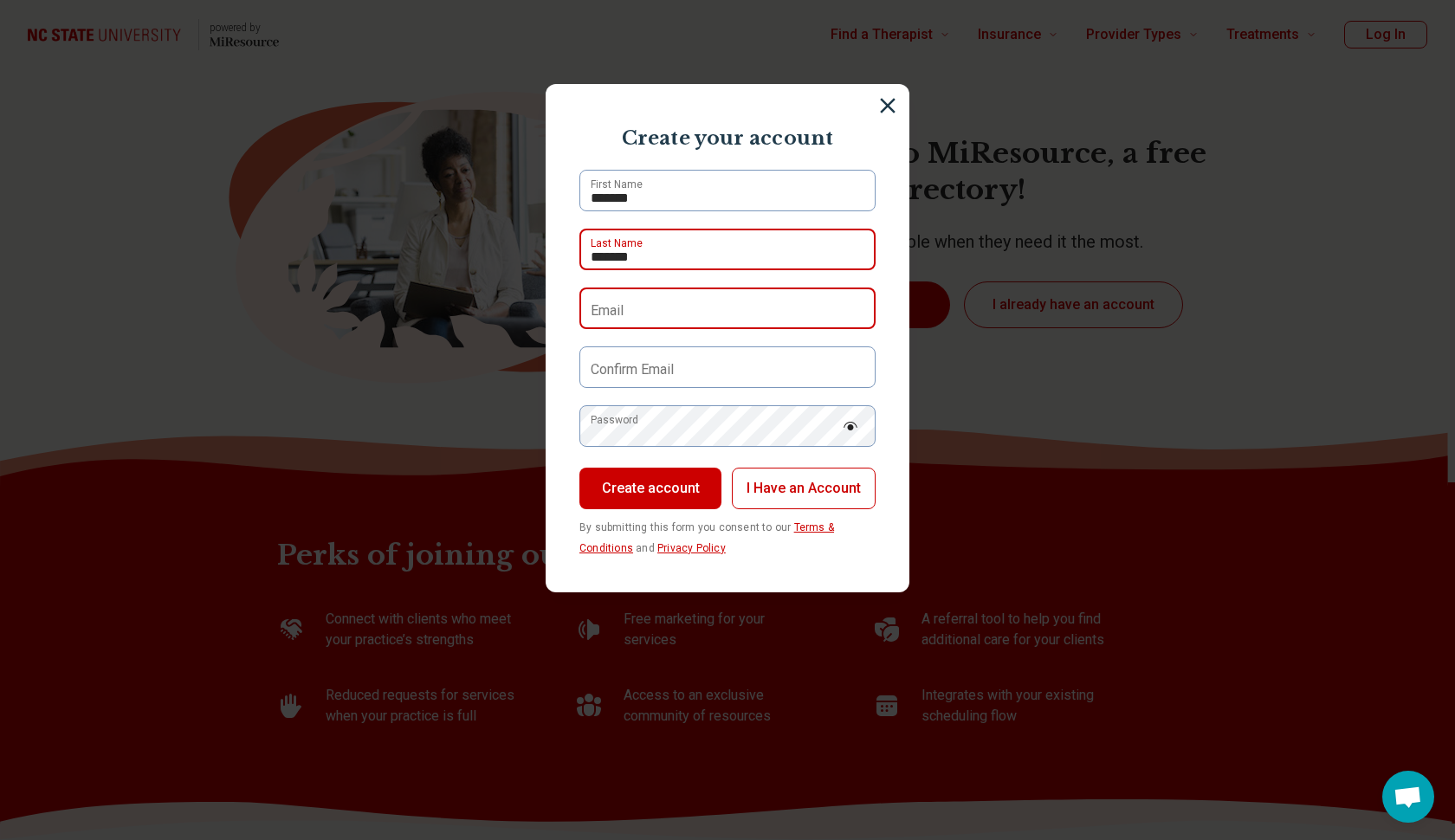 type on "*******" 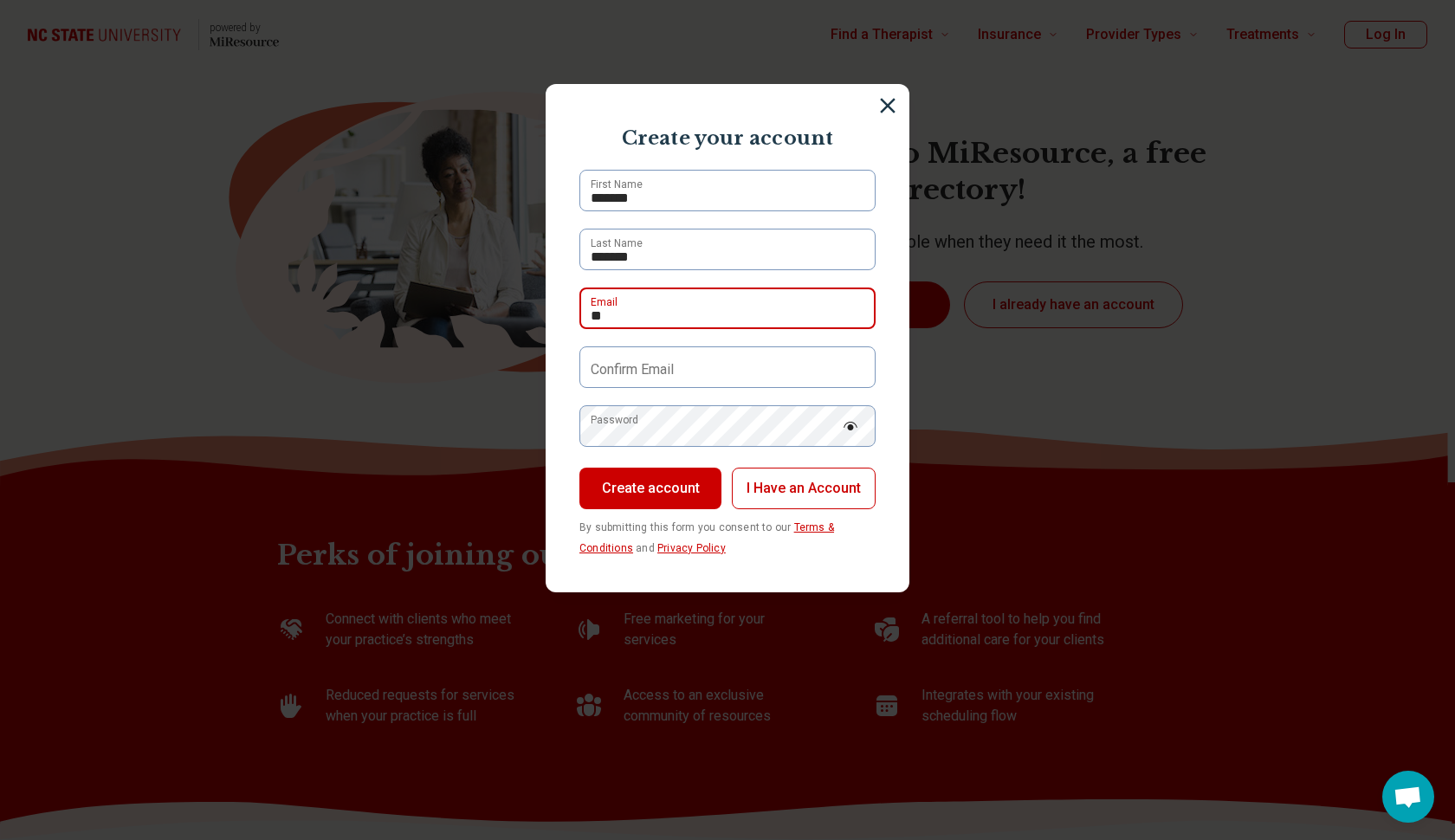 type on "*" 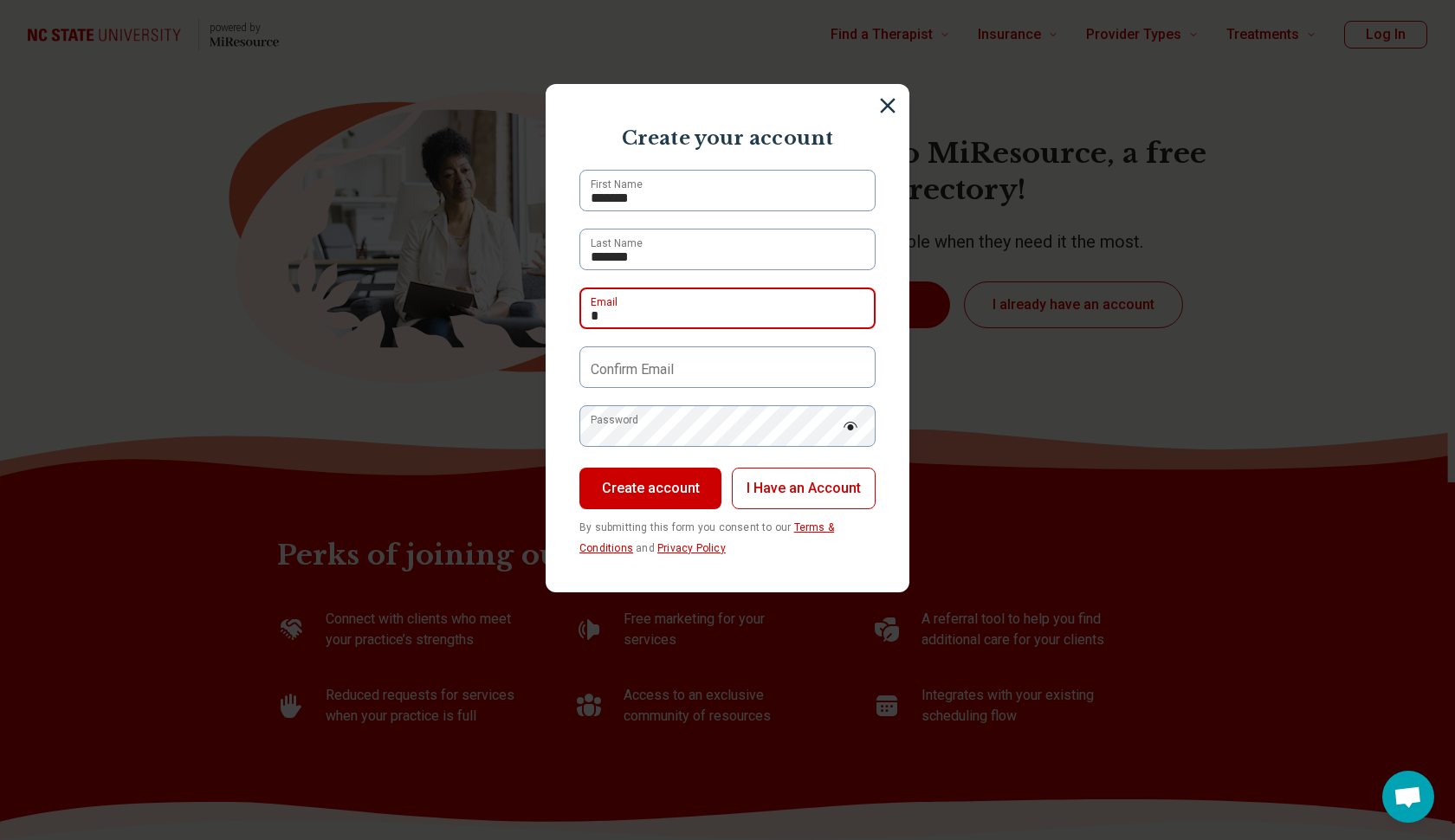 type 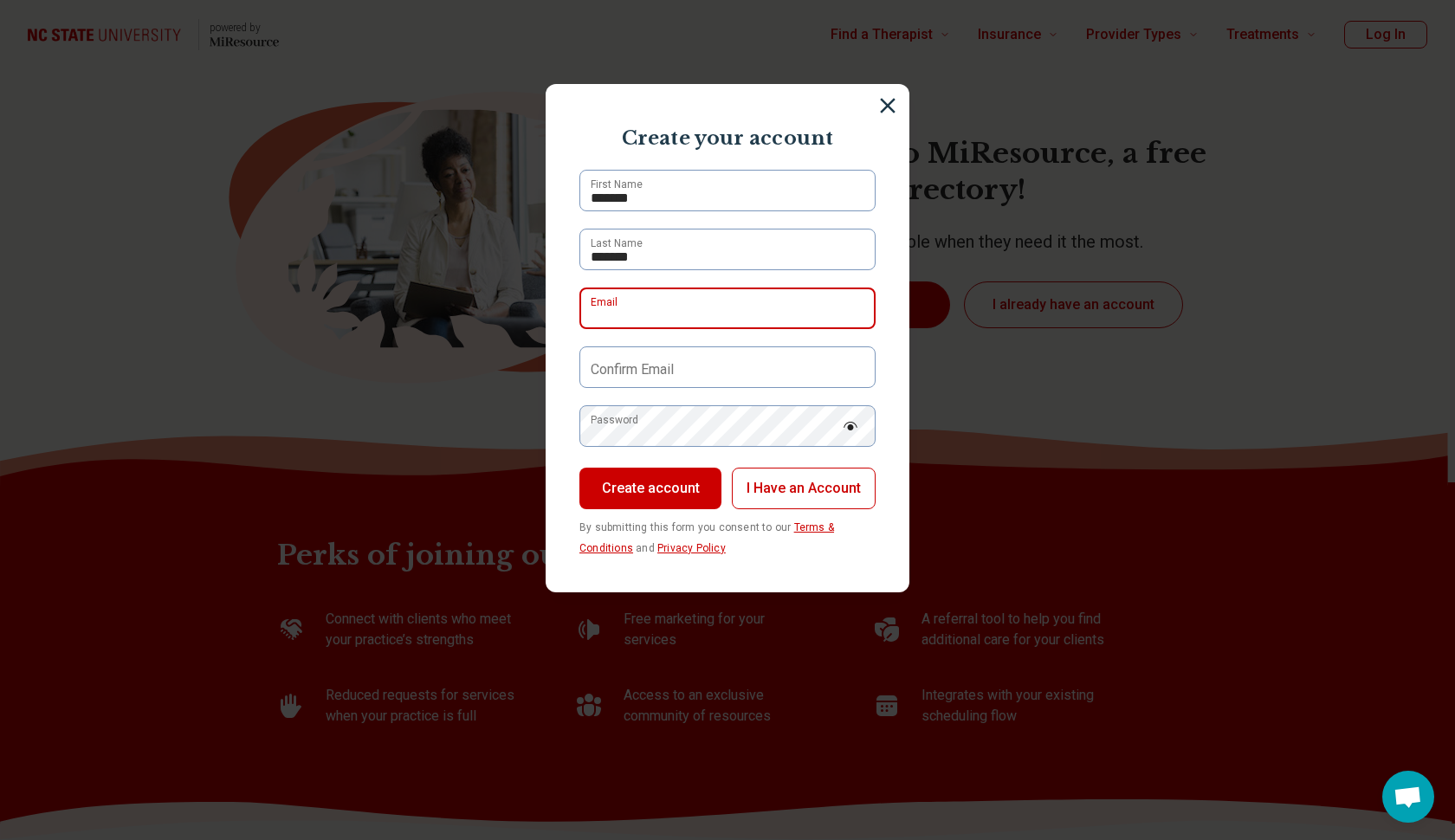 type on "*" 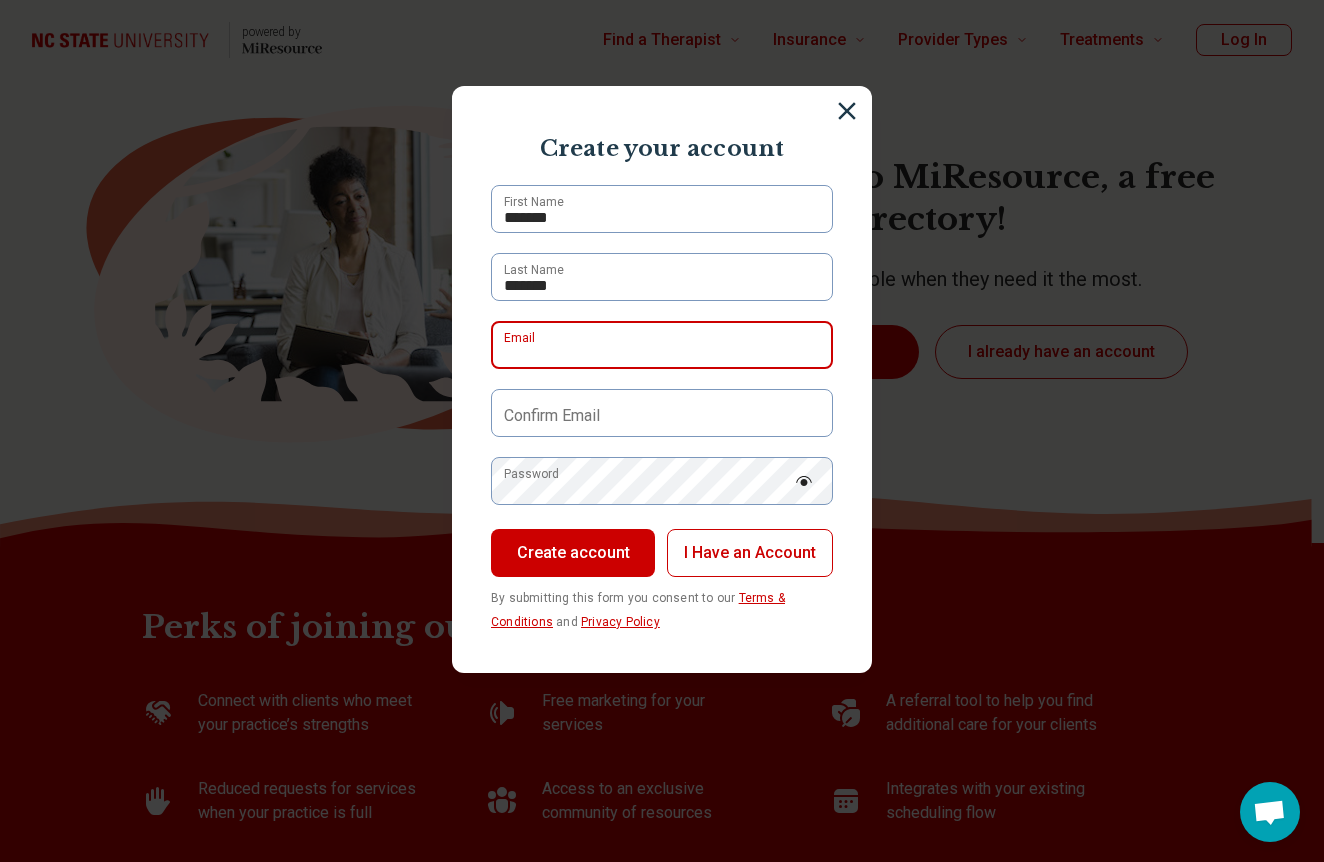 click on "Create your account ******* First Name ******* Last Name Email Confirm Email Password Create account I Have an Account By submitting this form you consent to our   Terms & Conditions   and   Privacy Policy" at bounding box center [662, 431] 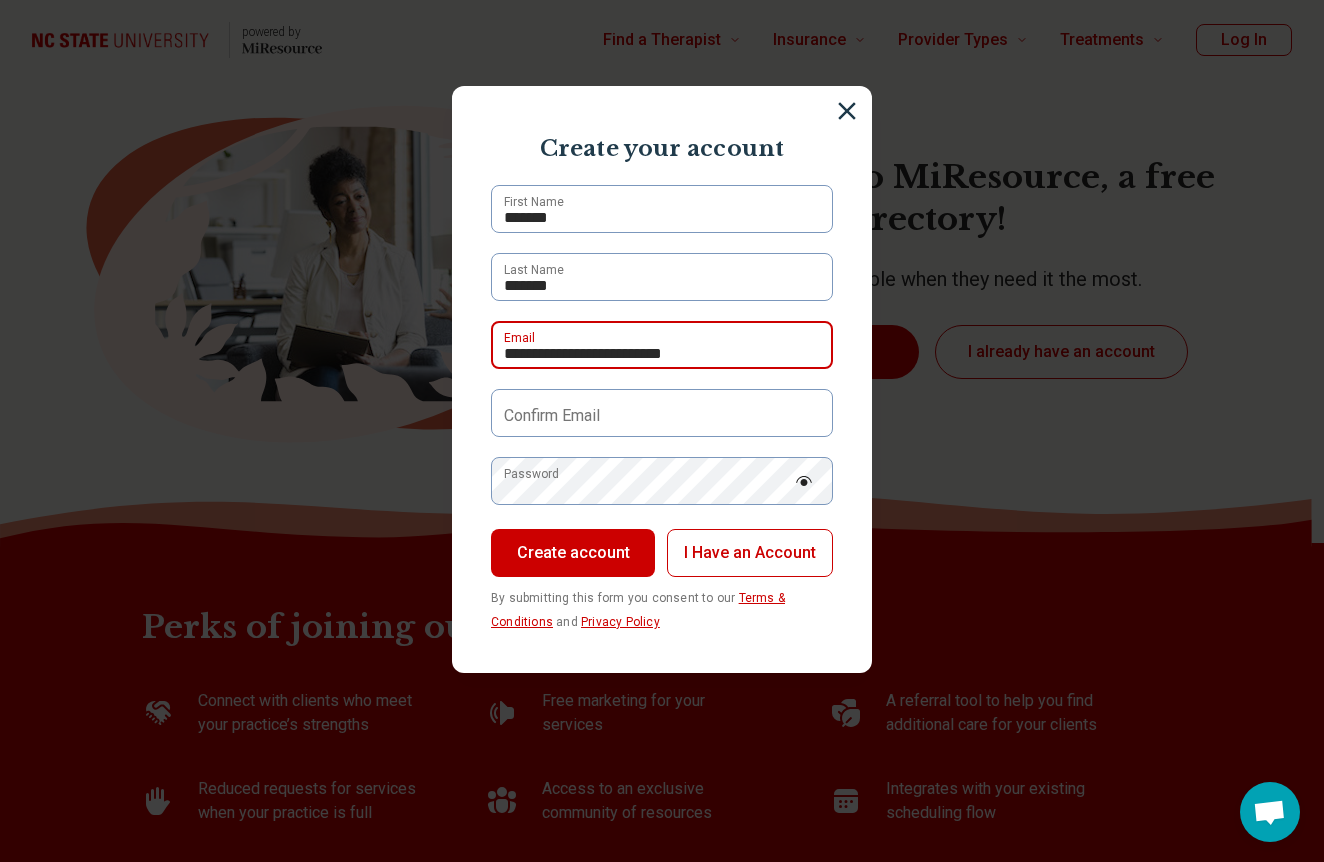 type on "**********" 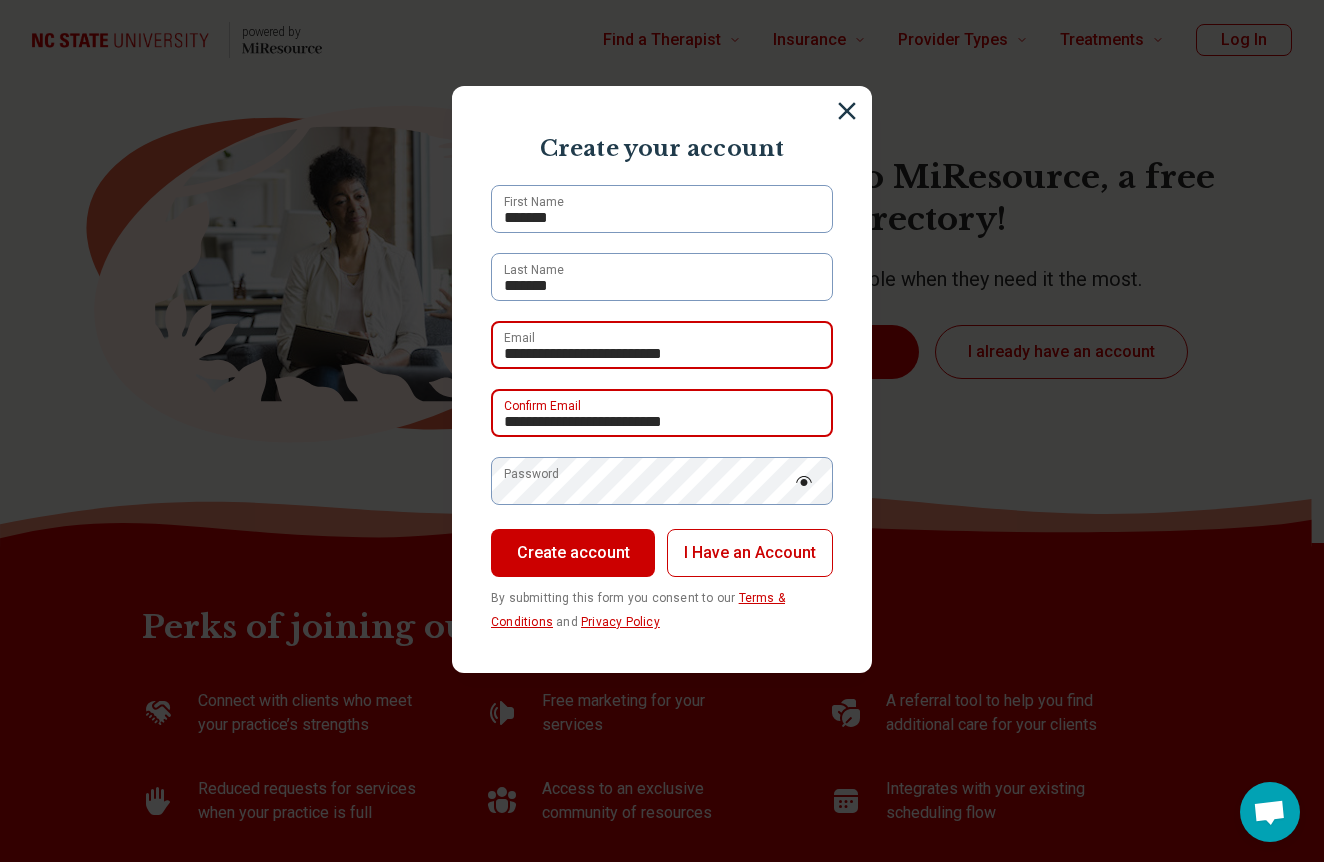 type on "**********" 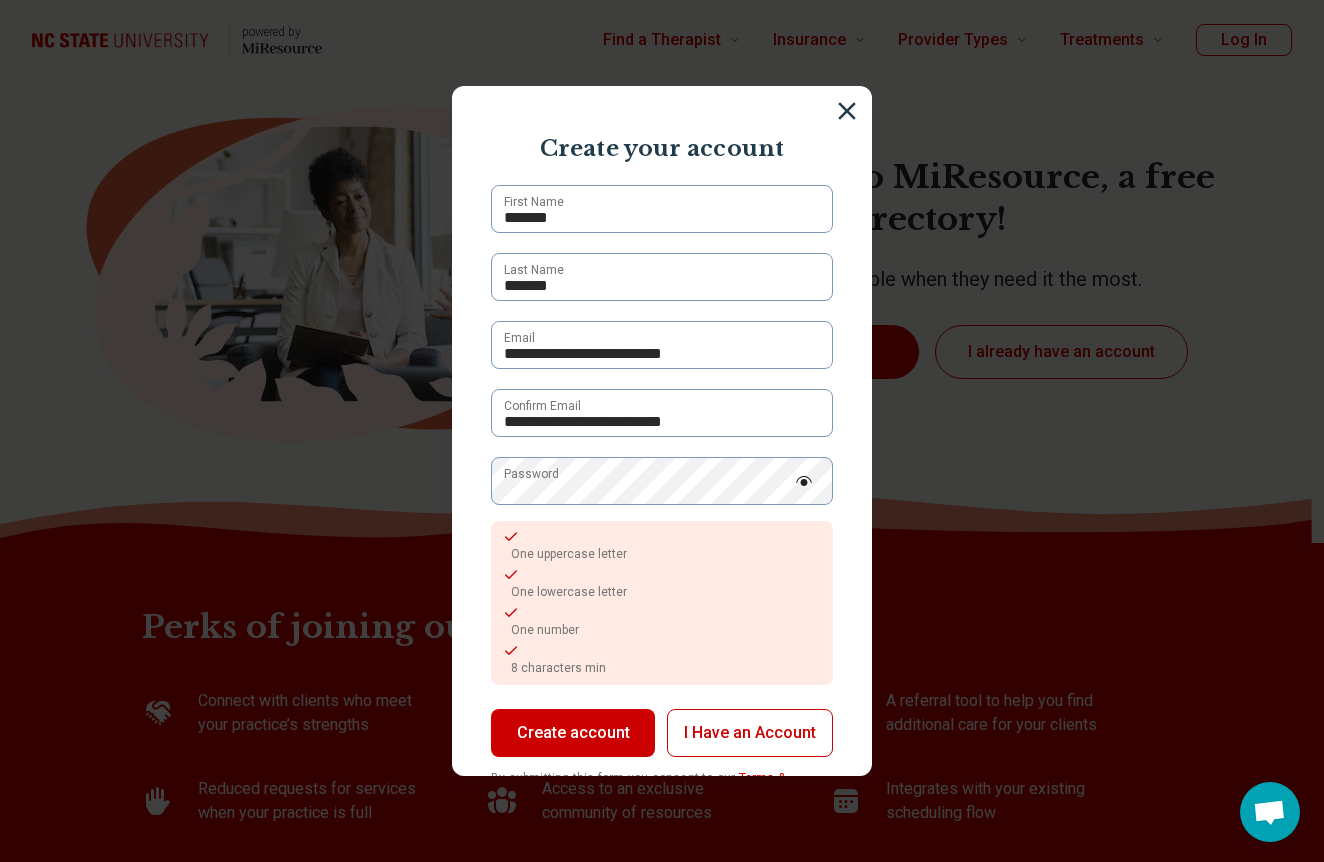 click on "Create account" at bounding box center [573, 733] 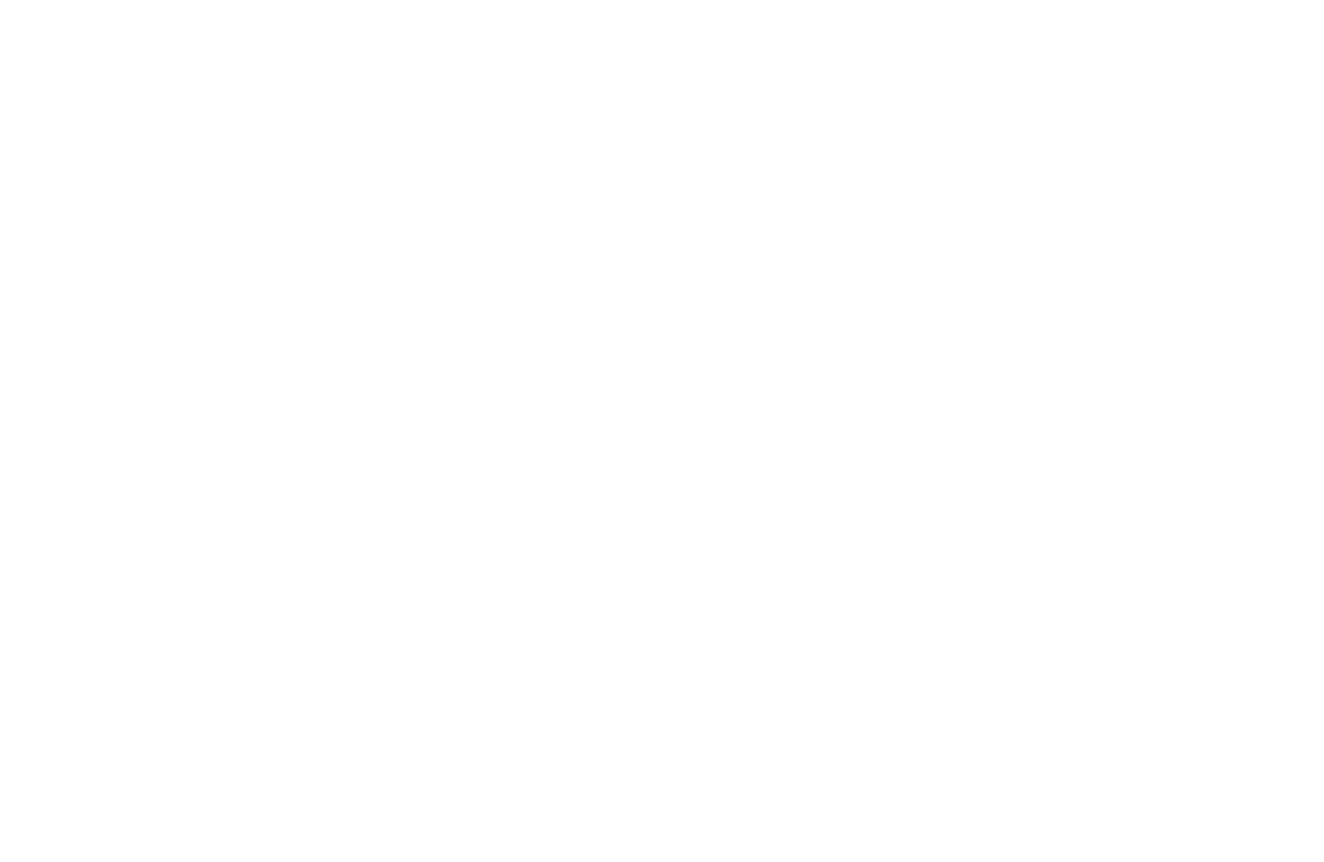 scroll, scrollTop: 0, scrollLeft: 0, axis: both 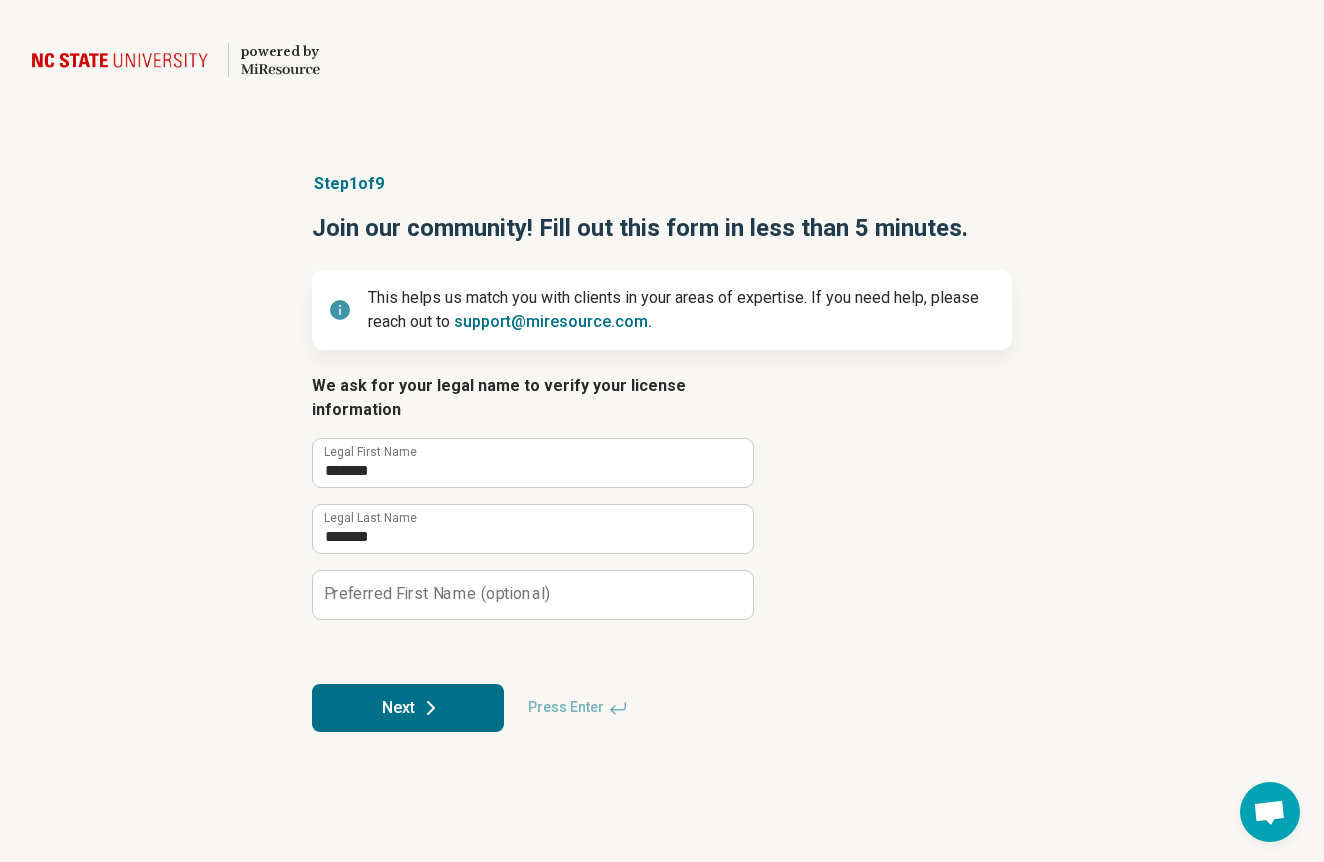 click 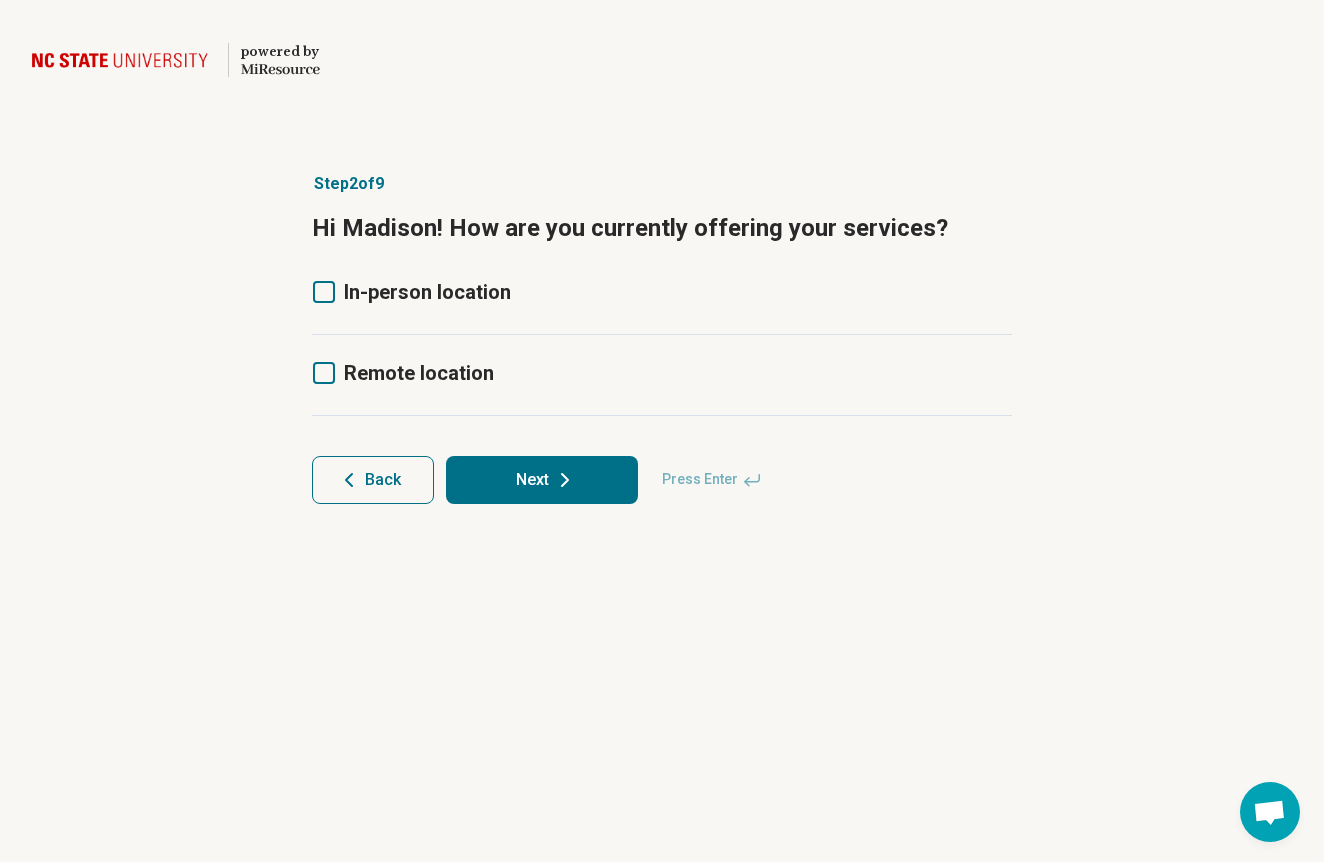 click 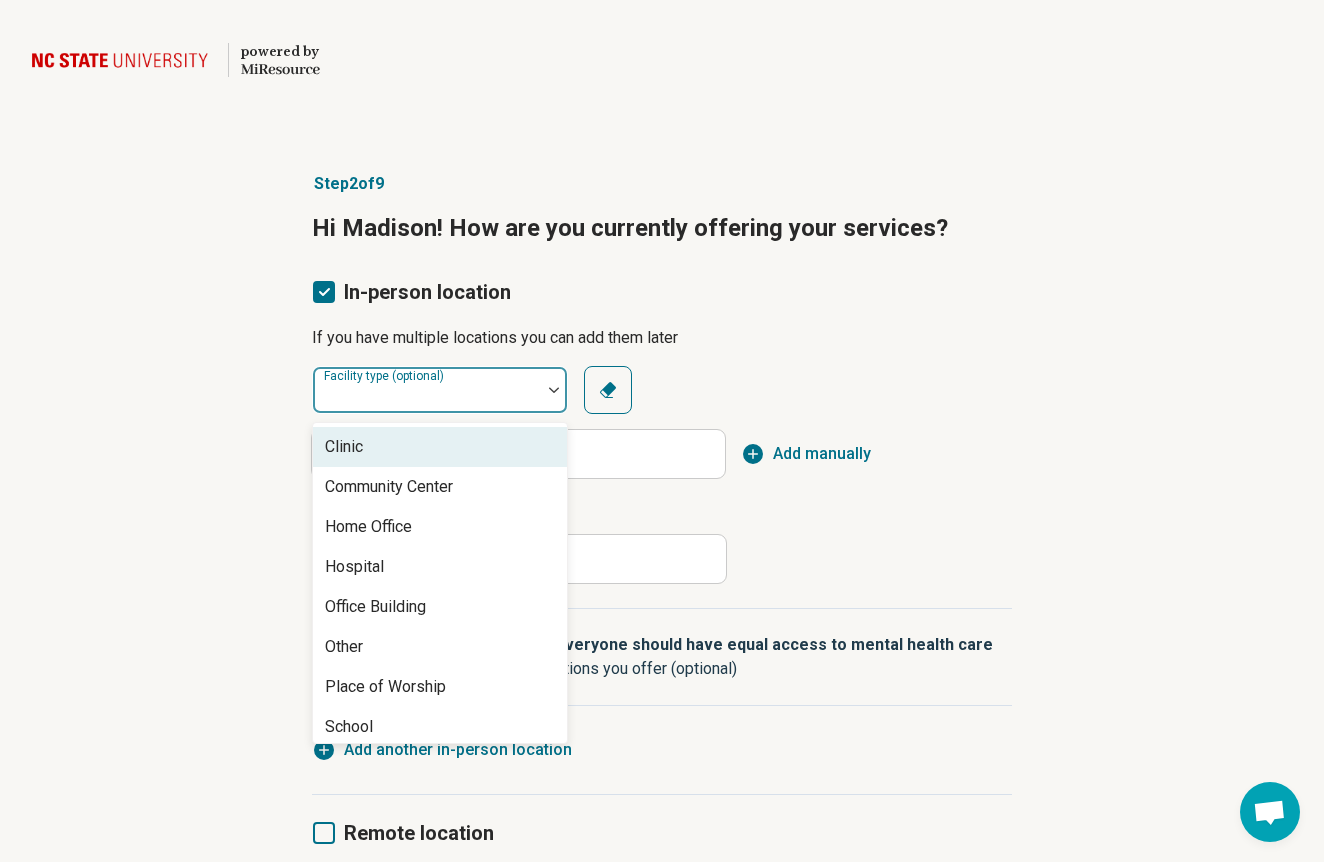 click on "Facility type (optional)" at bounding box center [440, 390] 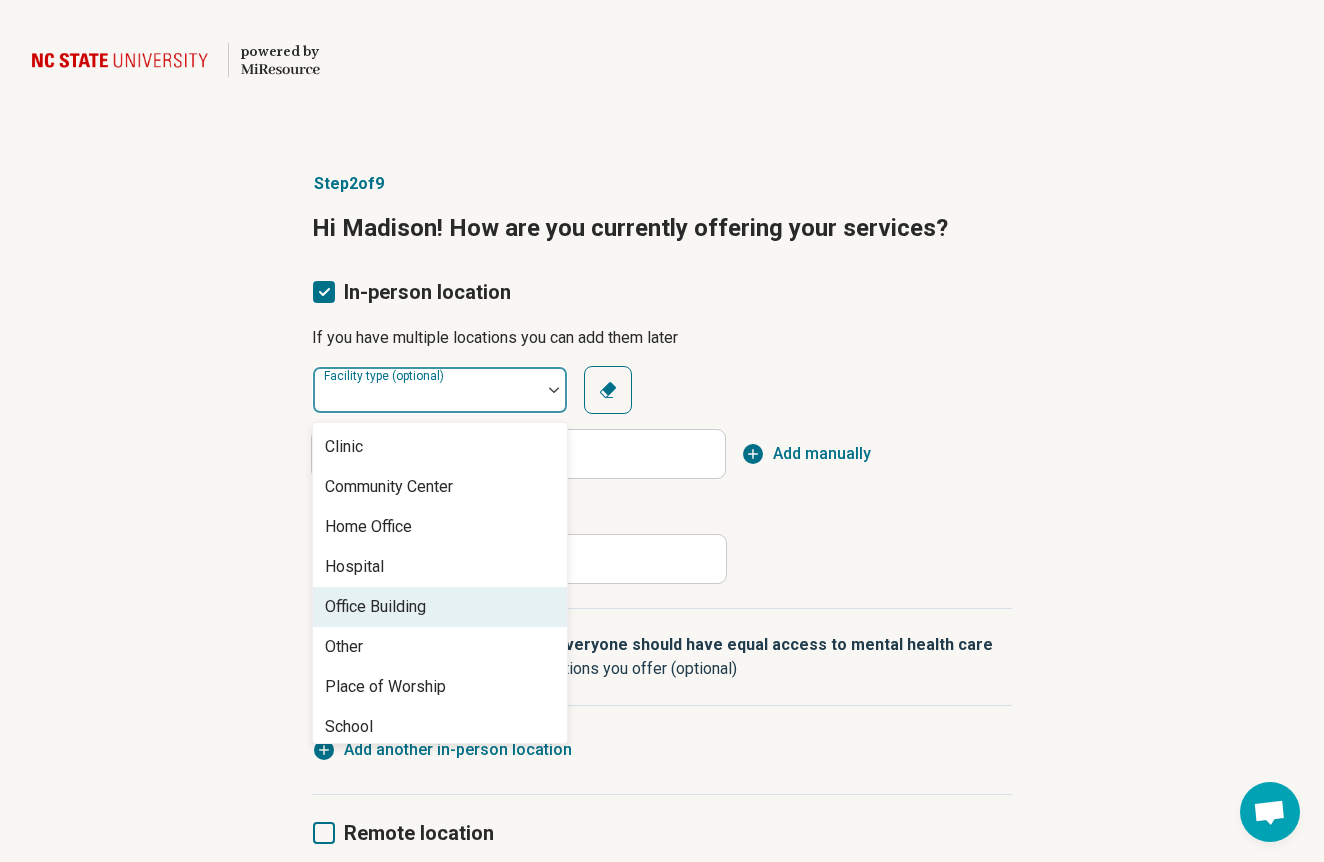 click on "Office Building" at bounding box center (375, 607) 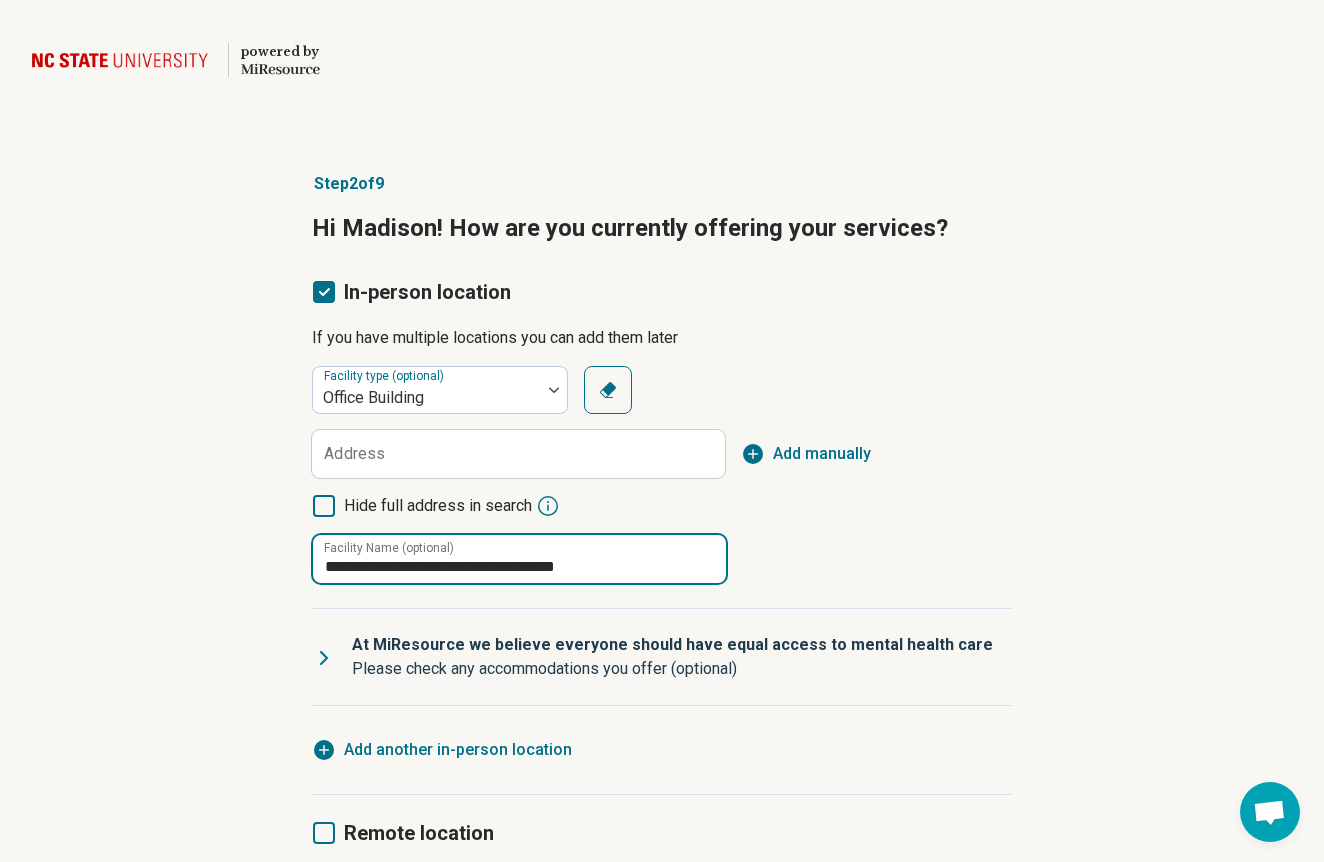 type on "**********" 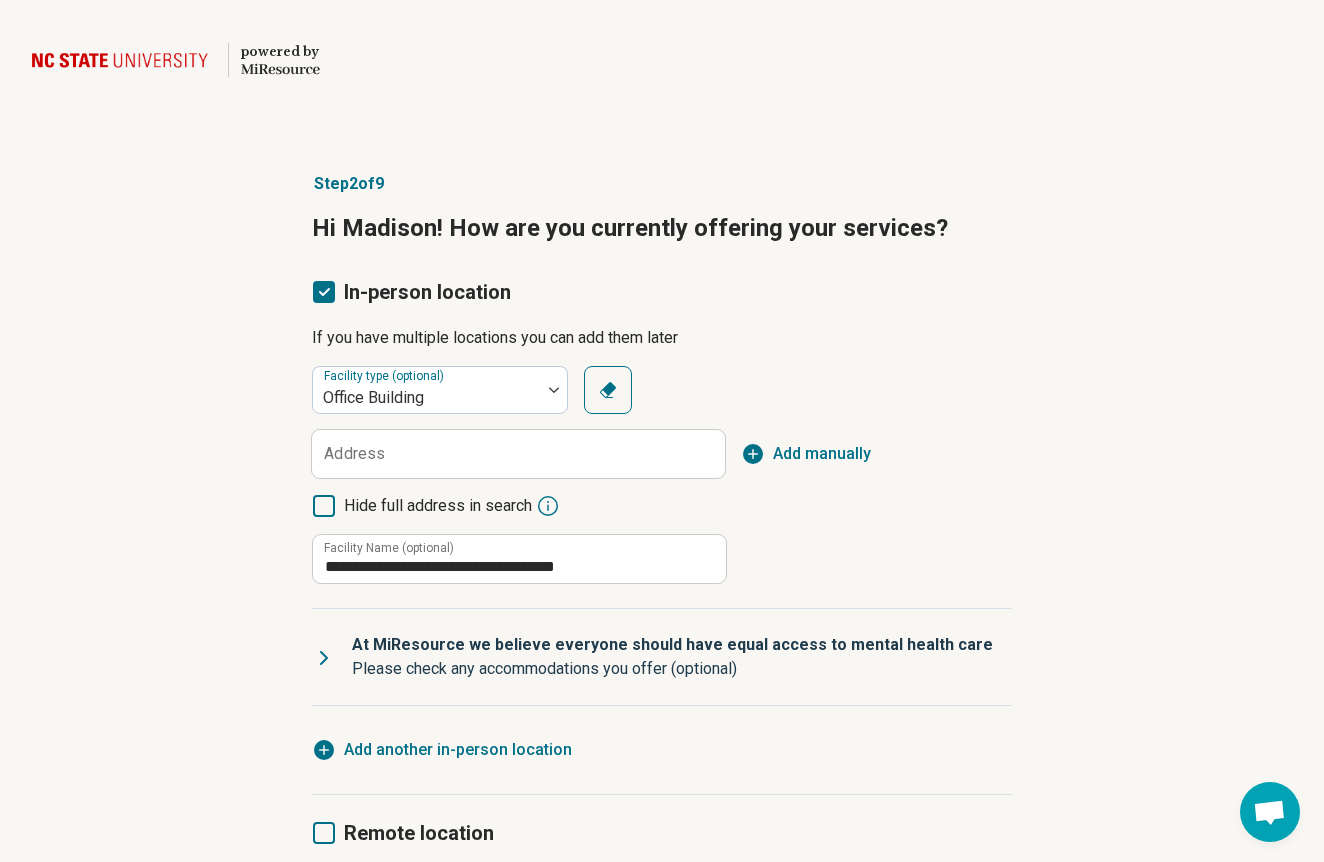 click on "Address Add manually" at bounding box center (662, 454) 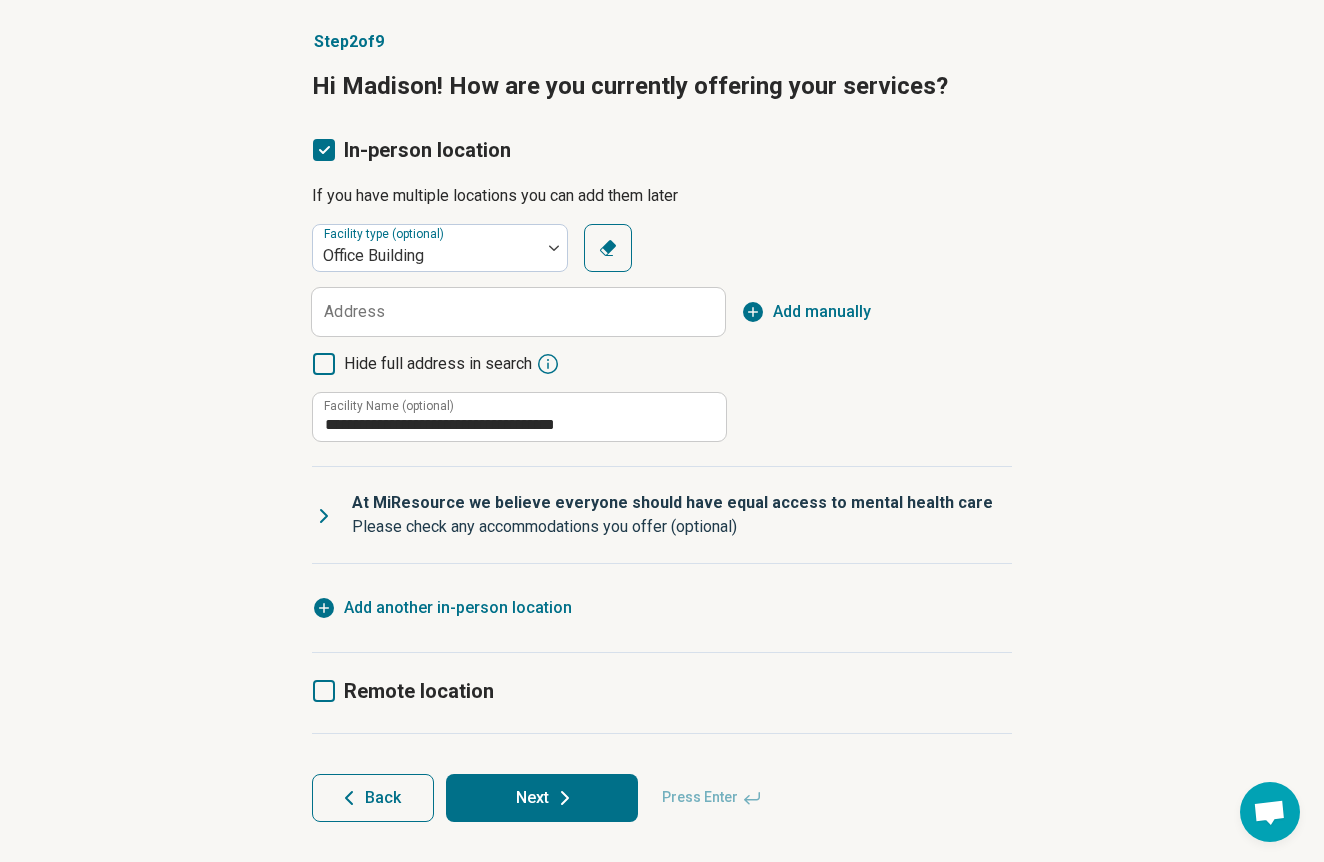 scroll, scrollTop: 141, scrollLeft: 0, axis: vertical 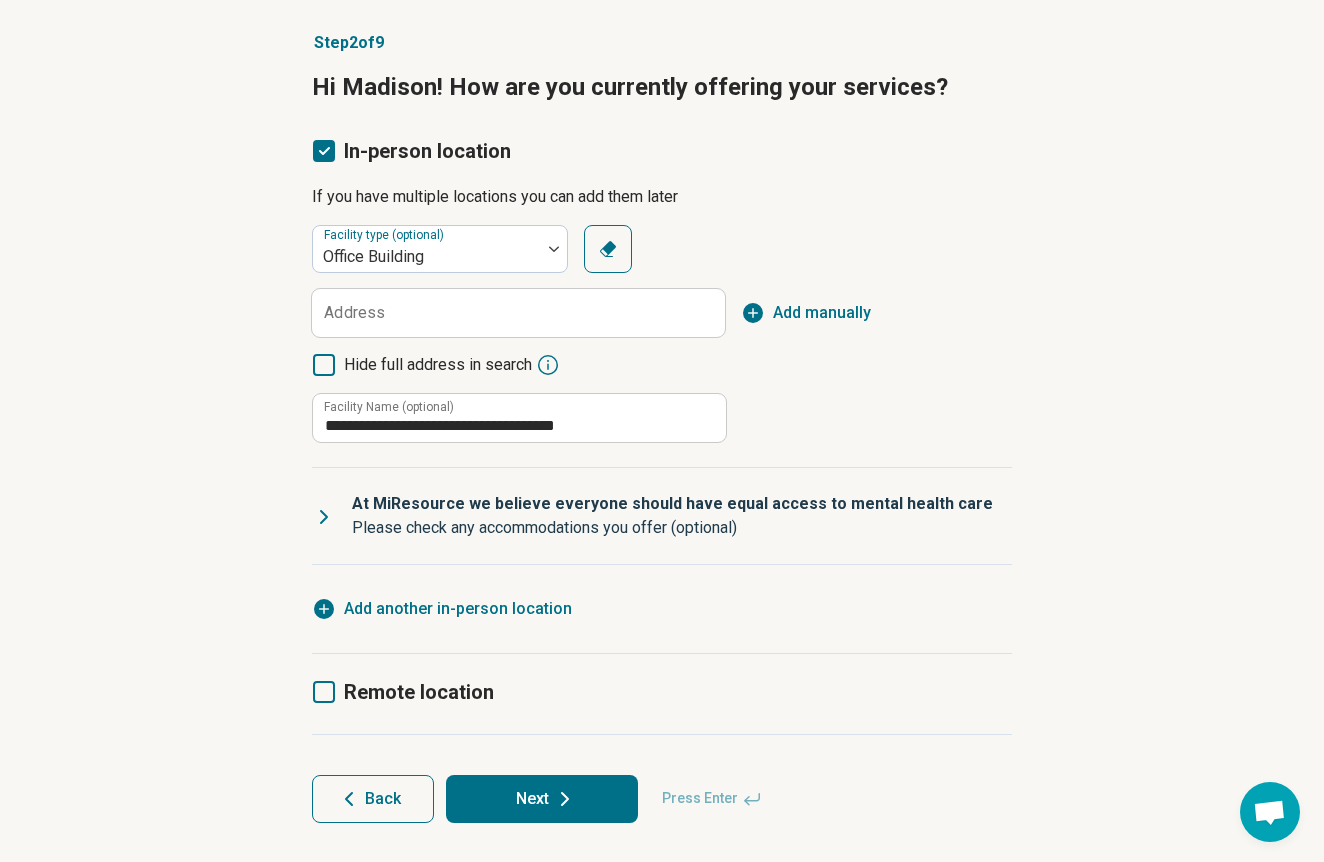 click on "Remote location" at bounding box center (419, 692) 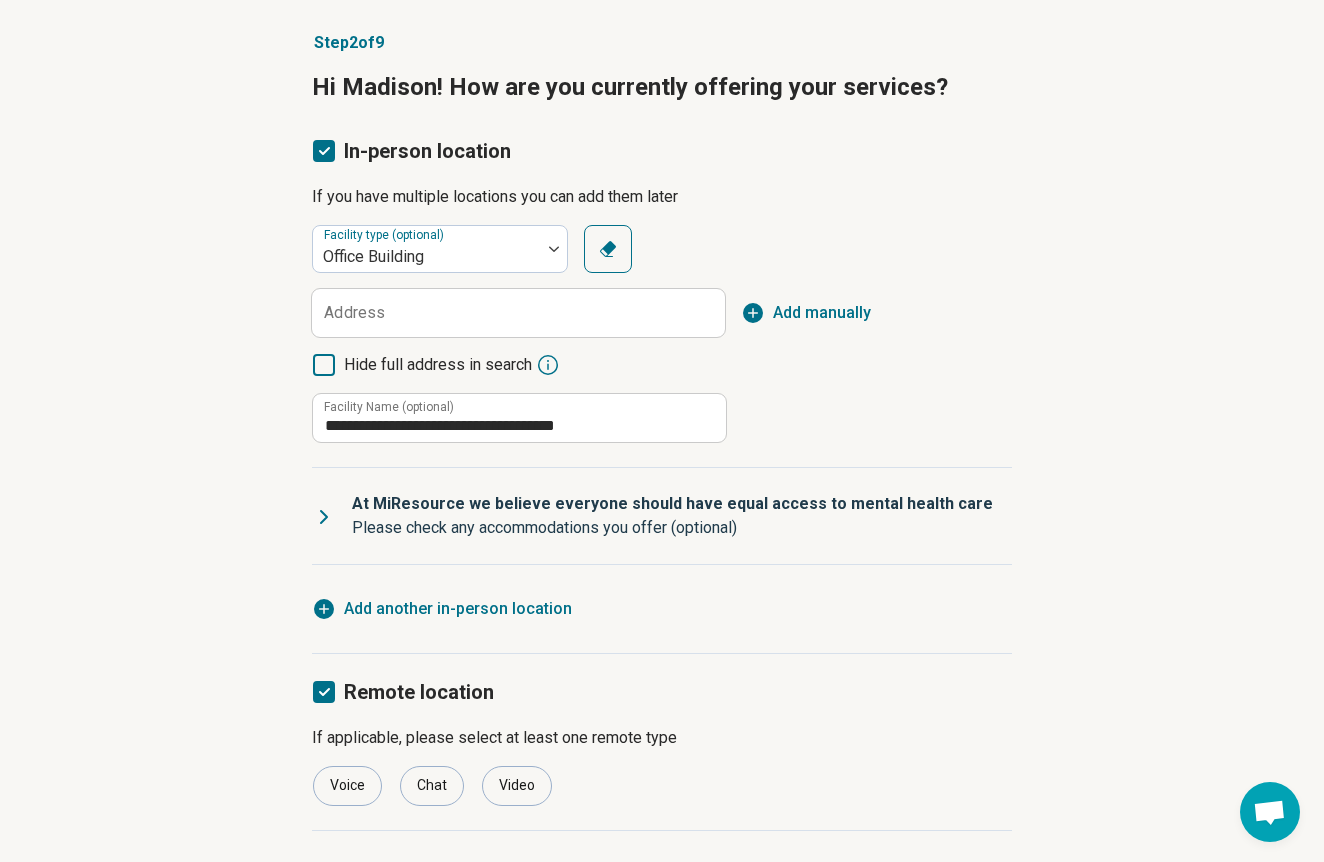 scroll, scrollTop: 13, scrollLeft: 0, axis: vertical 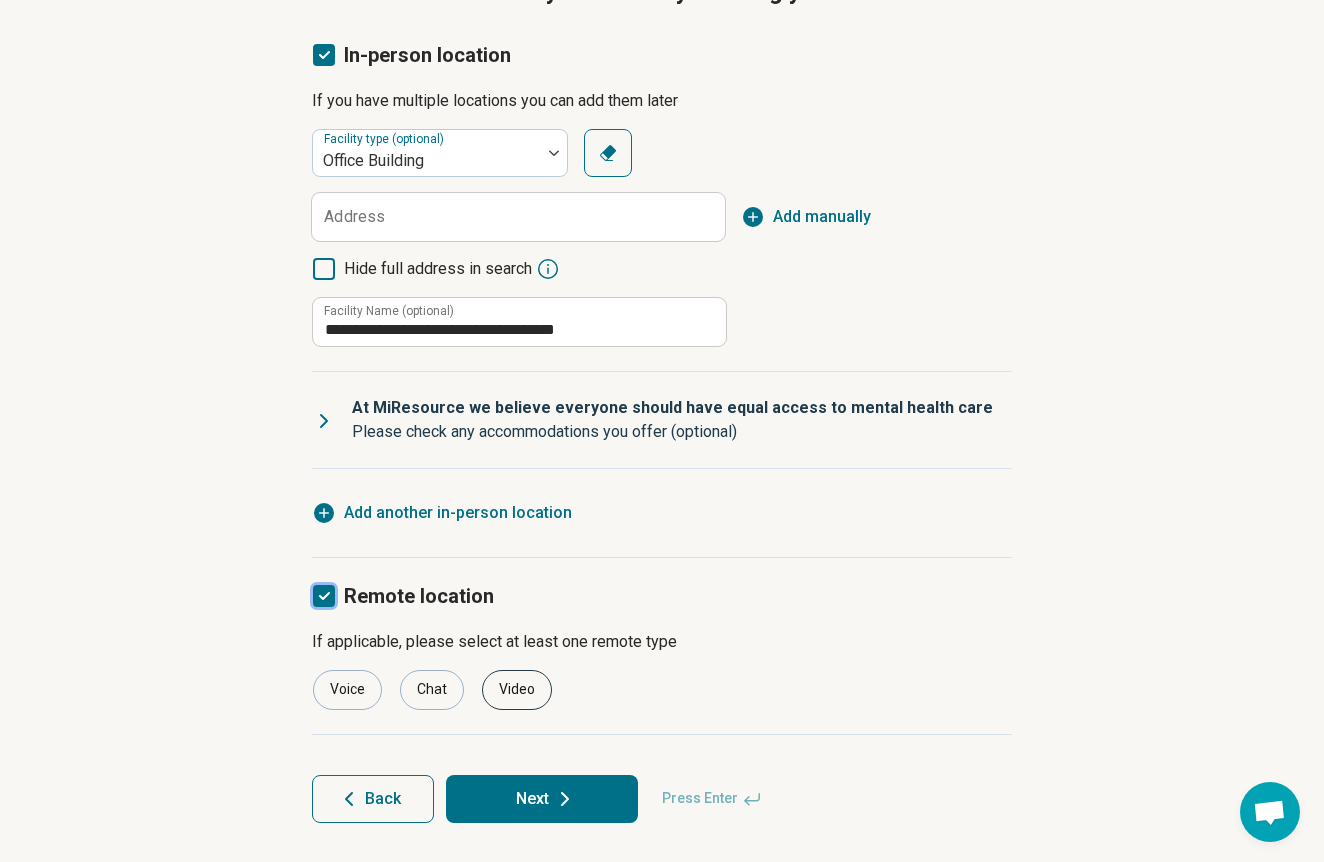 click on "Video" at bounding box center (517, 690) 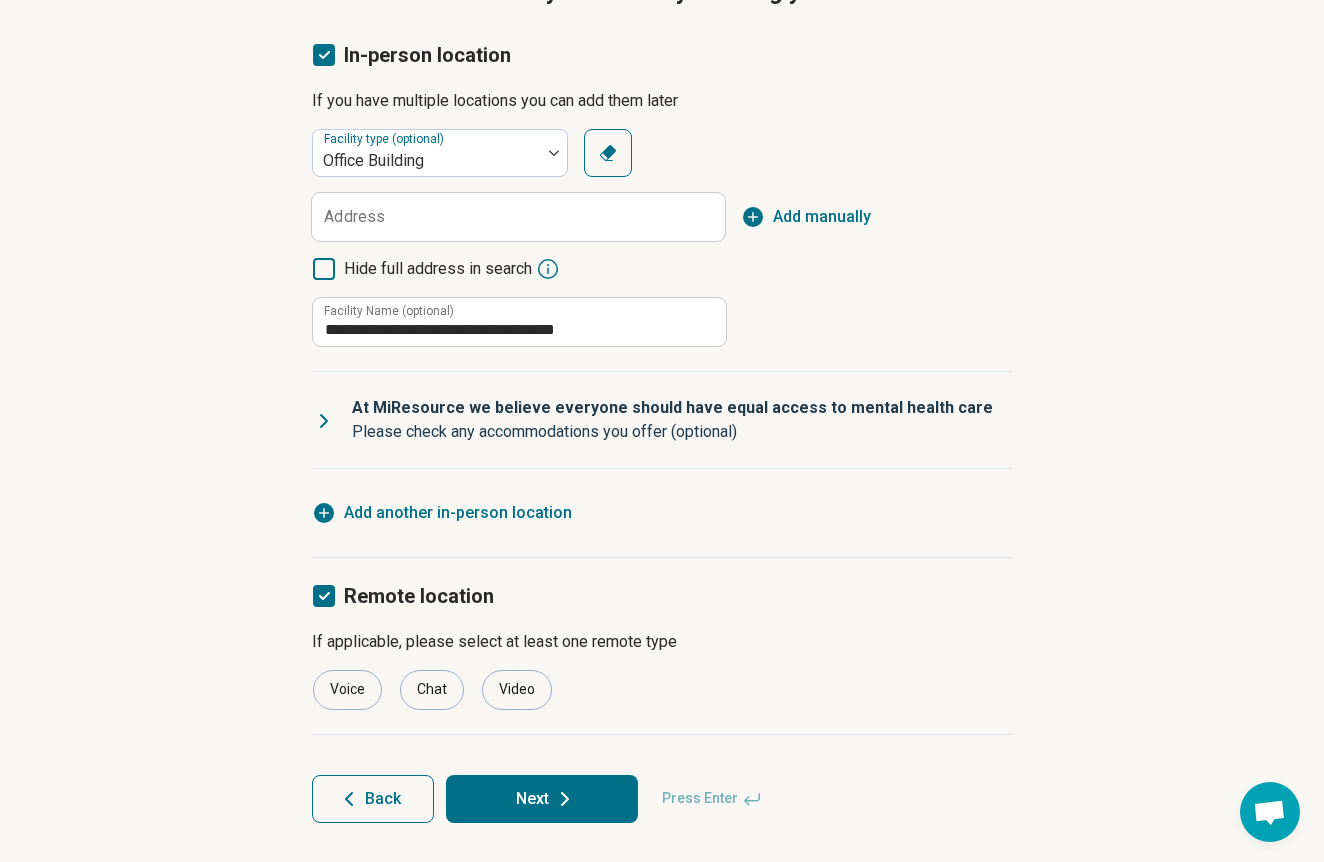 click on "Next" at bounding box center (542, 799) 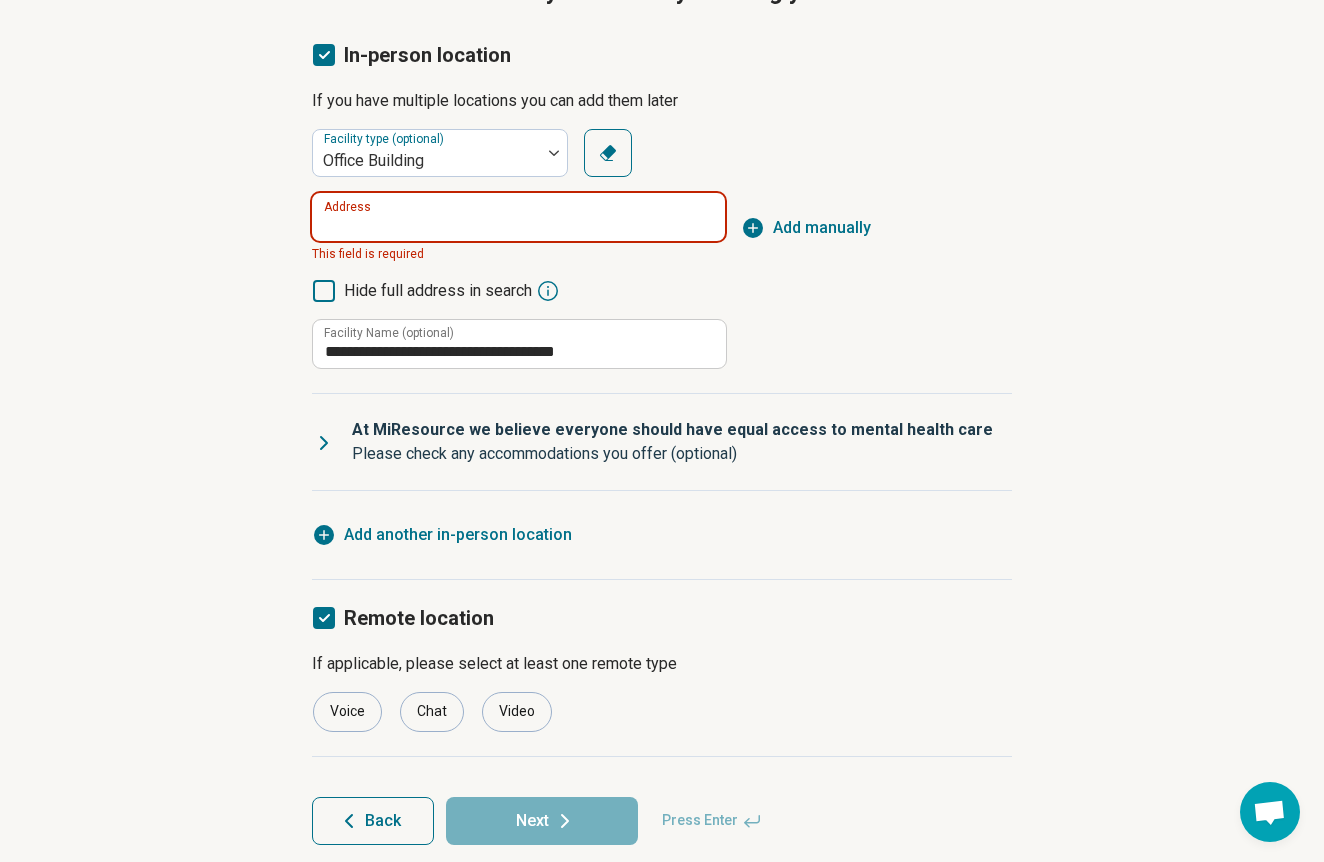 paste on "**********" 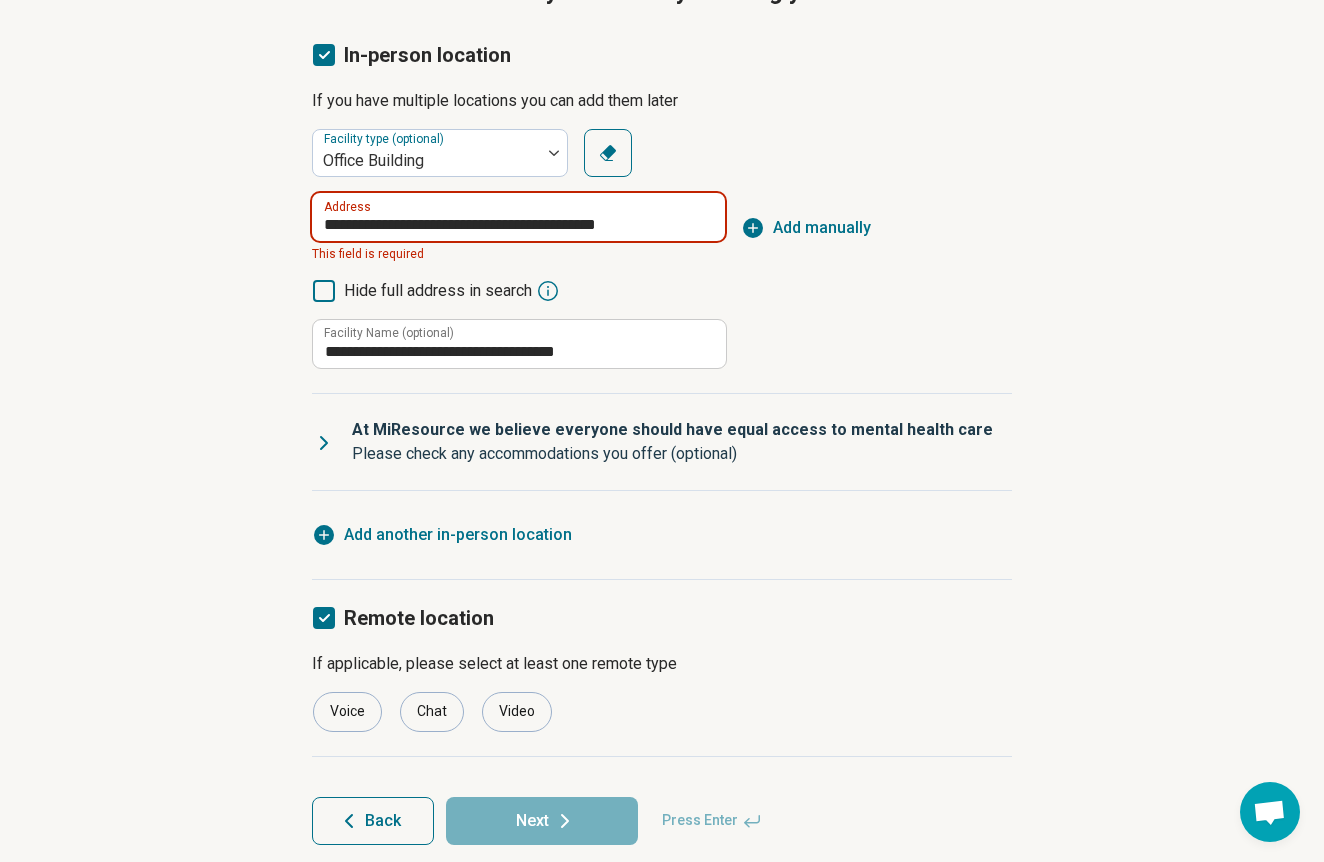 type on "**********" 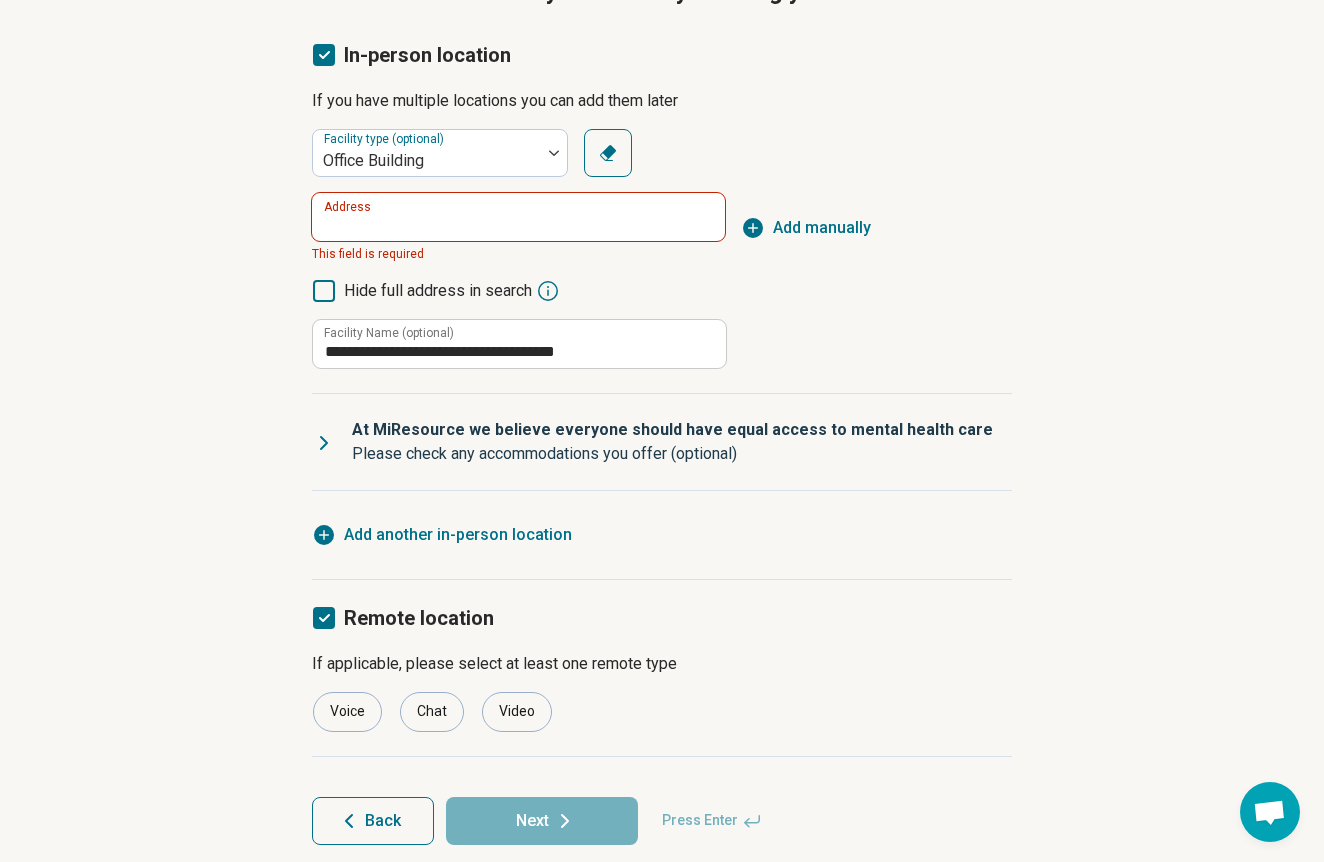 click on "Hide full address in search" at bounding box center (422, 291) 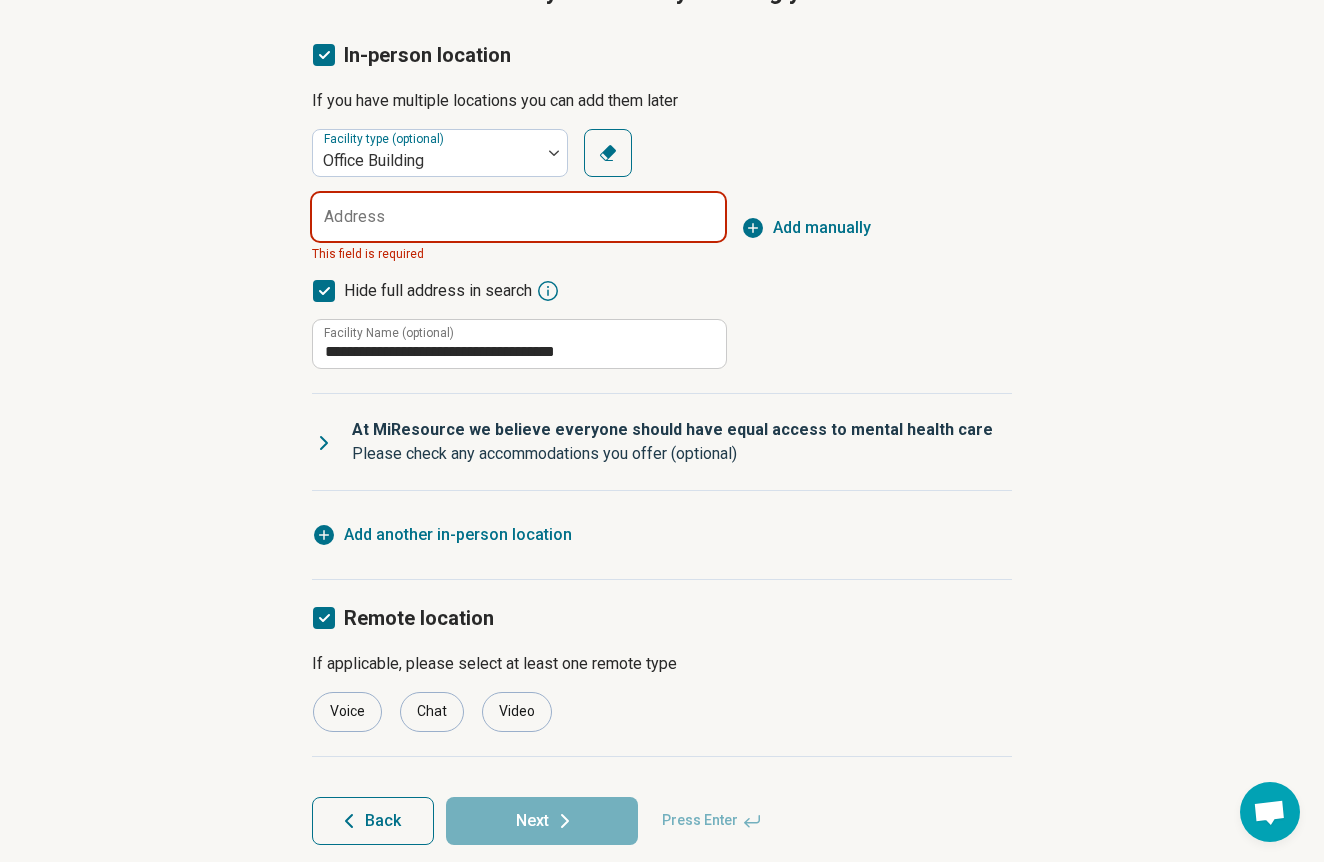 click on "Address" at bounding box center [518, 217] 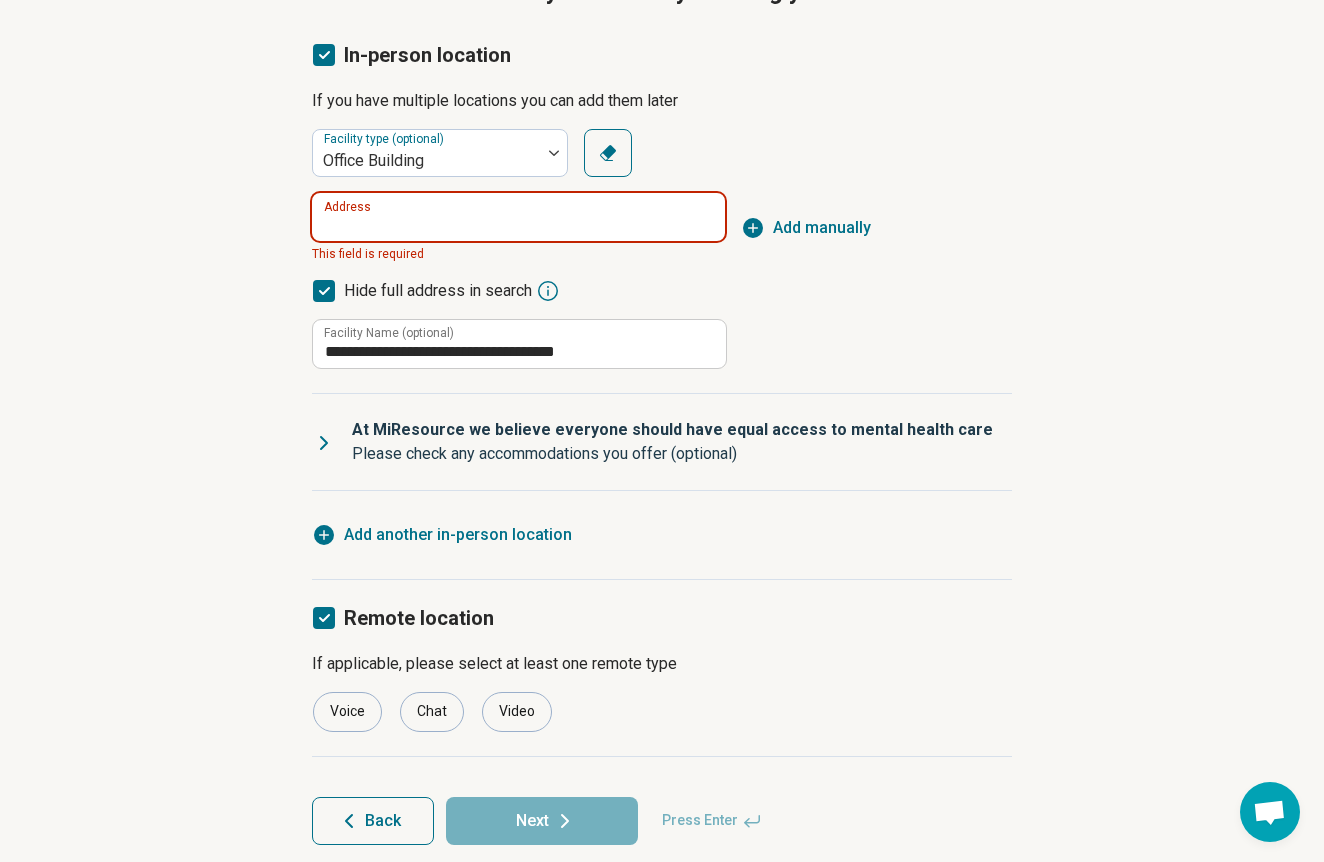 paste on "**********" 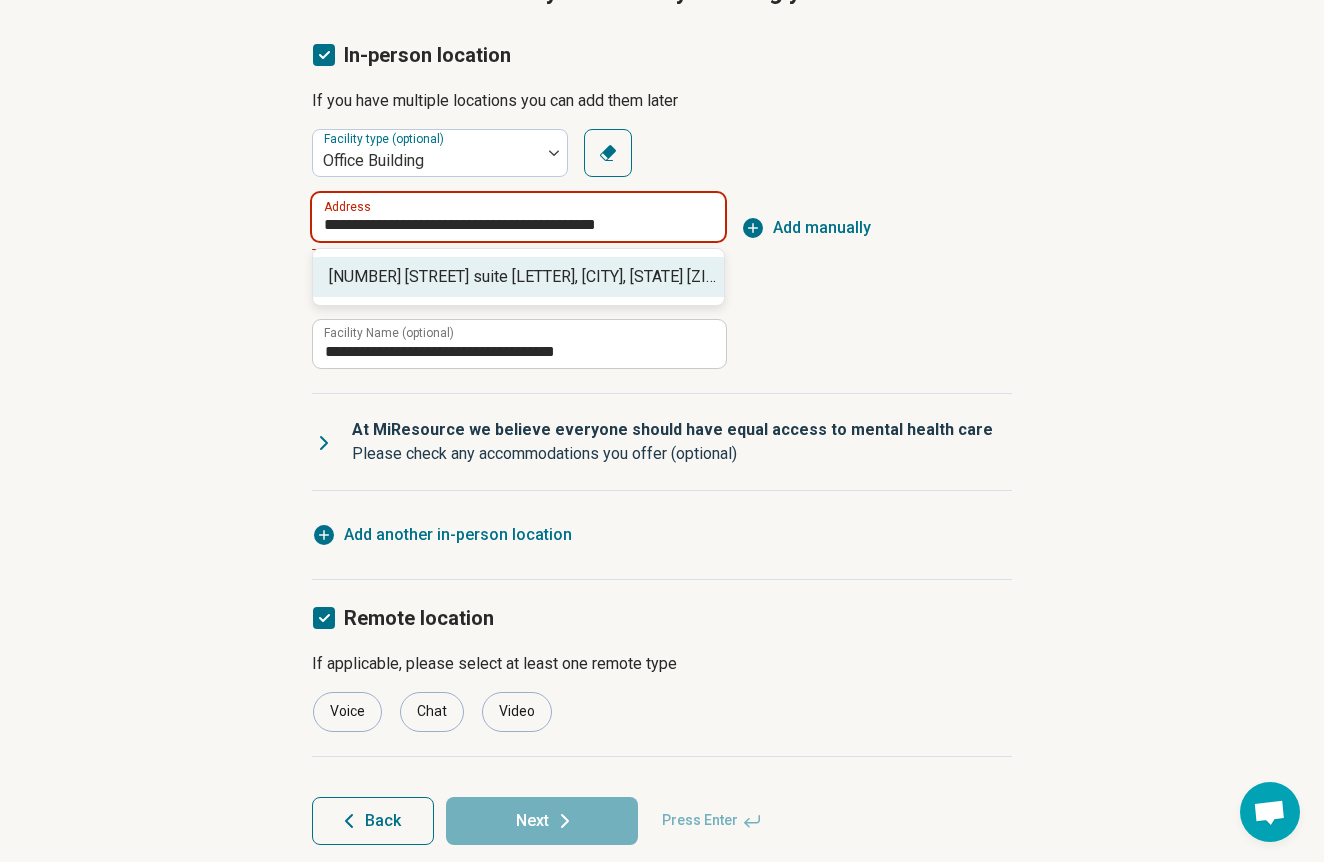 click on "[NUMBER] [STREET] suite [LETTER], [CITY], [STATE] [ZIPCODE]" at bounding box center [518, 277] 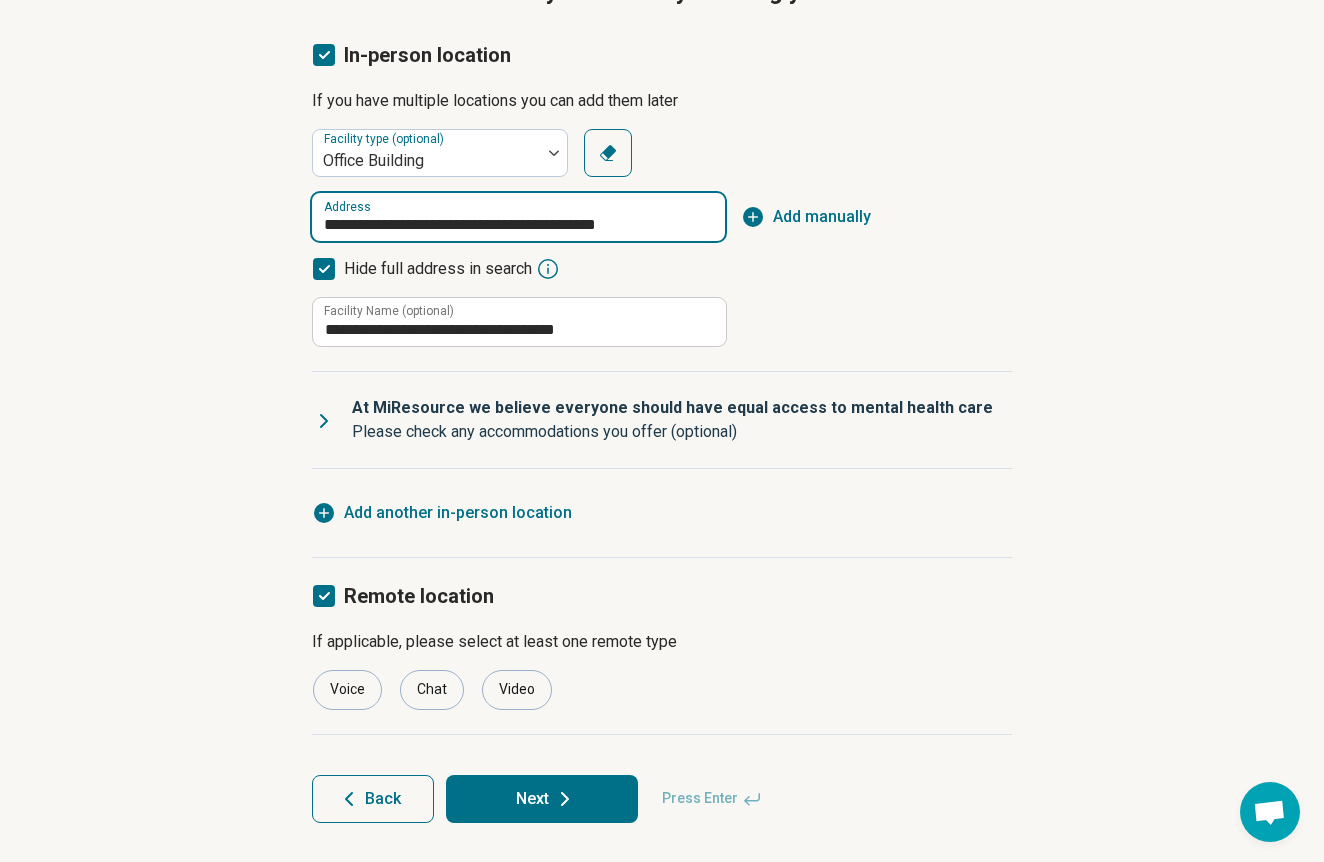 type on "**********" 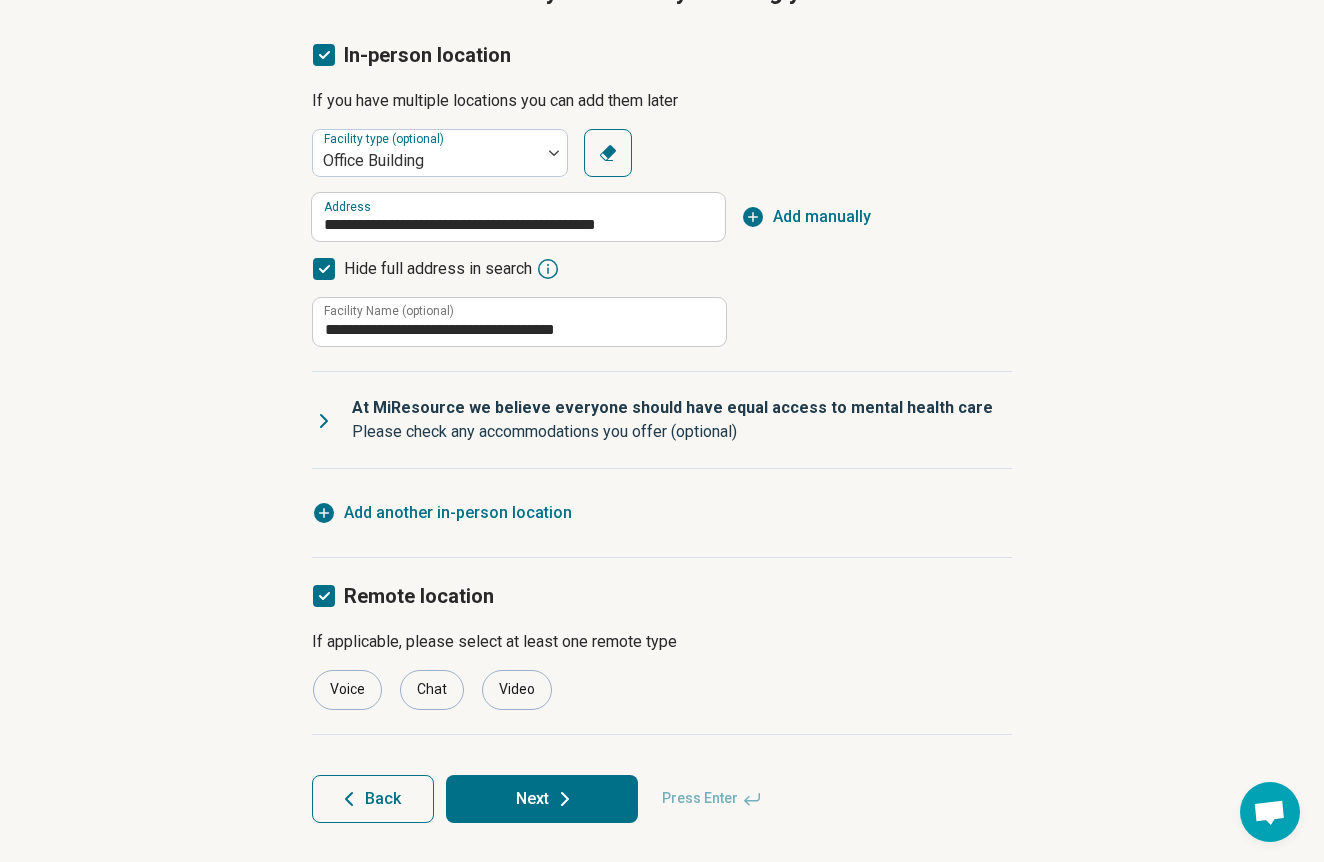 click 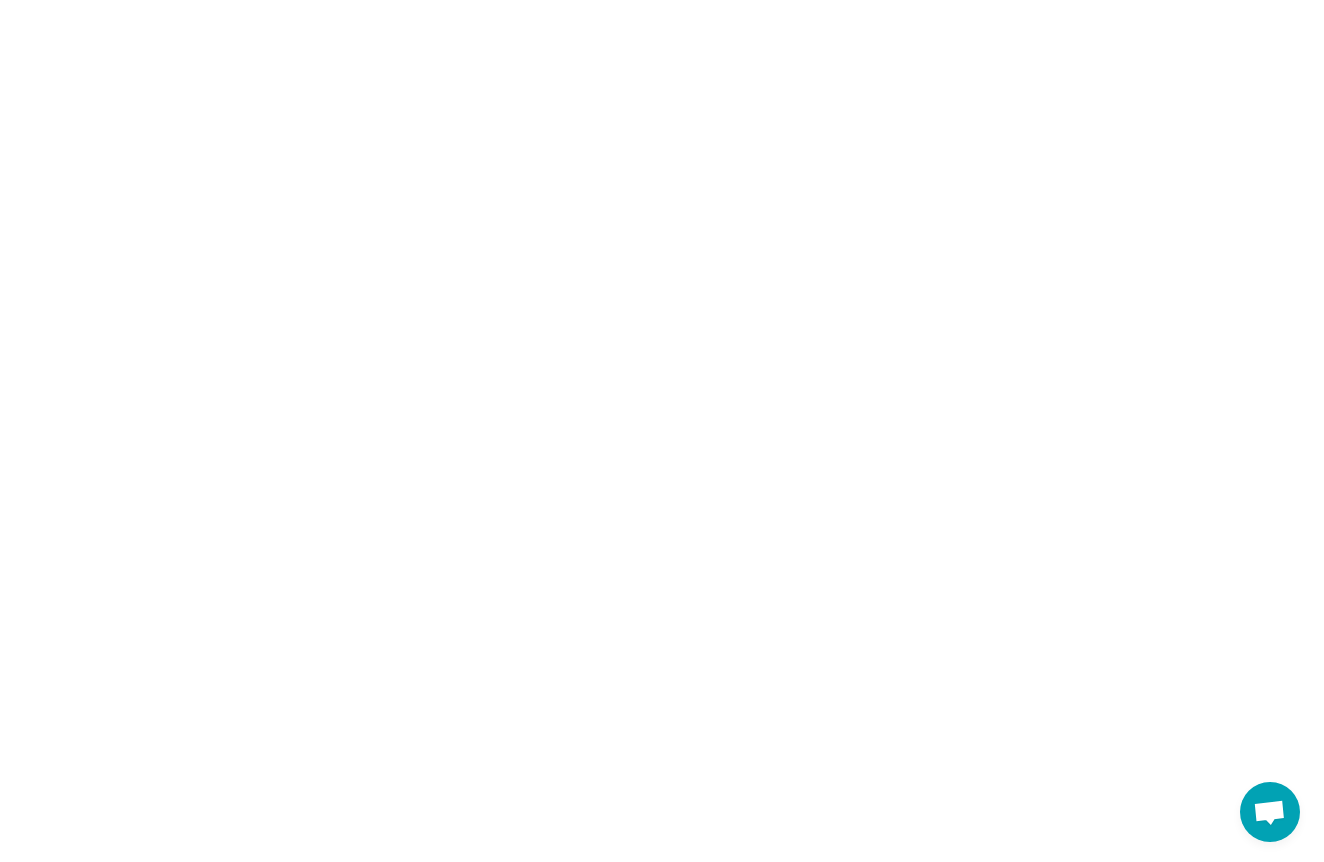 scroll, scrollTop: 0, scrollLeft: 0, axis: both 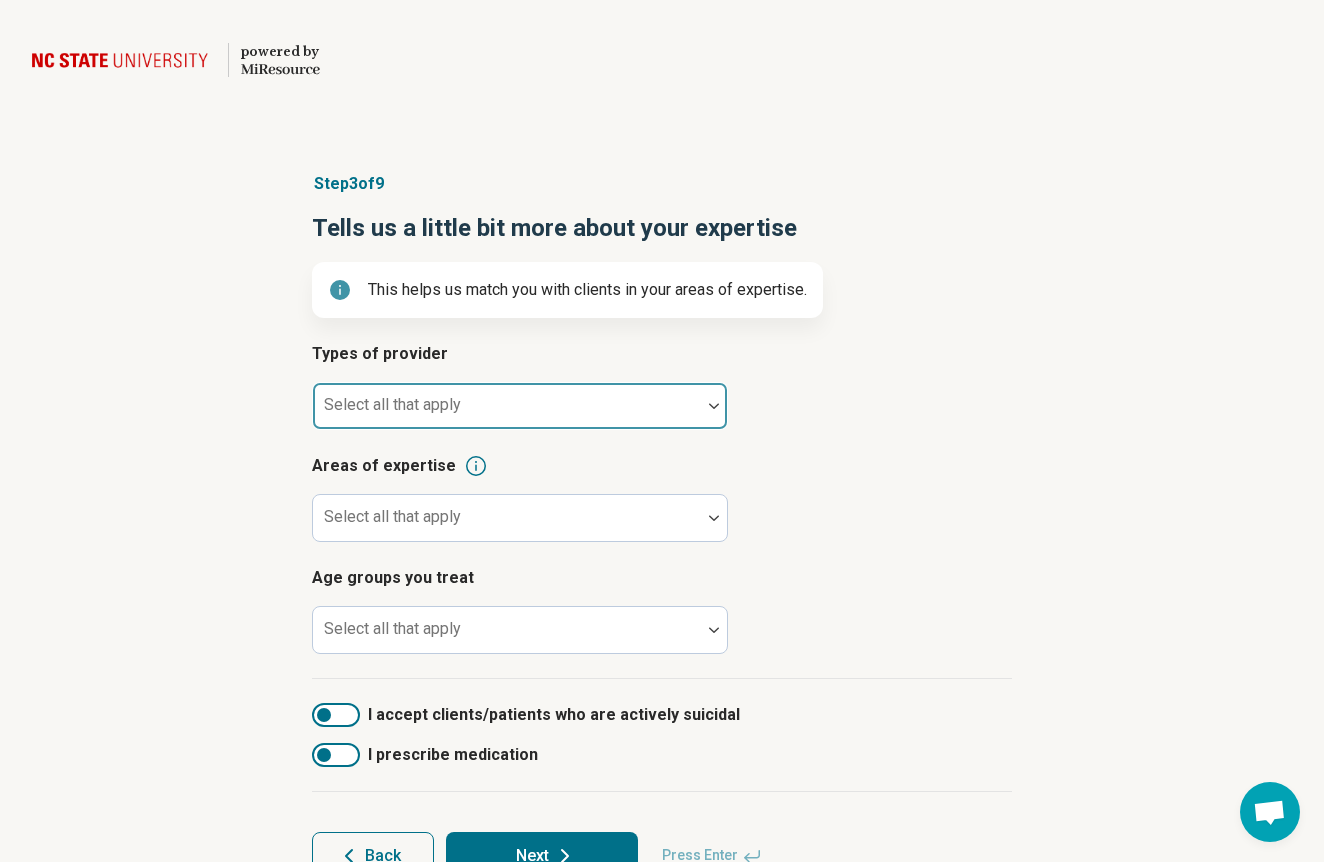 click at bounding box center (507, 414) 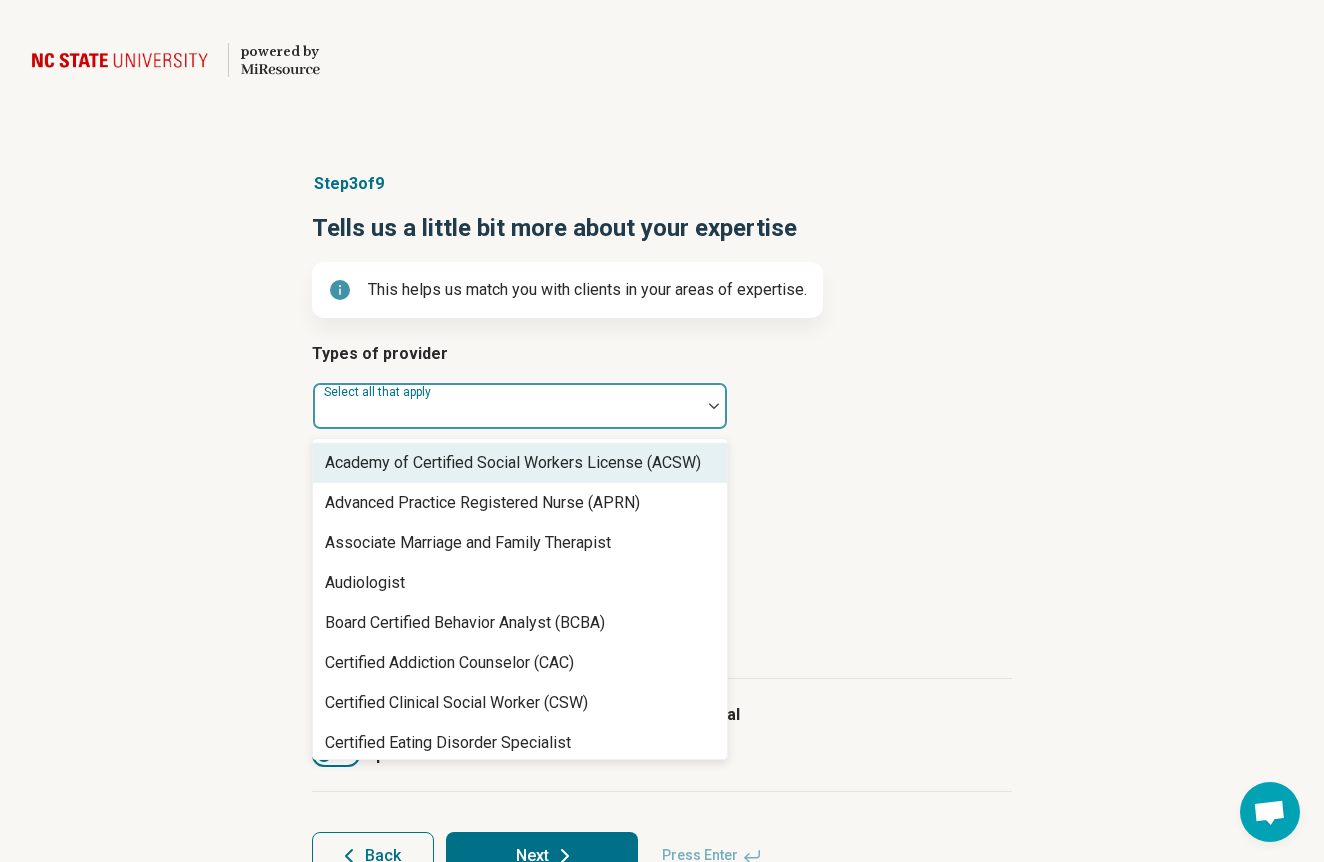 click on "Academy of Certified Social Workers License (ACSW)" at bounding box center (513, 463) 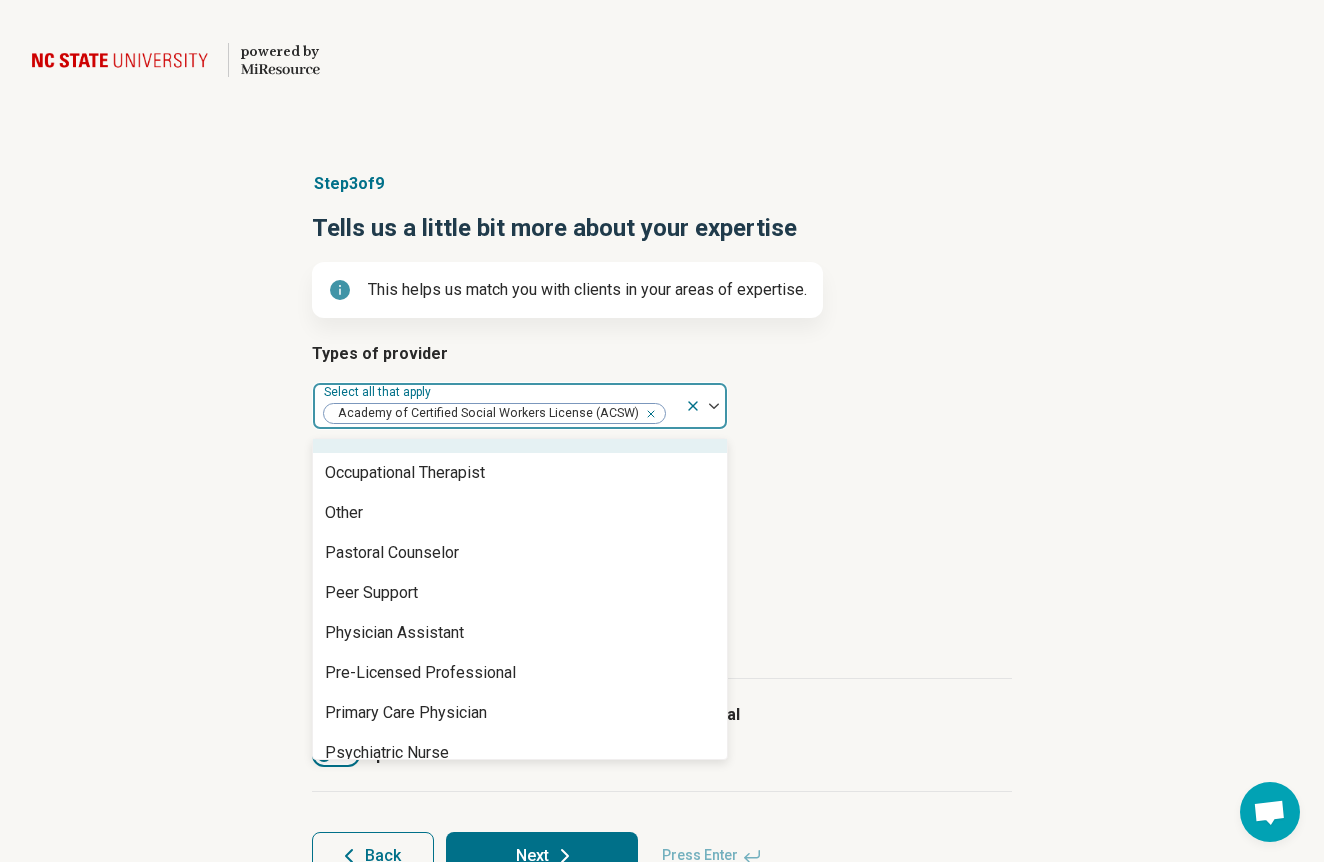scroll, scrollTop: 1990, scrollLeft: 0, axis: vertical 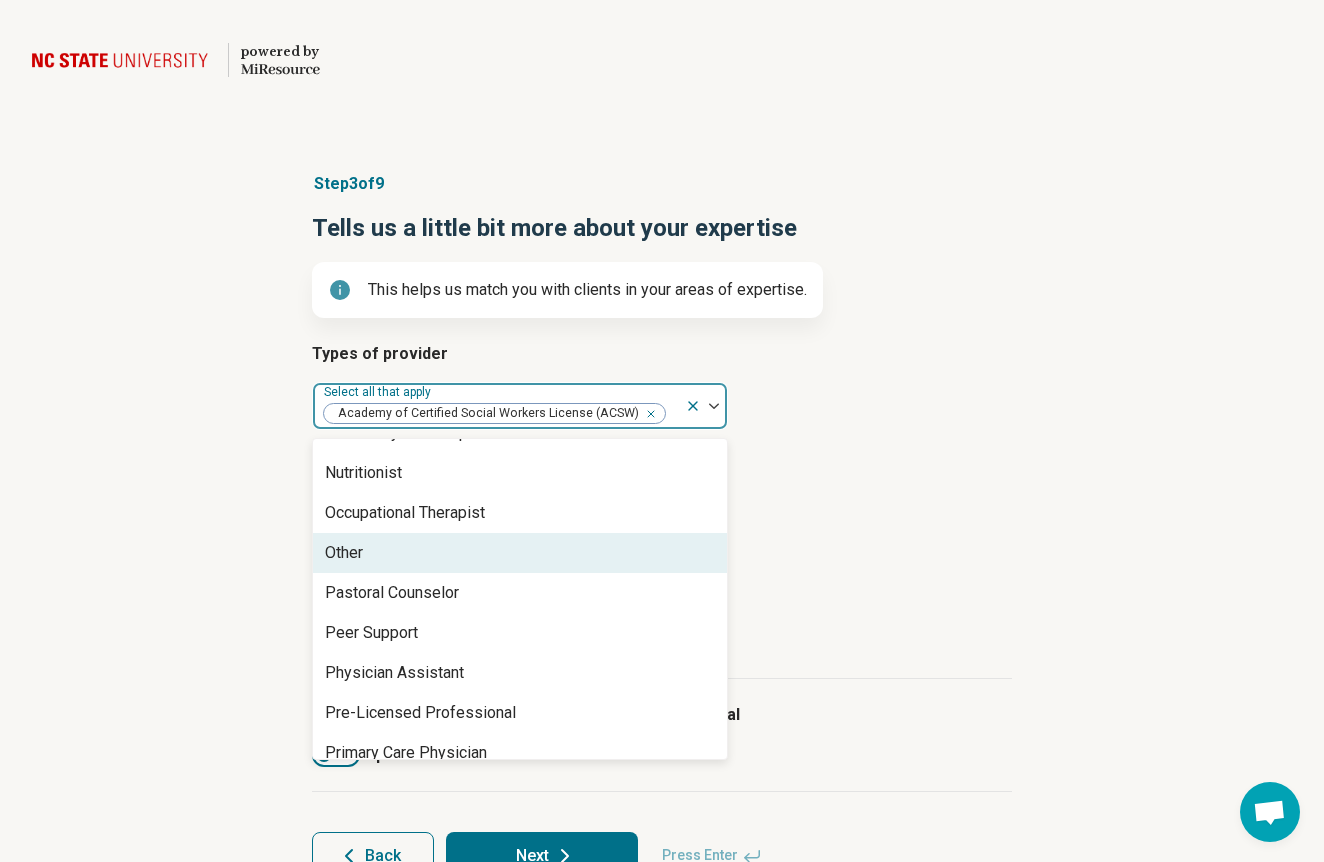 click on "Other" at bounding box center (520, 553) 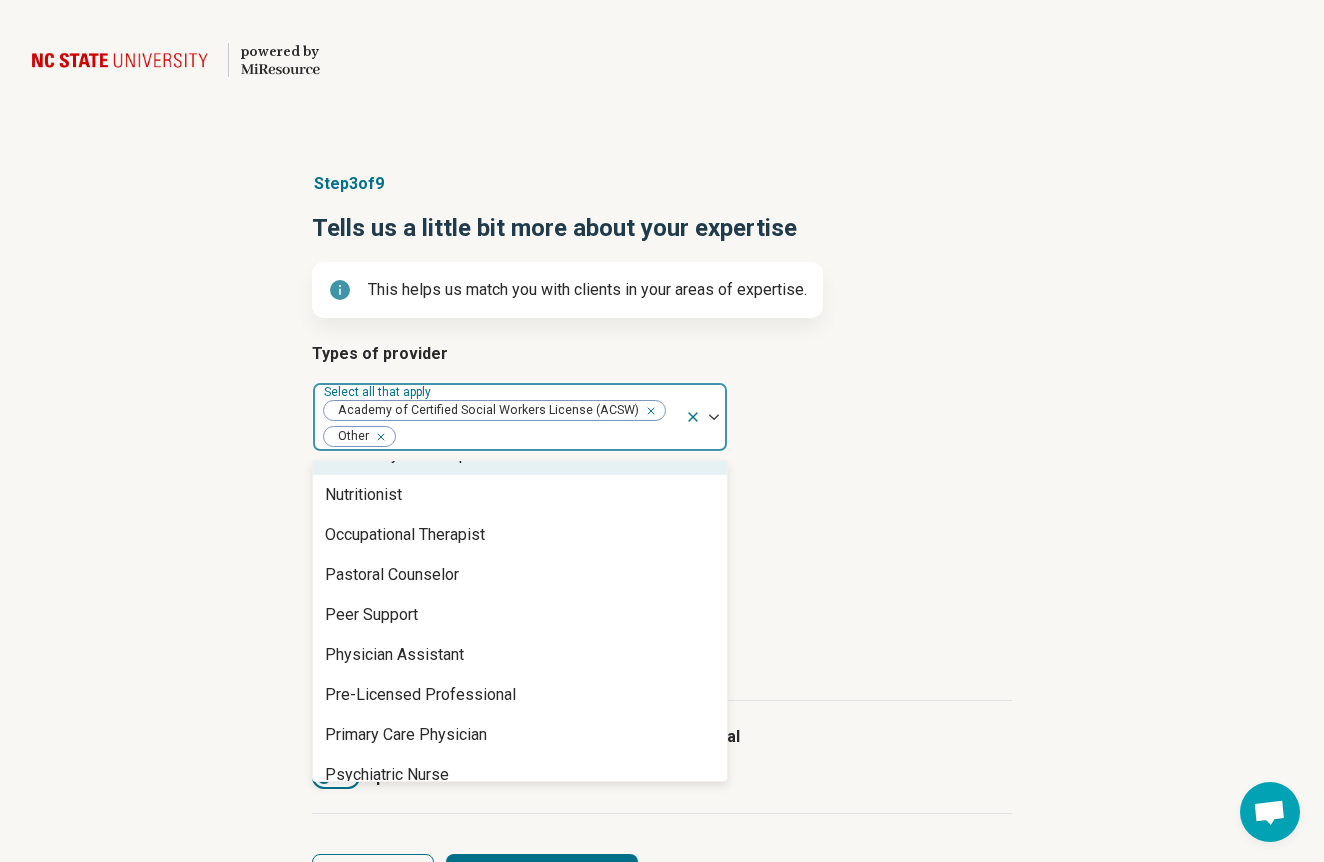 click 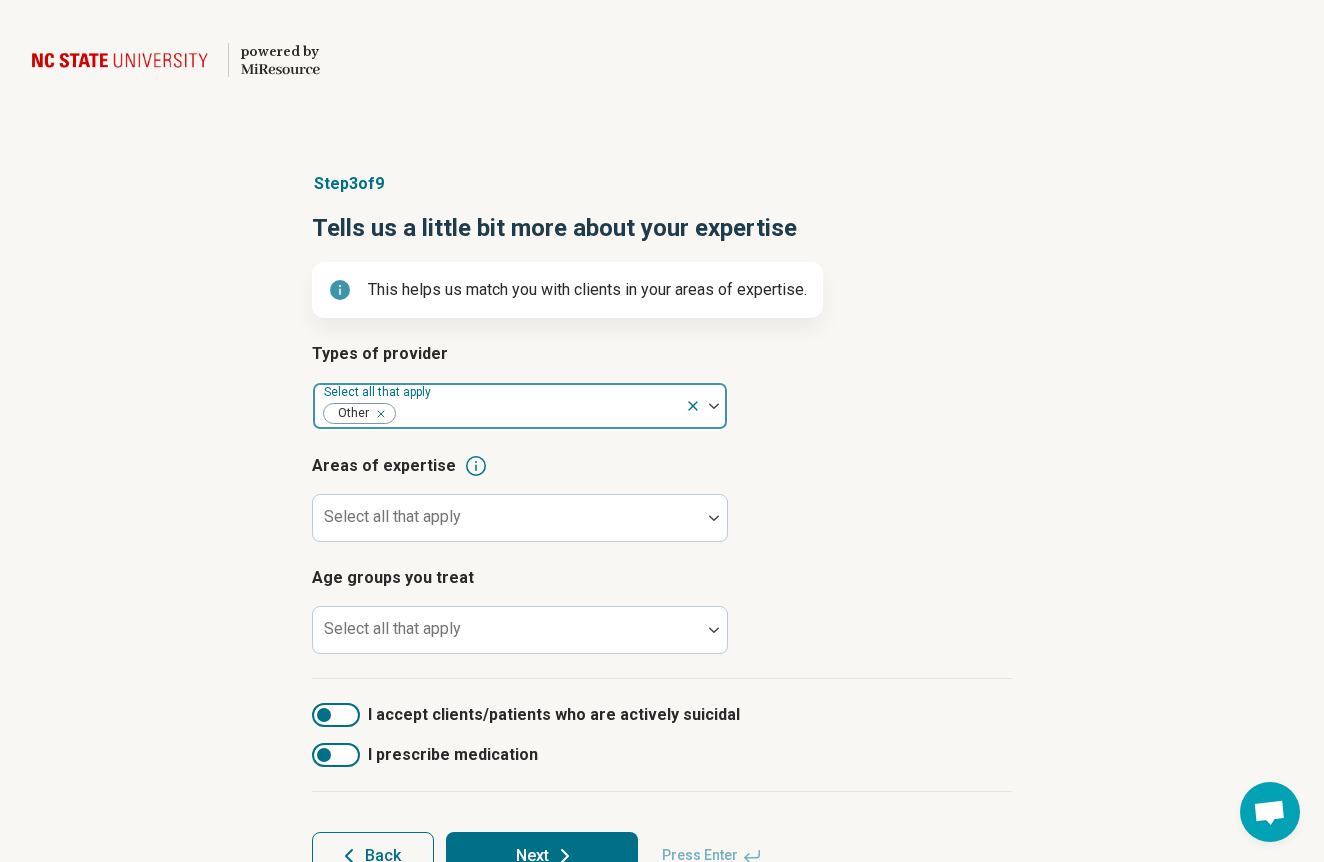 click on "Types of provider Select all that apply Other" at bounding box center (662, 386) 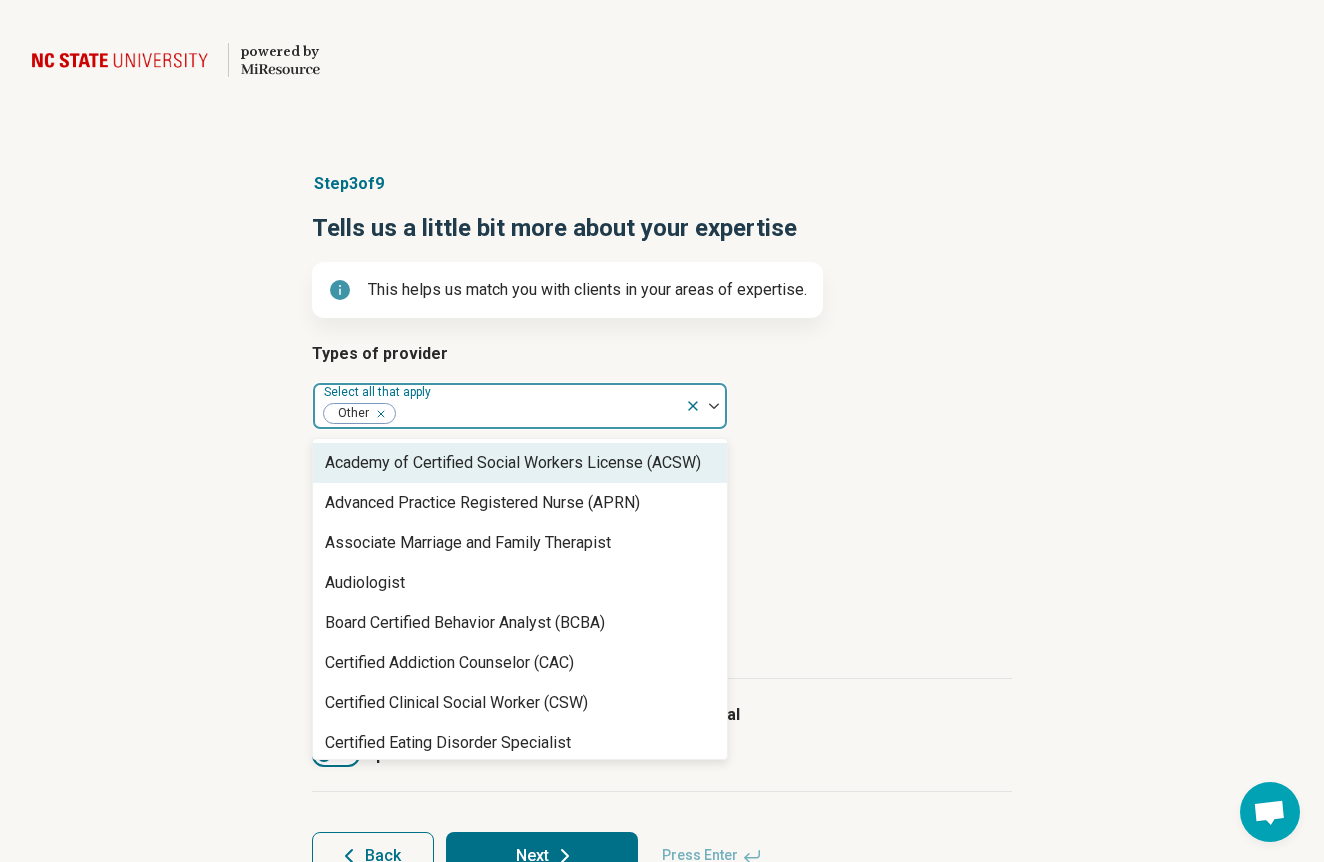 click at bounding box center [537, 414] 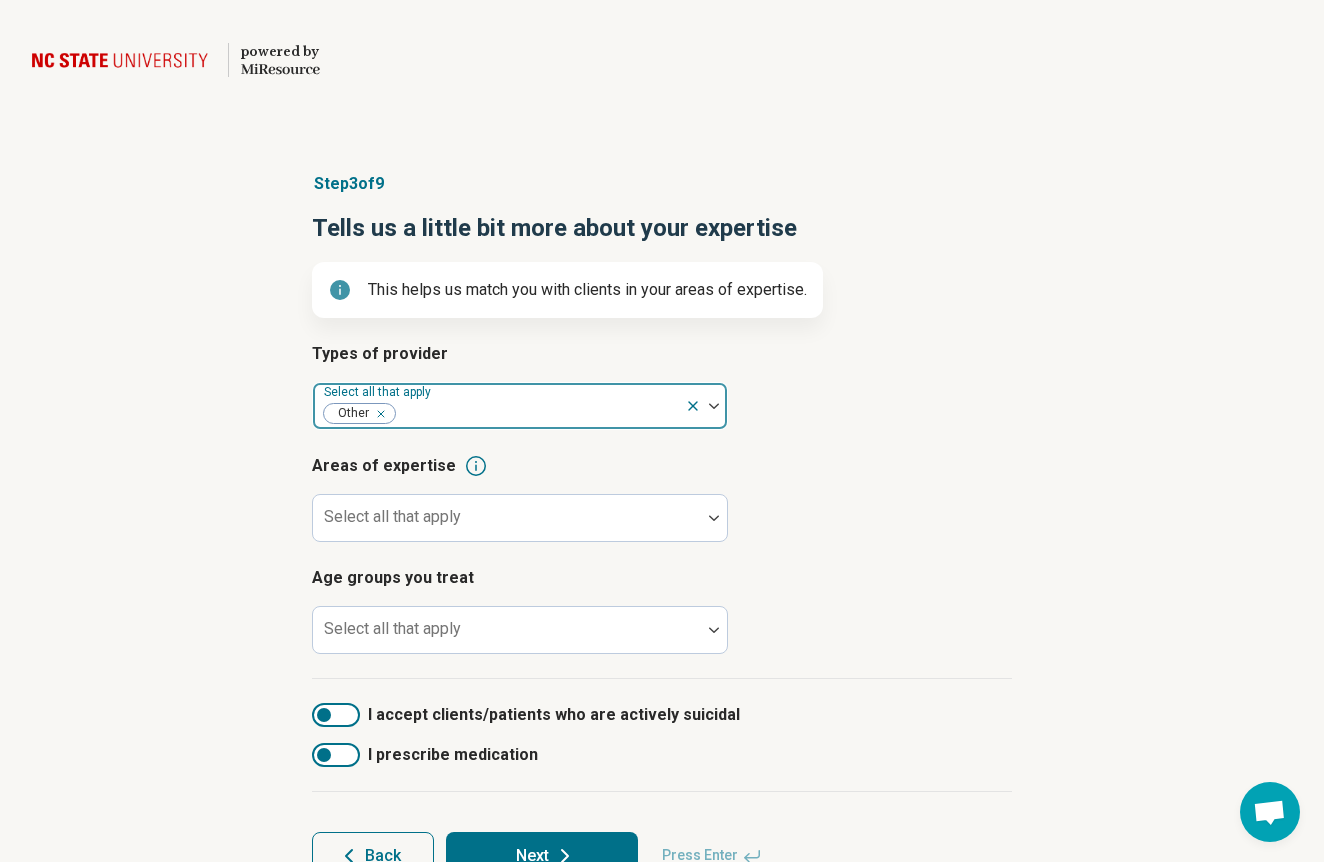 click on "Other" at bounding box center [349, 413] 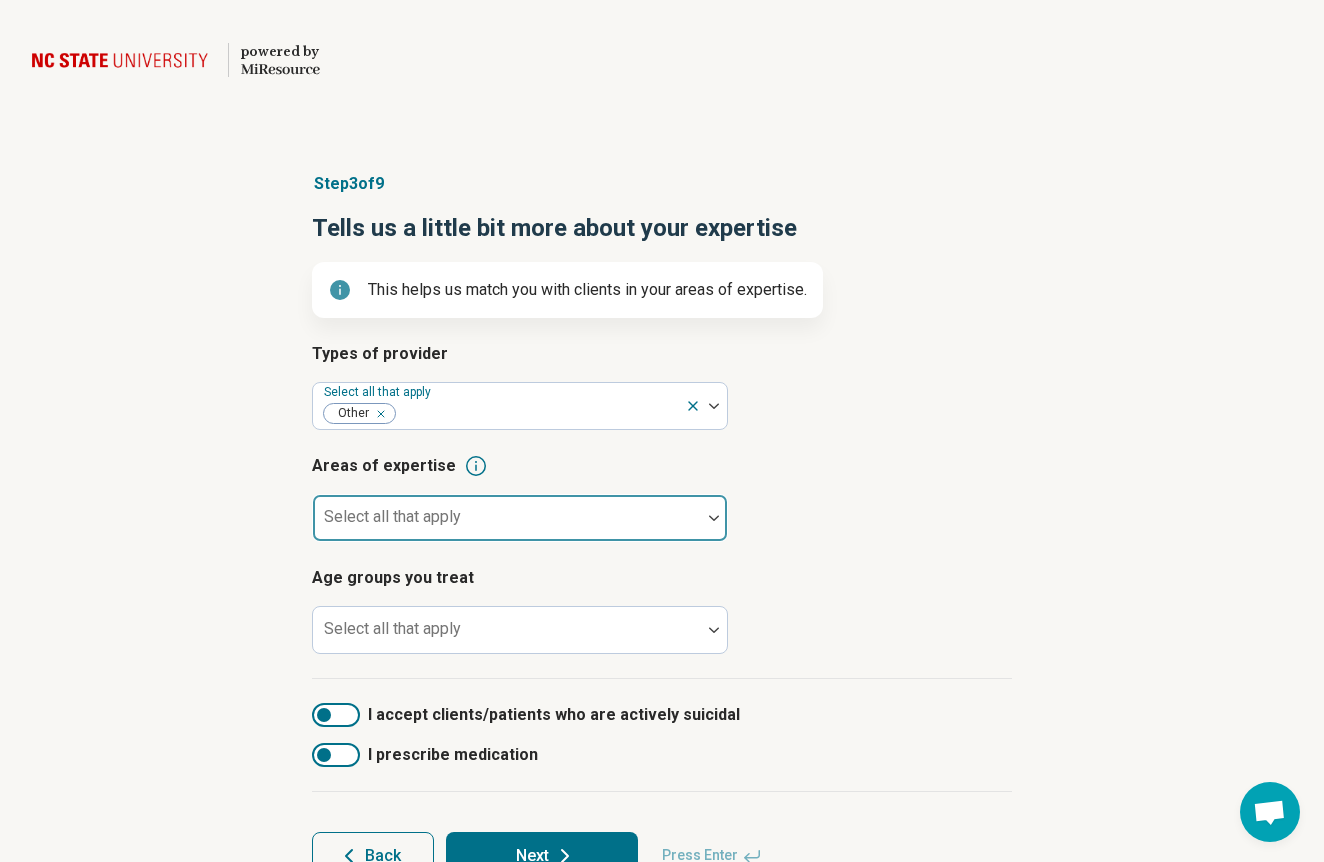 click on "Select all that apply" at bounding box center [520, 518] 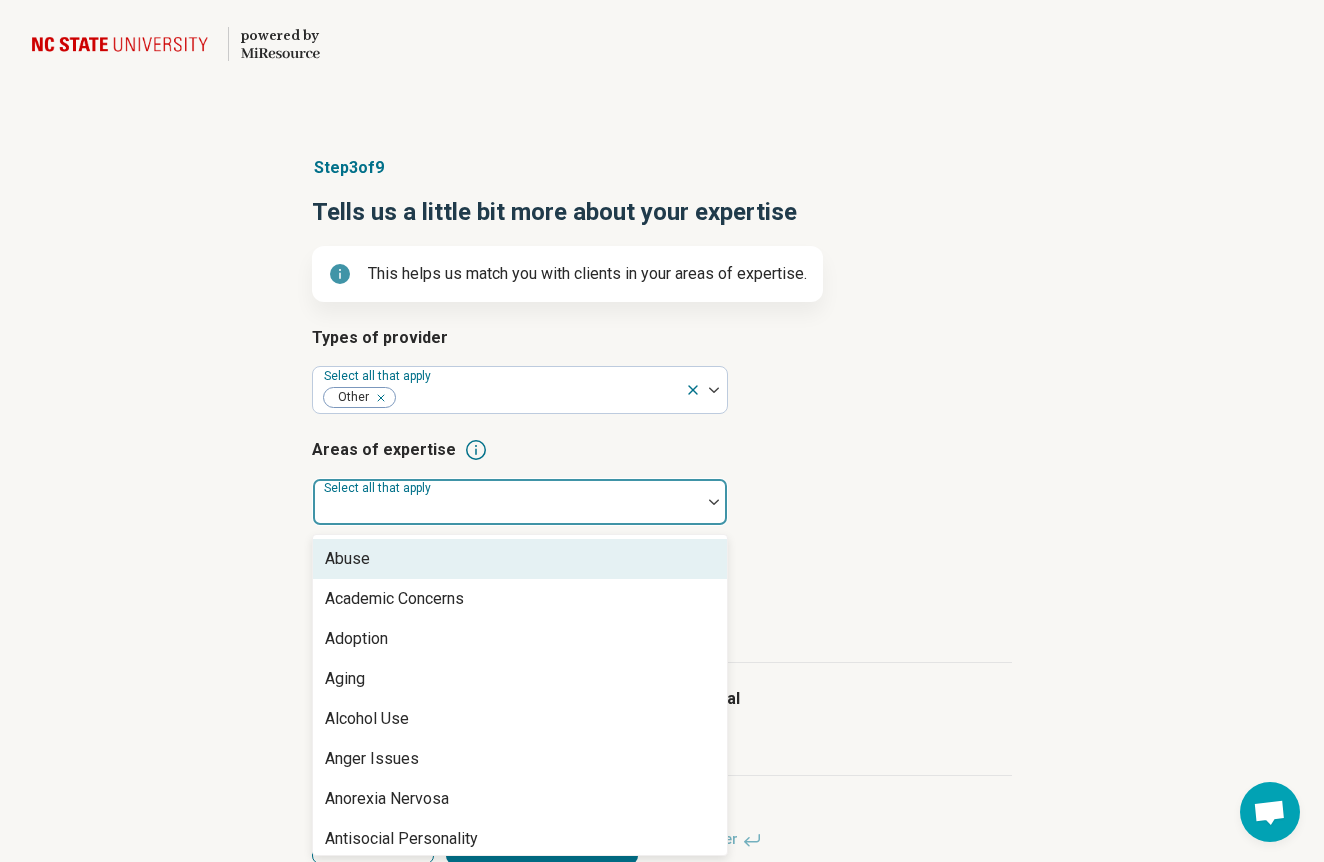 scroll, scrollTop: 17, scrollLeft: 0, axis: vertical 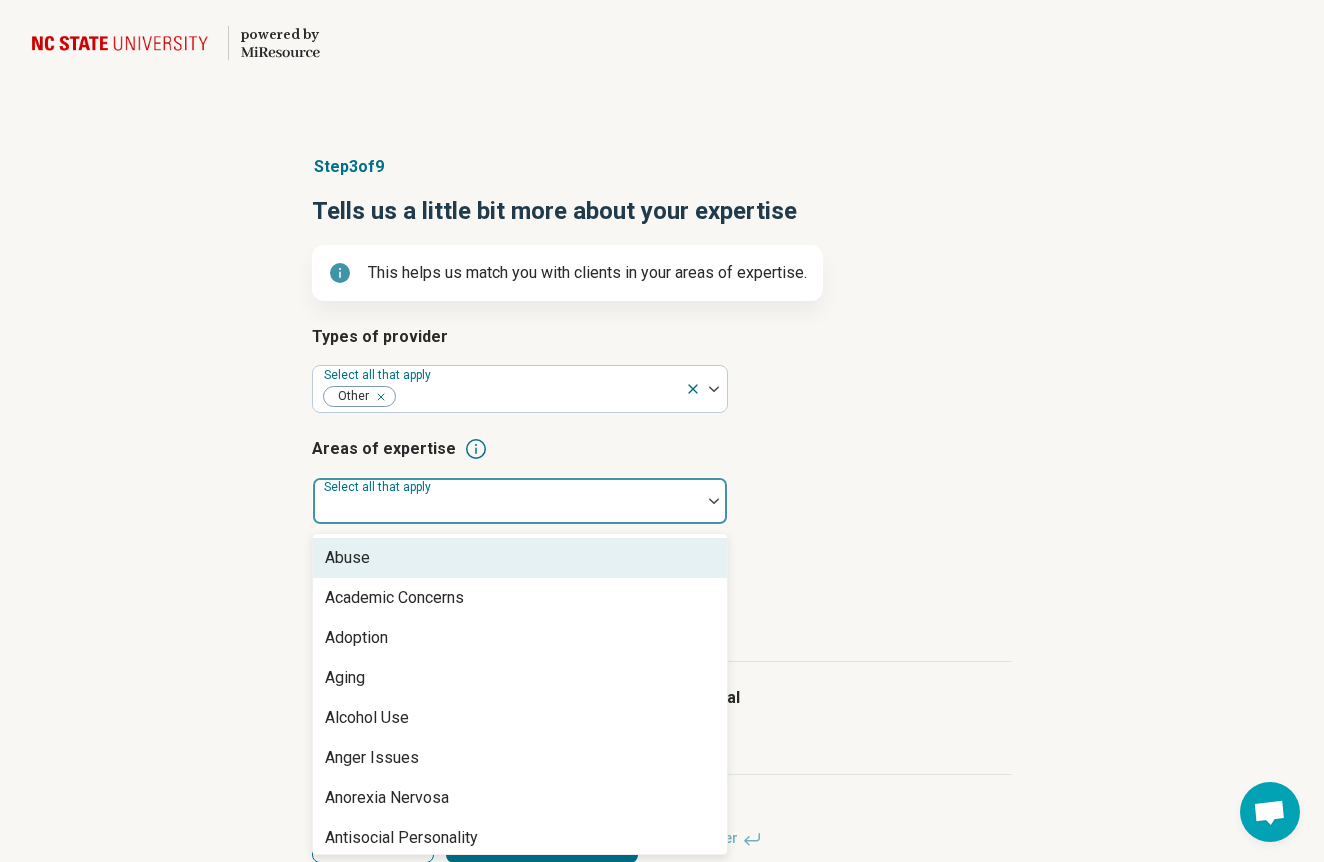 click on "Abuse" at bounding box center [520, 558] 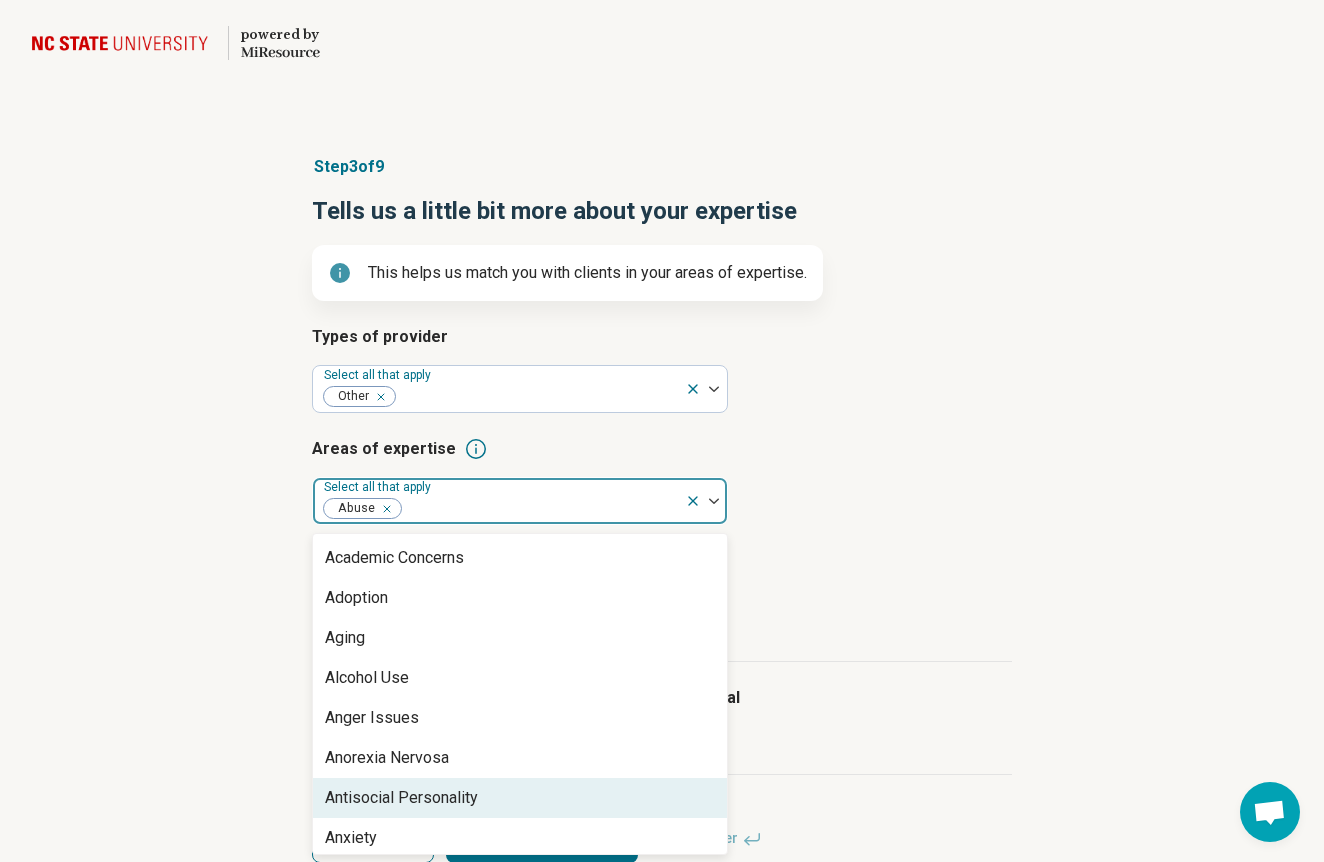 scroll, scrollTop: 17, scrollLeft: 0, axis: vertical 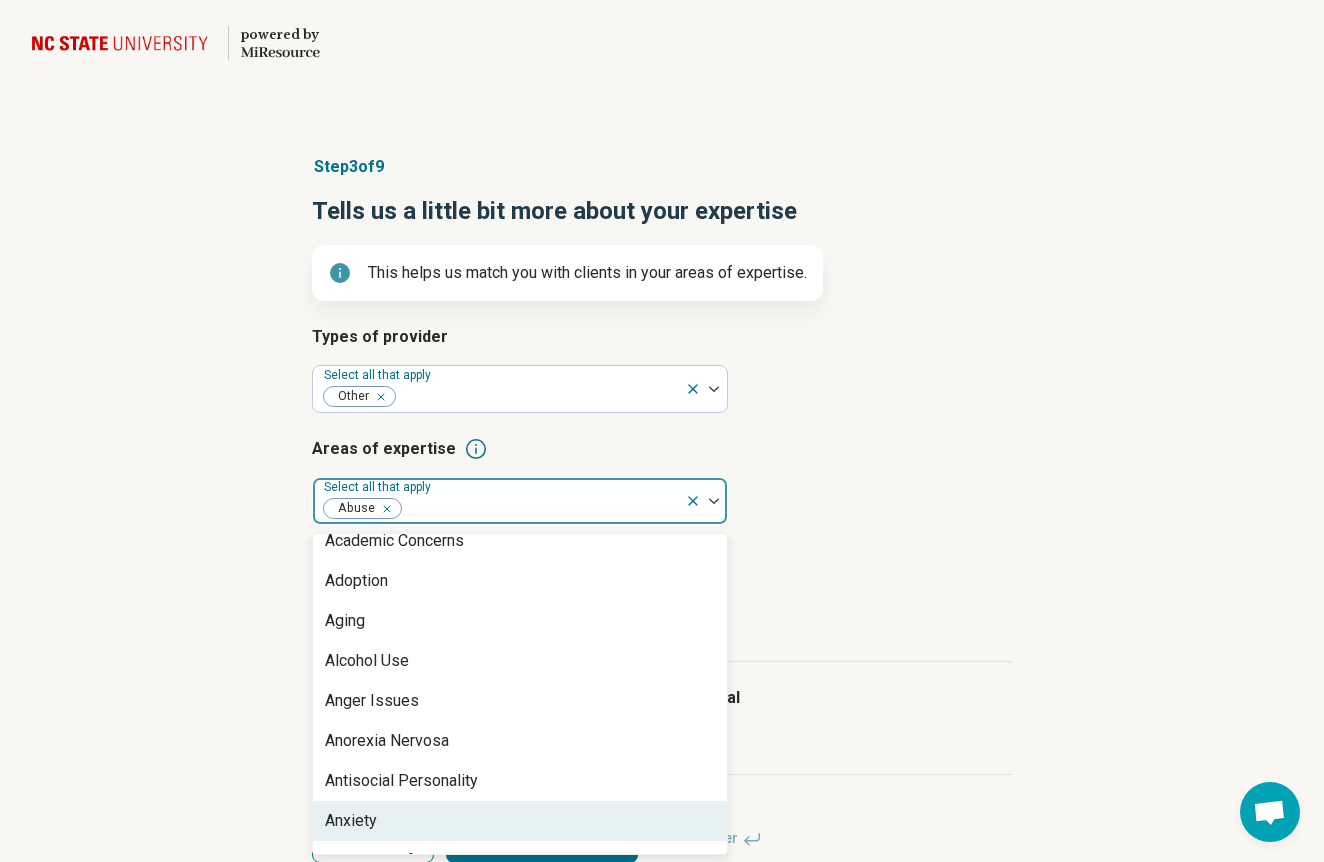 click on "Anxiety" at bounding box center [520, 821] 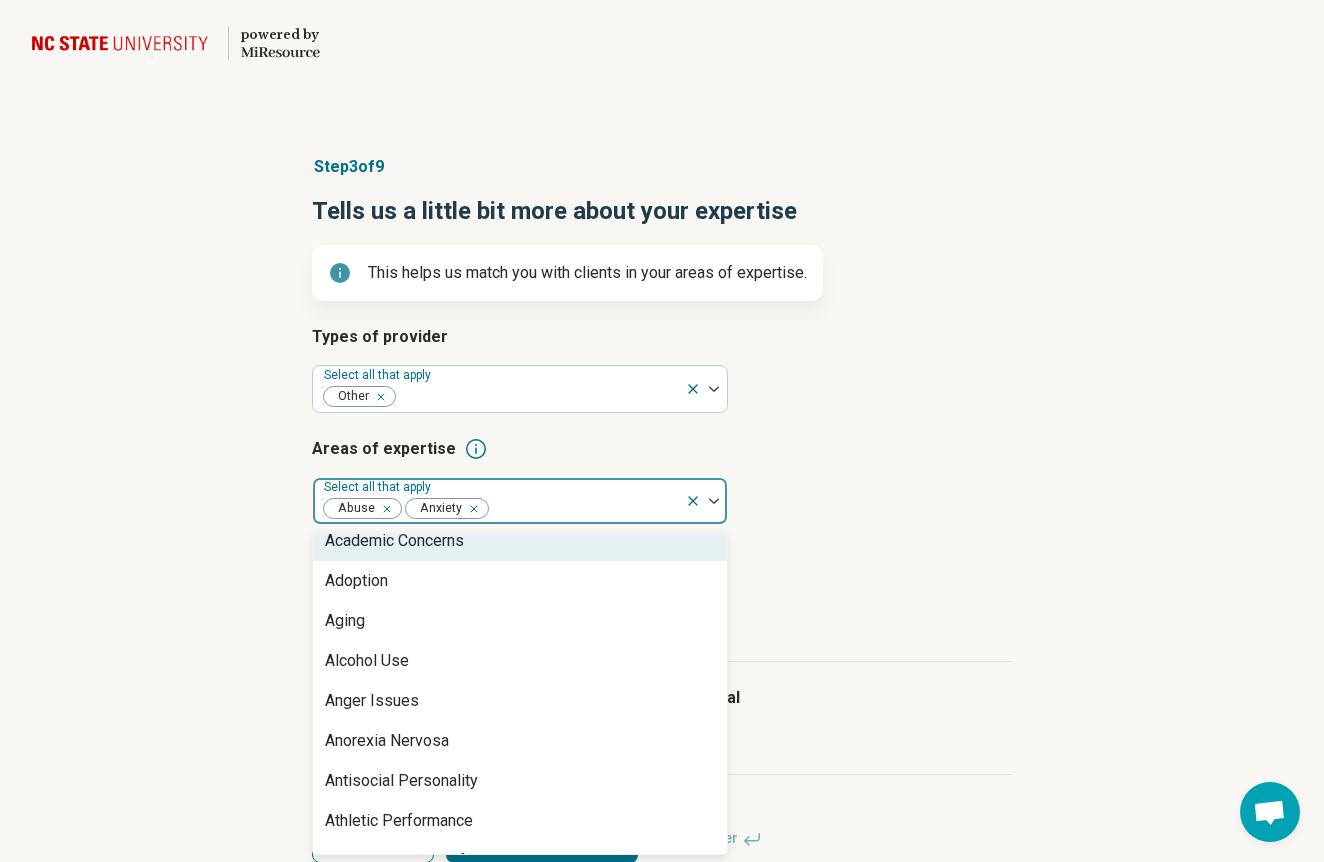 click 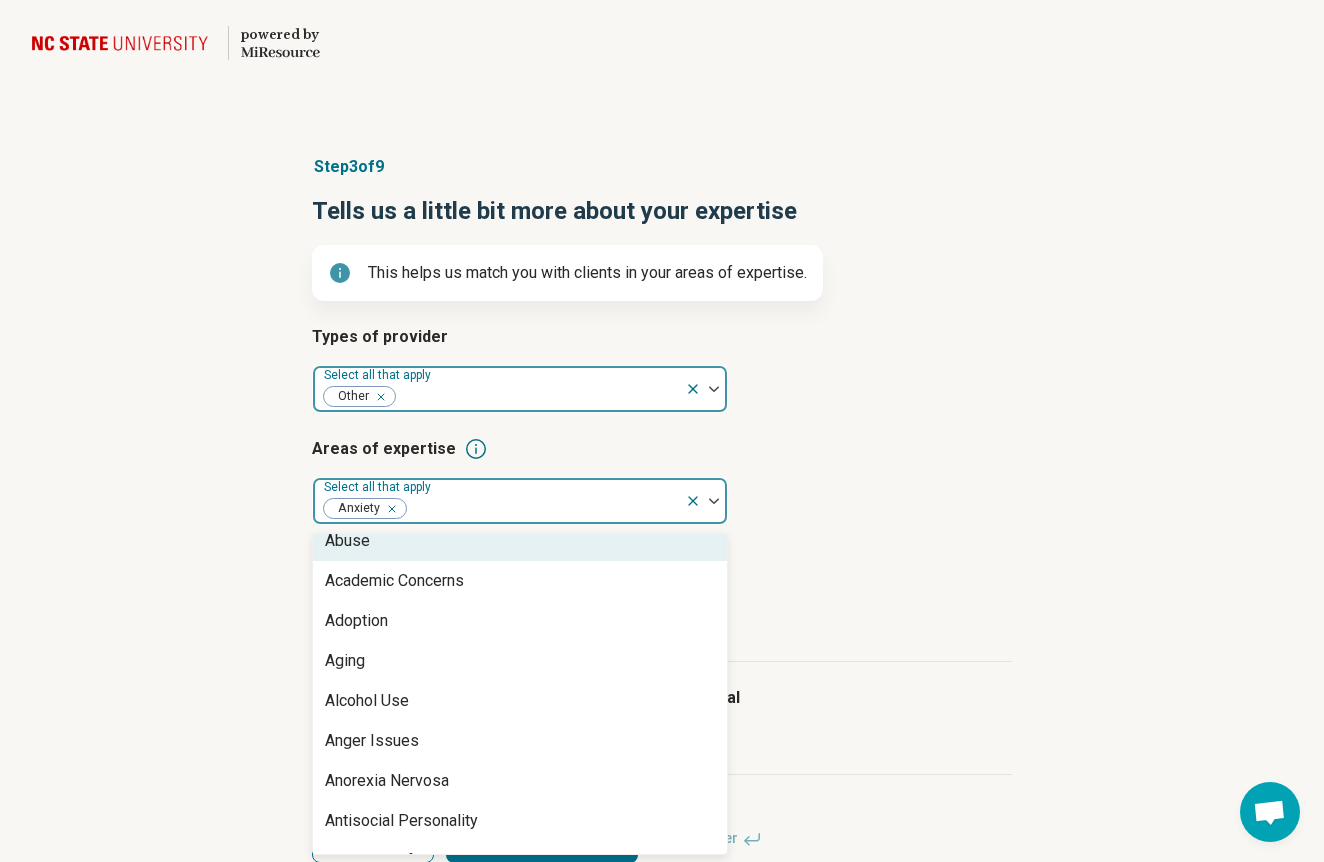 click at bounding box center (377, 397) 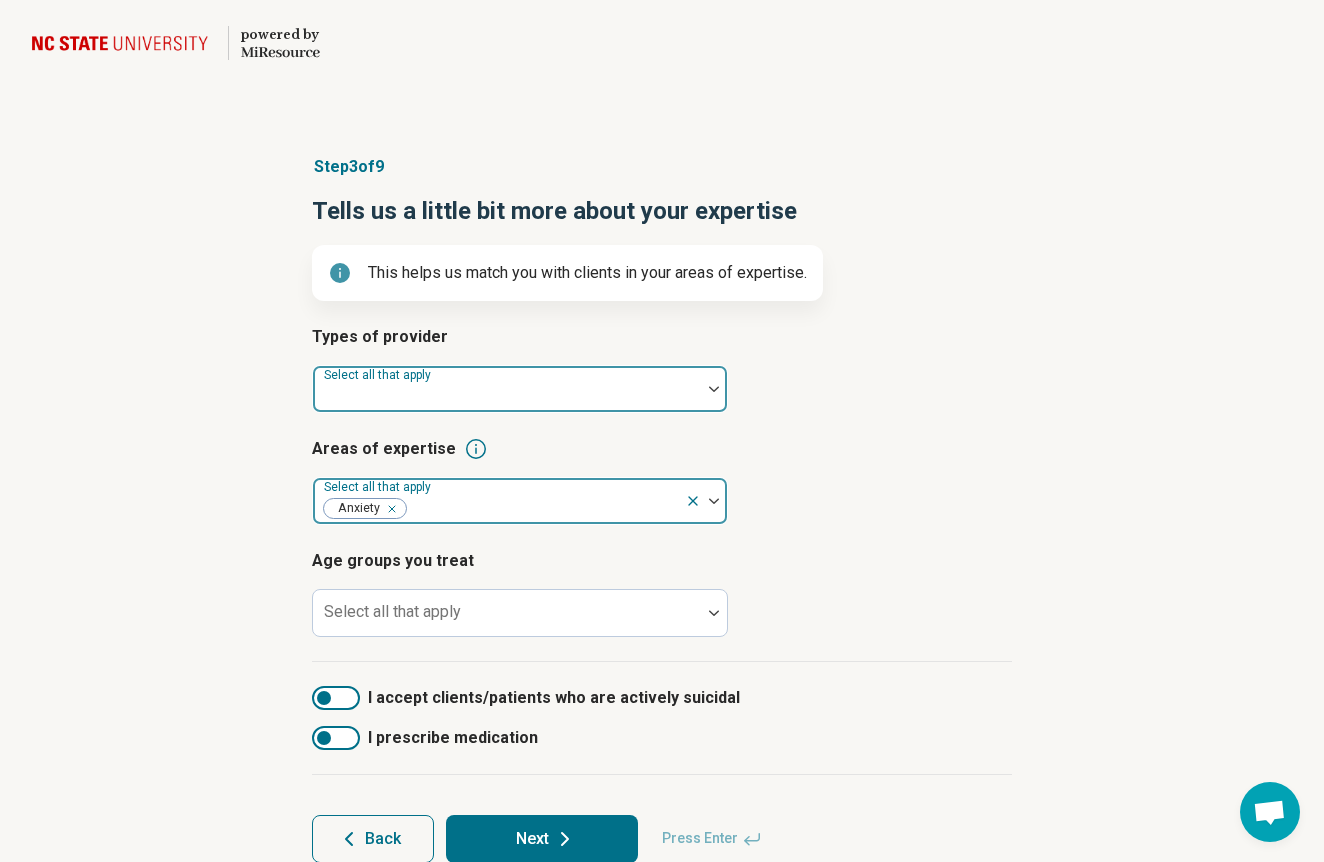 click at bounding box center (507, 397) 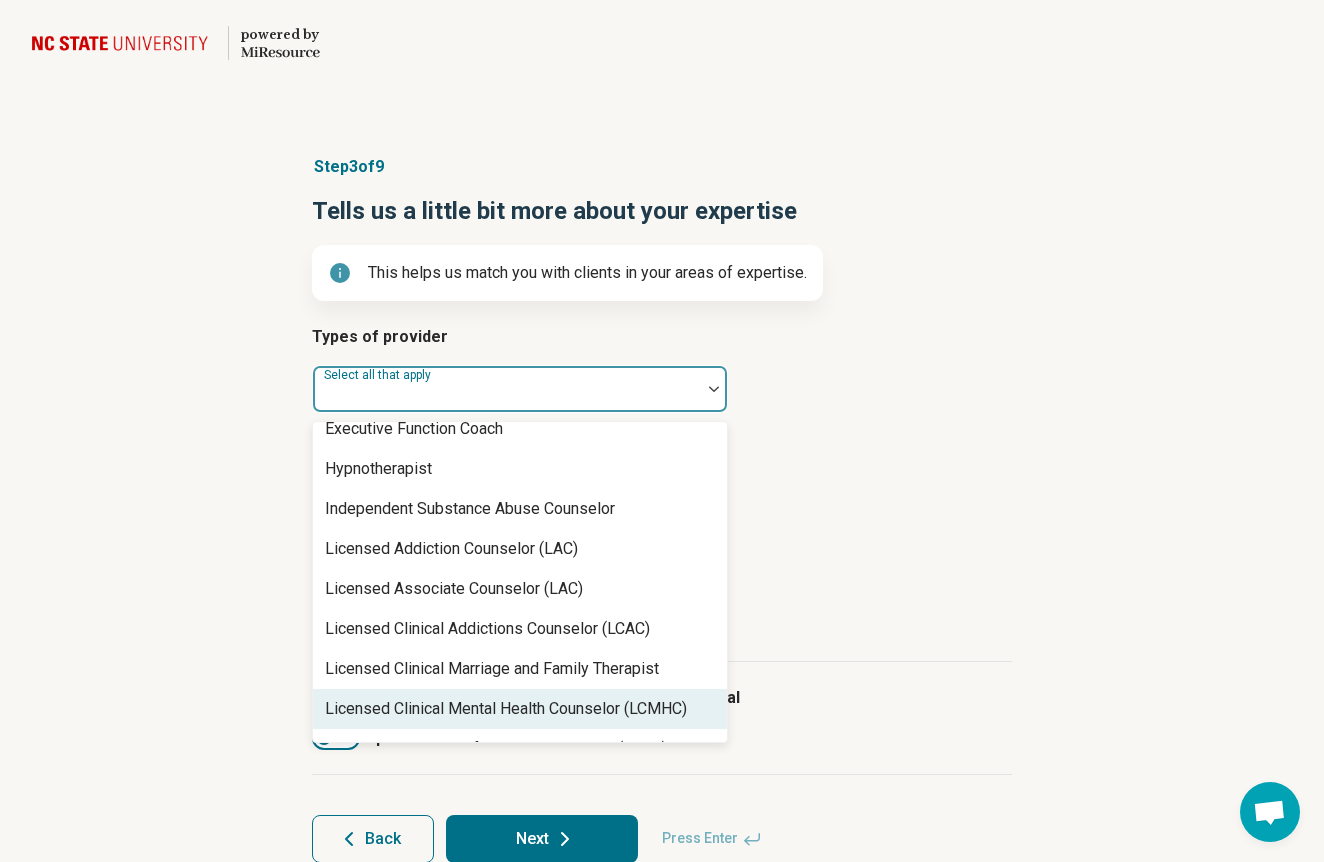 scroll, scrollTop: 737, scrollLeft: 0, axis: vertical 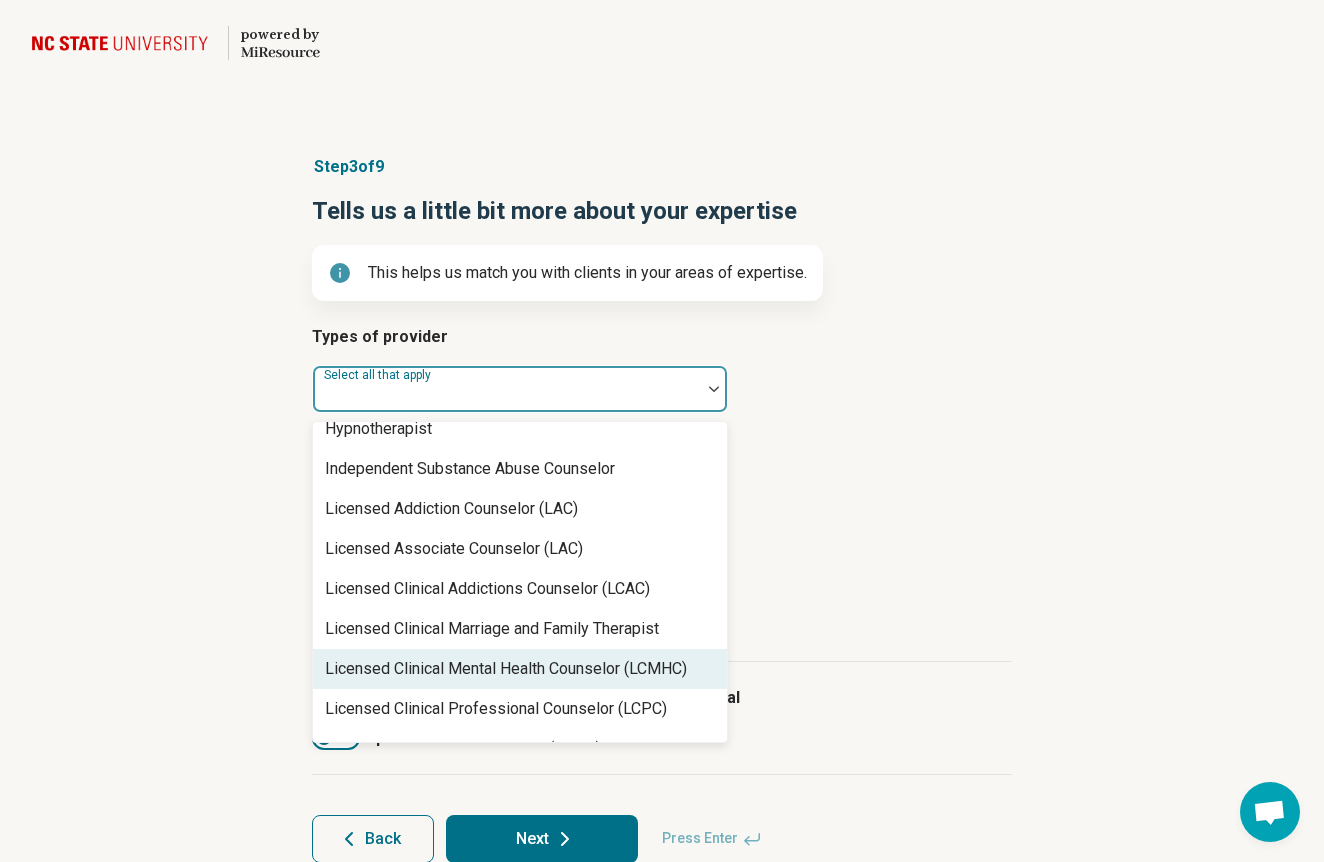 click on "Licensed Clinical Mental Health Counselor (LCMHC)" at bounding box center [506, 669] 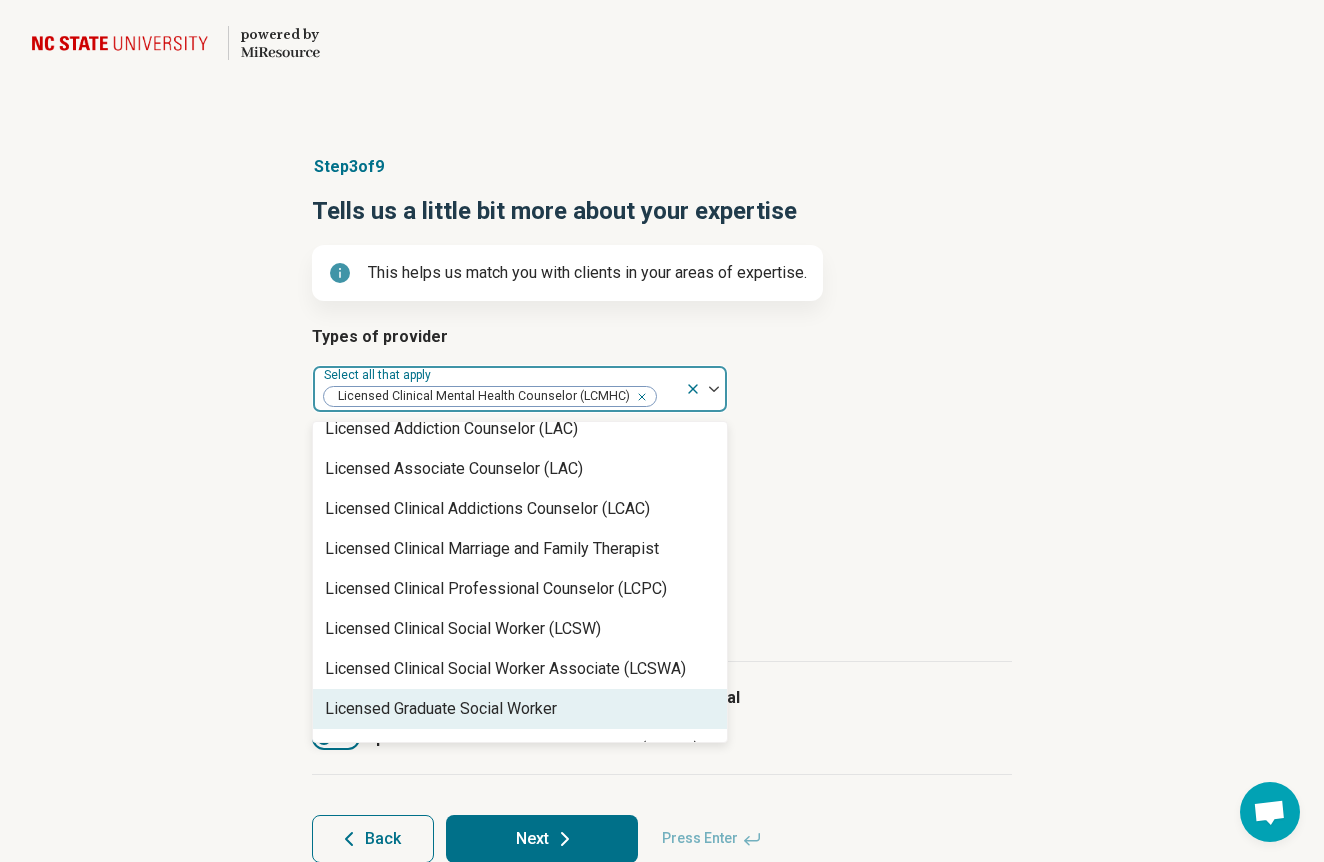 scroll, scrollTop: 857, scrollLeft: 0, axis: vertical 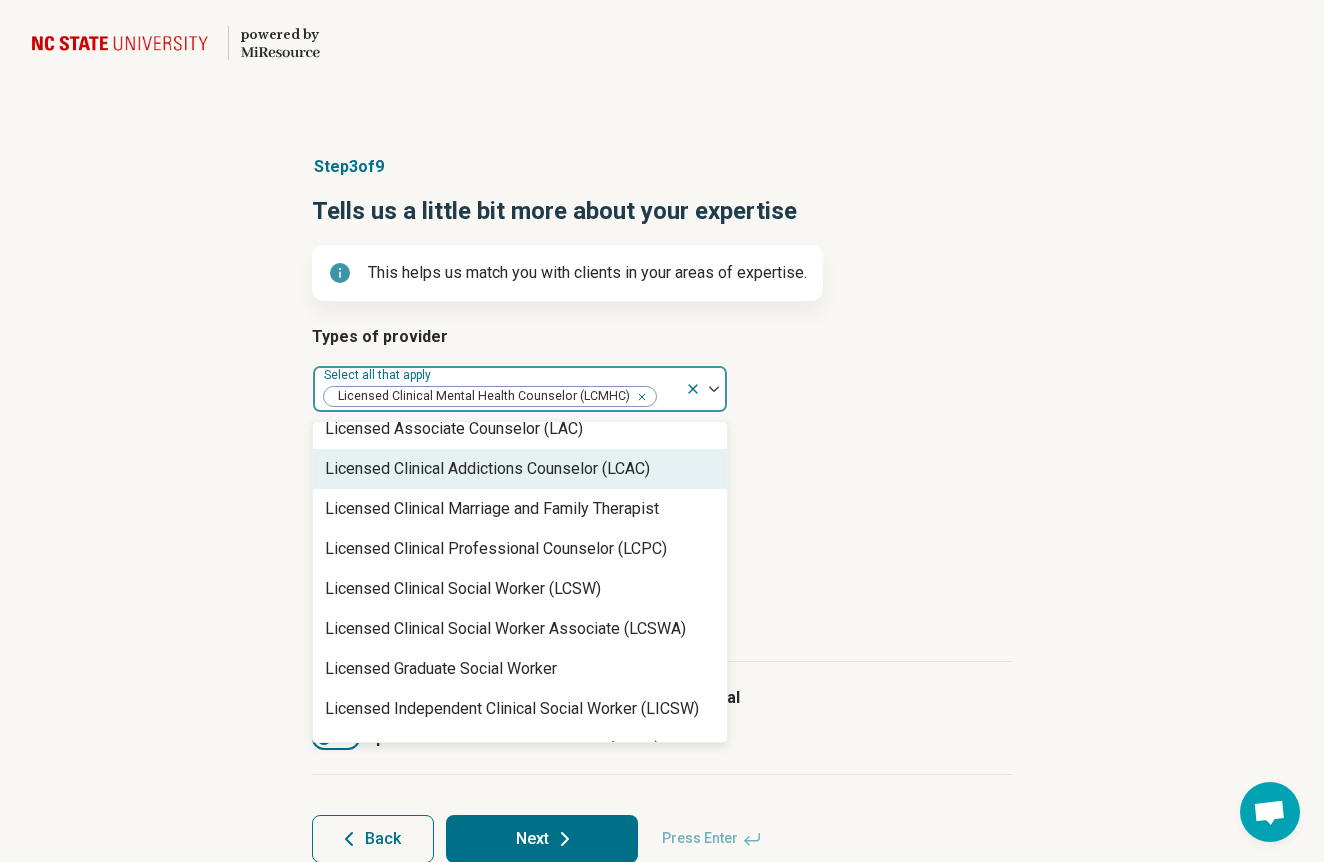 click on "Licensed Clinical Addictions Counselor (LCAC)" at bounding box center (487, 469) 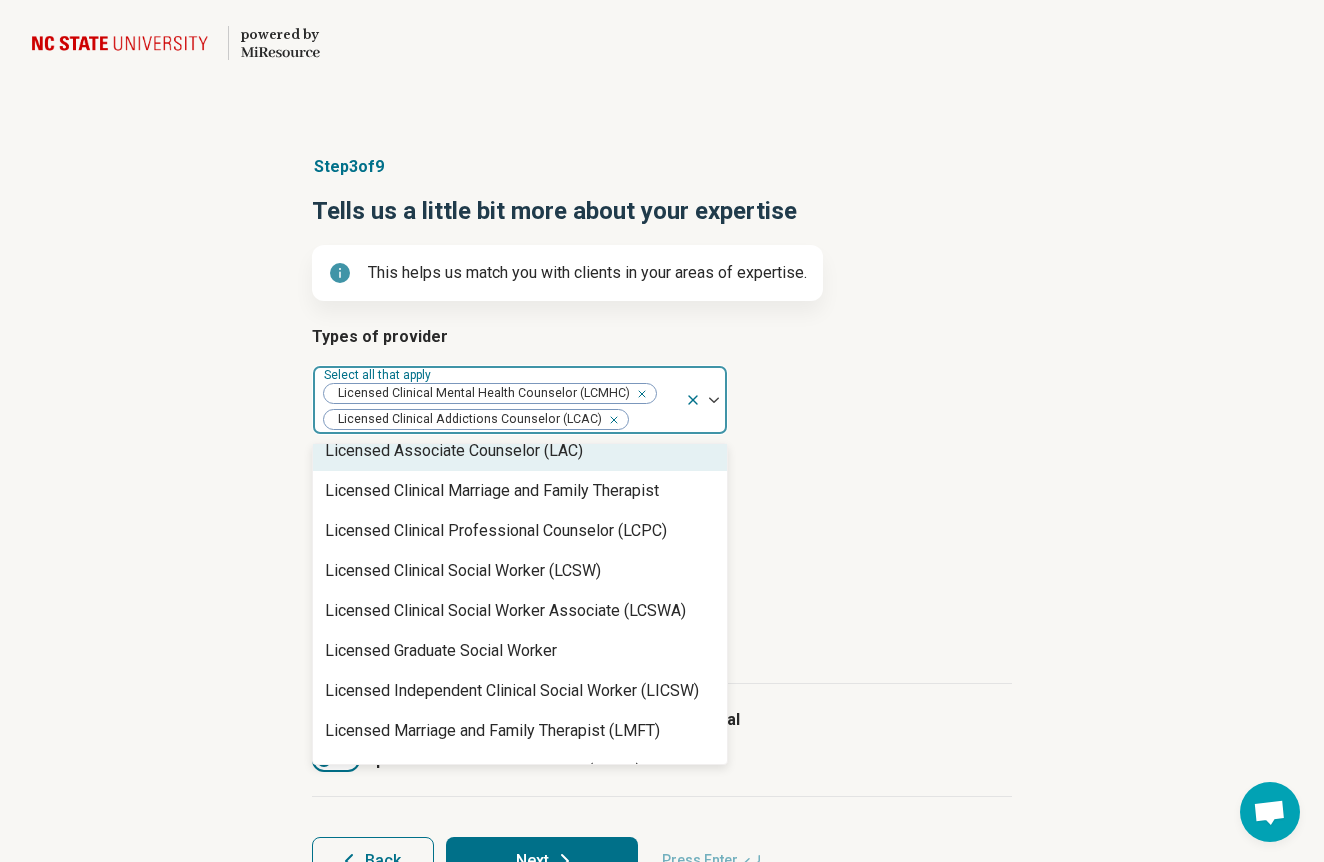 click on "Areas of expertise" at bounding box center (662, 471) 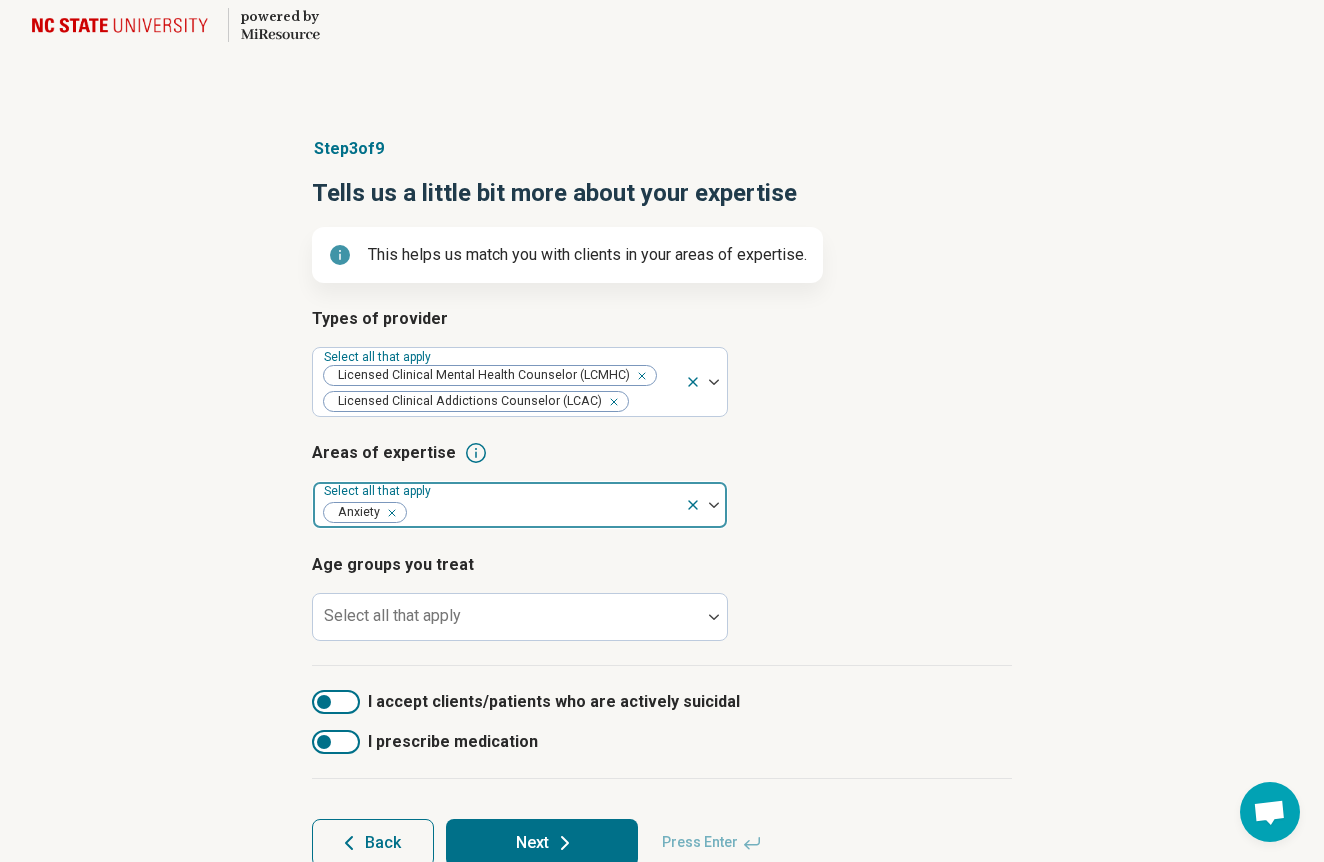 click on "Types of provider Select all that apply Licensed Clinical Mental Health Counselor (LCMHC) Licensed Clinical Addictions Counselor (LCAC) Areas of expertise Select all that apply Anxiety Age groups you treat Select all that apply" at bounding box center (662, 486) 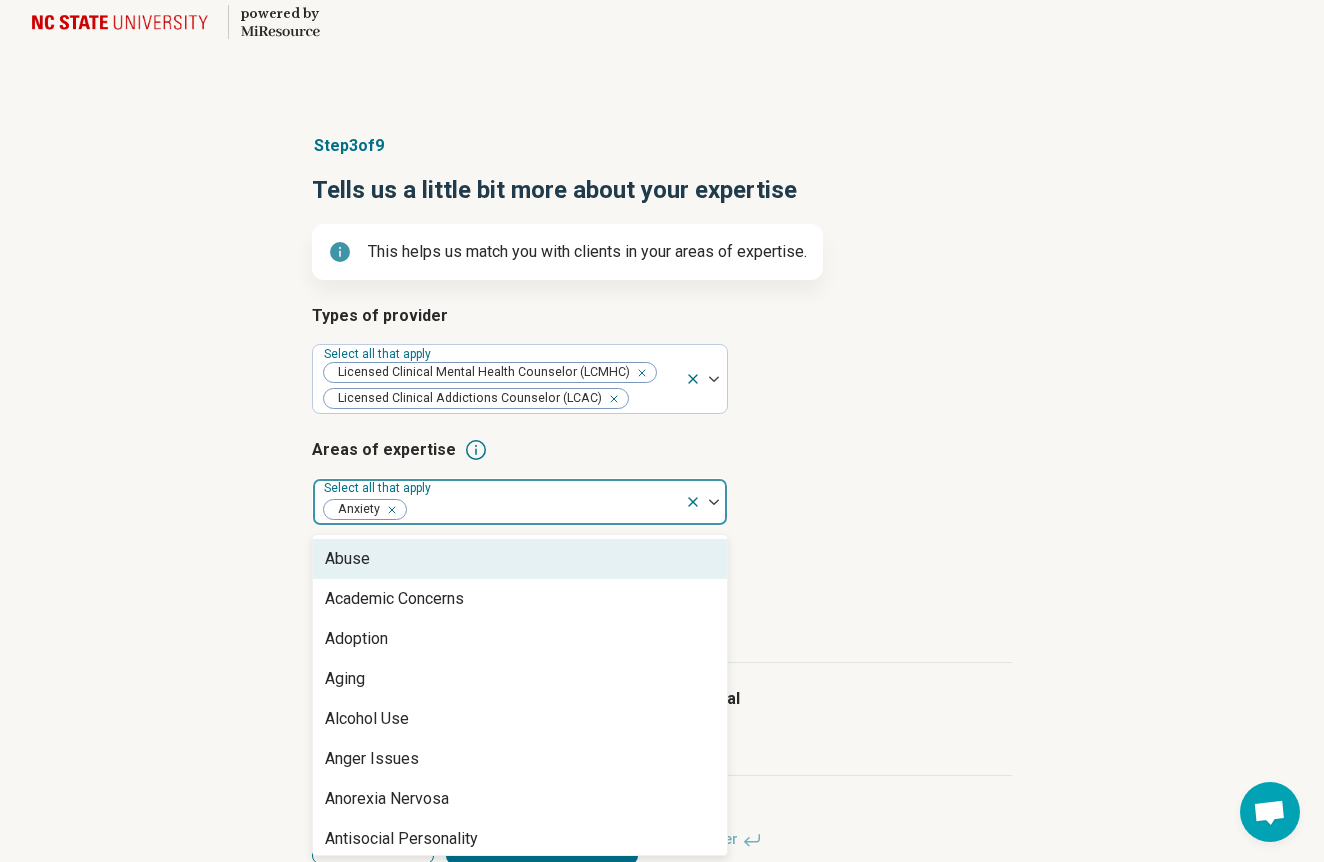 scroll, scrollTop: 39, scrollLeft: 0, axis: vertical 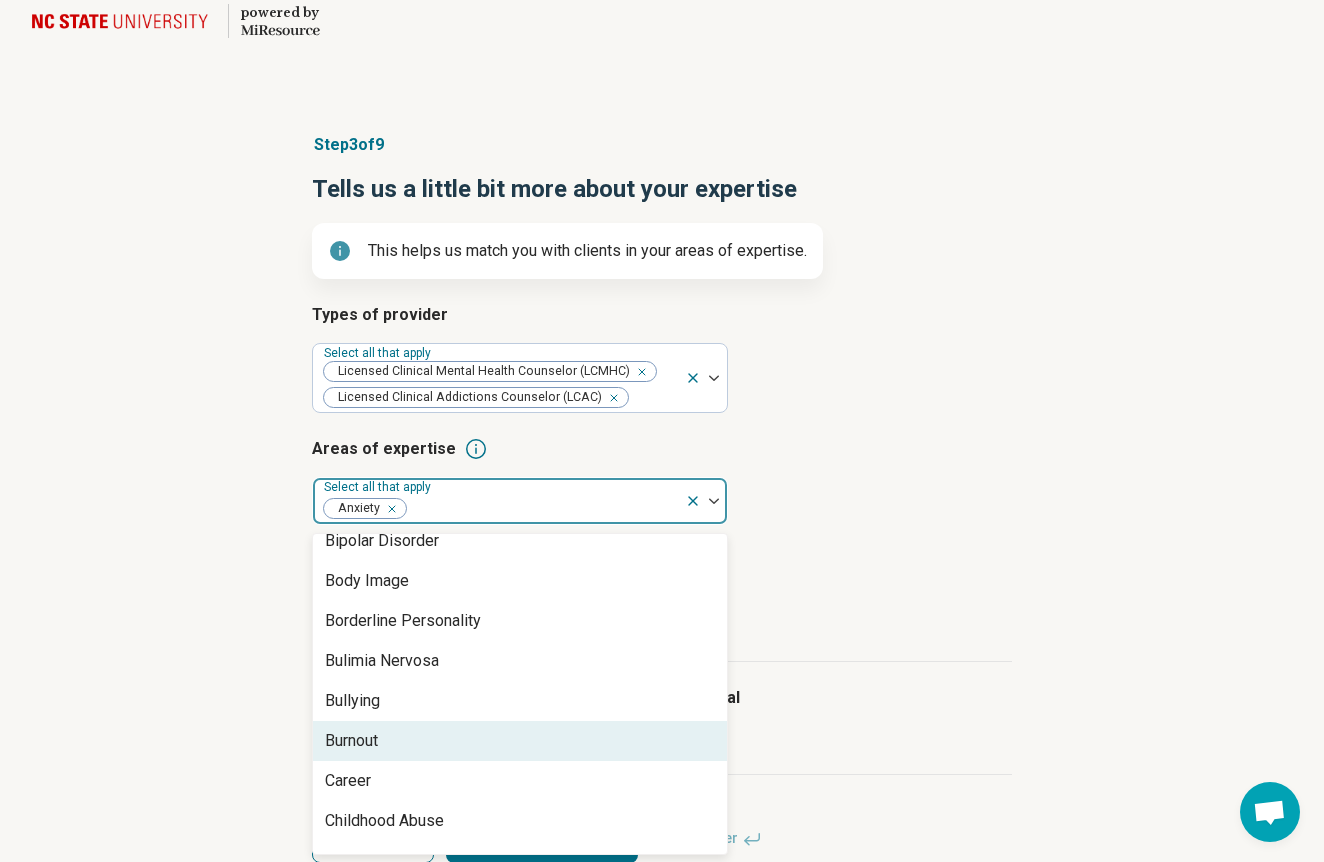 click on "Burnout" at bounding box center (520, 741) 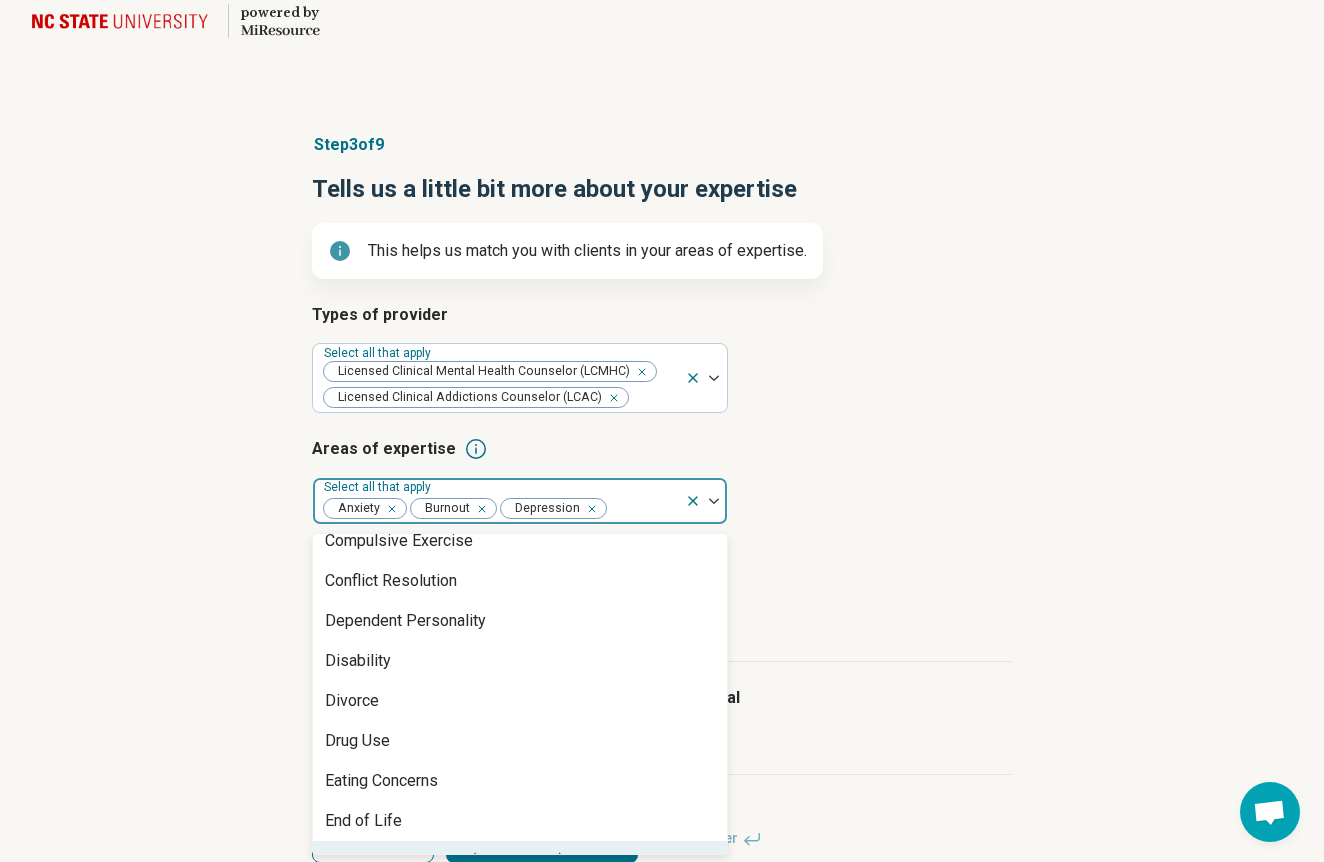 scroll, scrollTop: 1057, scrollLeft: 0, axis: vertical 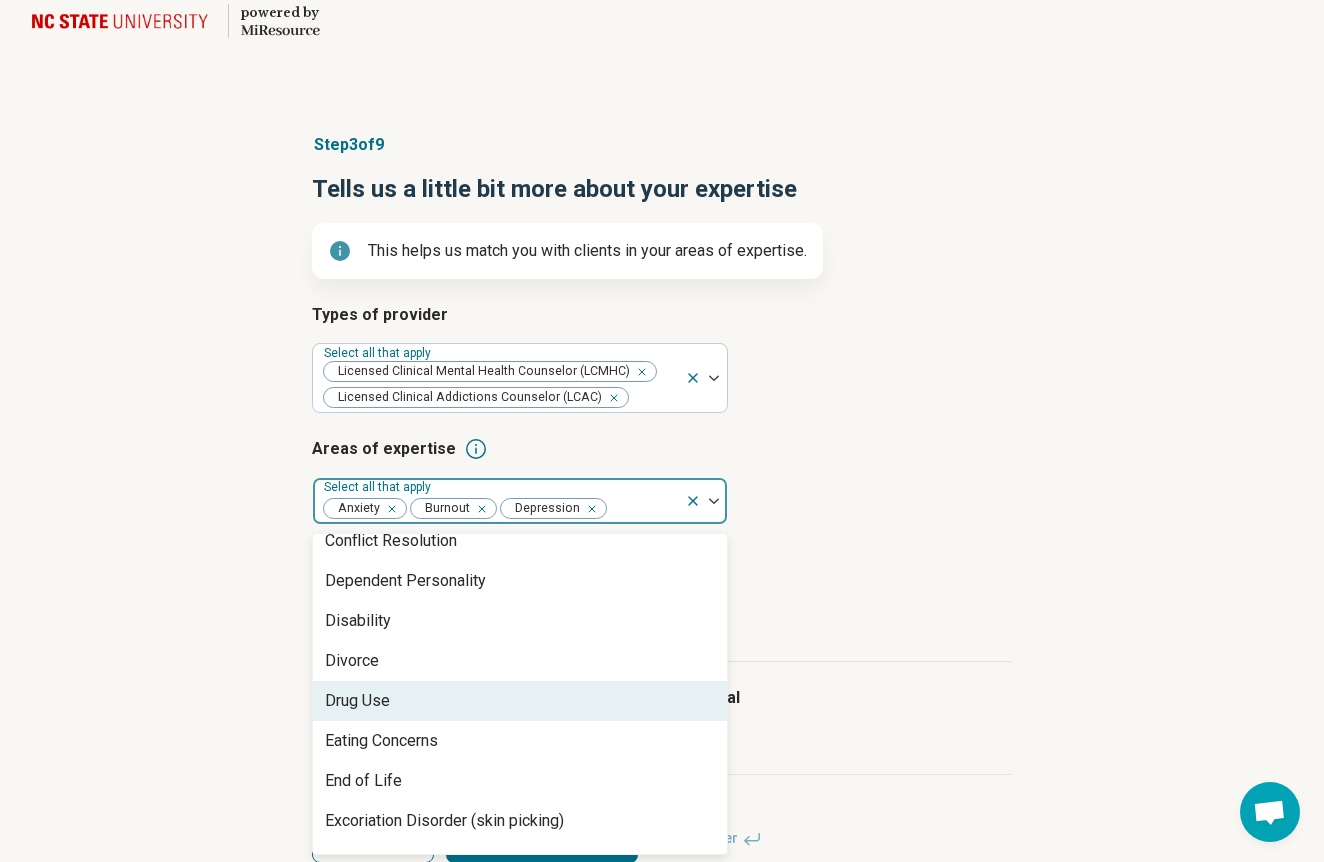click on "Drug Use" at bounding box center (357, 701) 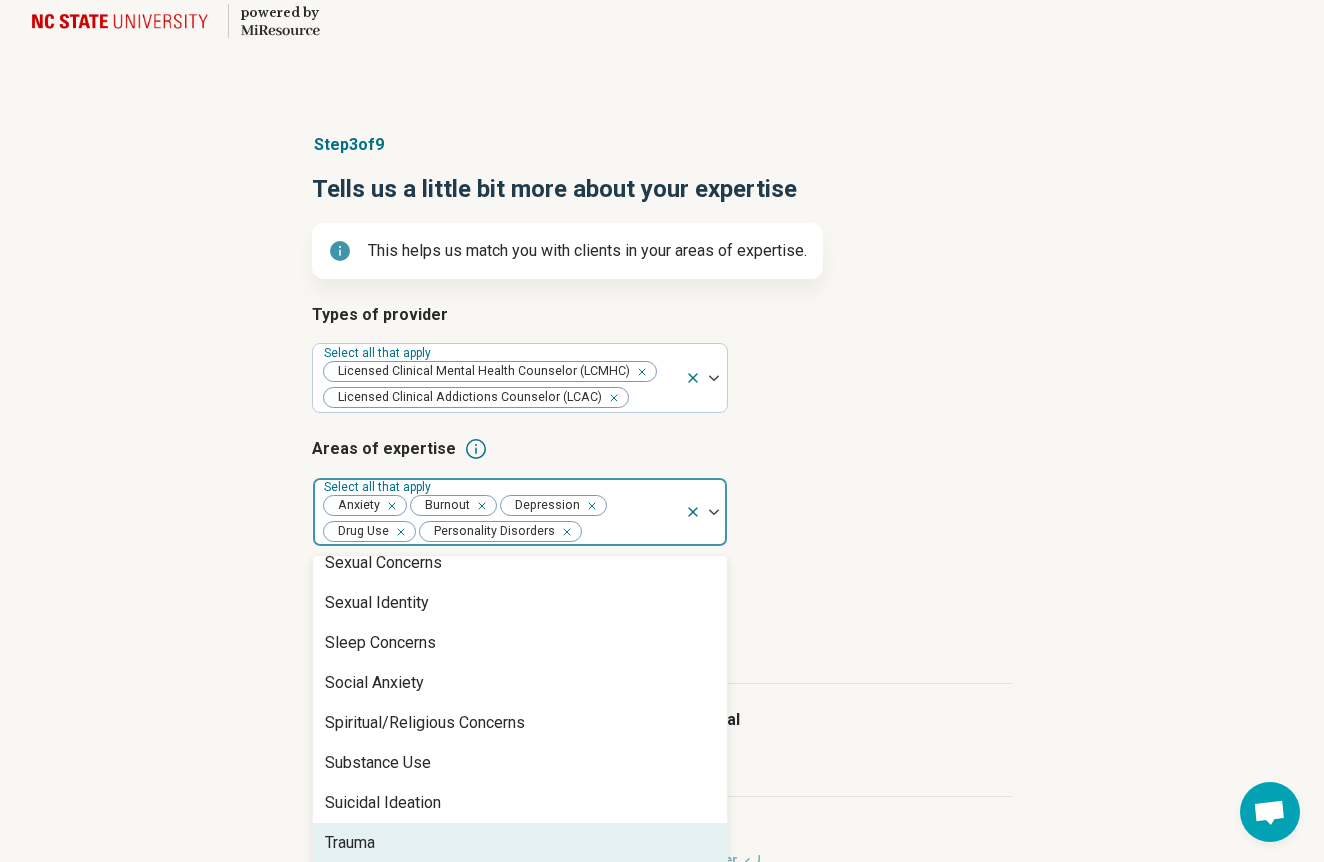 scroll, scrollTop: 3417, scrollLeft: 0, axis: vertical 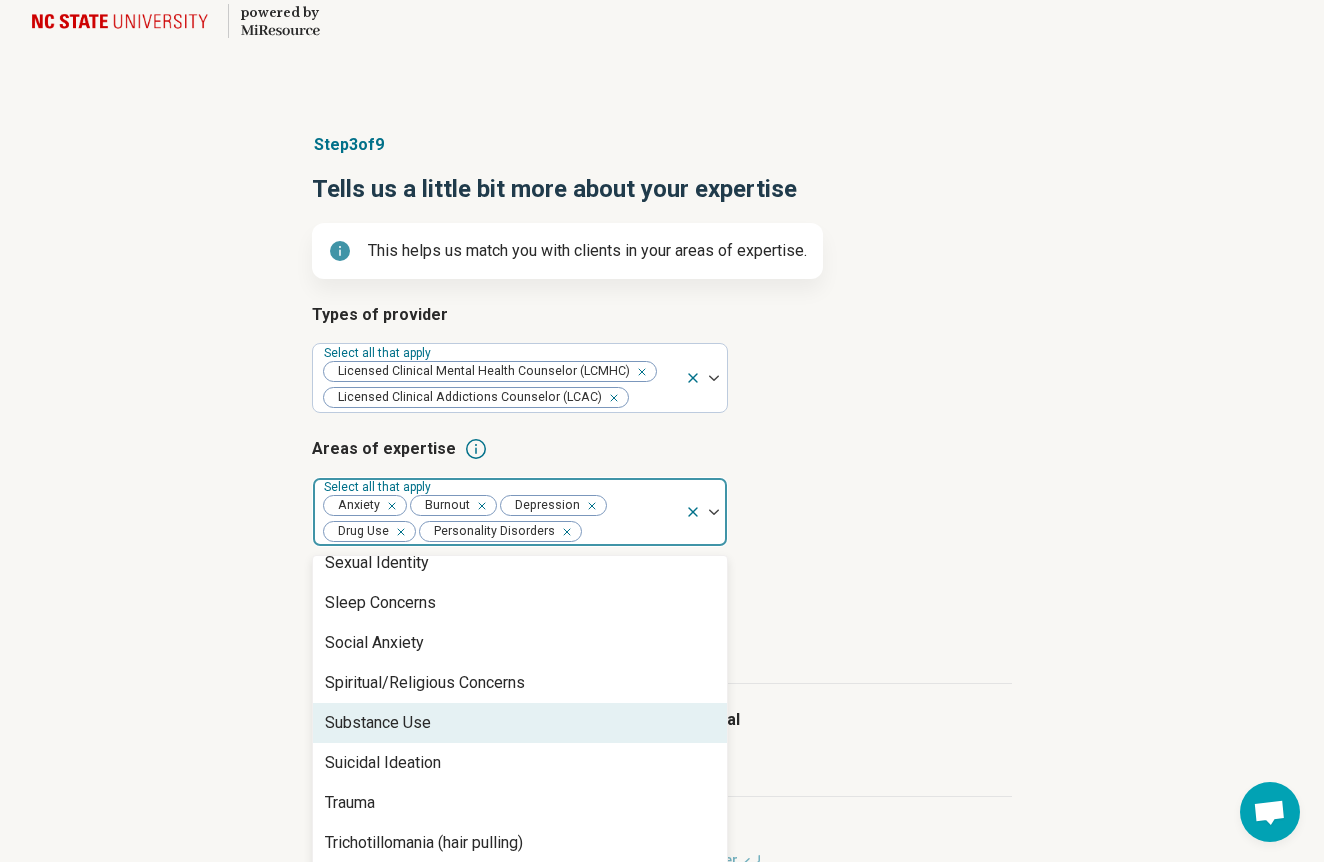click on "Substance Use" at bounding box center (378, 723) 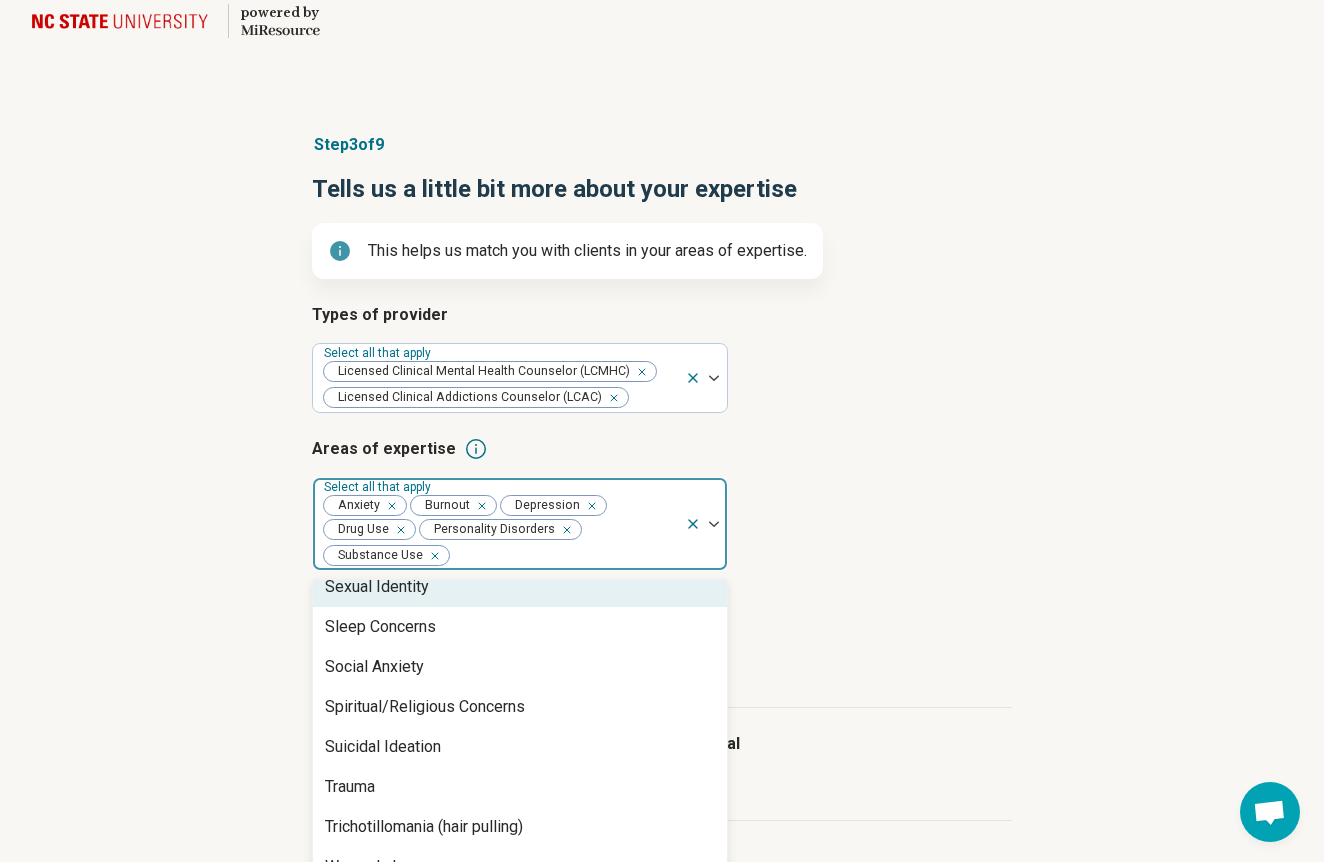 click 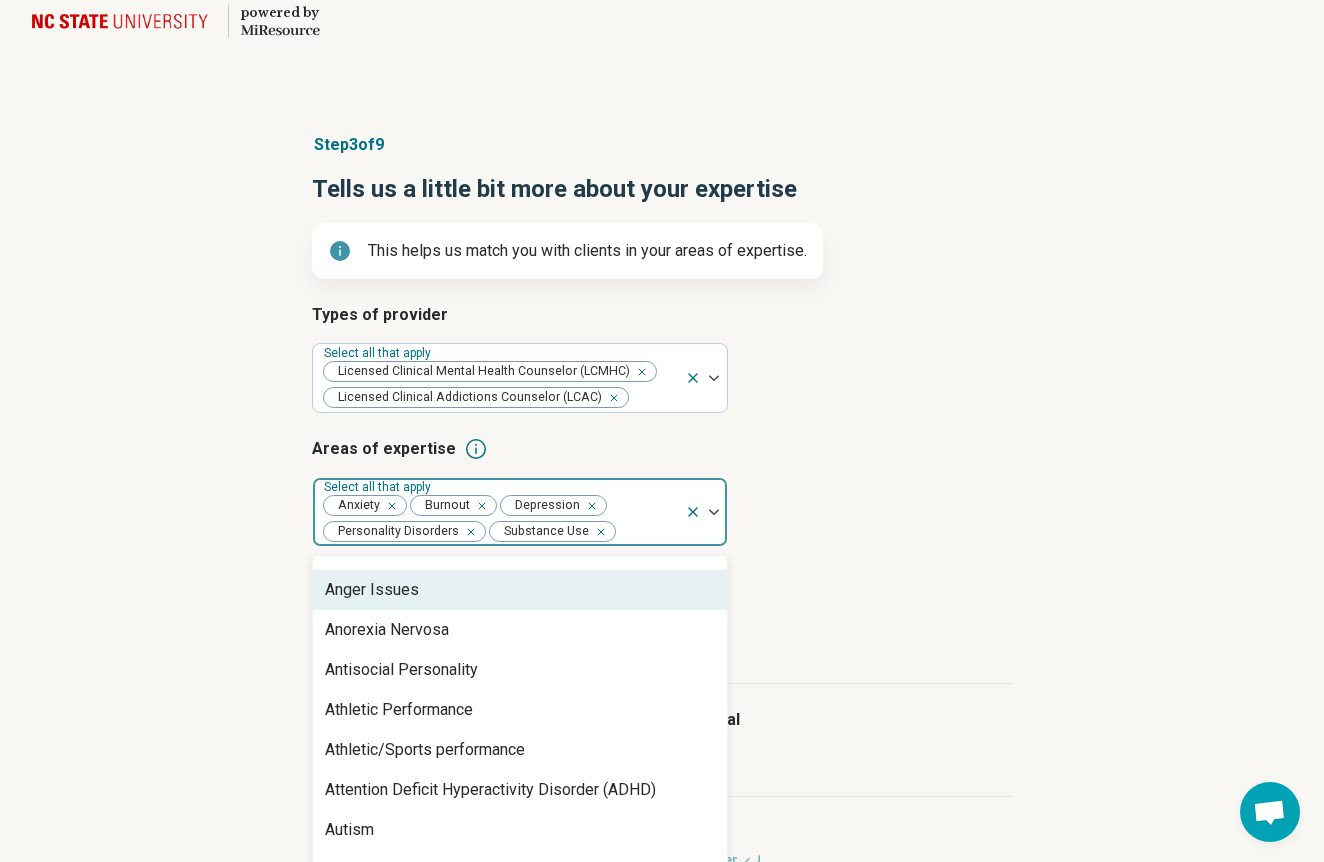 scroll, scrollTop: 150, scrollLeft: 0, axis: vertical 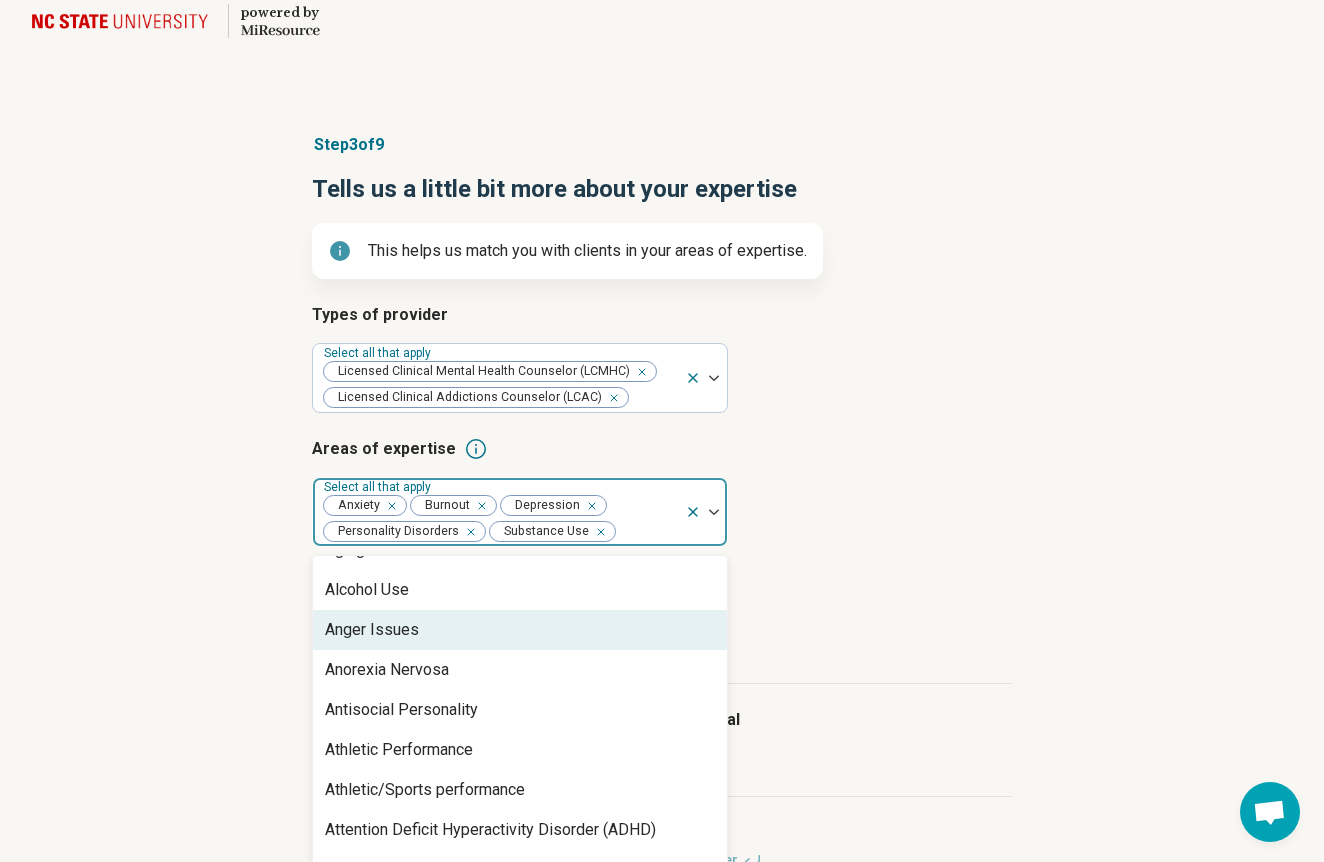 click on "Anger Issues" at bounding box center (520, 630) 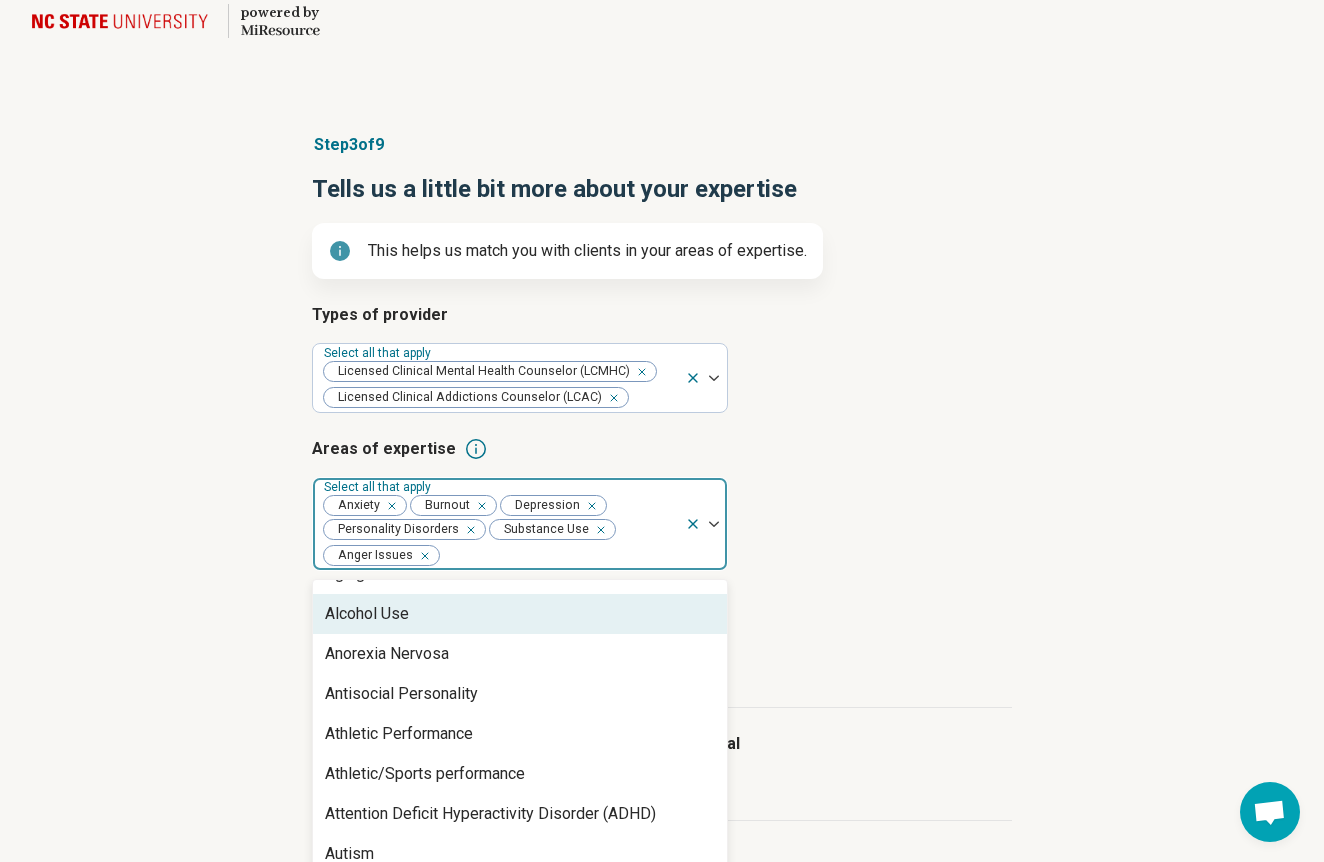 click on "Age groups you treat" at bounding box center (662, 607) 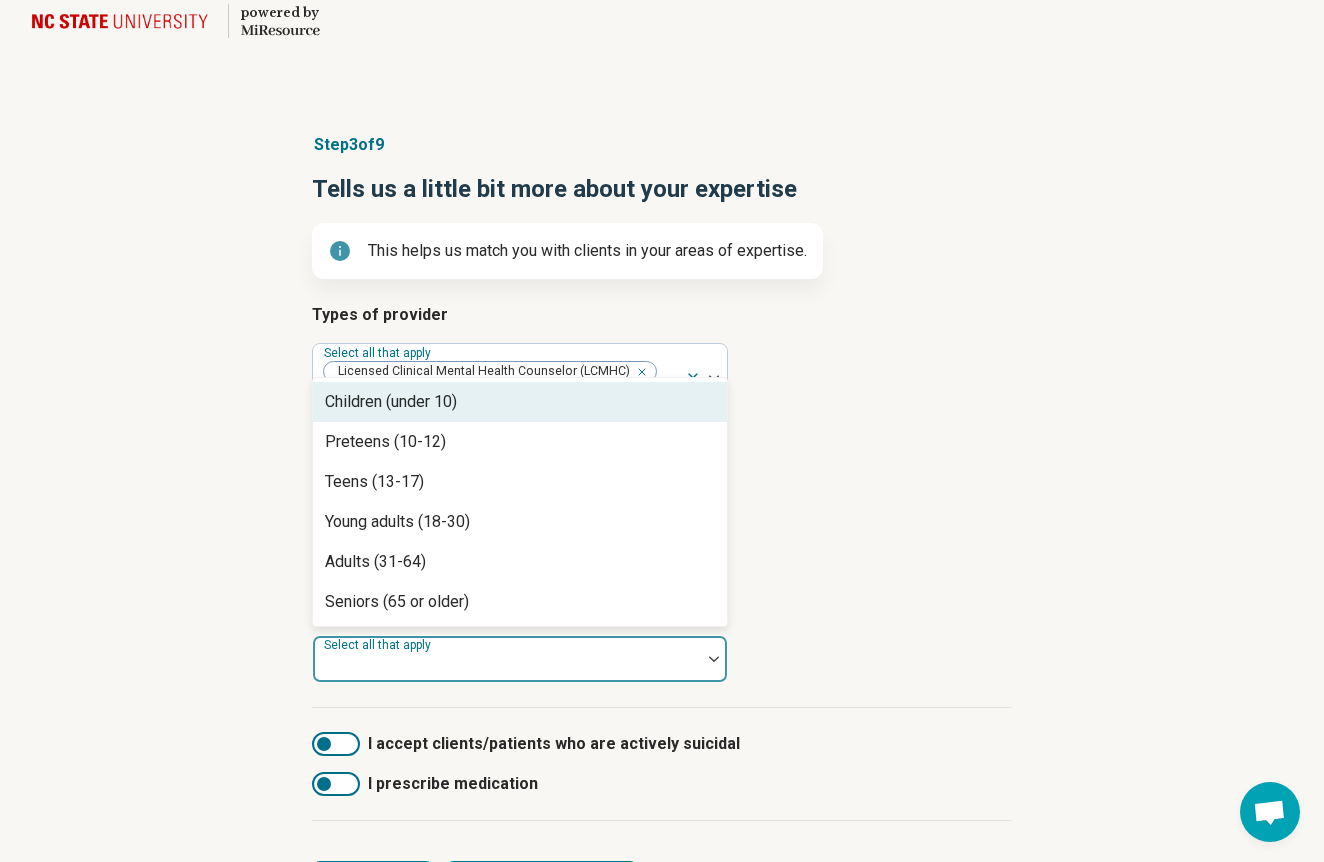 click at bounding box center [507, 667] 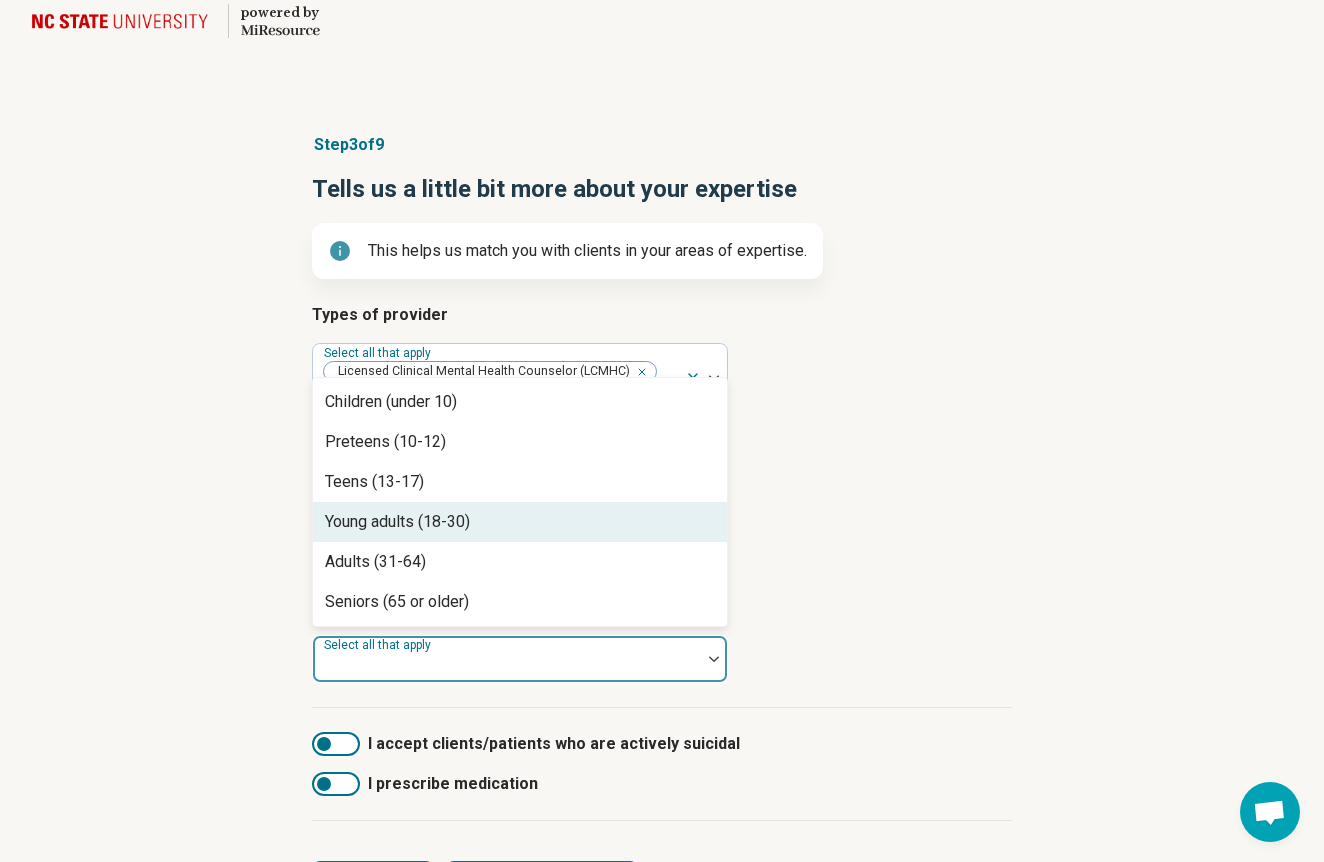 click on "Young adults (18-30)" at bounding box center (520, 522) 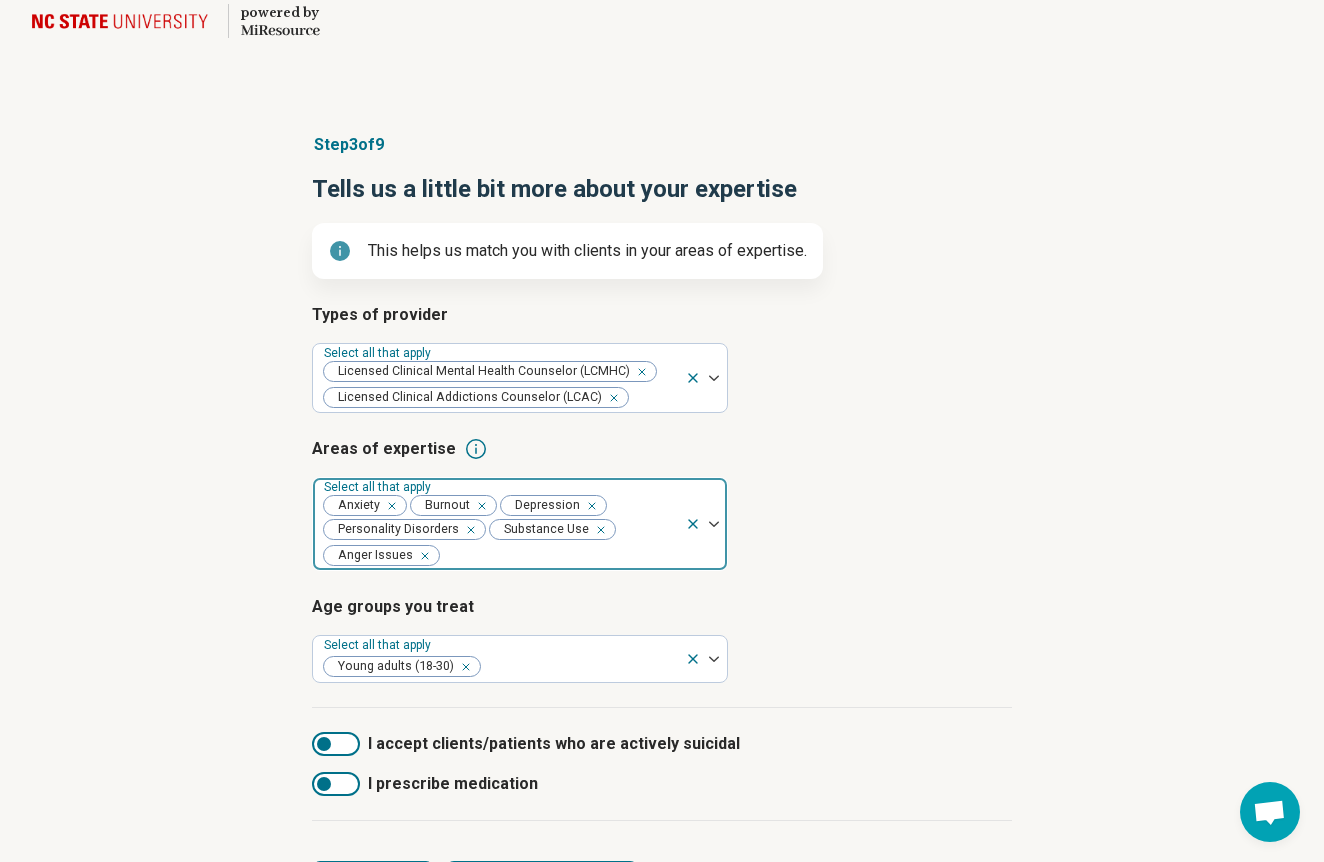click on "Types of provider Select all that apply Licensed Clinical Mental Health Counselor (LCMHC) Licensed Clinical Addictions Counselor (LCAC) Areas of expertise Select all that apply Anxiety Burnout Depression Personality Disorders Substance Use Anger Issues Age groups you treat Select all that apply Young adults (18-30)" at bounding box center [662, 505] 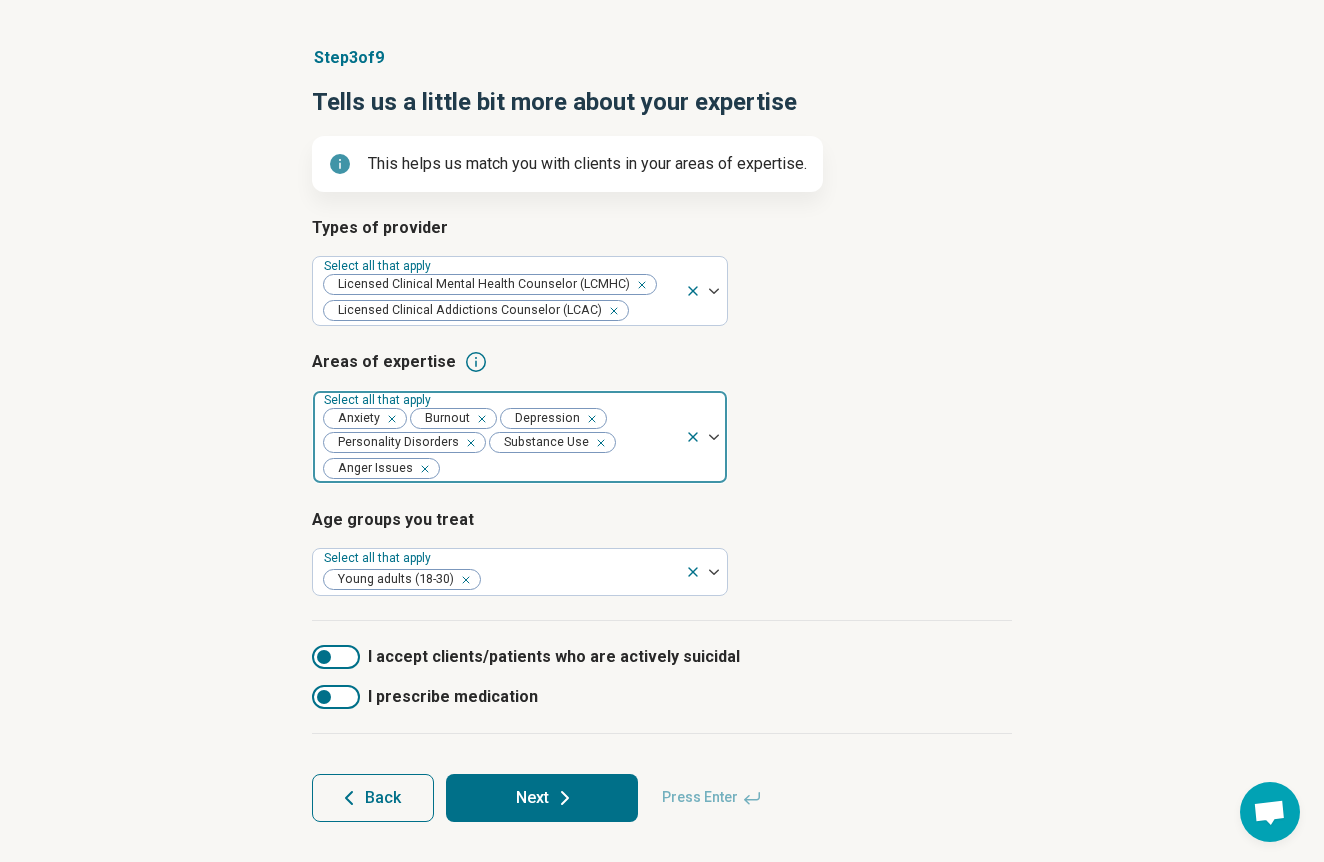 scroll, scrollTop: 125, scrollLeft: 0, axis: vertical 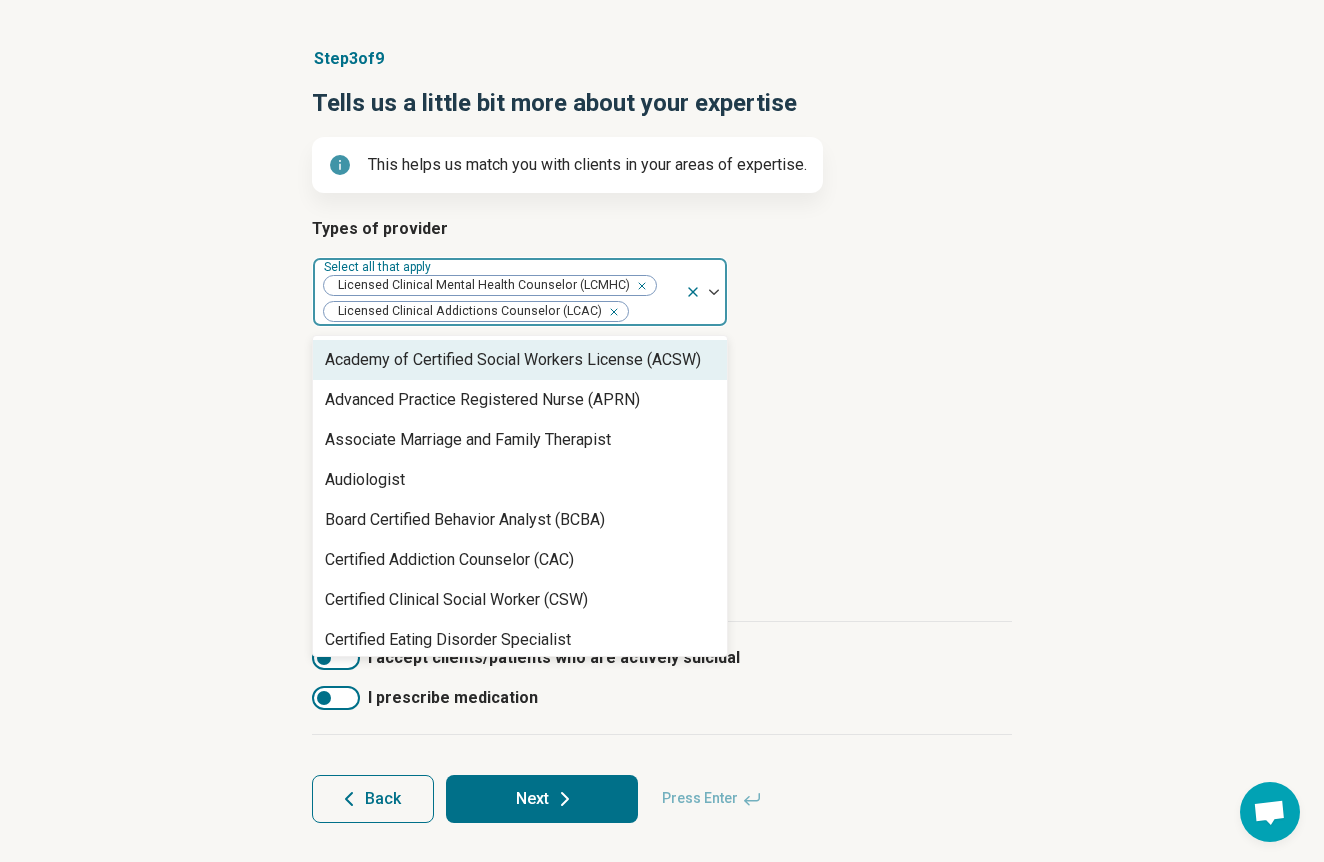 click at bounding box center [714, 292] 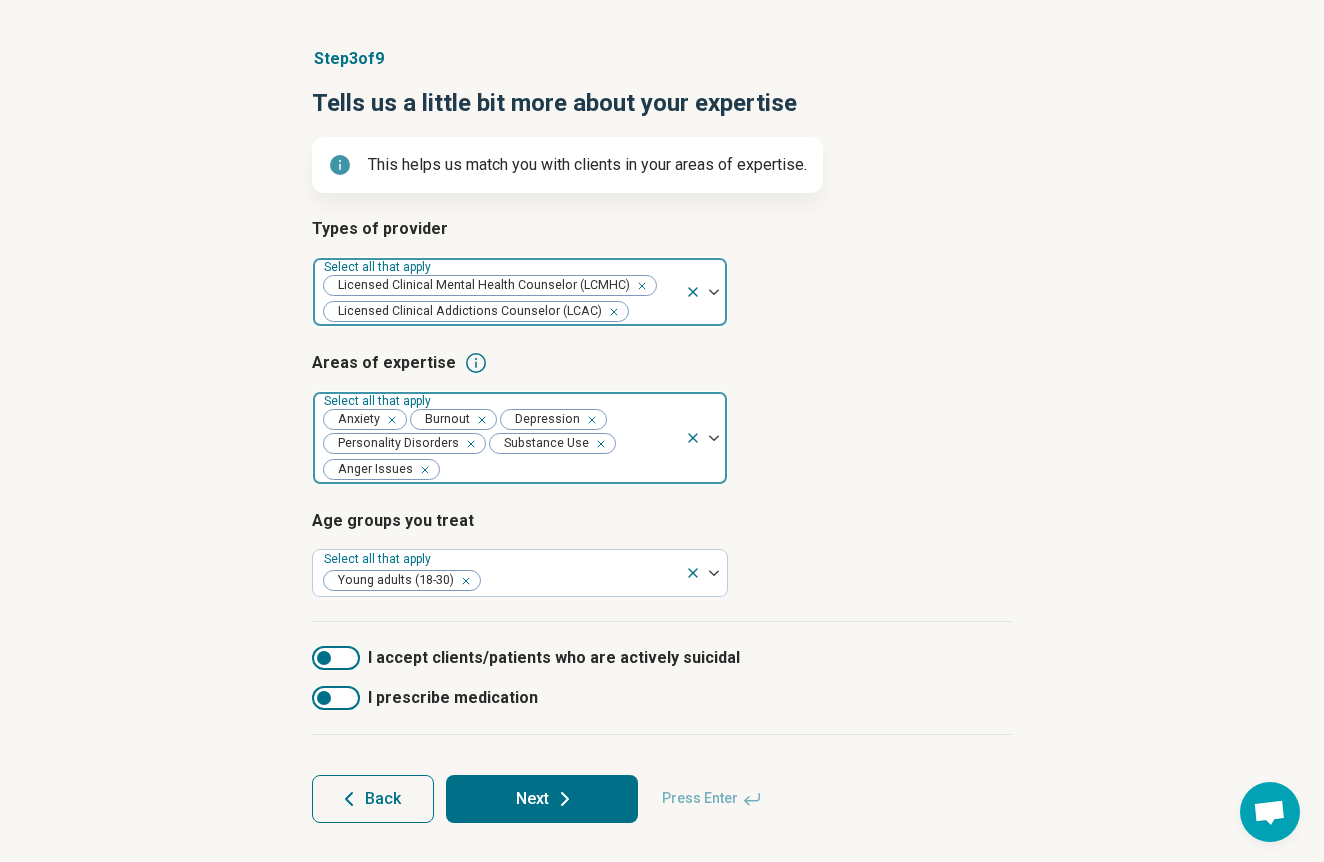 click at bounding box center [714, 292] 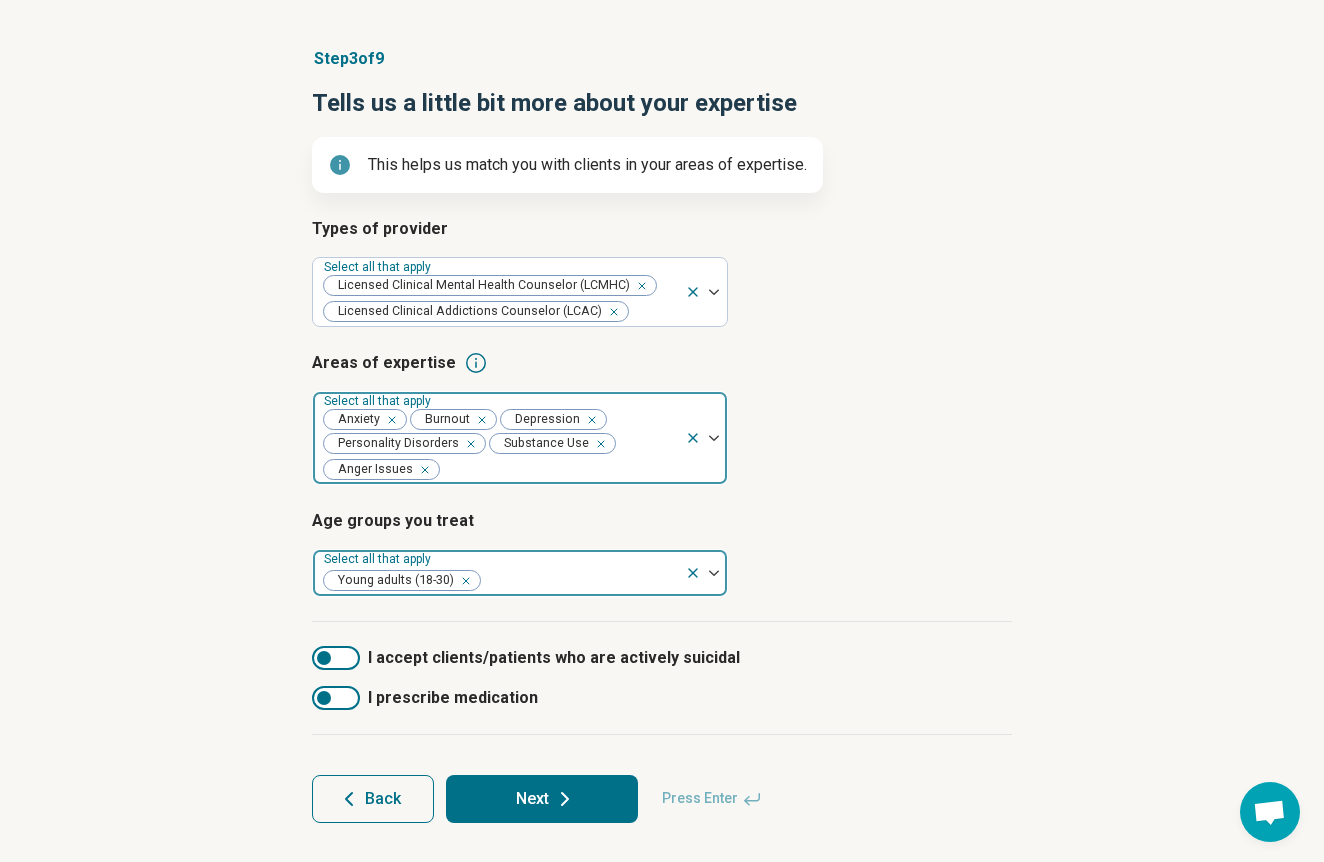 click at bounding box center [579, 581] 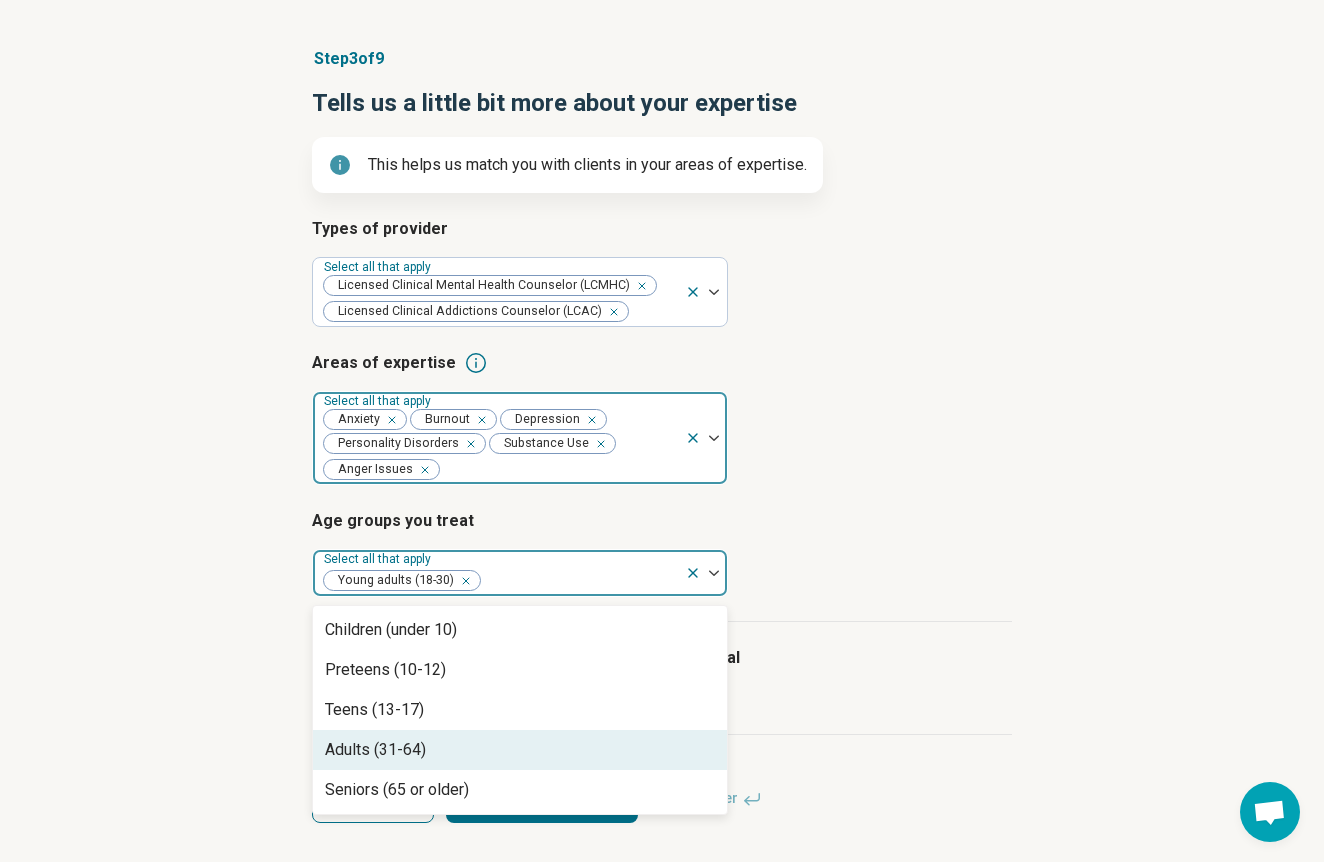 click on "Adults (31-64)" at bounding box center (520, 750) 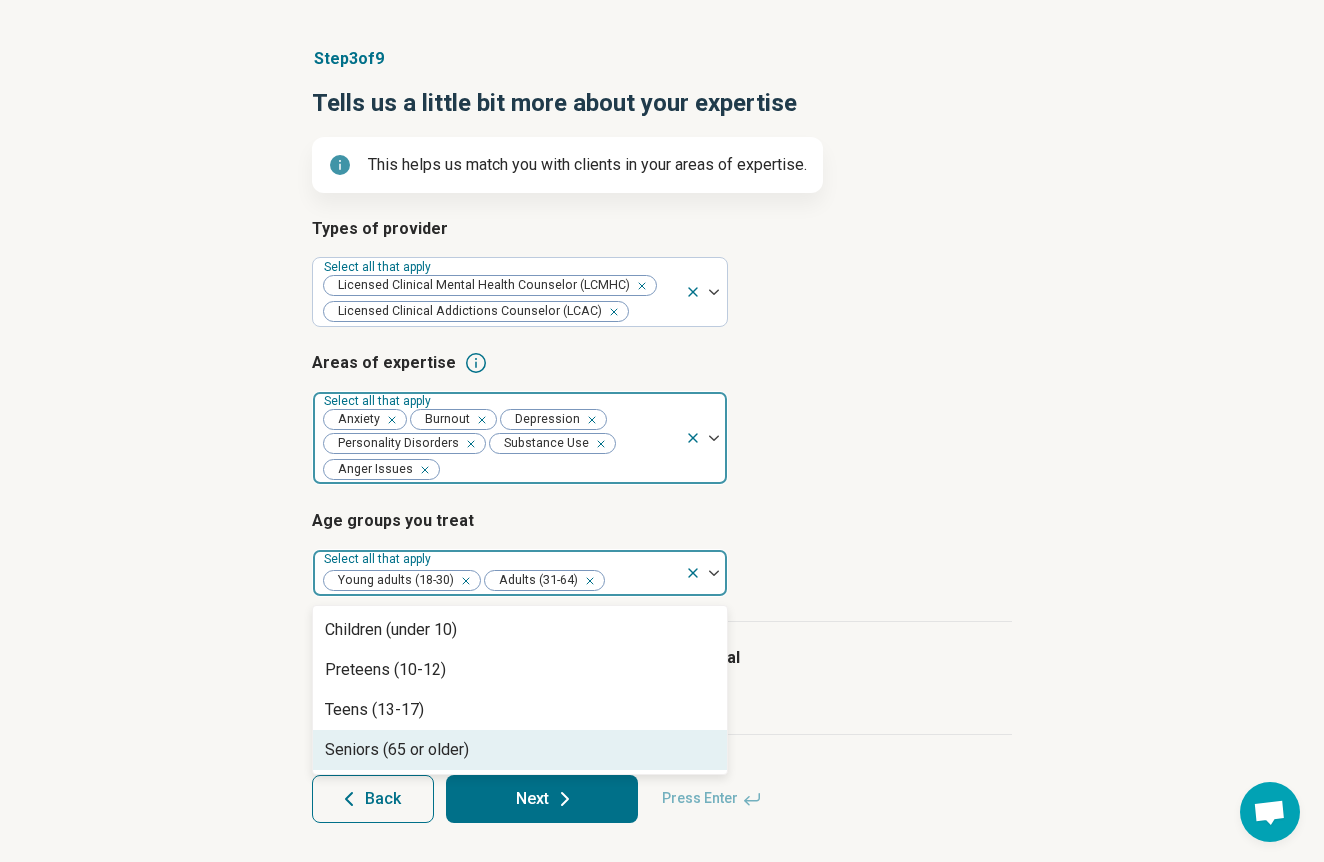 click on "Seniors (65 or older)" at bounding box center [520, 750] 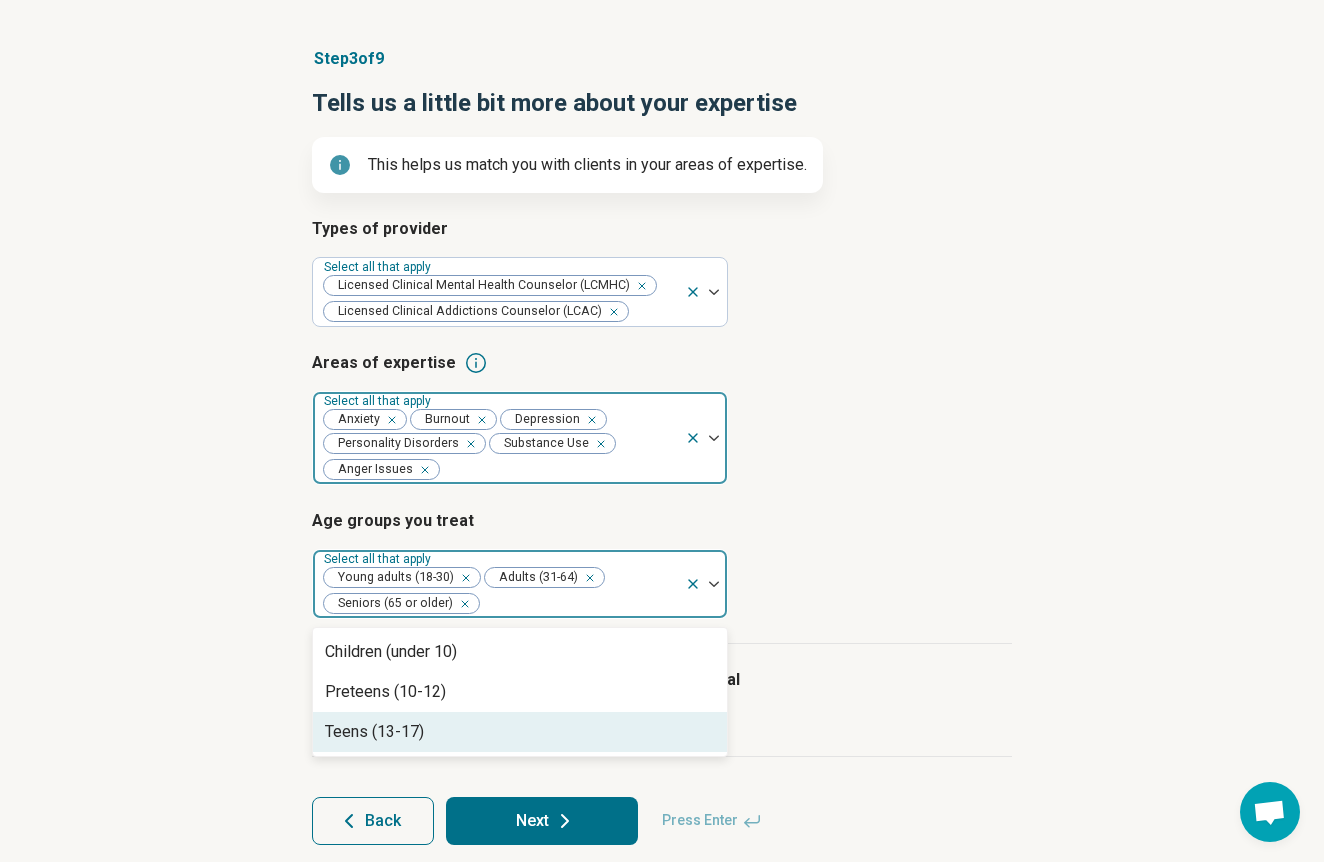 click on "Next" at bounding box center (542, 821) 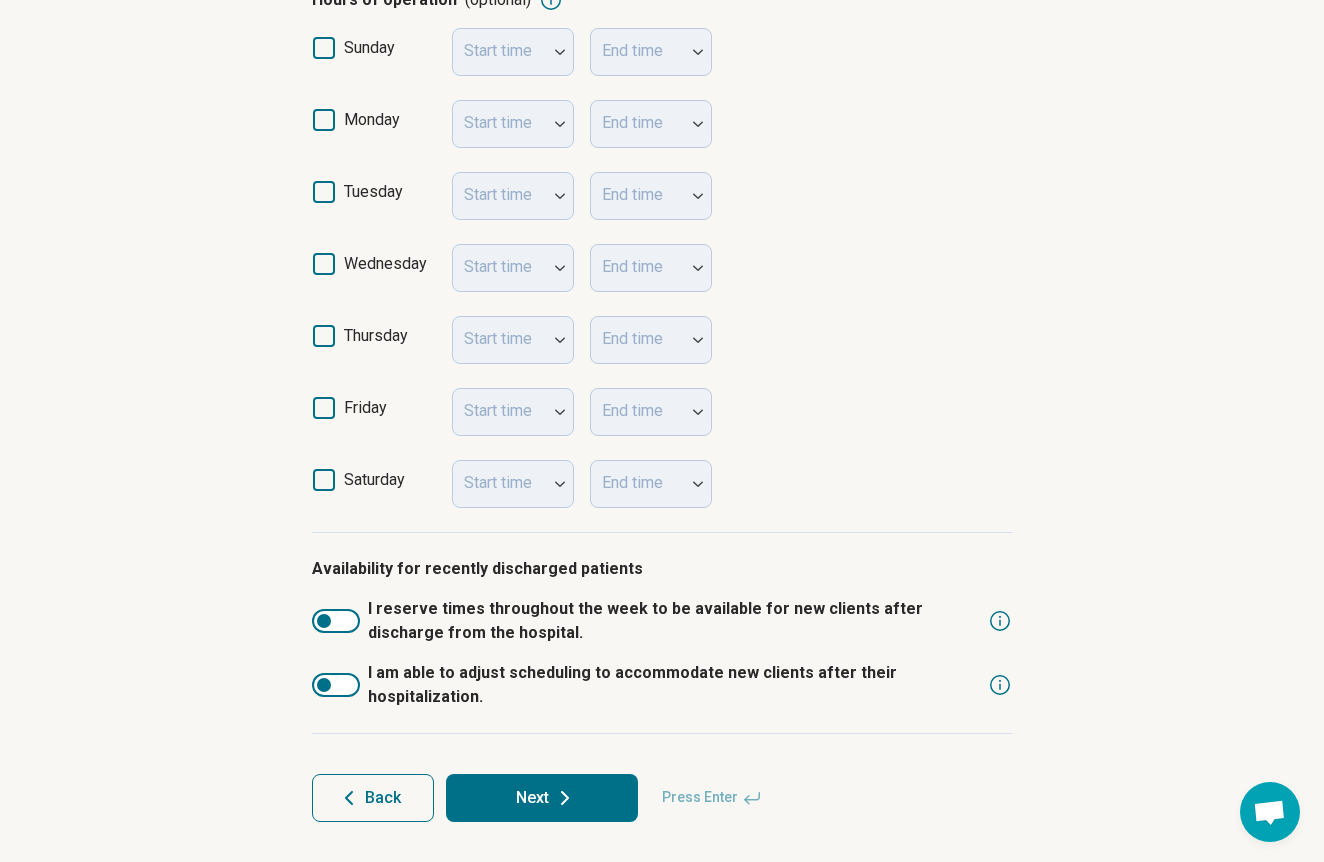 scroll, scrollTop: 533, scrollLeft: 0, axis: vertical 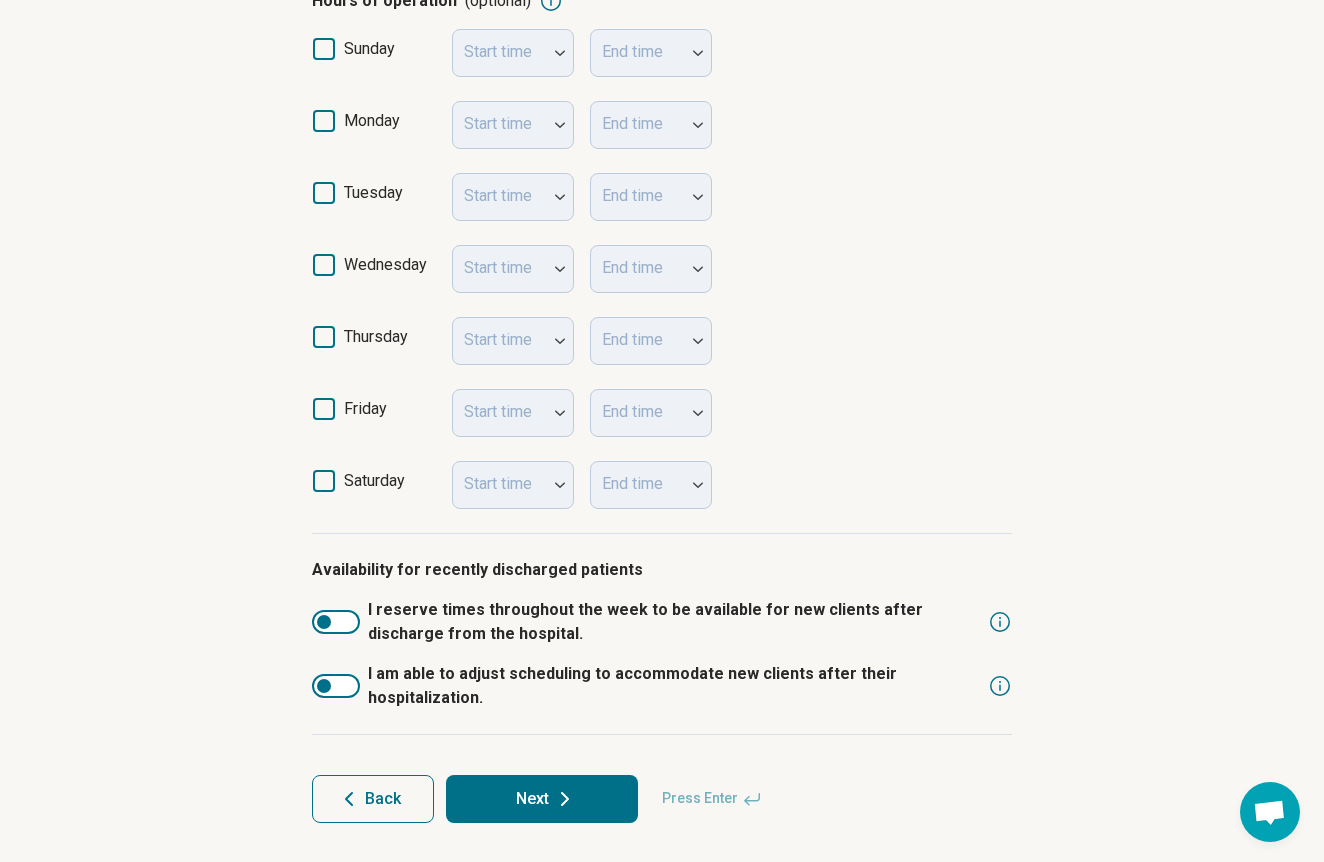 click 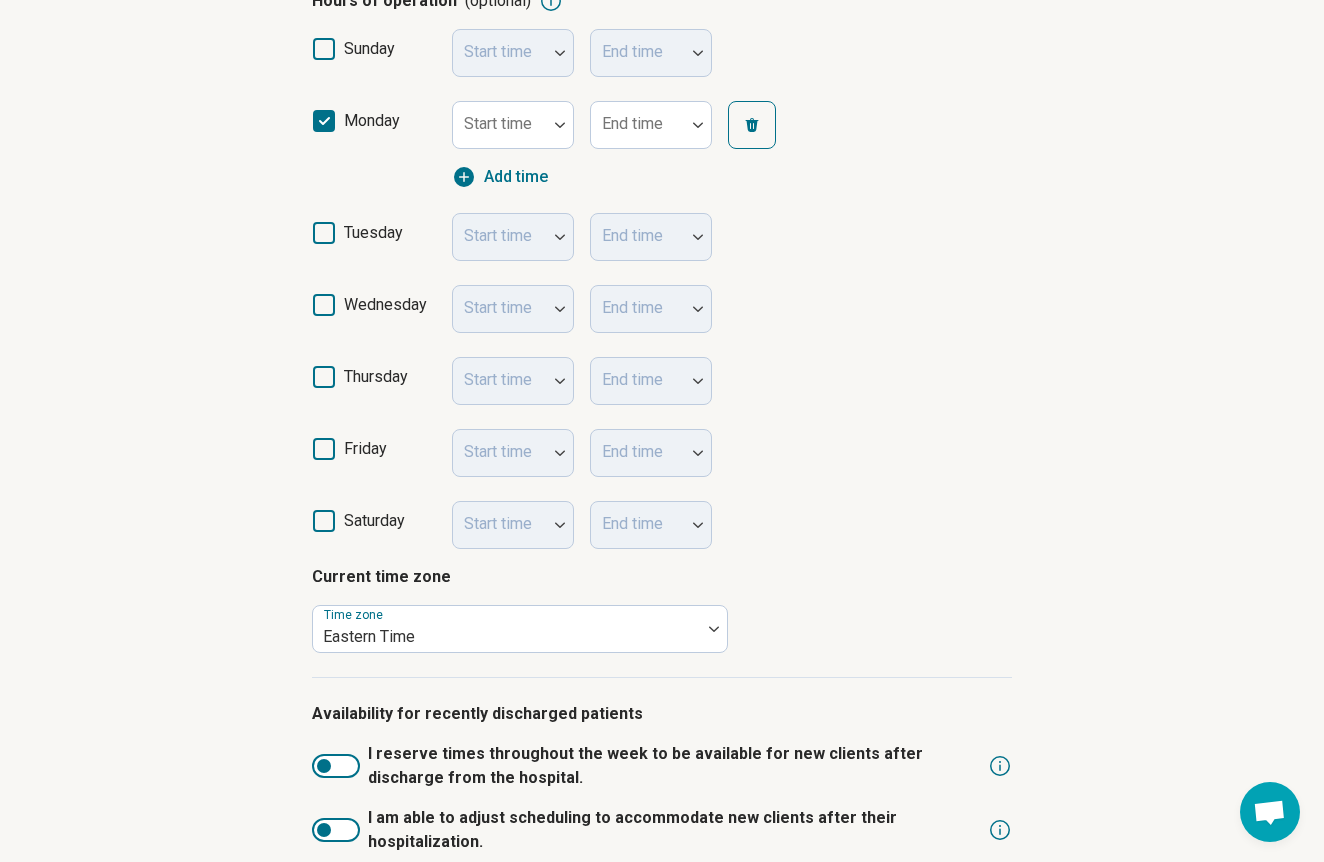 click 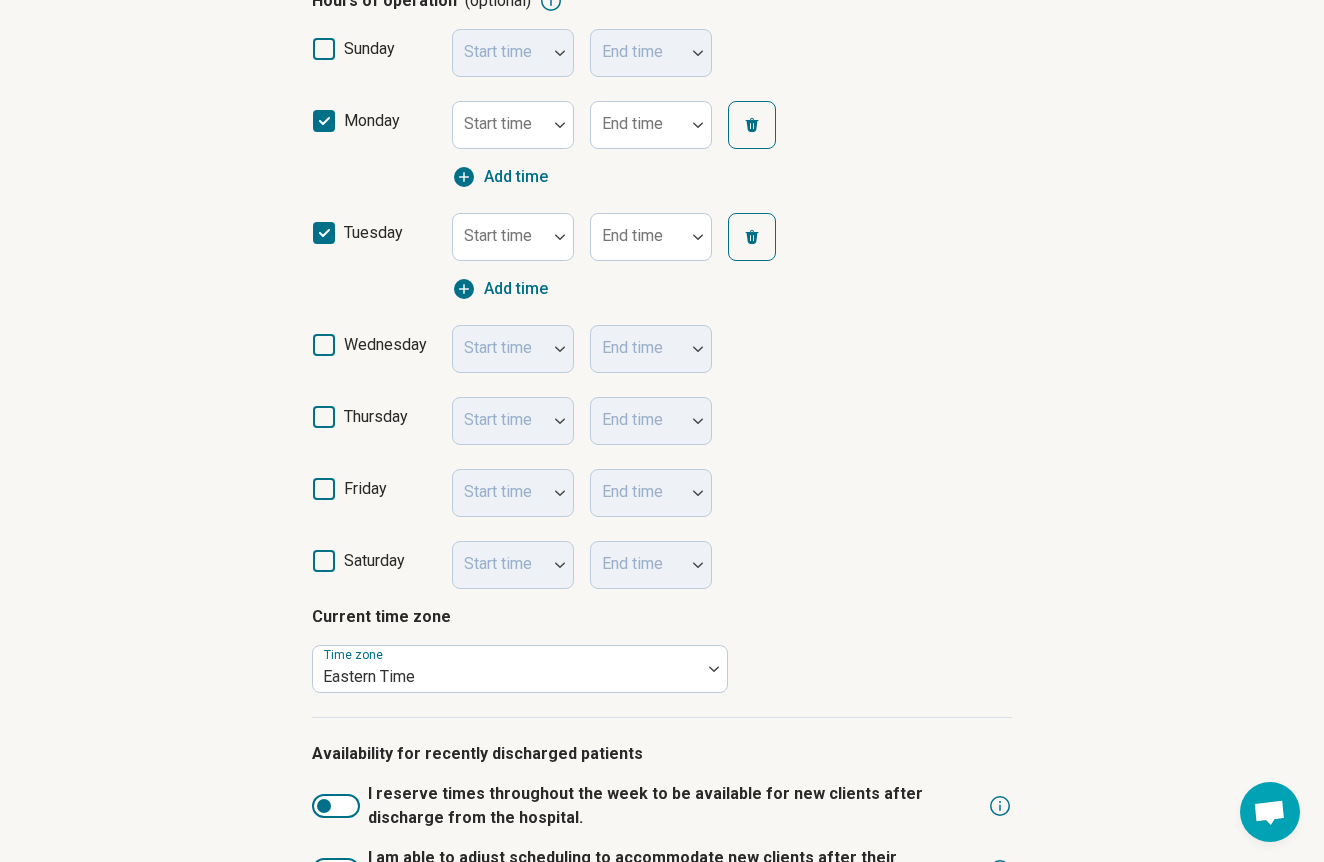 click 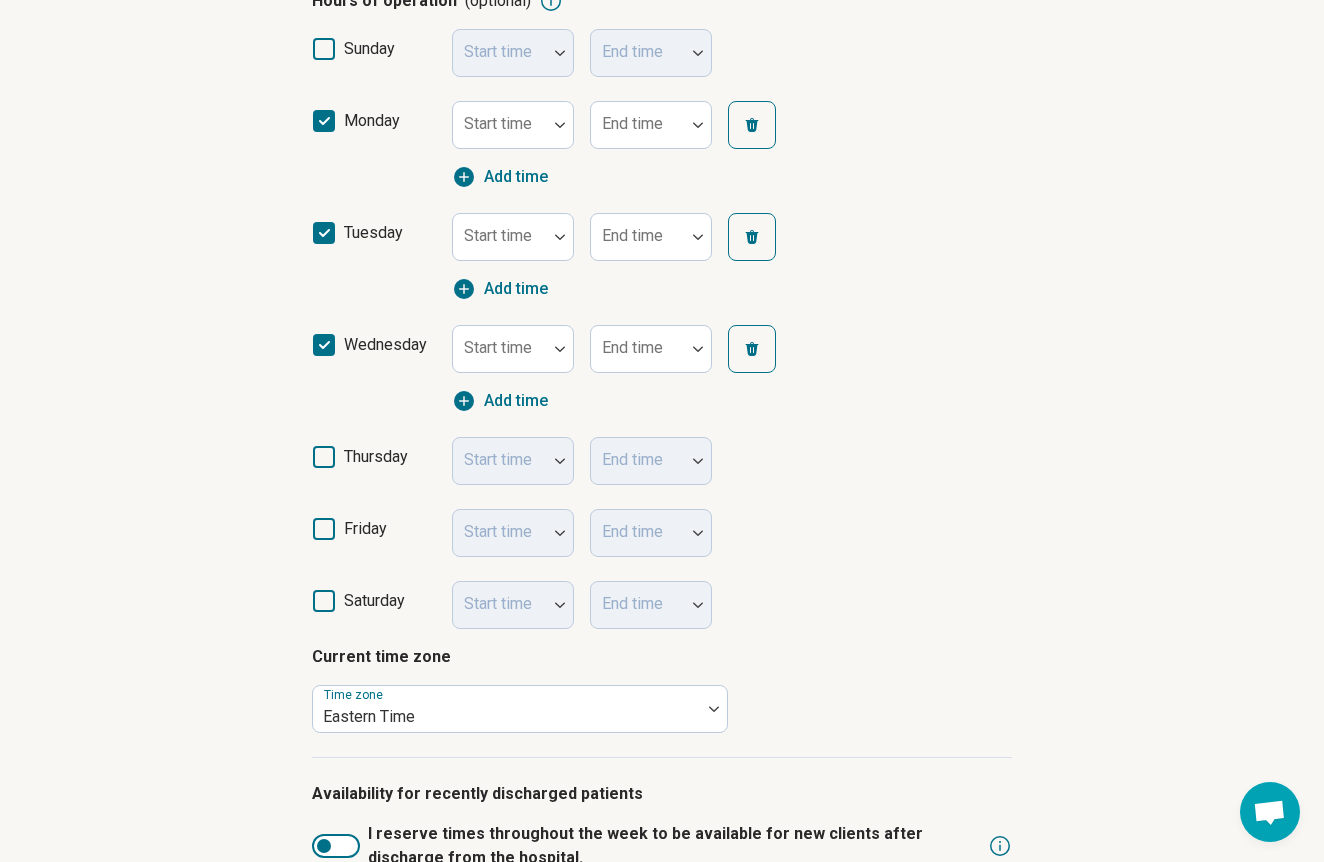 click 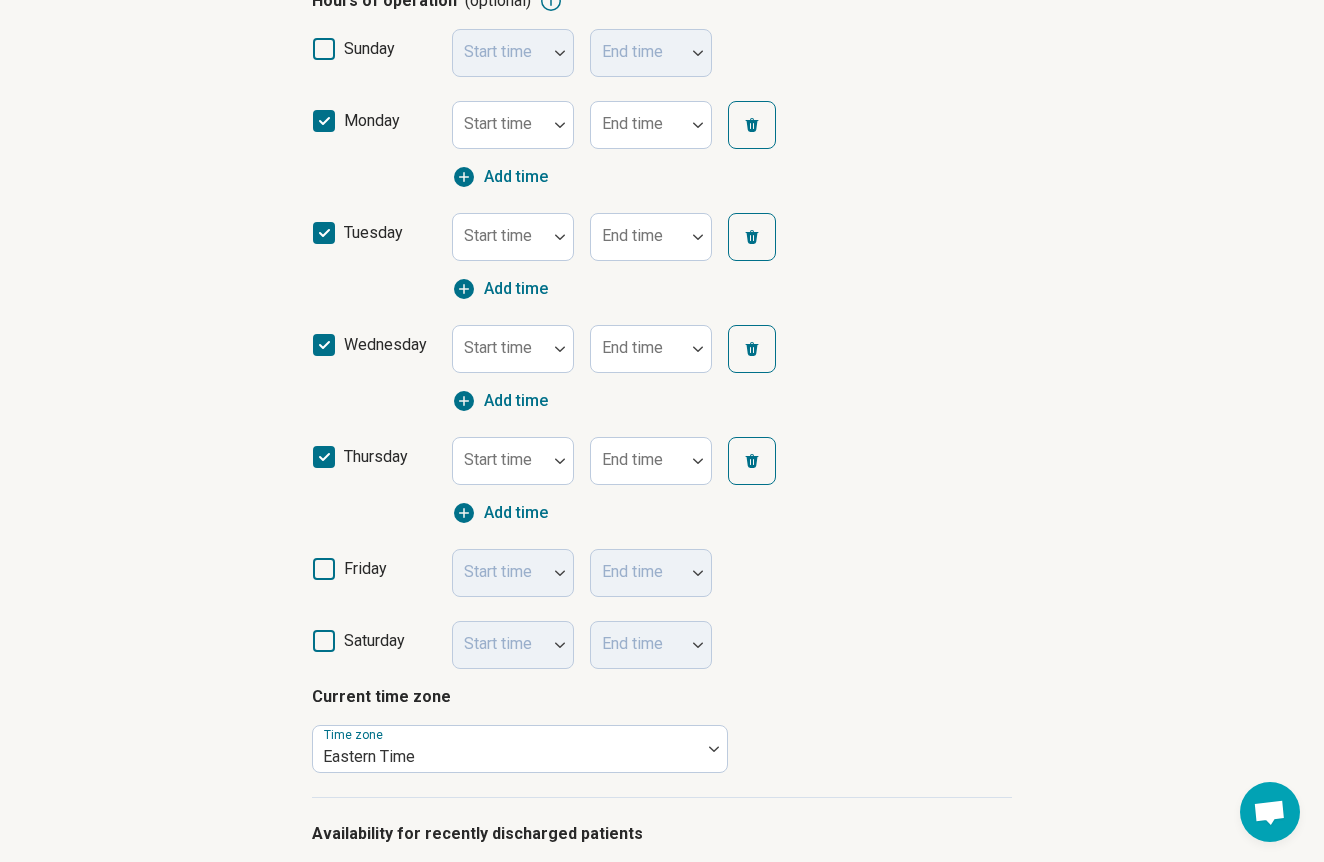 scroll, scrollTop: 13, scrollLeft: 0, axis: vertical 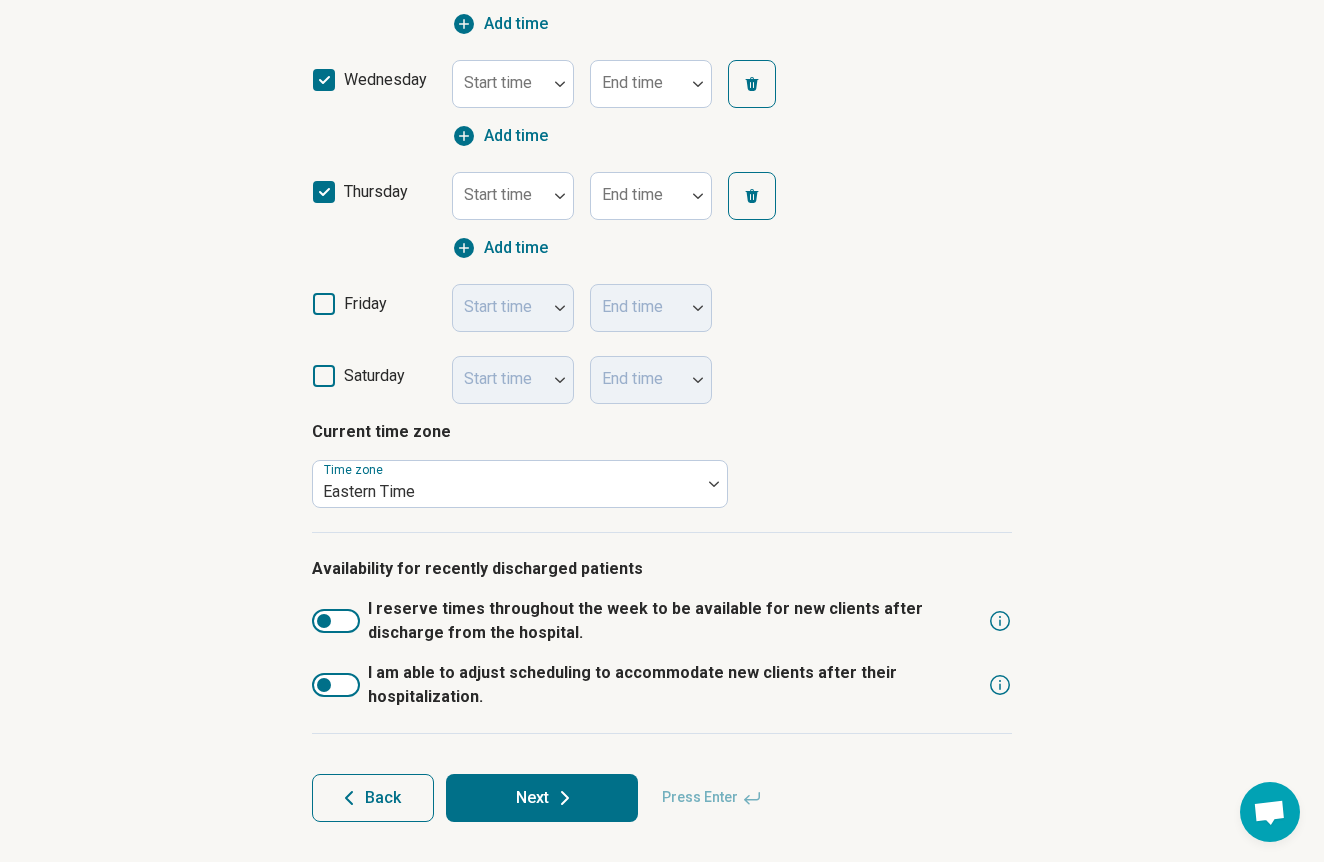 click on "Next" at bounding box center [542, 798] 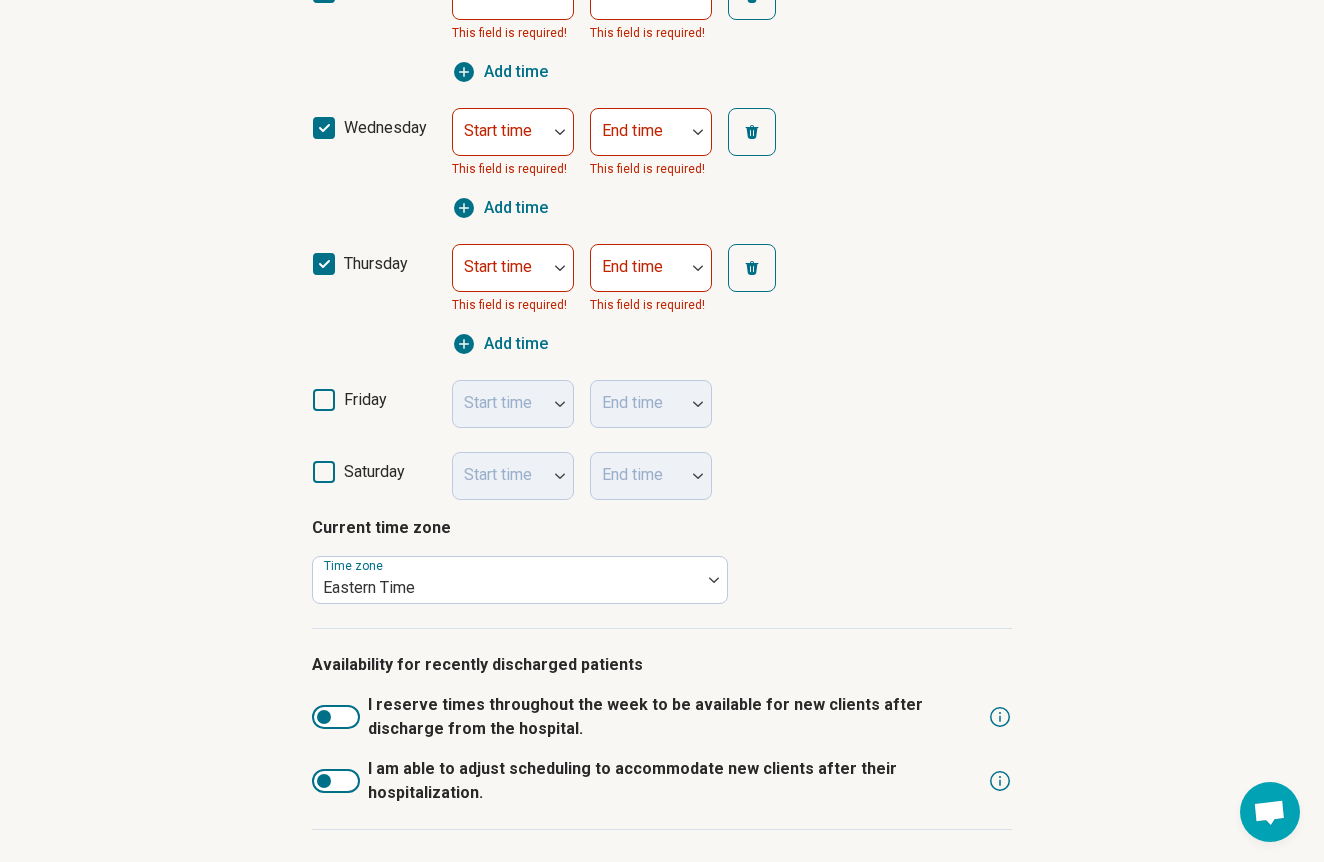 click on "friday Start time End time" at bounding box center [662, 404] 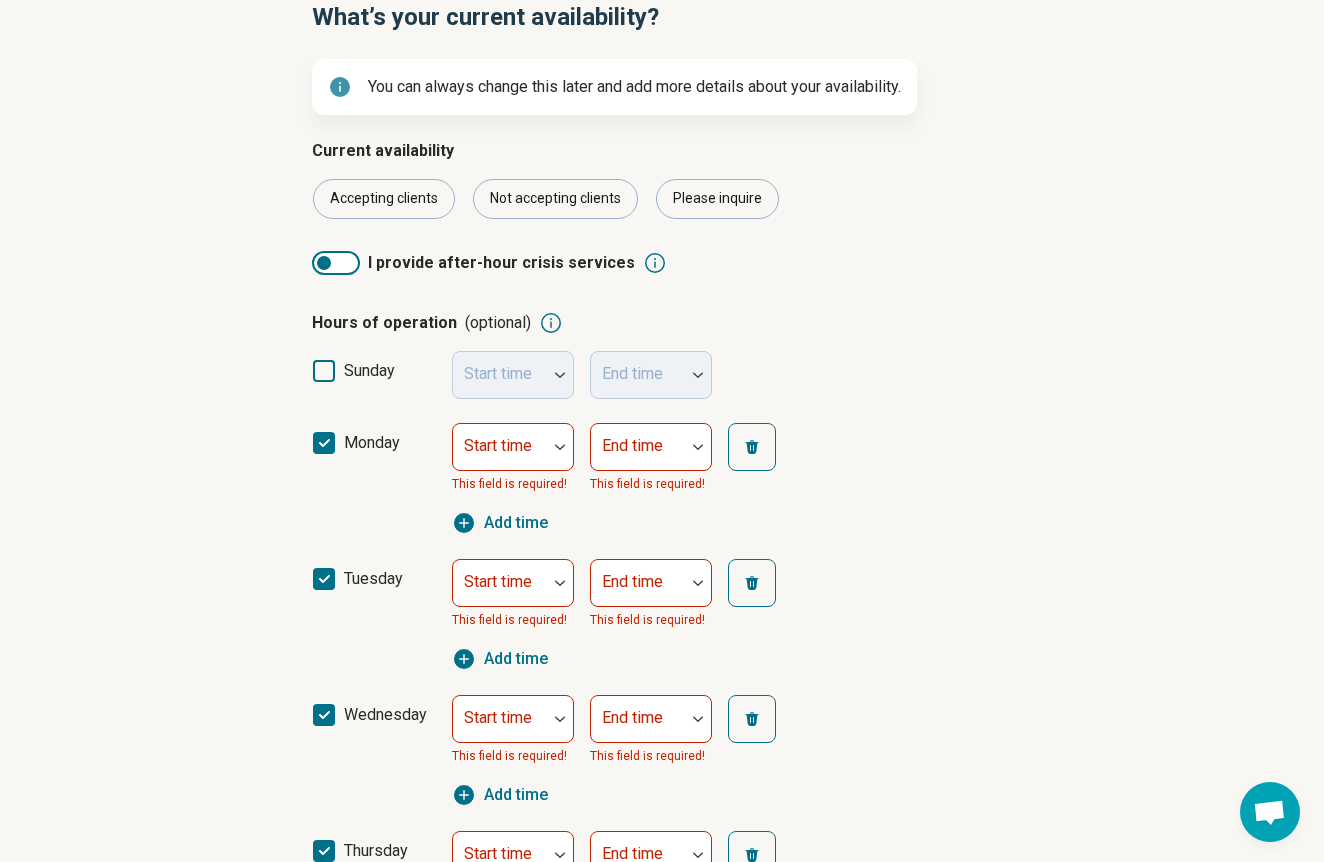 scroll, scrollTop: 210, scrollLeft: 0, axis: vertical 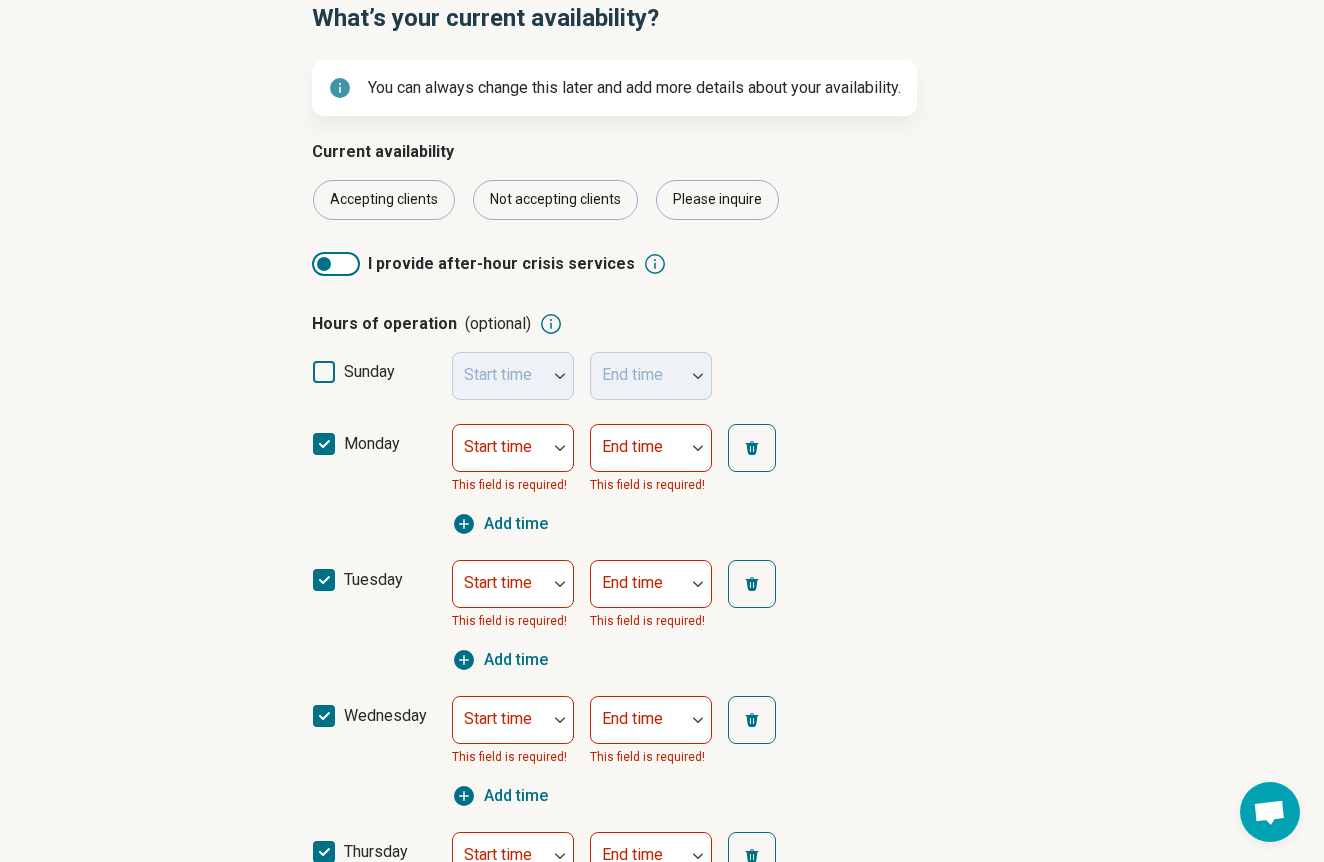 click 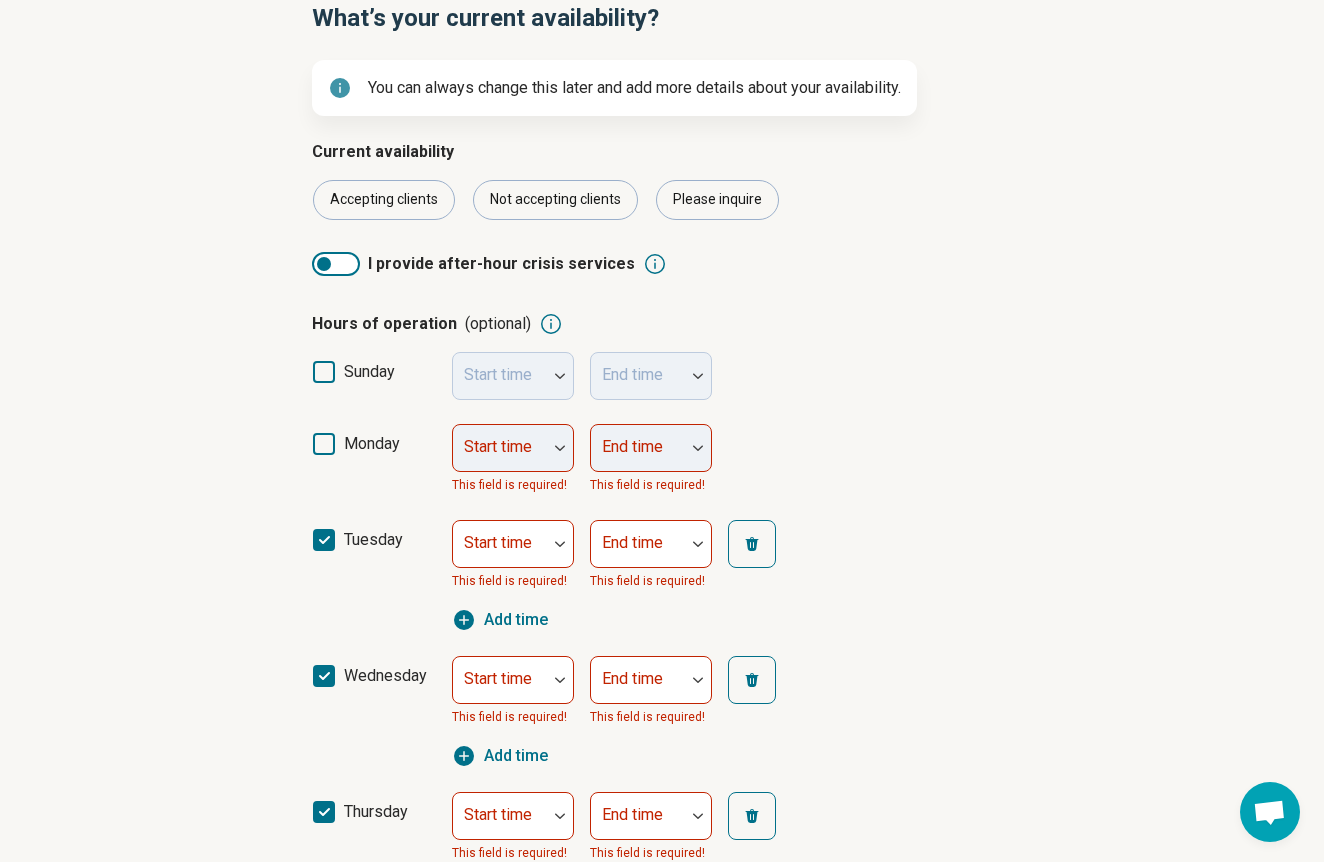 click 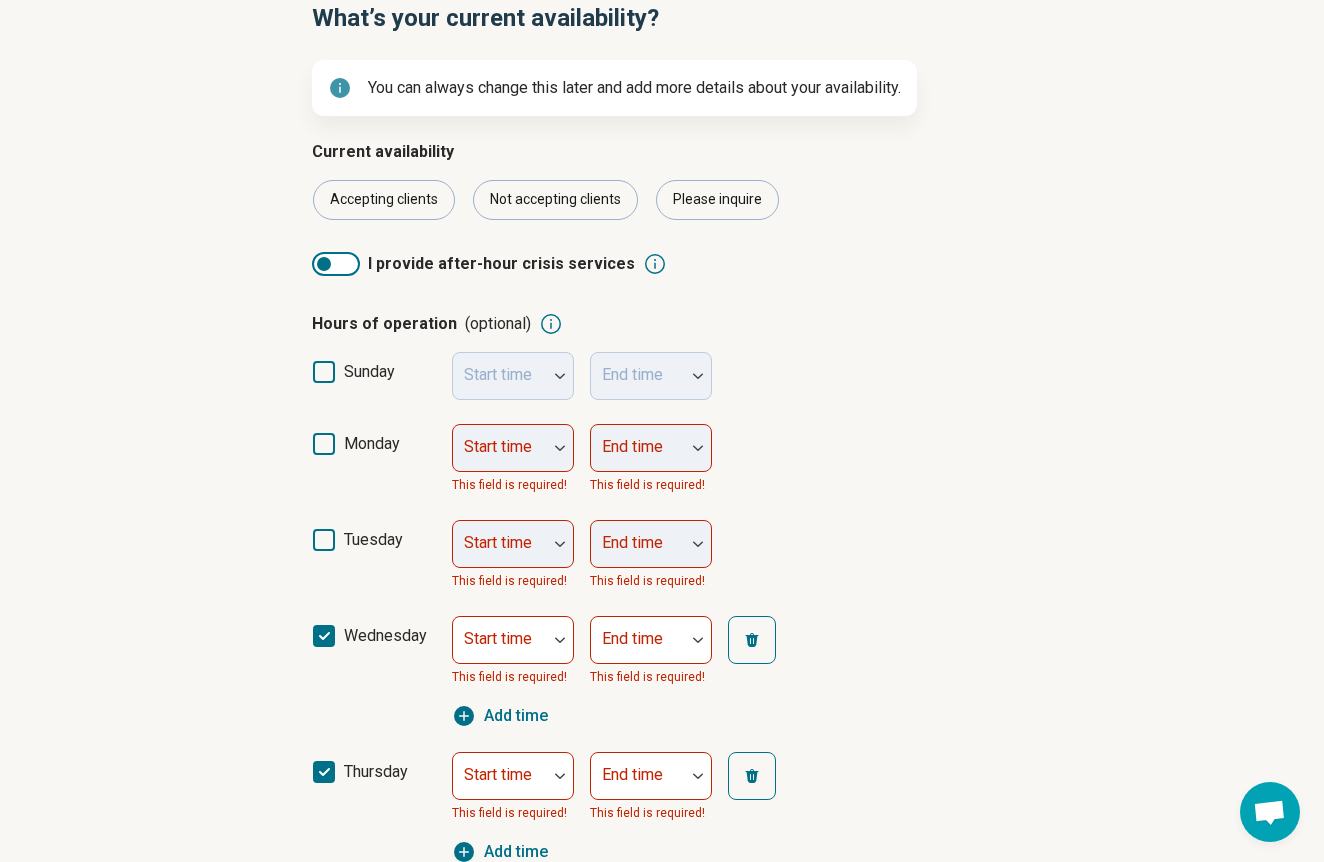 click 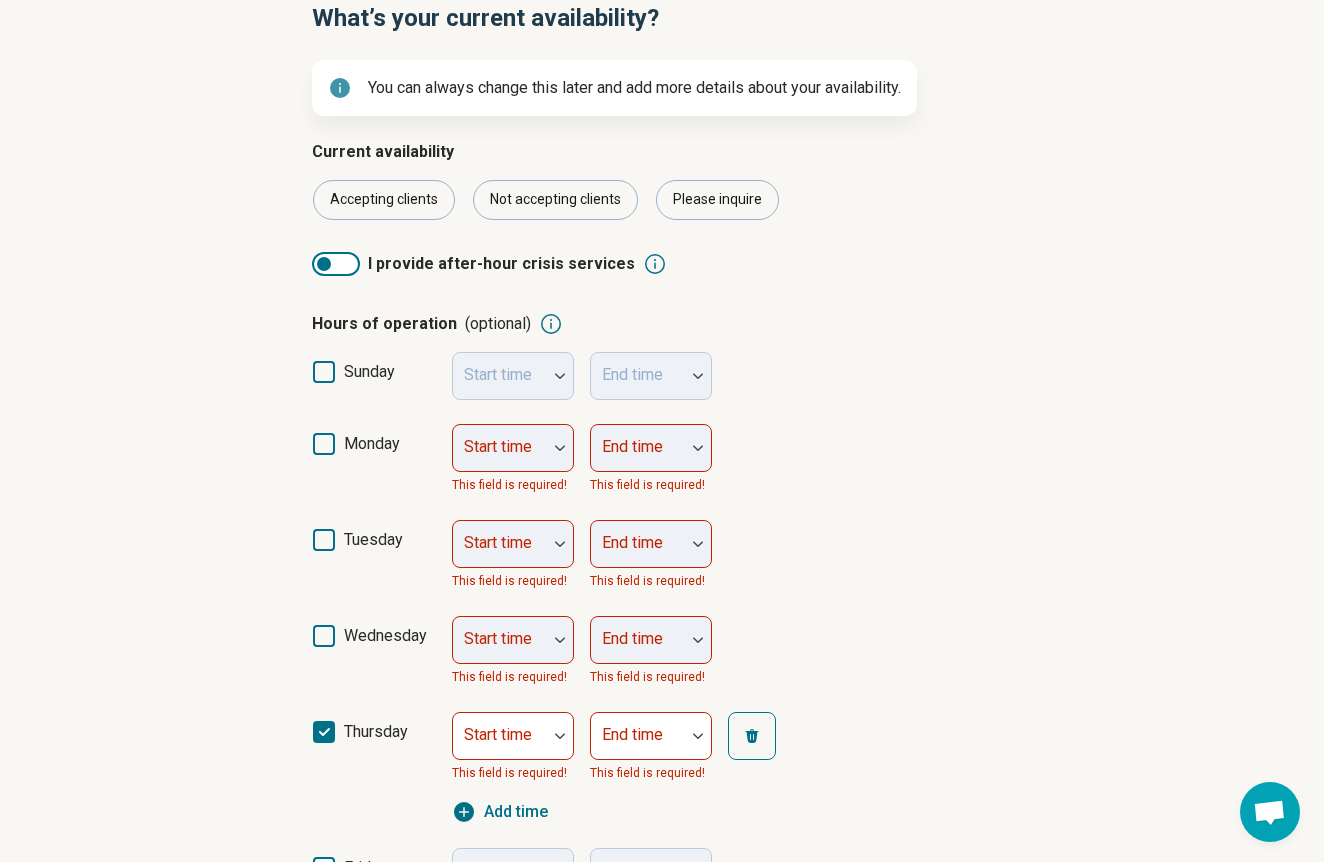 click 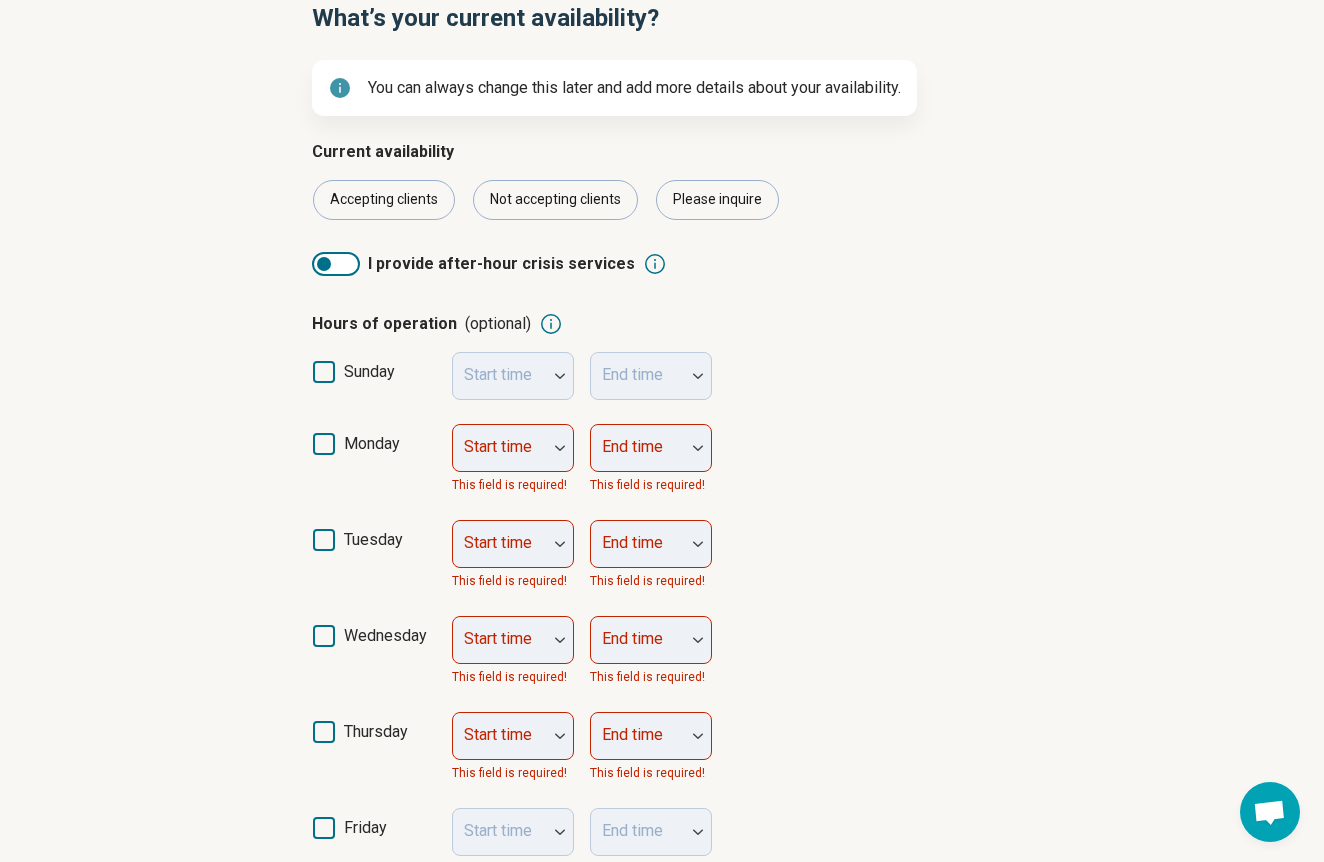click on "Step  4  of  9 What’s your current availability? You can always change this later and add more details about your availability. Current availability Accepting clients Not accepting clients Please inquire I provide after-hour crisis services Hours of operation (optional) sunday Start time End time monday Start time This field is required! End time This field is required! tuesday Start time This field is required! End time This field is required! wednesday Start time This field is required! End time This field is required! thursday Start time This field is required! End time This field is required! friday Start time End time saturday Start time End time Availability for recently discharged patients I reserve times throughout the week to be available for new clients after discharge from the hospital. I am able to adjust scheduling to accommodate new clients after their hospitalization. Back Next Press Enter" at bounding box center (662, 602) 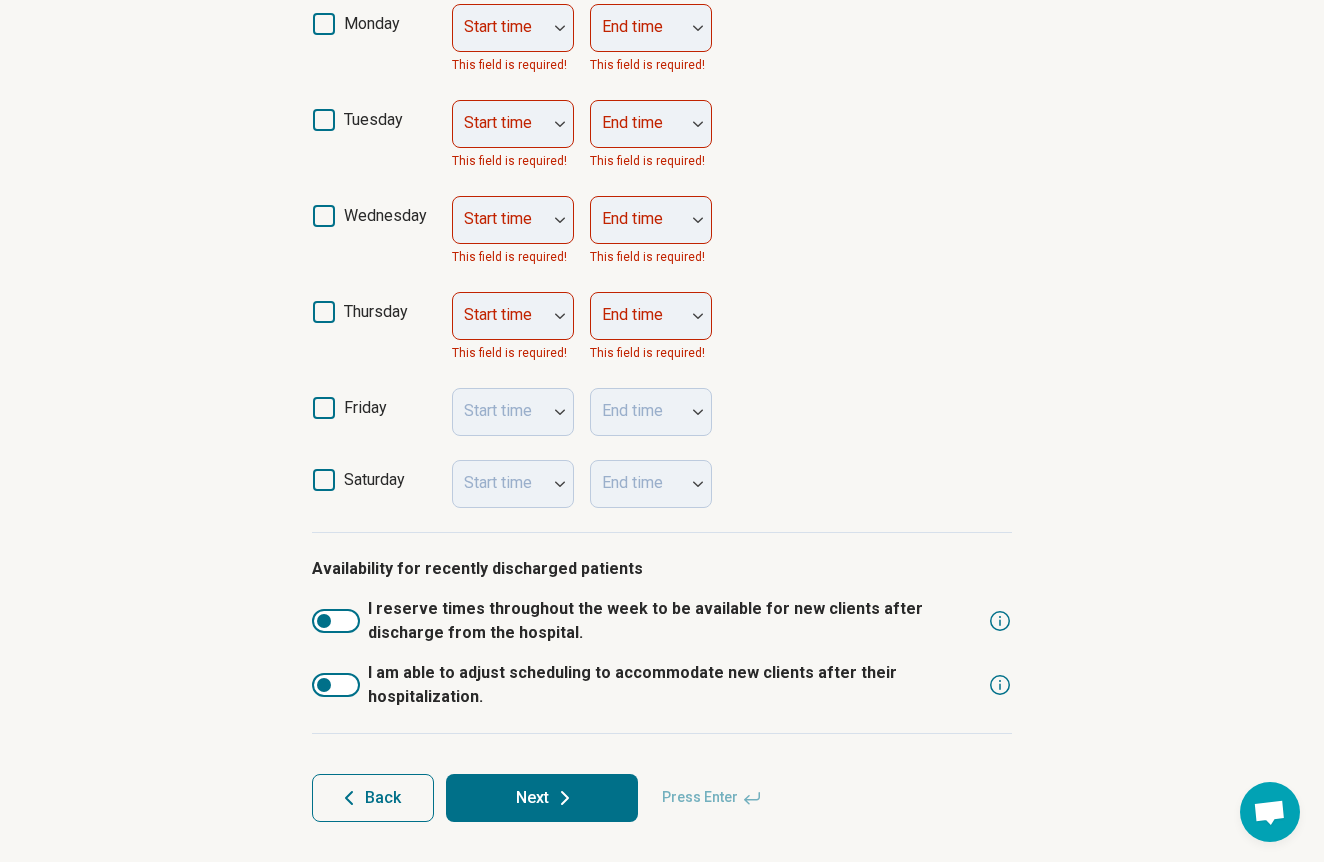 scroll, scrollTop: 629, scrollLeft: 0, axis: vertical 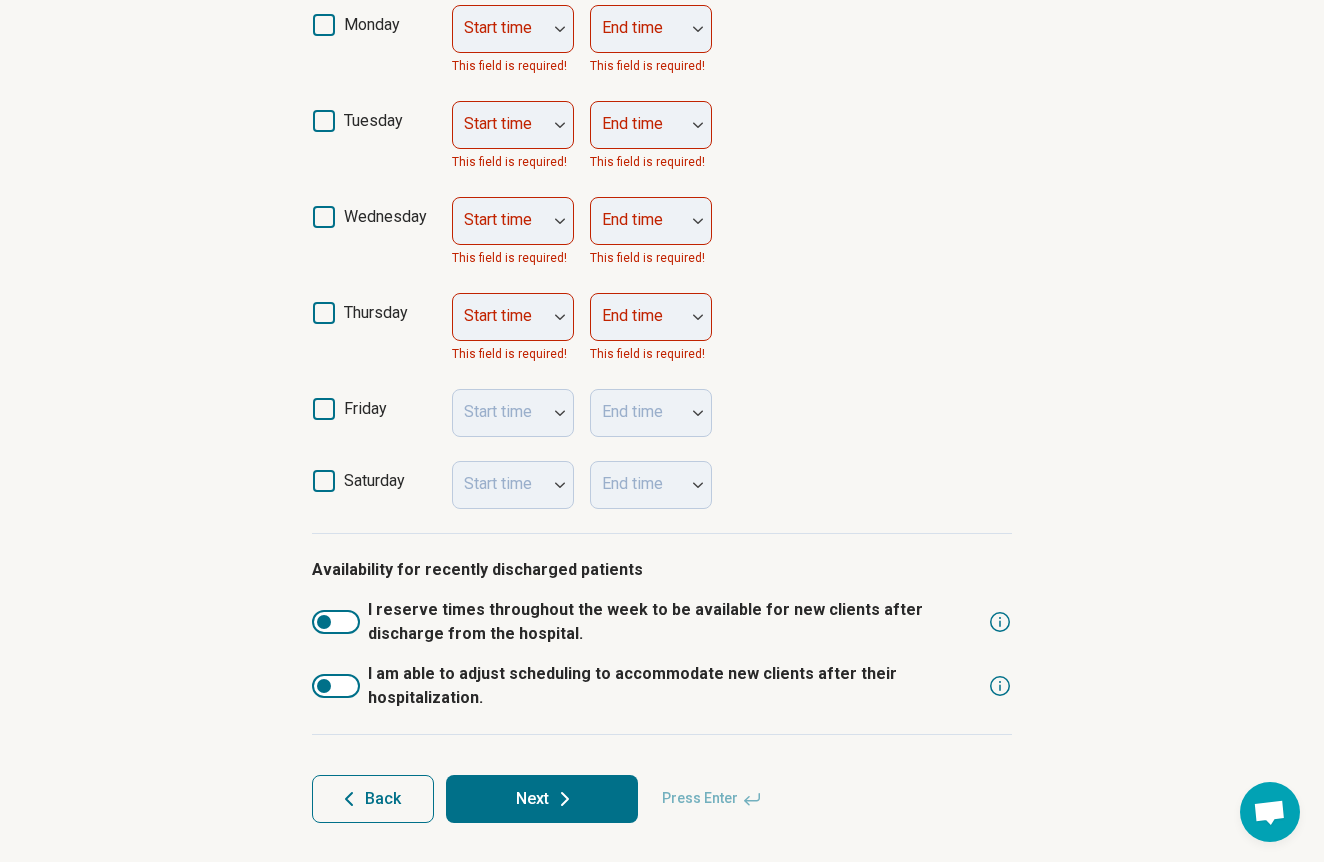 click on "Next" at bounding box center [542, 799] 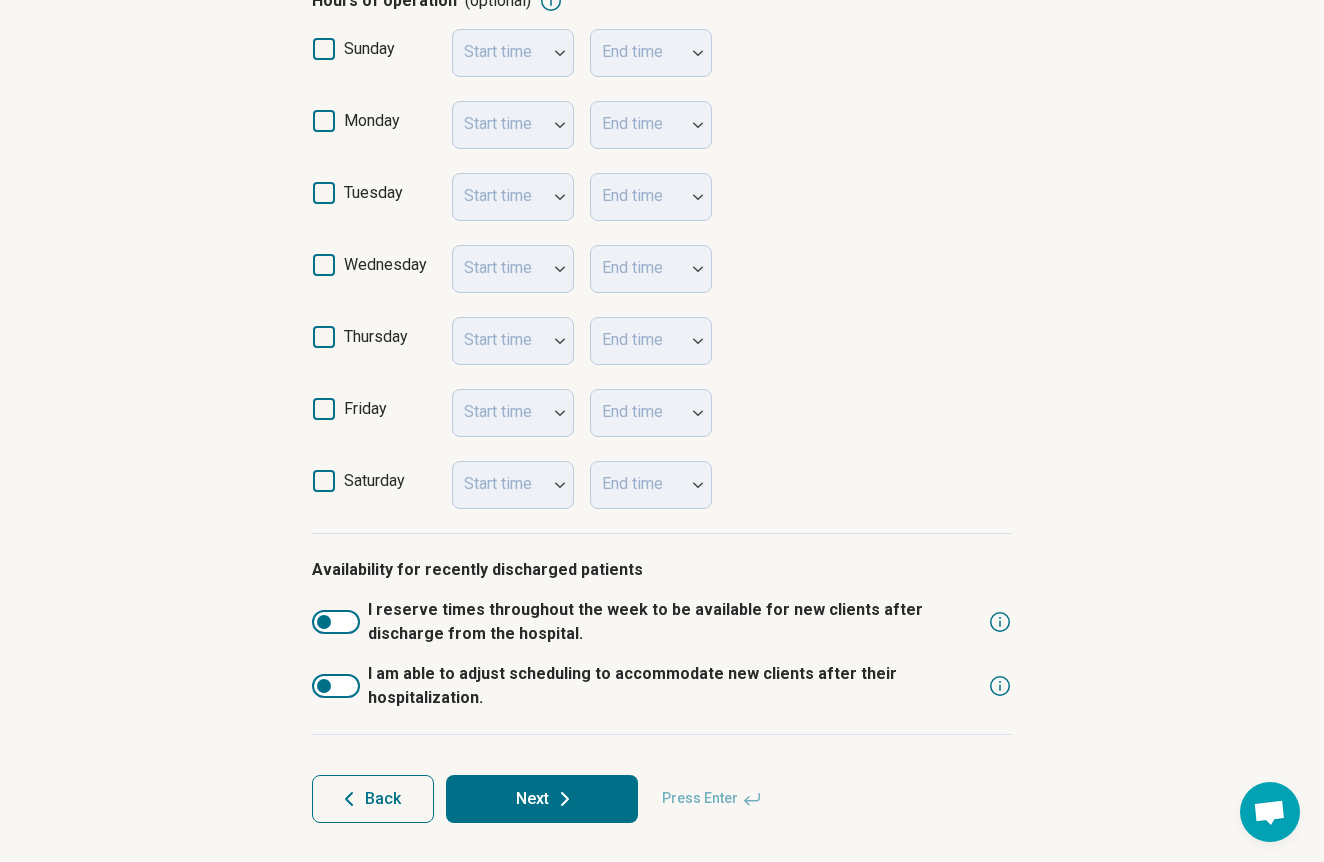 scroll, scrollTop: 0, scrollLeft: 0, axis: both 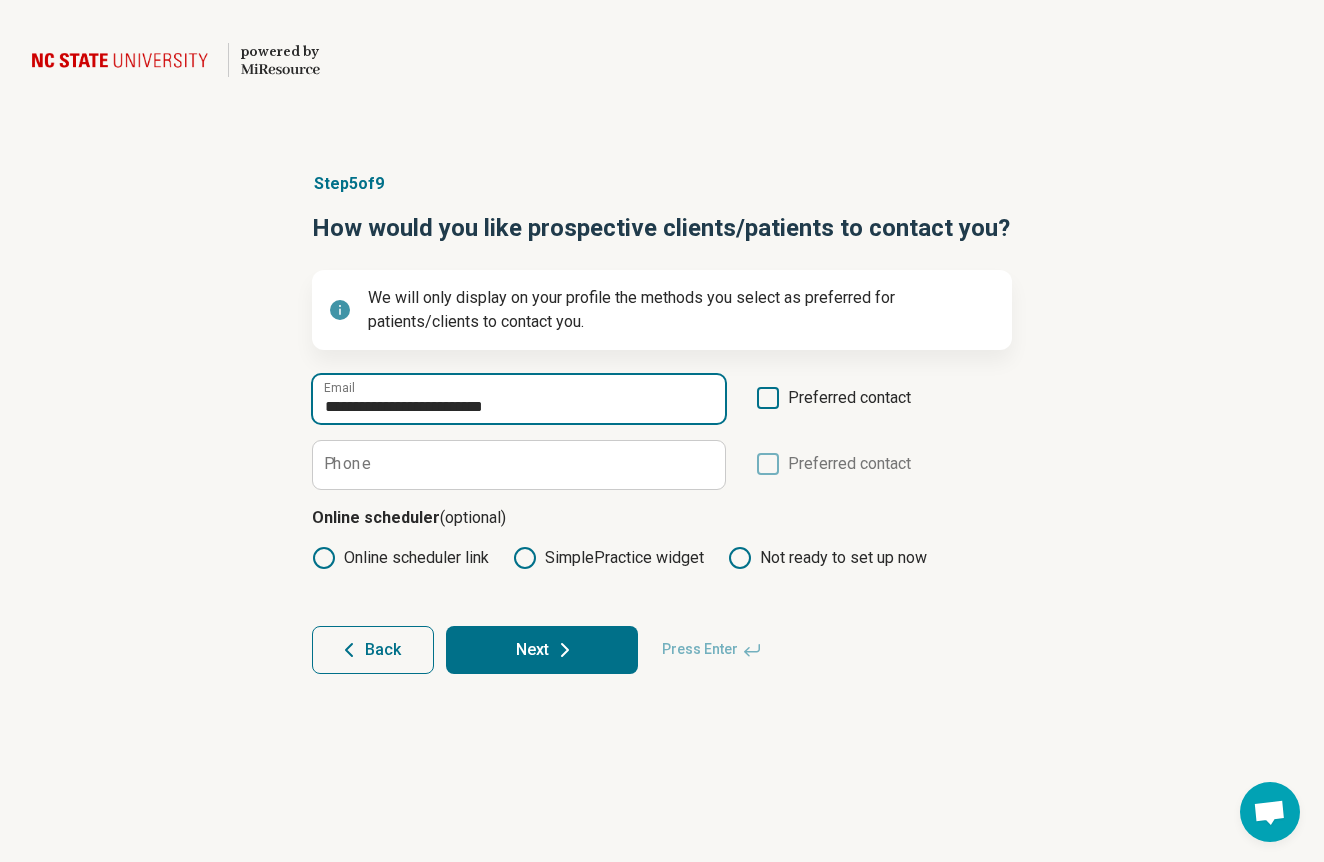 type on "**********" 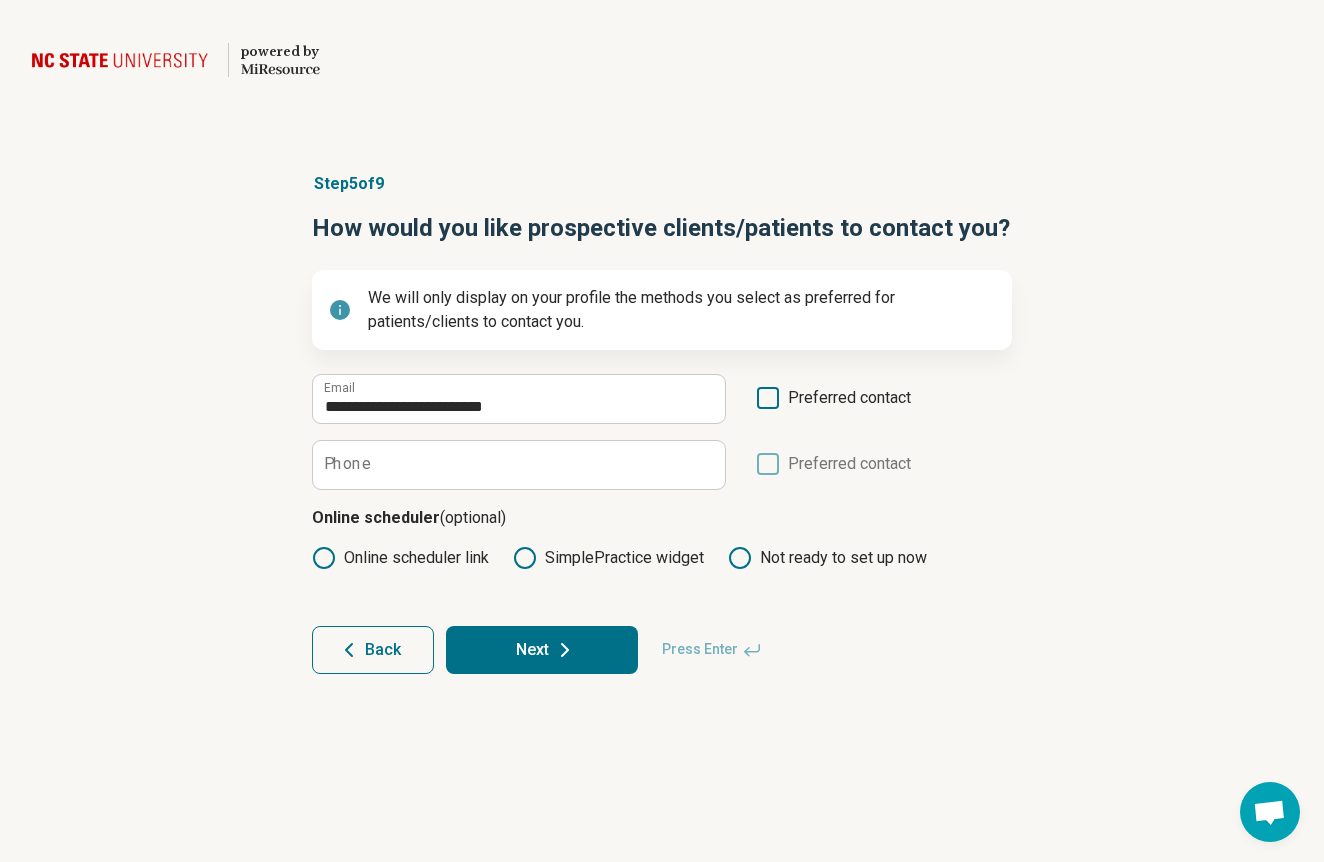 click on "**********" at bounding box center [662, 423] 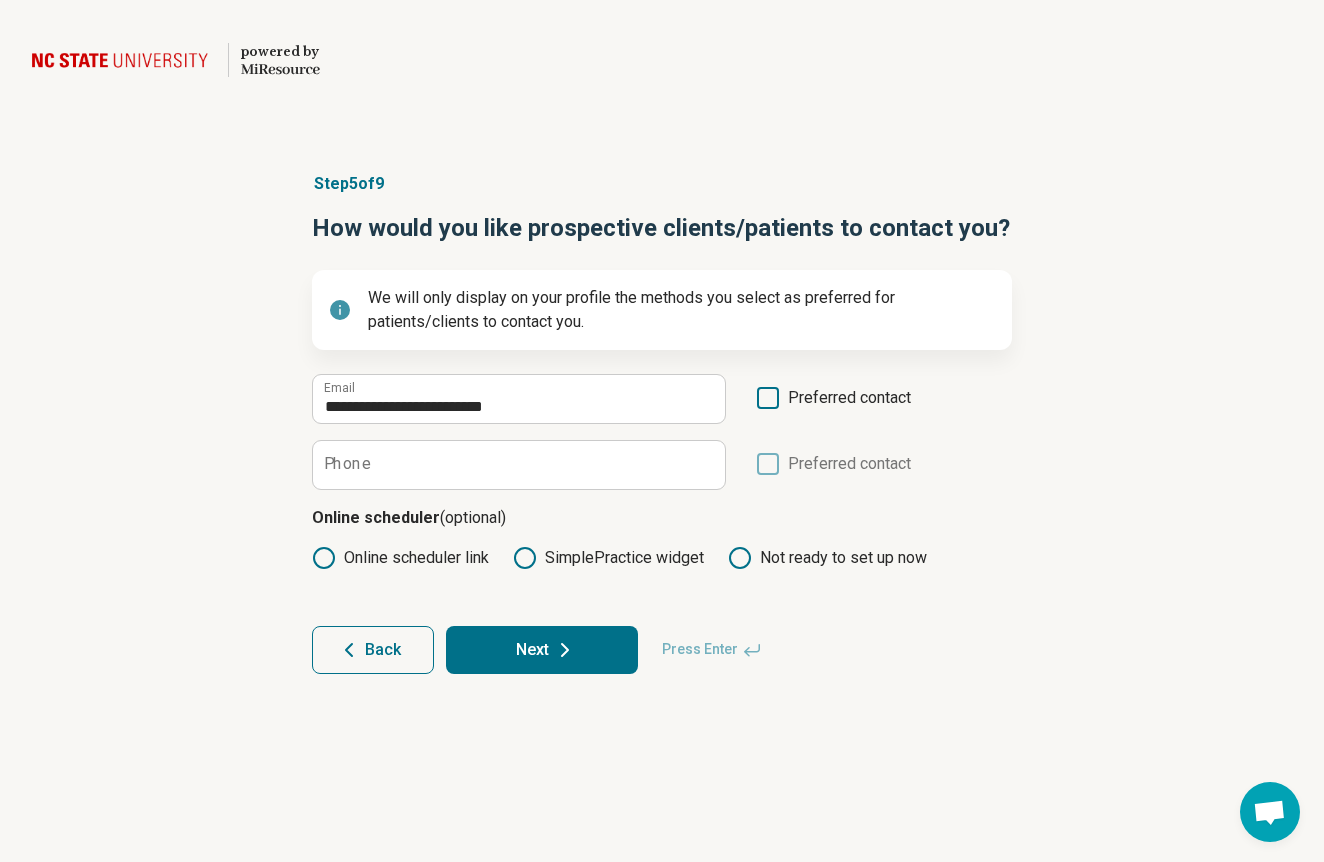click 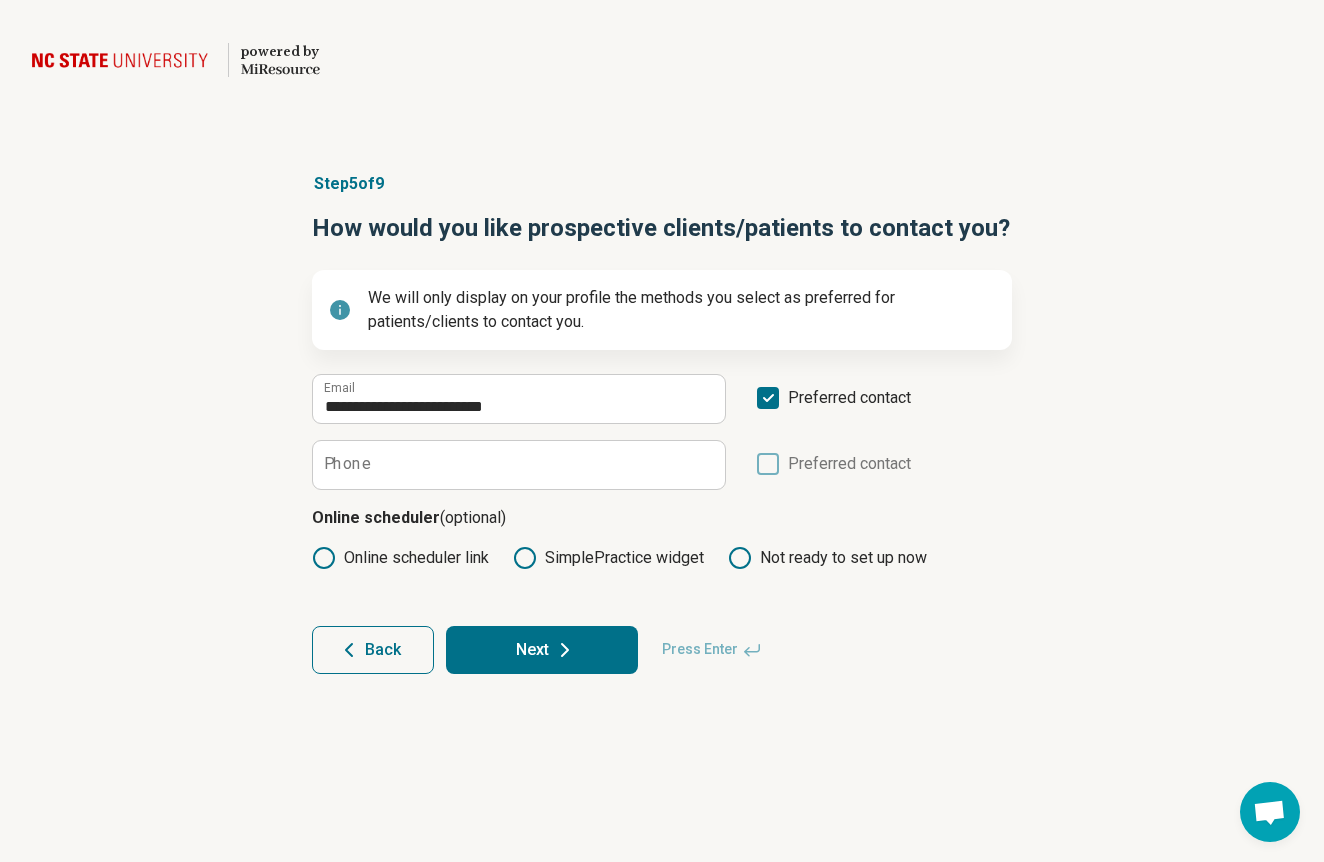 scroll, scrollTop: 13, scrollLeft: 0, axis: vertical 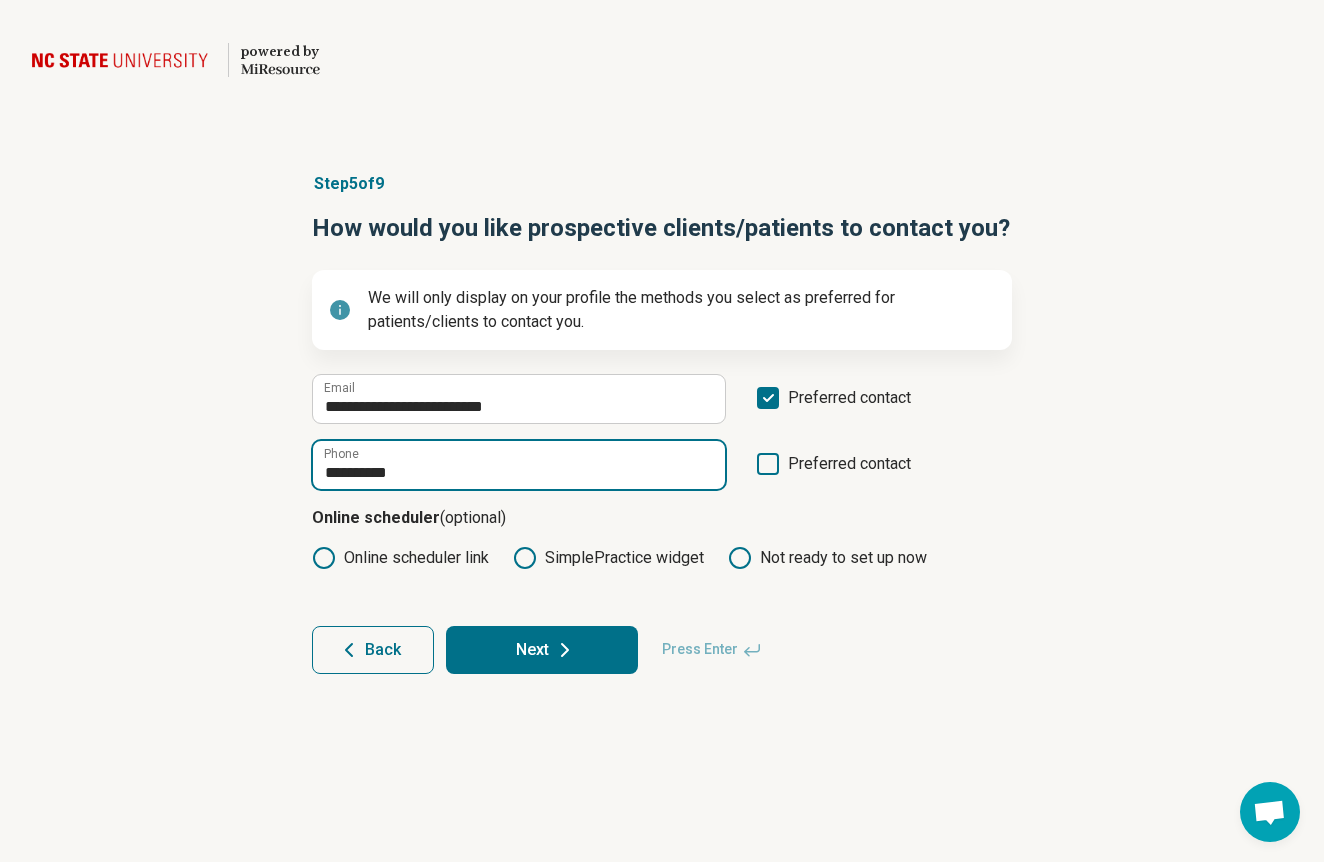 click on "**********" at bounding box center [519, 465] 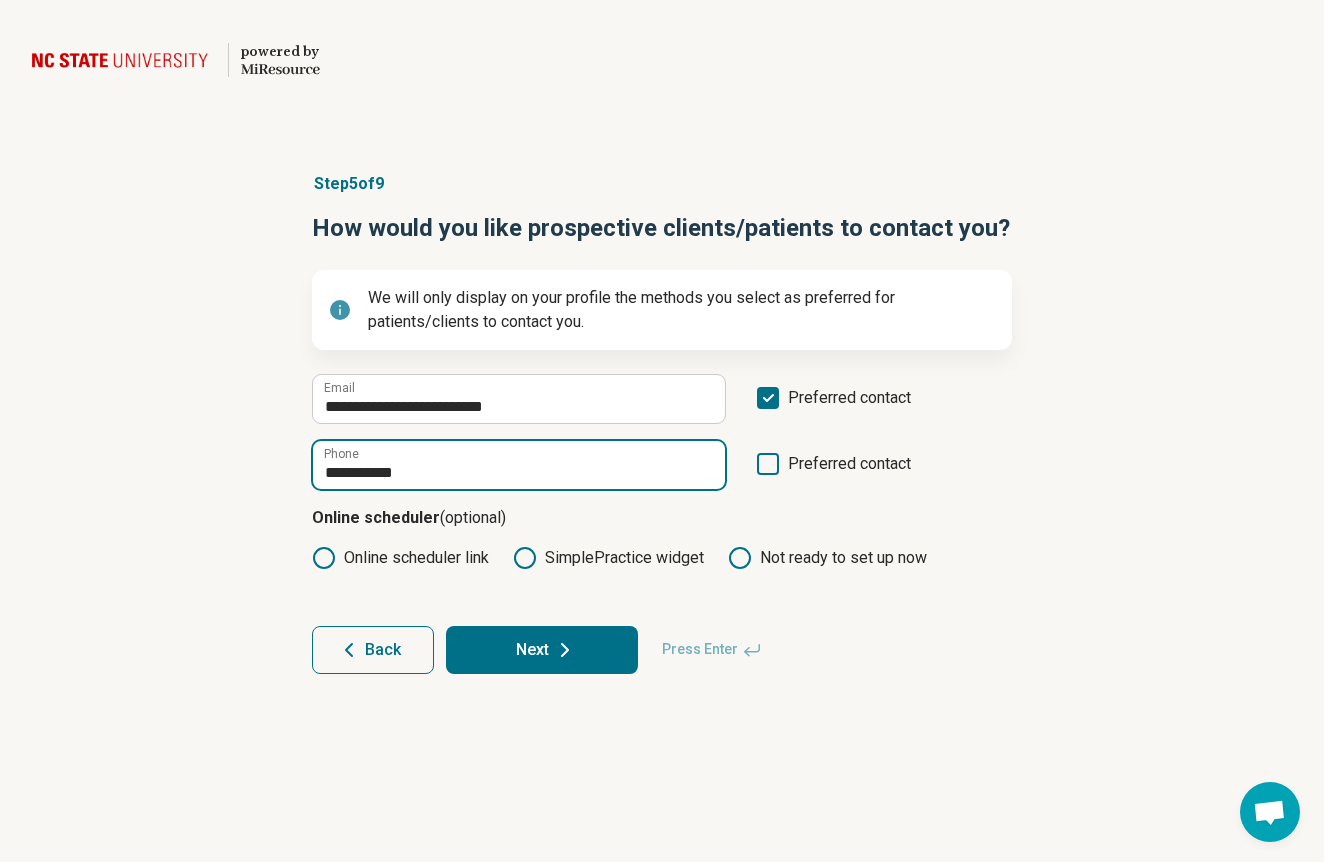 click on "**********" at bounding box center (519, 465) 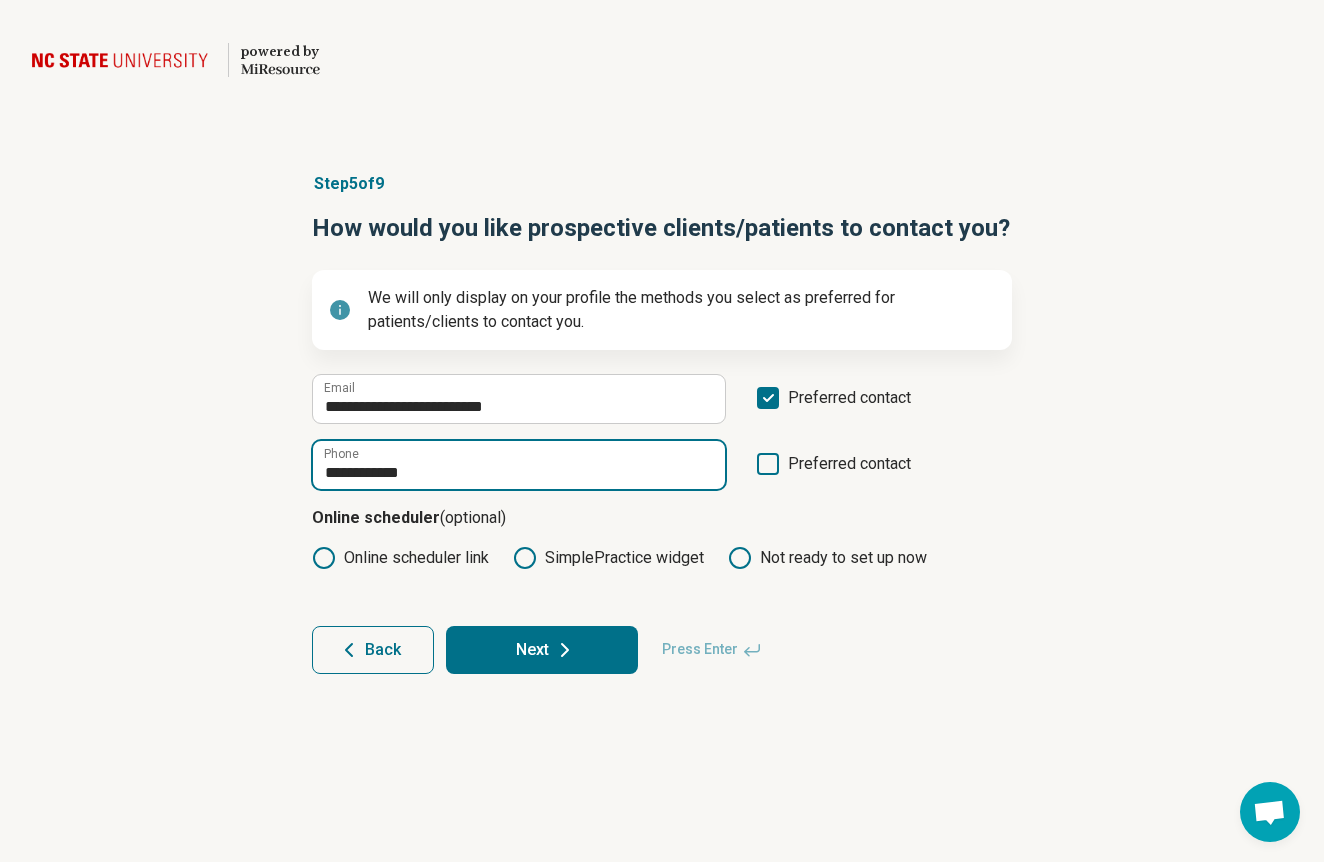 type on "**********" 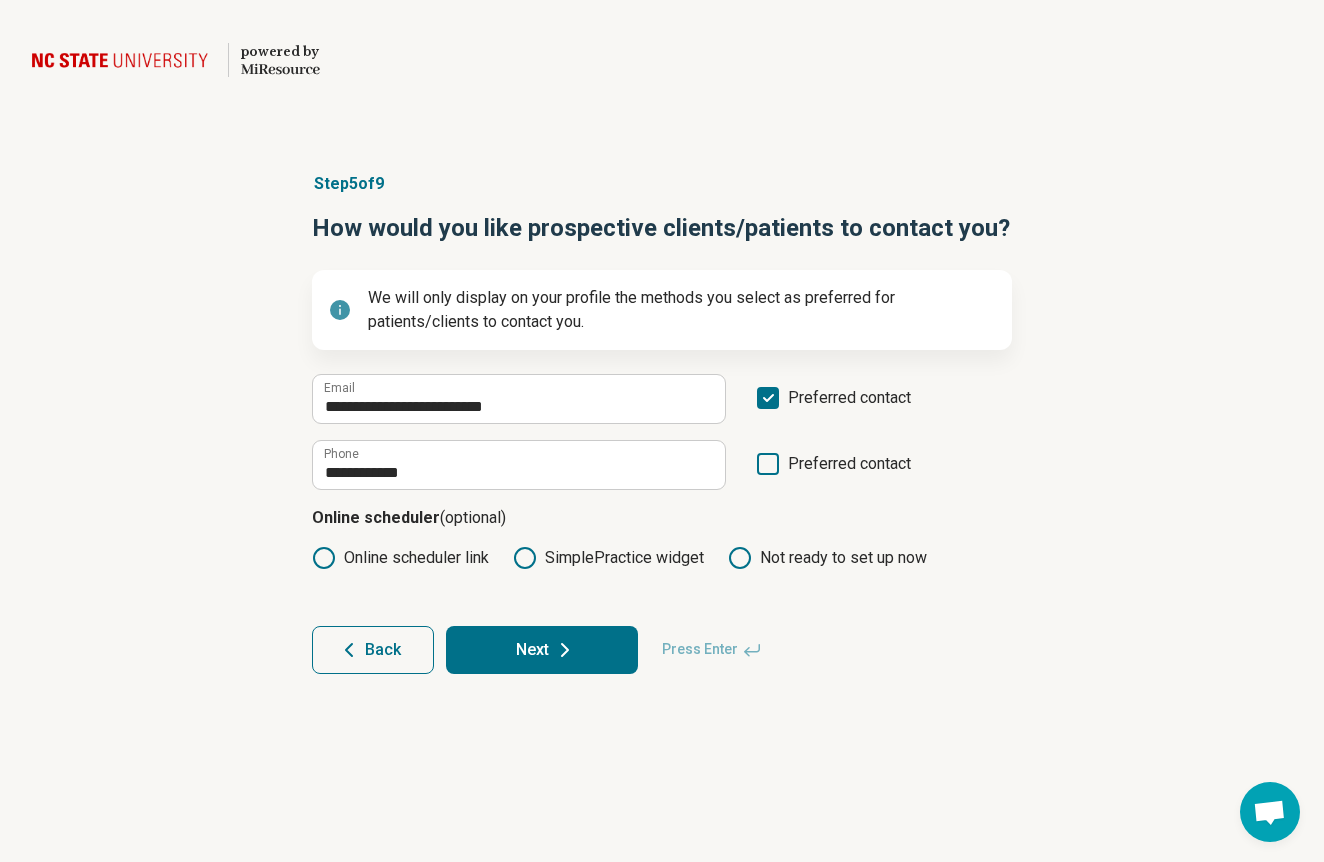 click on "**********" at bounding box center (662, 423) 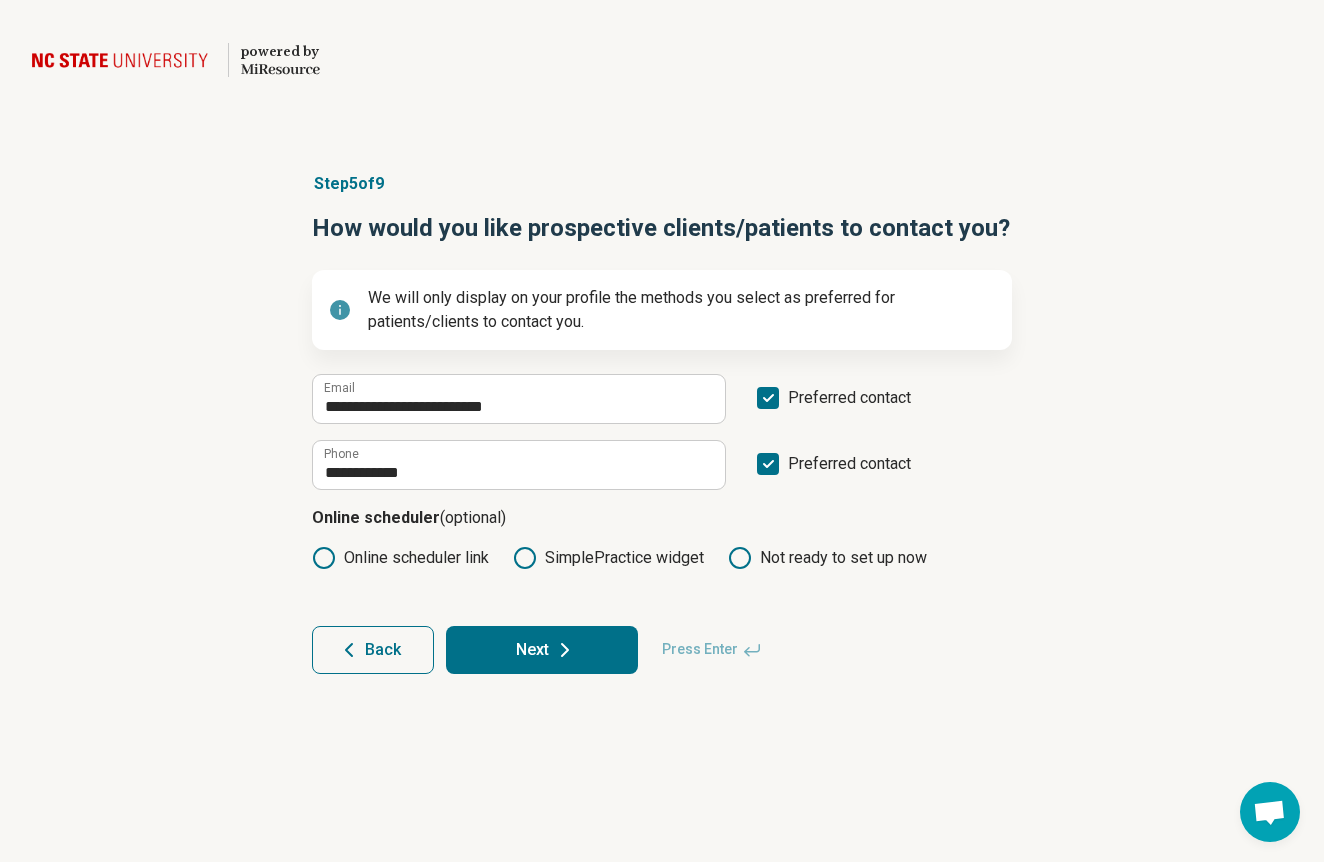 scroll, scrollTop: 13, scrollLeft: 0, axis: vertical 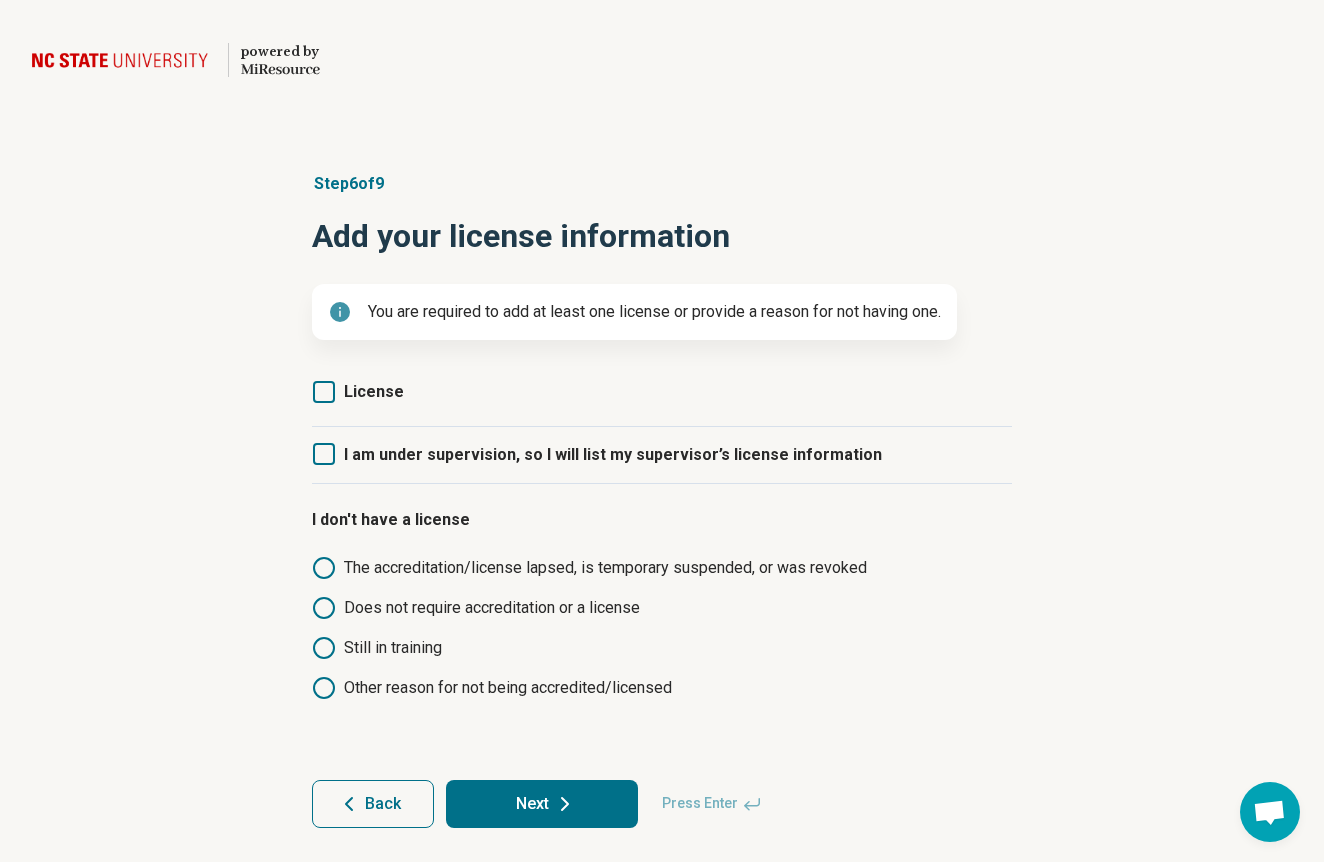 click 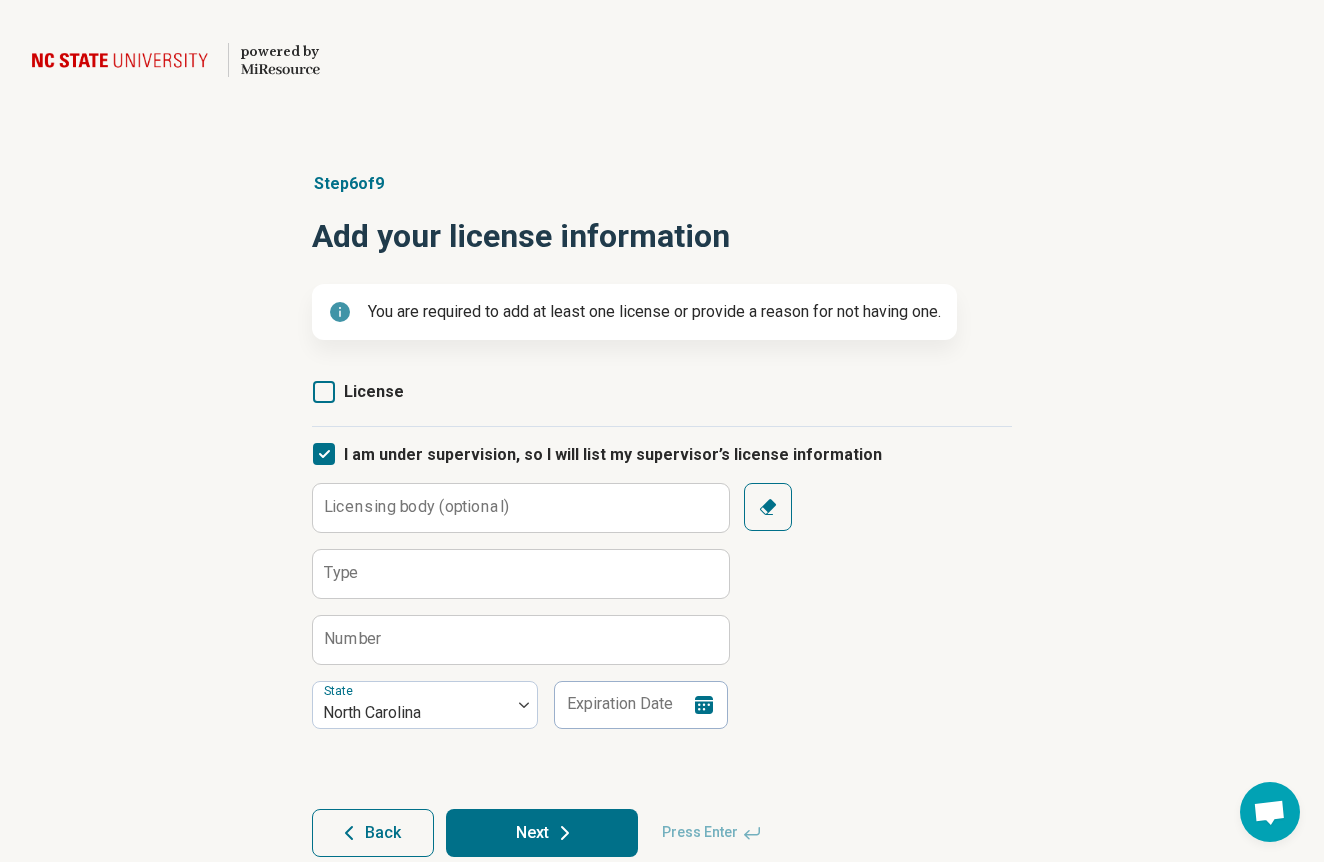 click 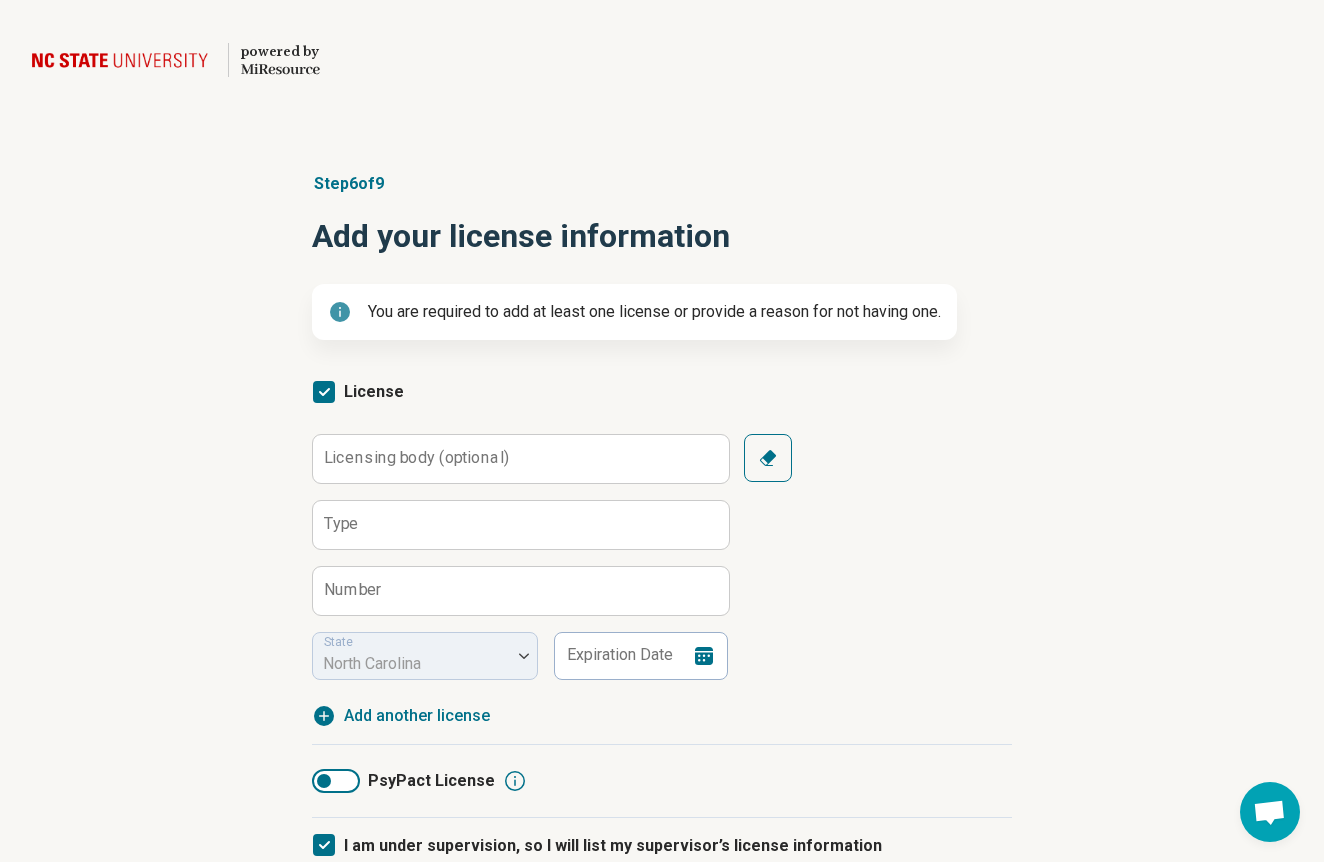 scroll, scrollTop: 13, scrollLeft: 0, axis: vertical 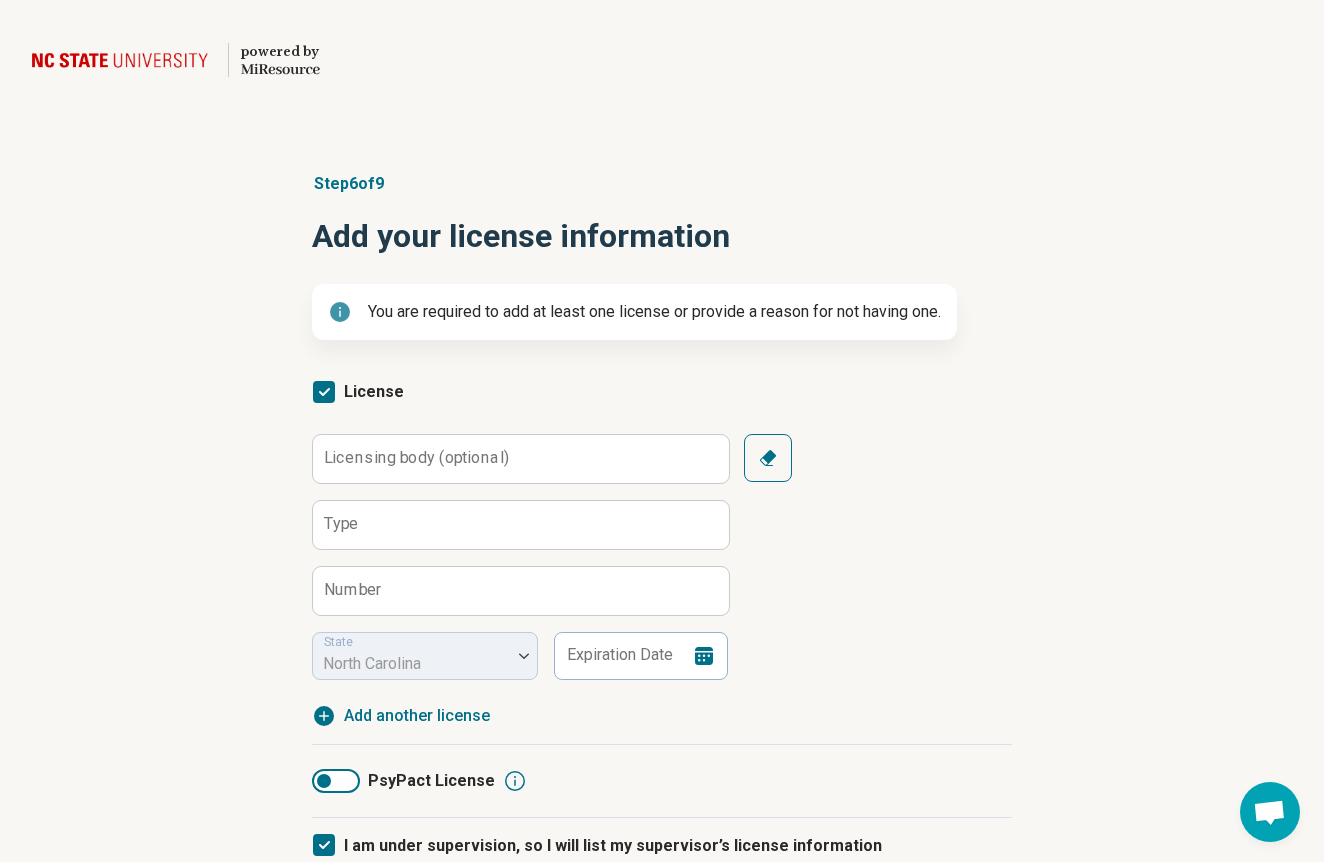 click 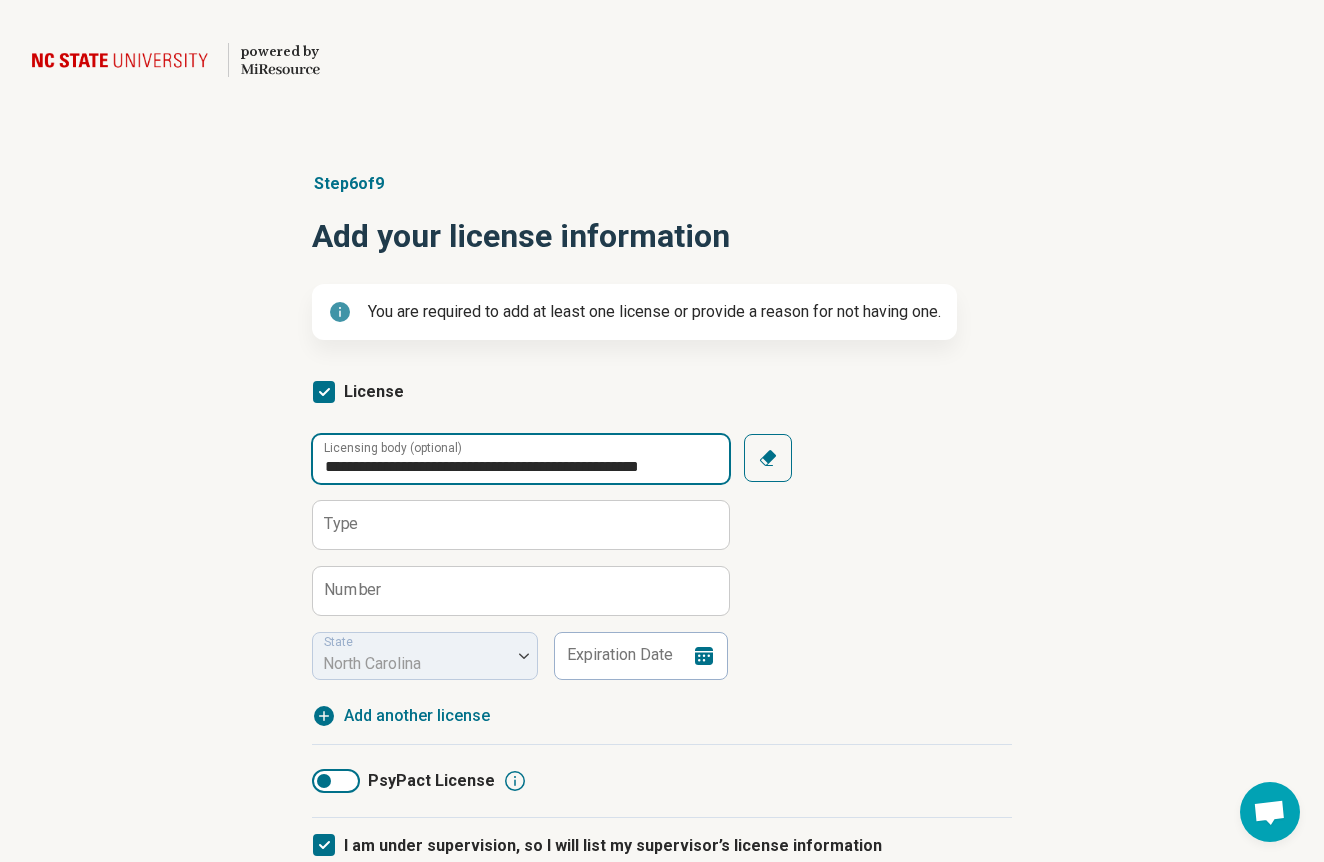 click on "**********" at bounding box center [521, 459] 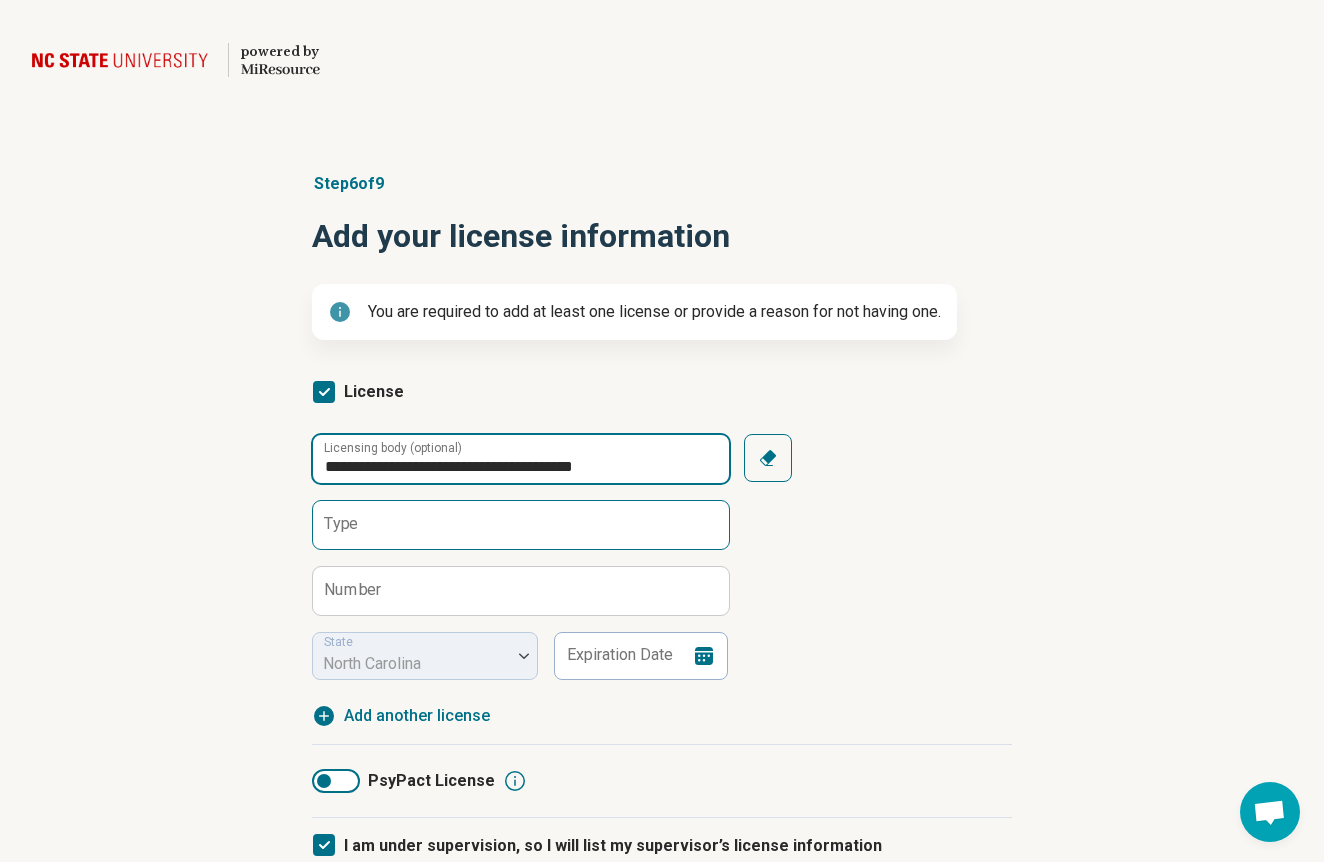 type on "**********" 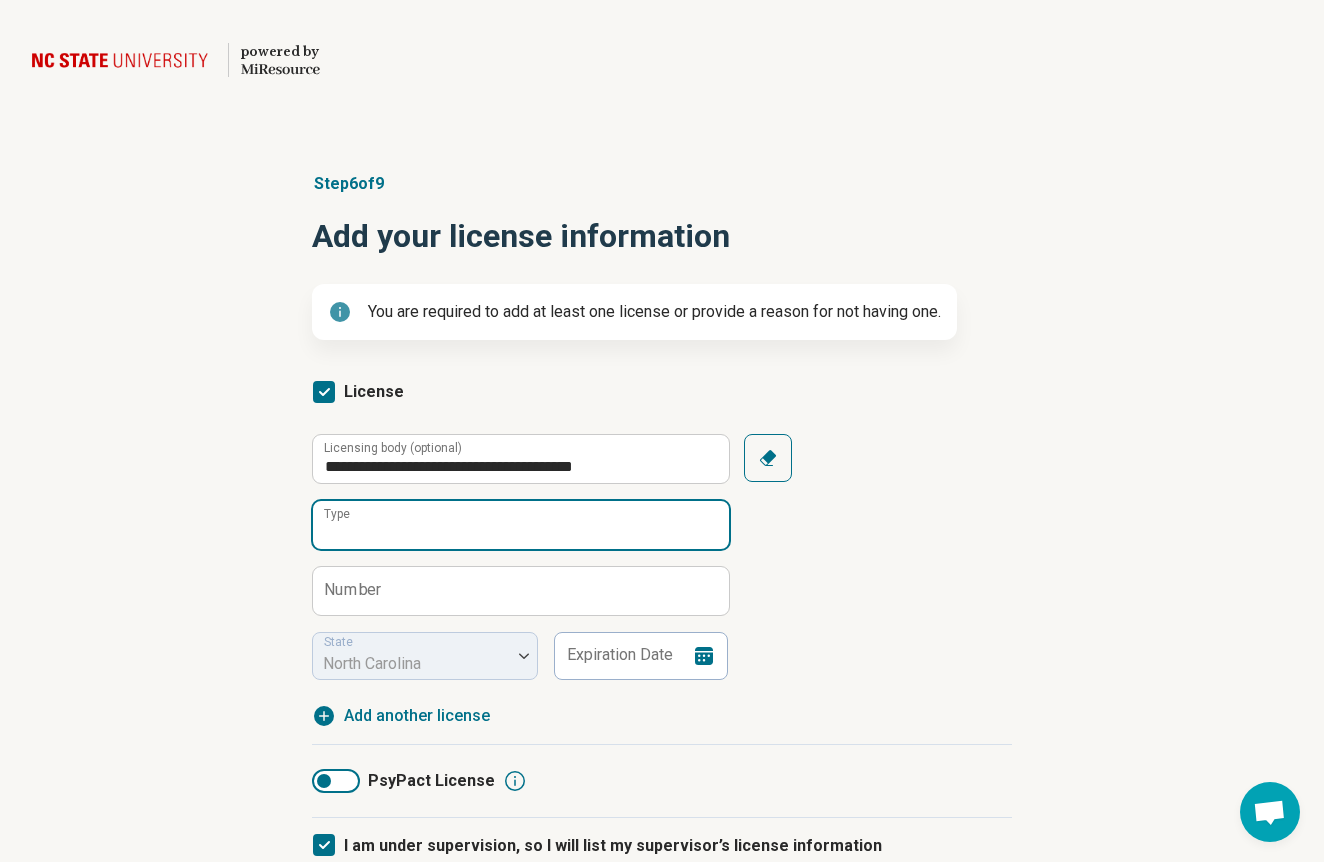 click on "Type" at bounding box center [521, 525] 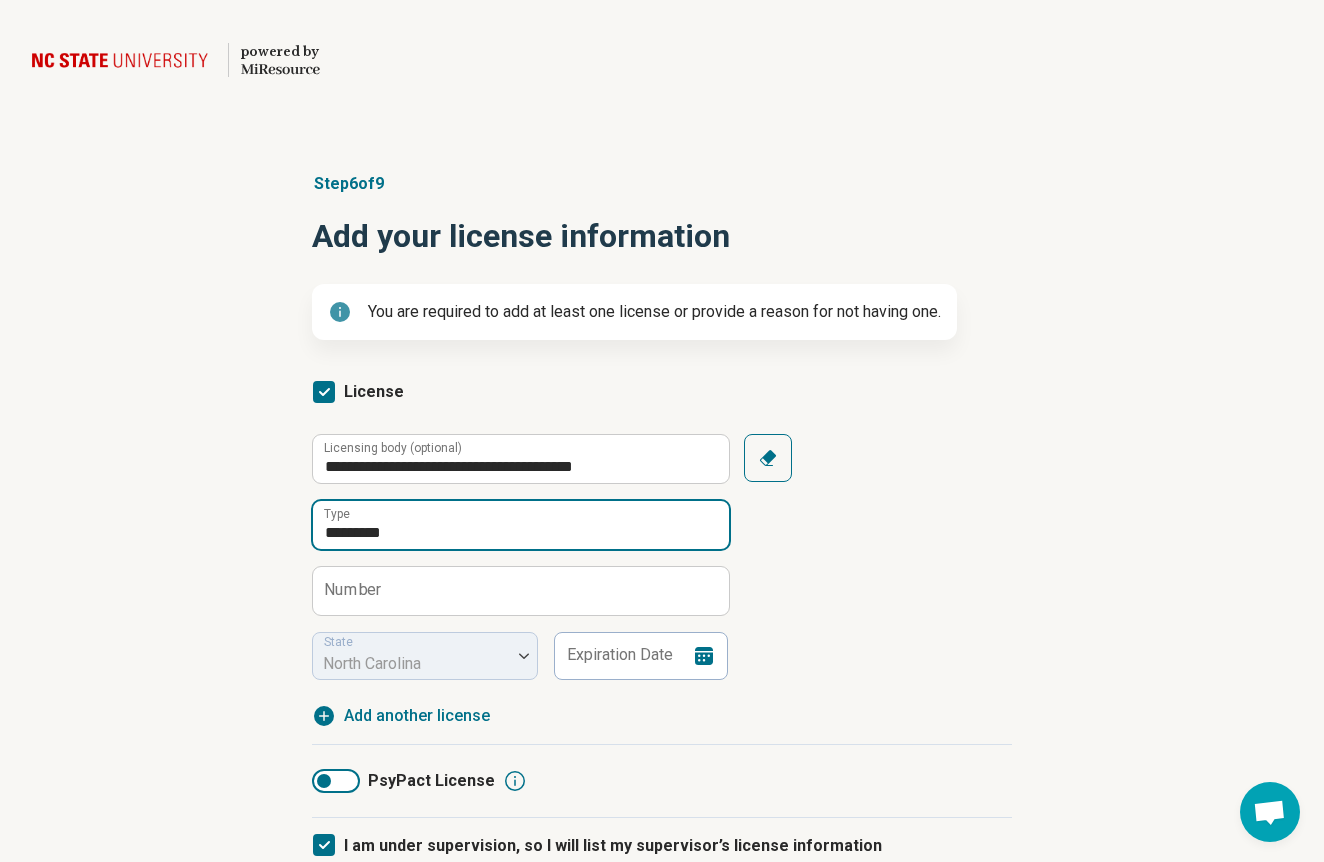 type on "*********" 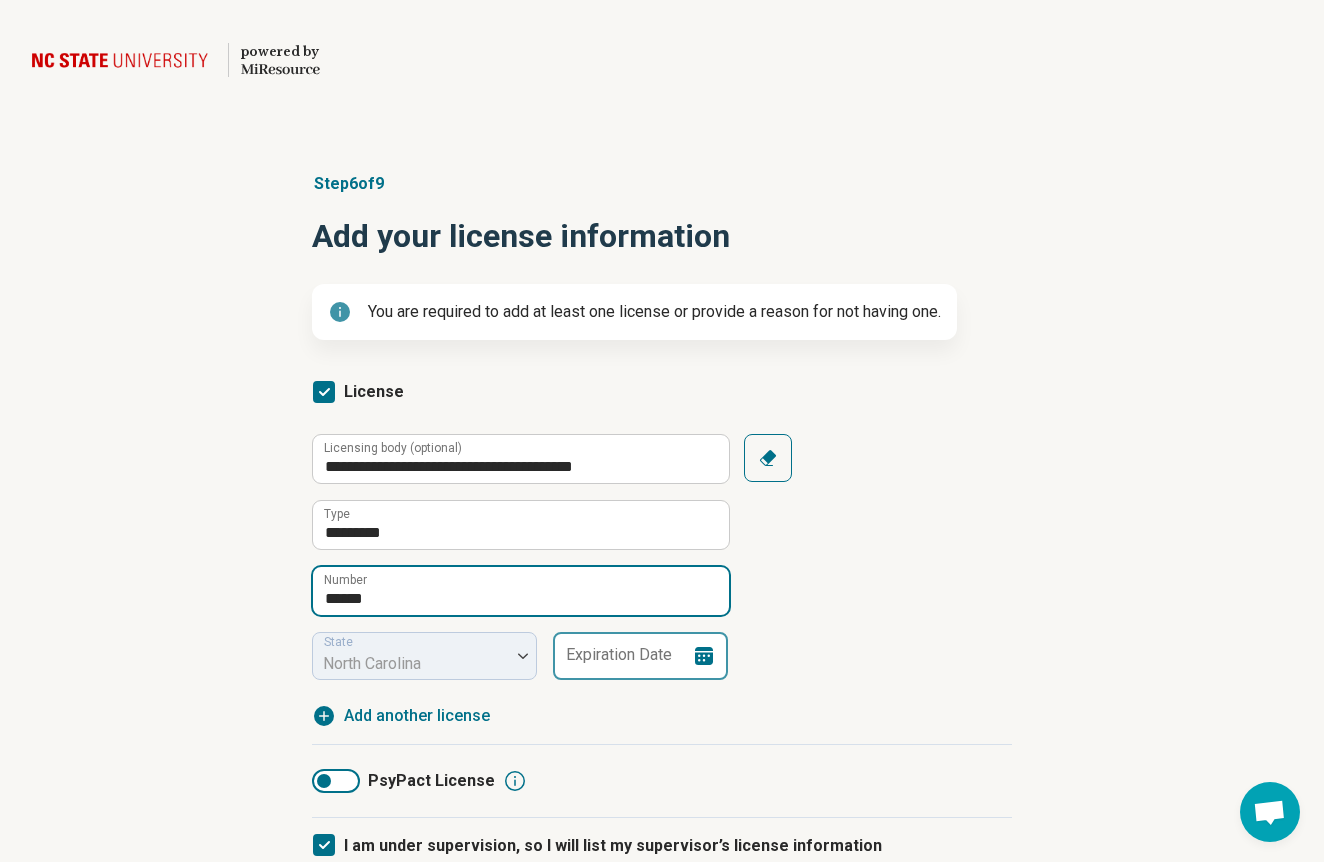 type on "******" 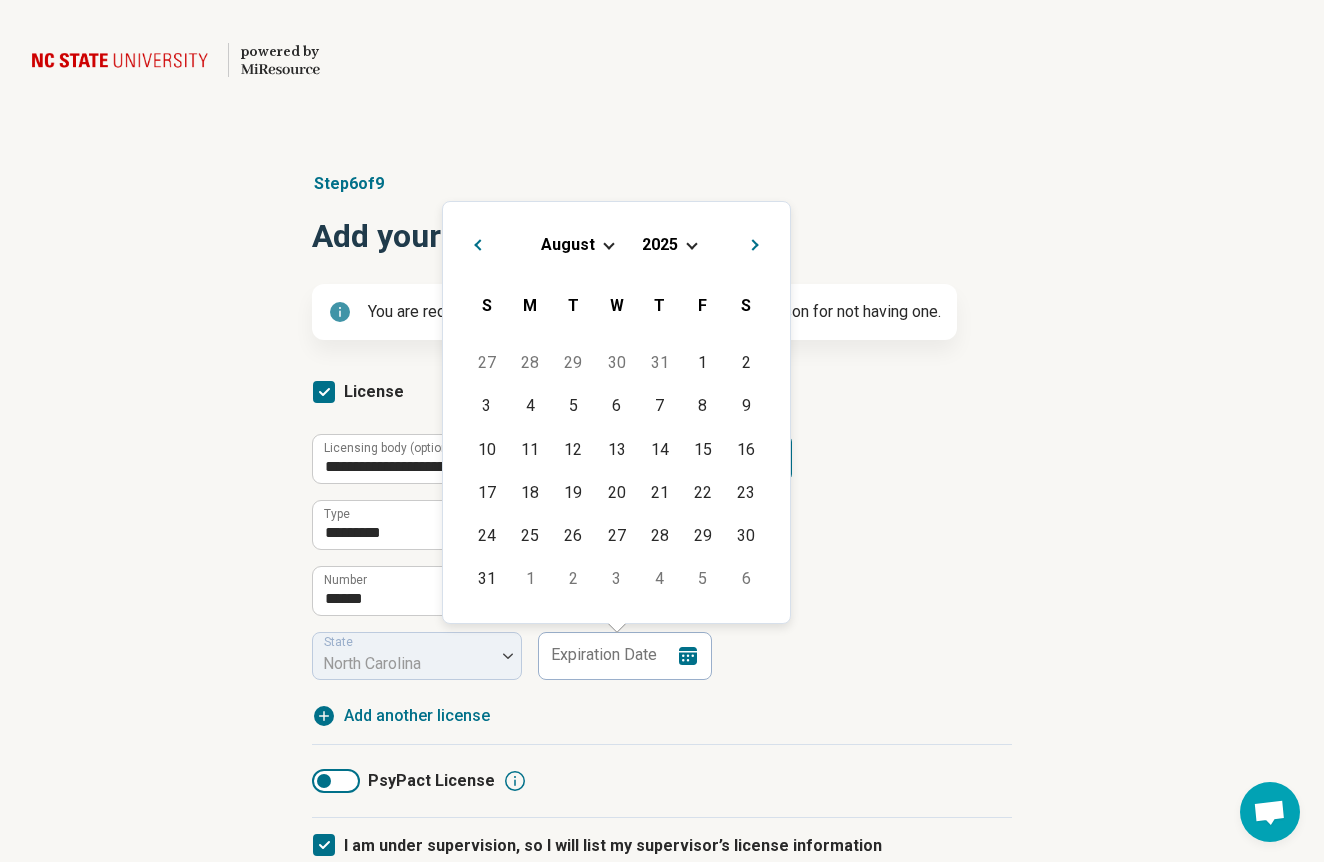 click on "August" at bounding box center (568, 244) 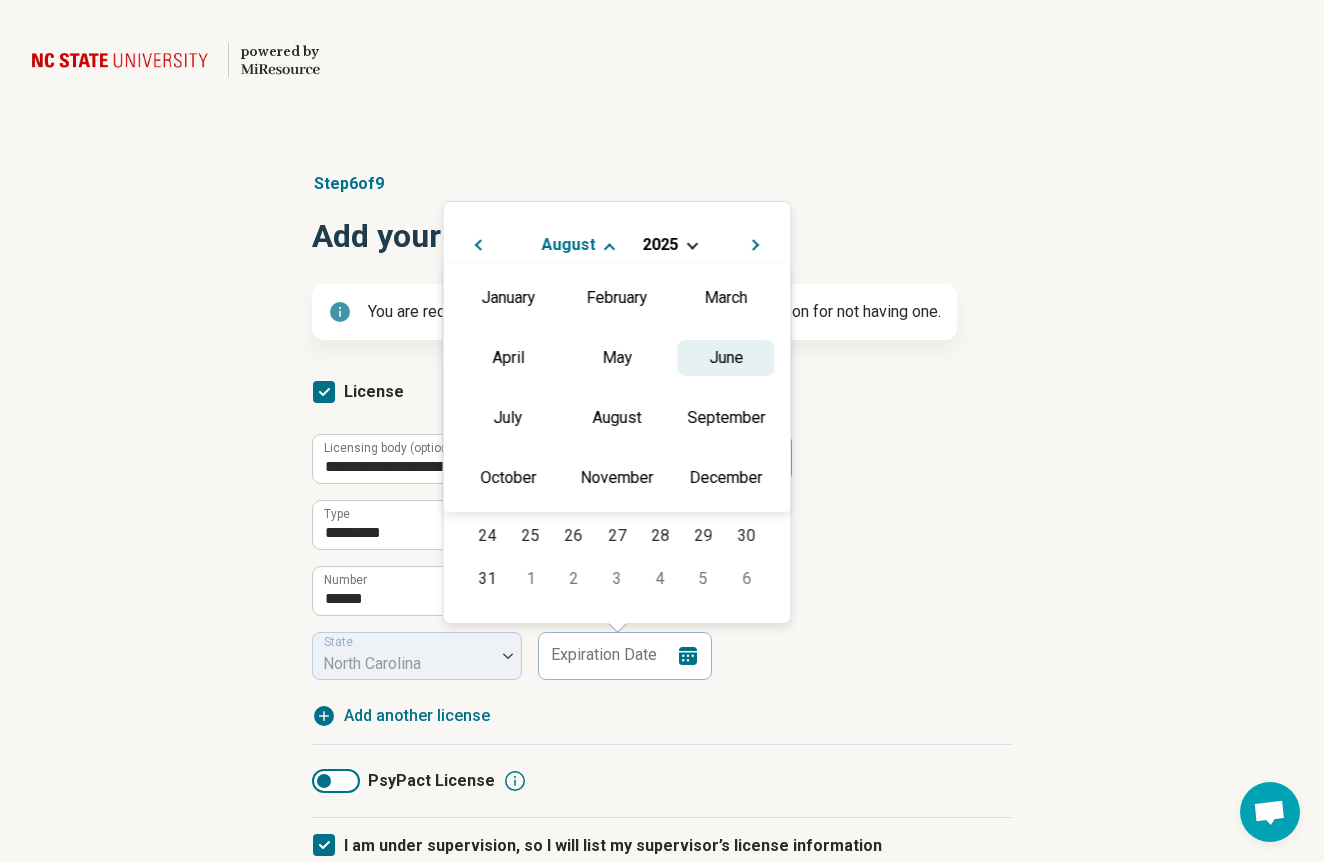 click on "June" at bounding box center [726, 358] 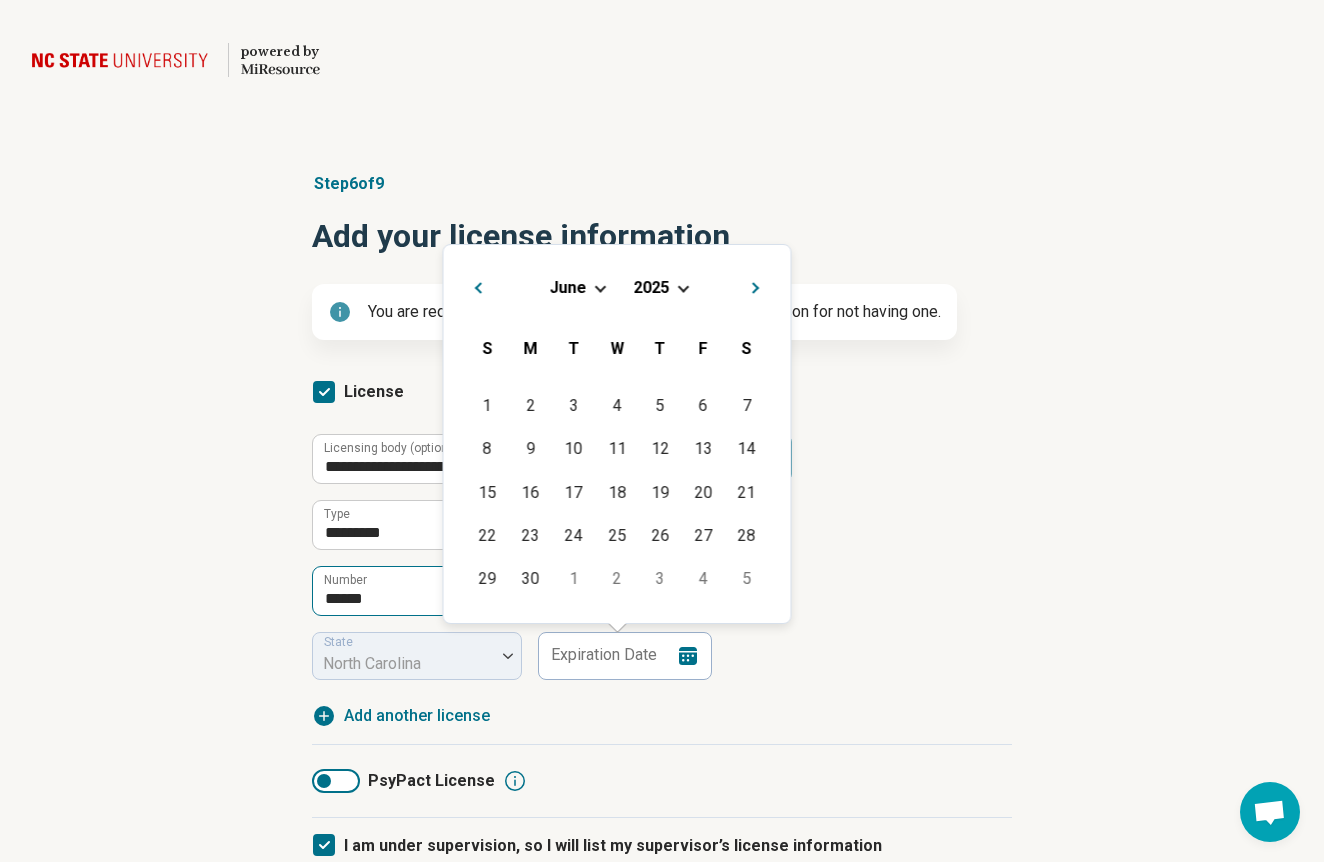 click on "30" at bounding box center [530, 578] 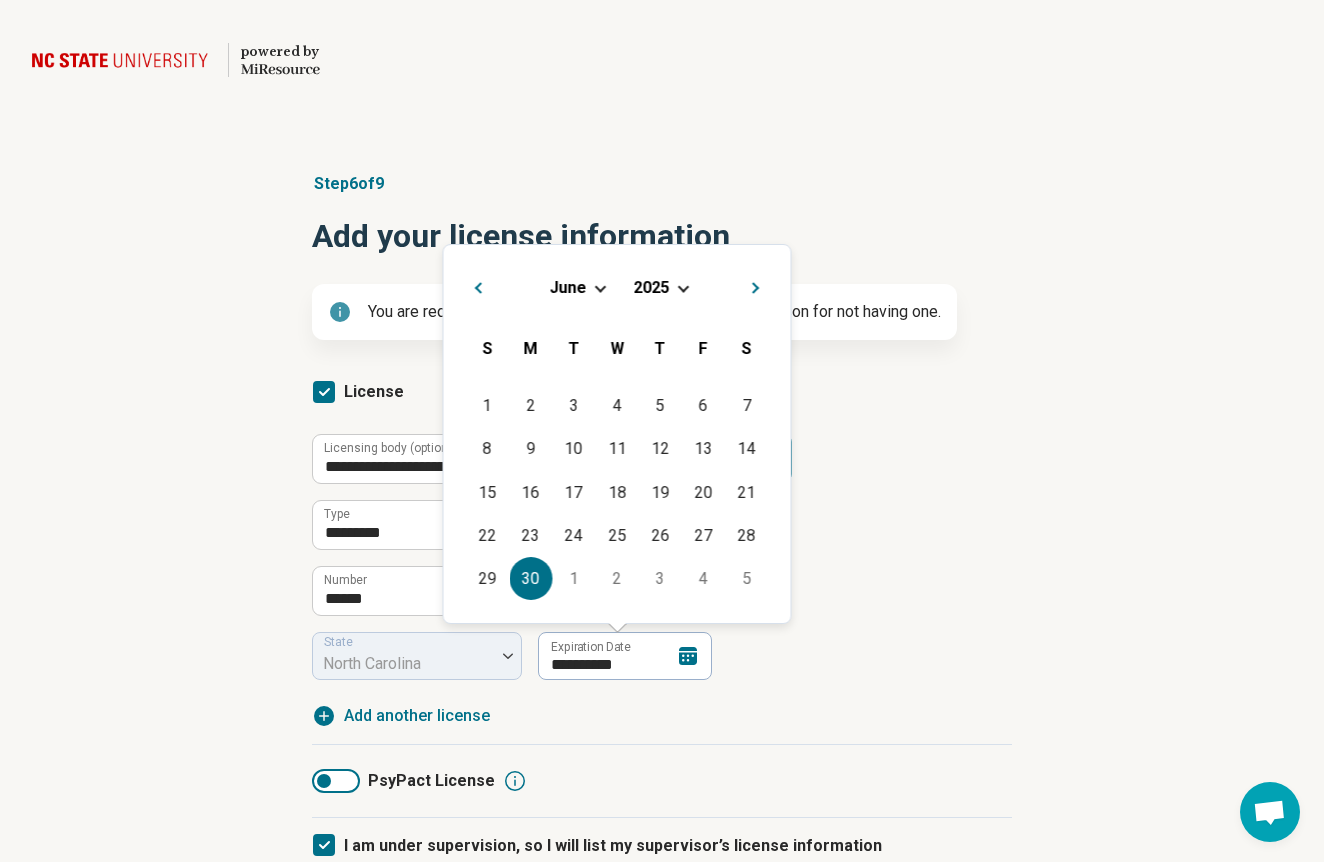 click on "2025" at bounding box center [652, 287] 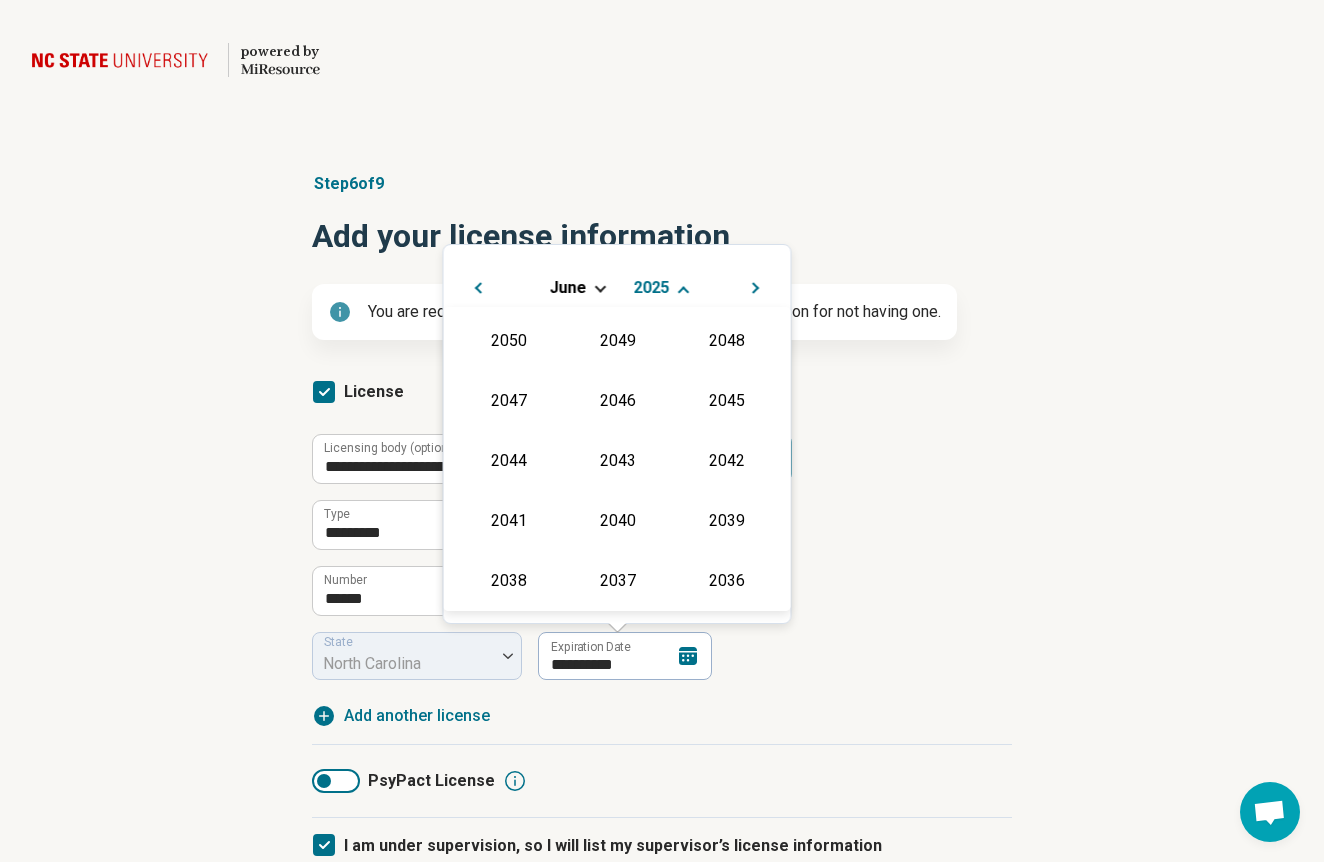 scroll, scrollTop: 362, scrollLeft: 0, axis: vertical 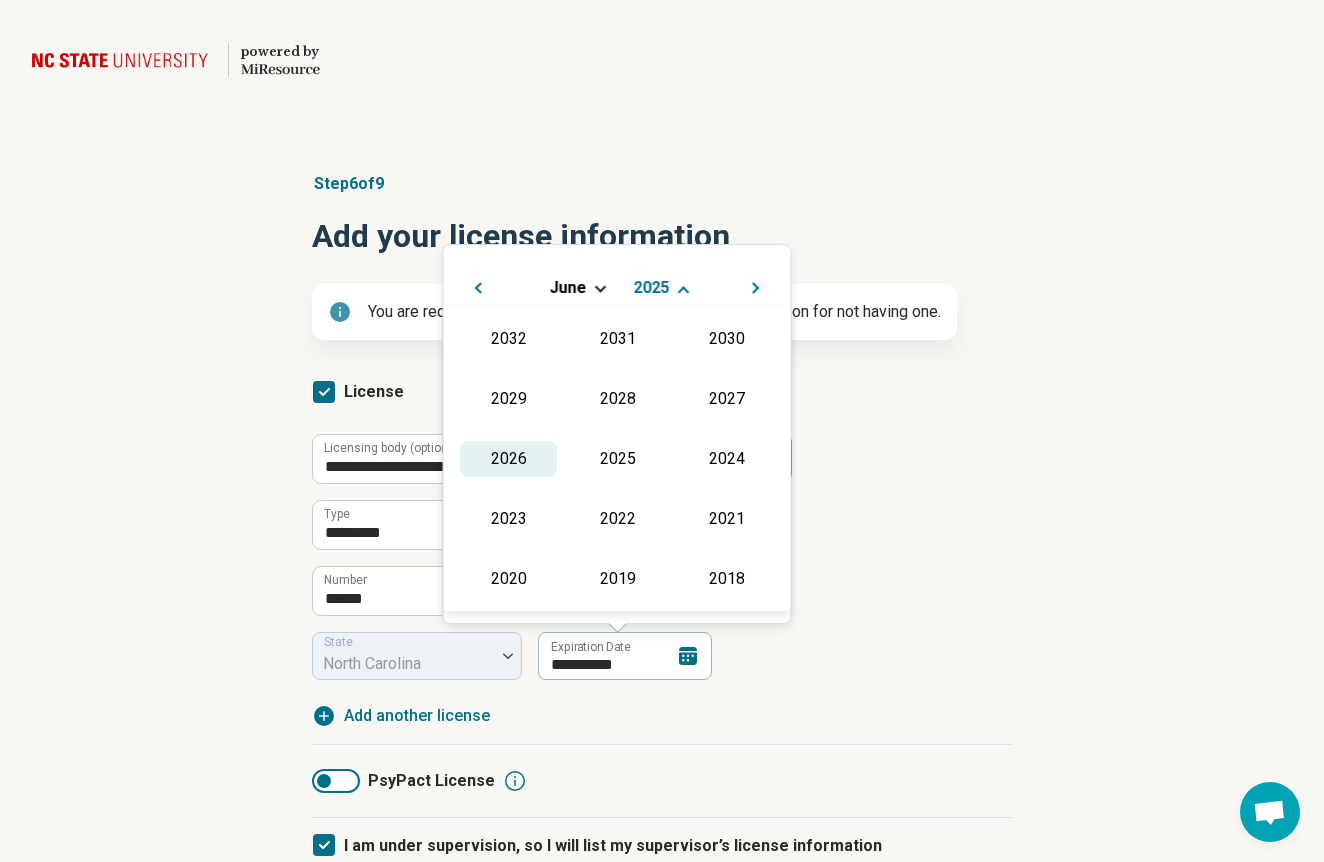 click on "2026" at bounding box center [508, 459] 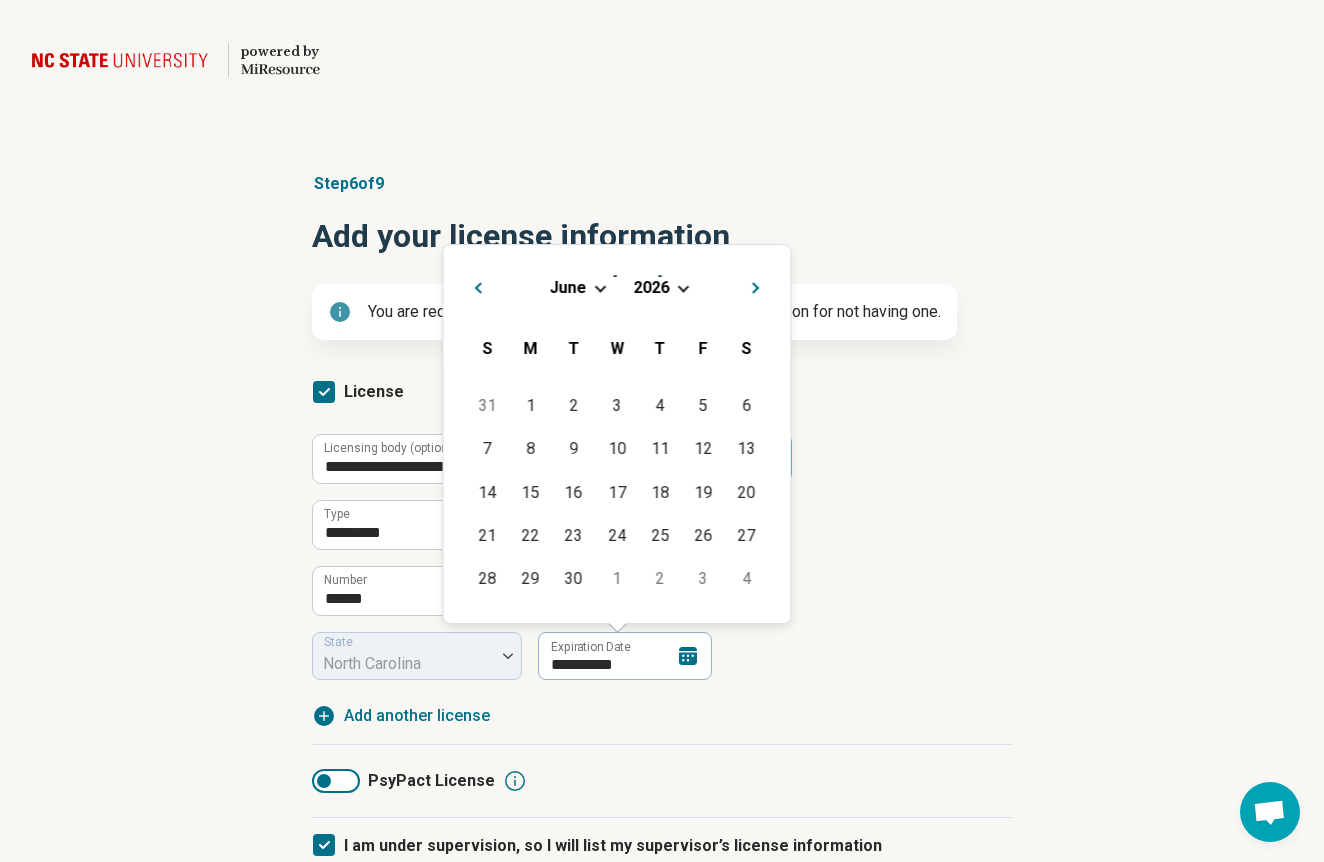 click on "**********" at bounding box center [662, 710] 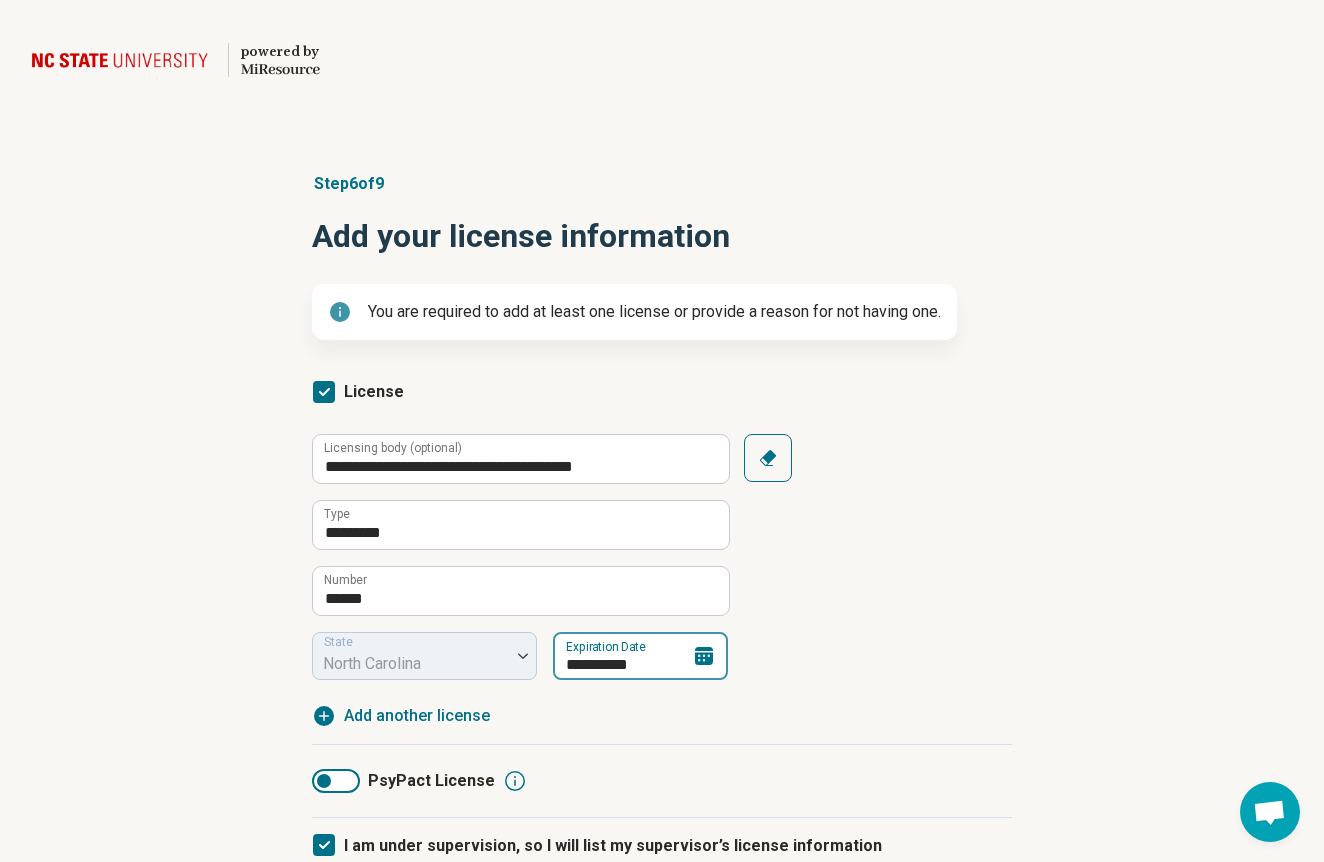 click on "**********" at bounding box center (640, 656) 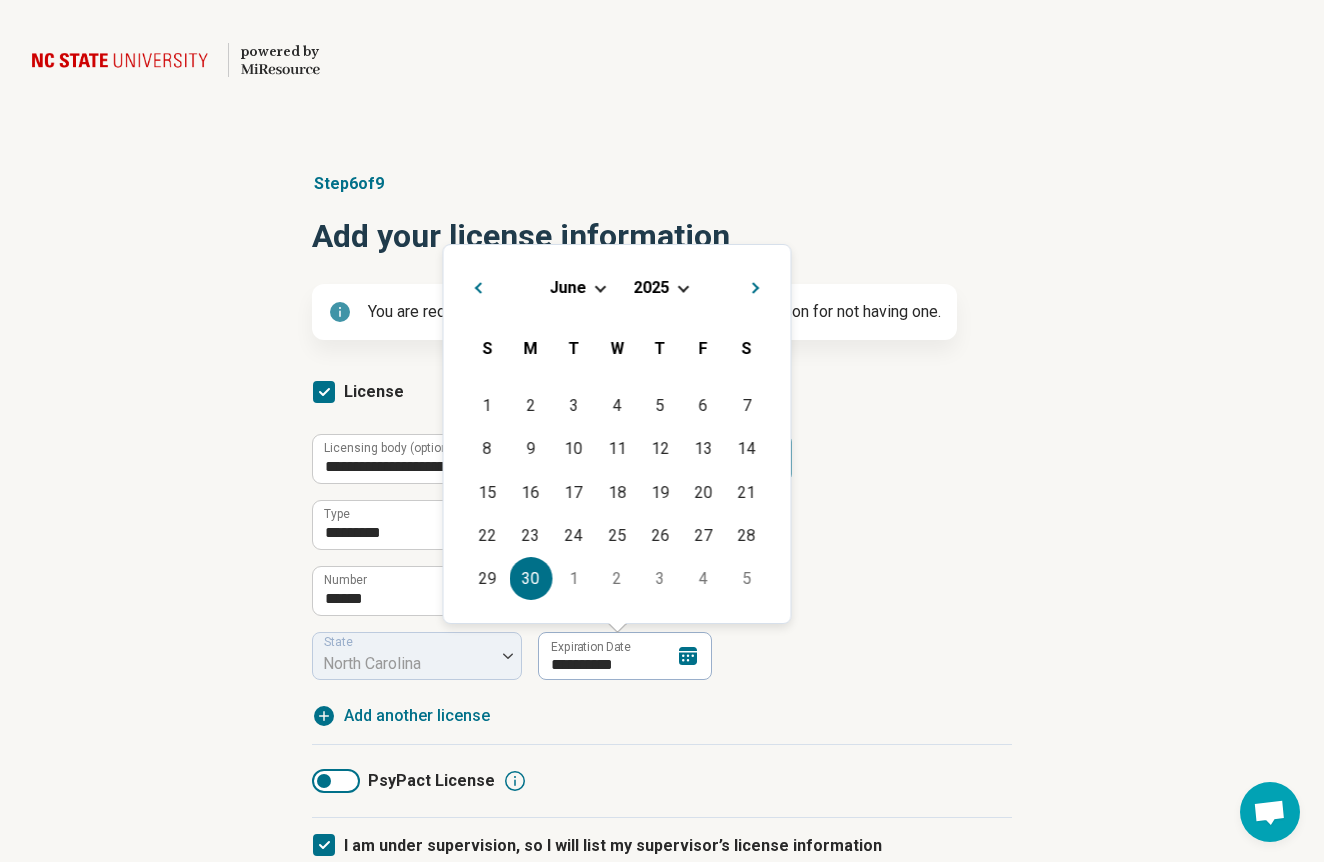 click on "2025" at bounding box center [652, 287] 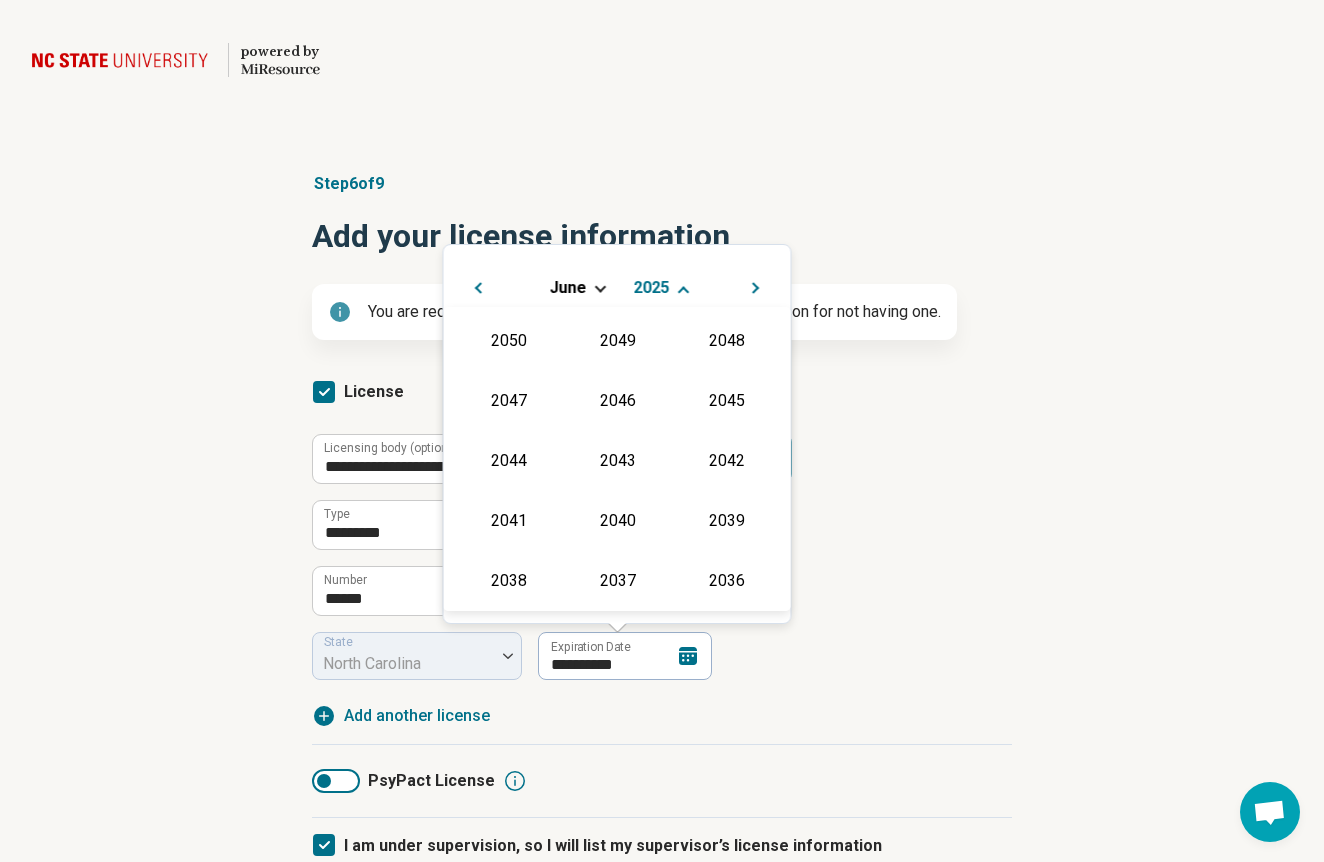 scroll, scrollTop: 362, scrollLeft: 0, axis: vertical 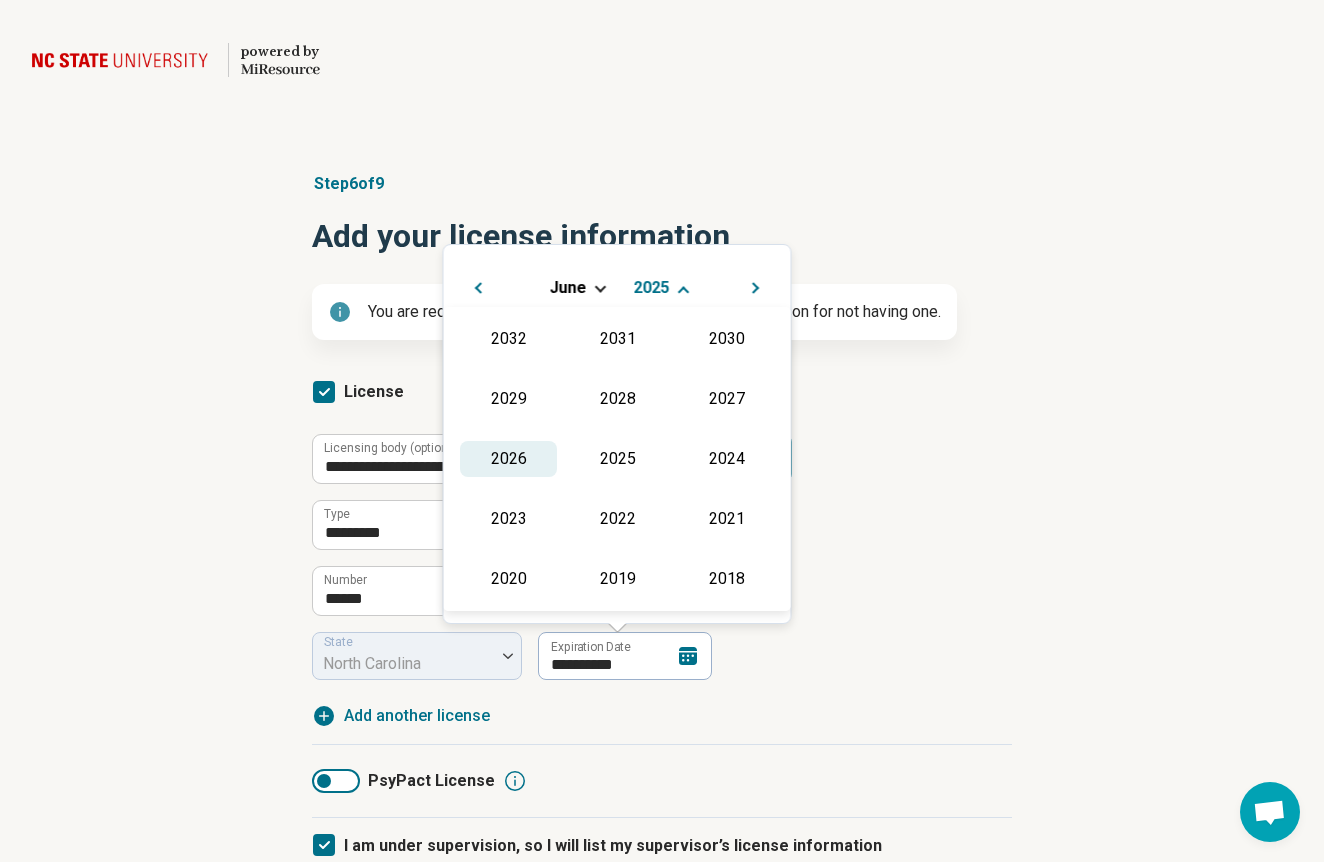 click on "2026" at bounding box center [508, 459] 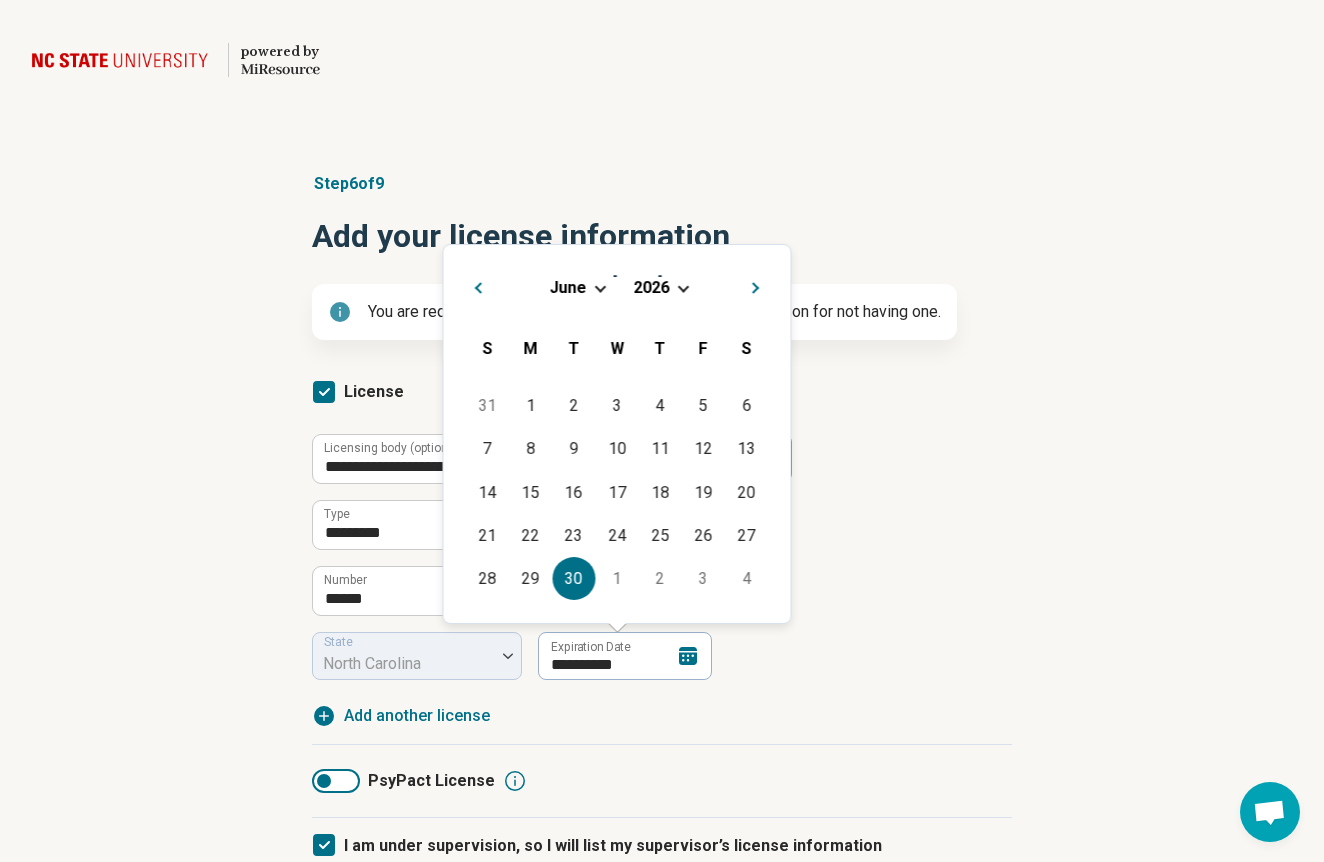 click on "30" at bounding box center [573, 578] 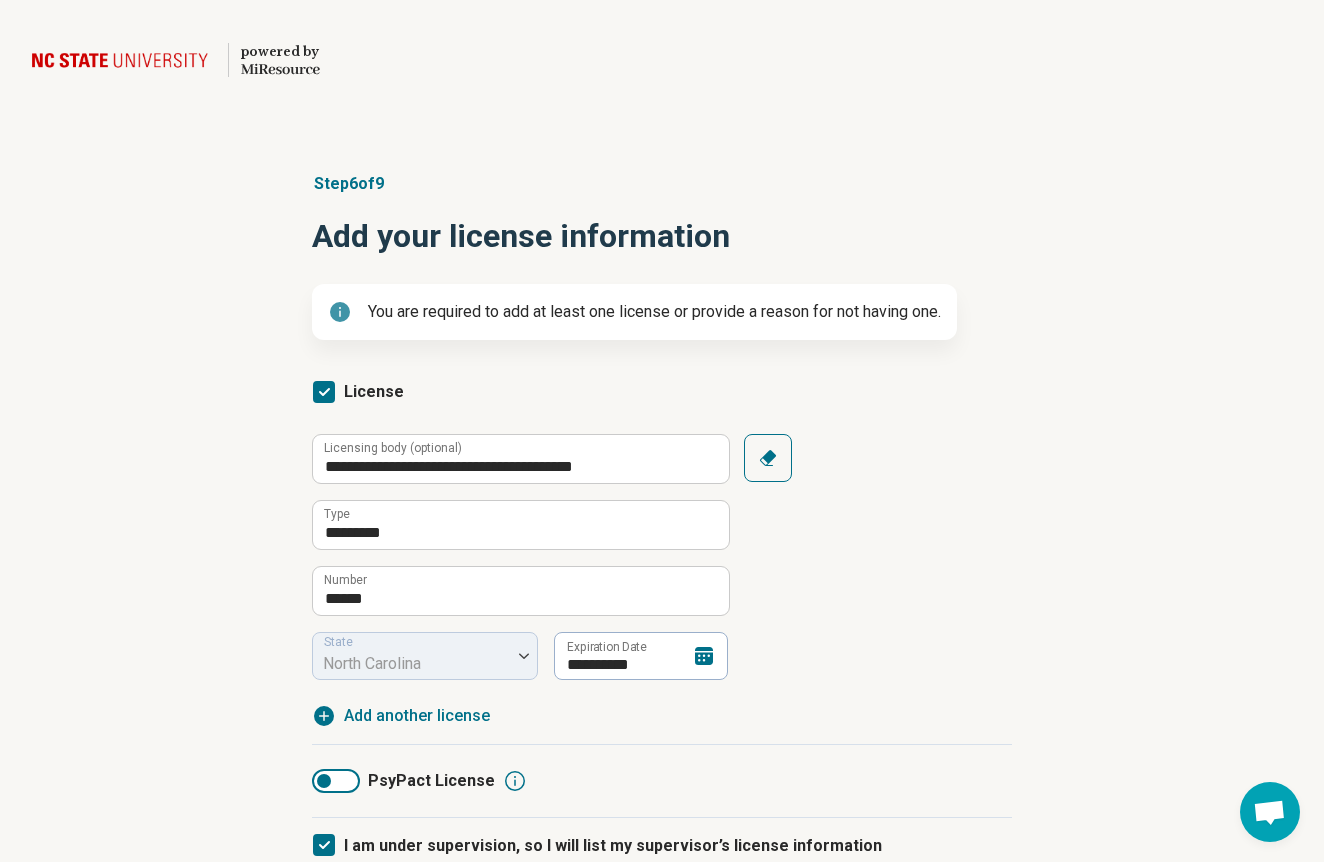 click on "**********" at bounding box center (662, 557) 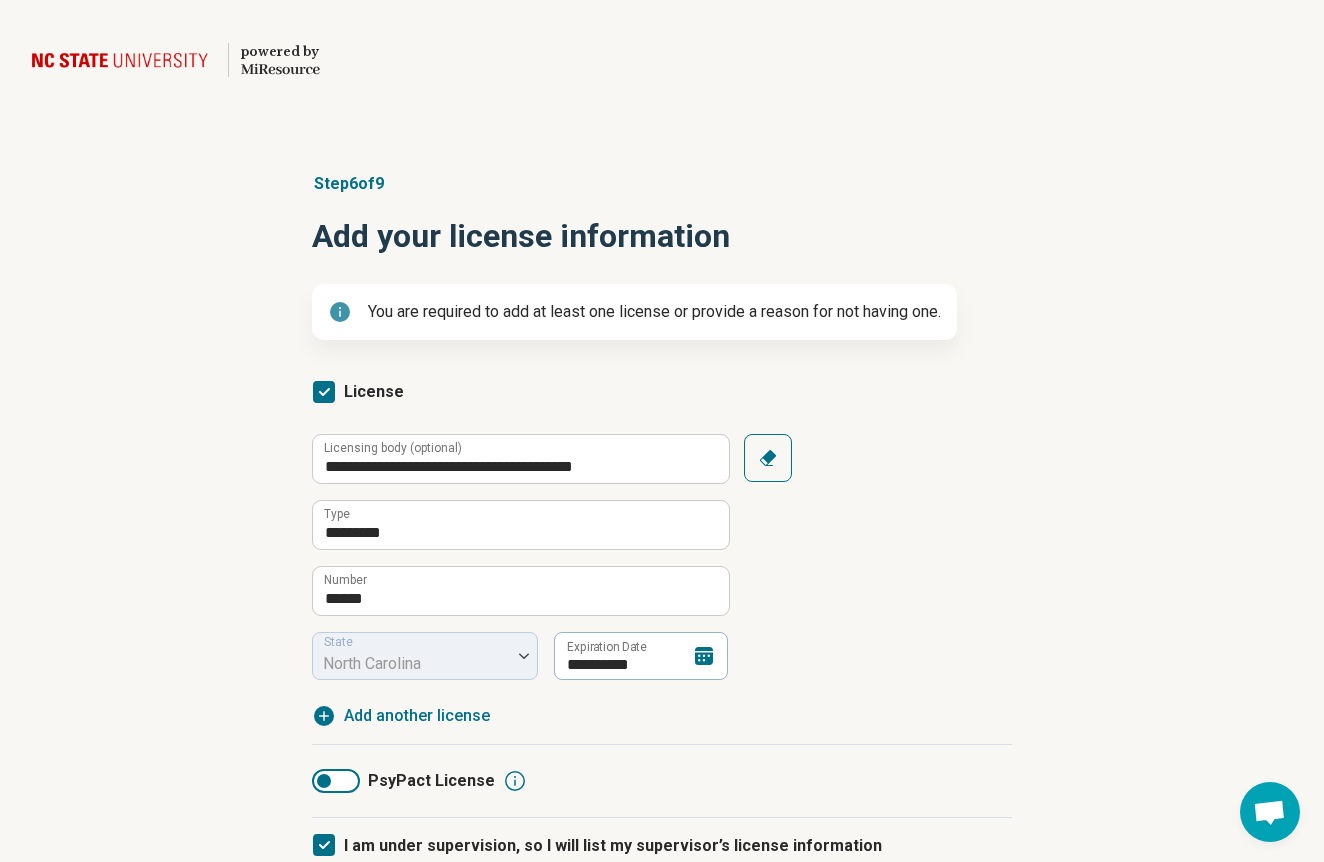 click on "Add another license" at bounding box center (417, 716) 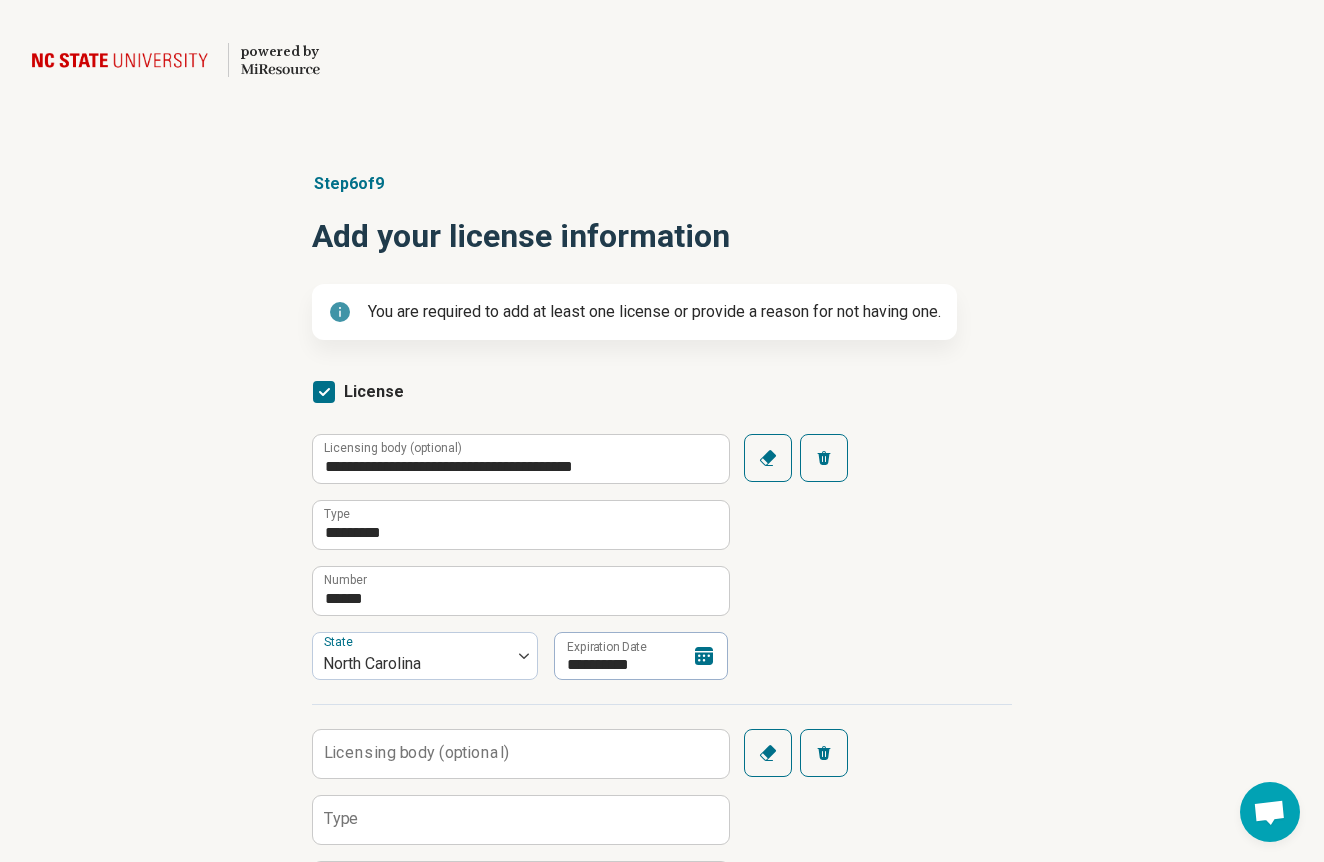 click on "Licensing body (optional)" at bounding box center [416, 753] 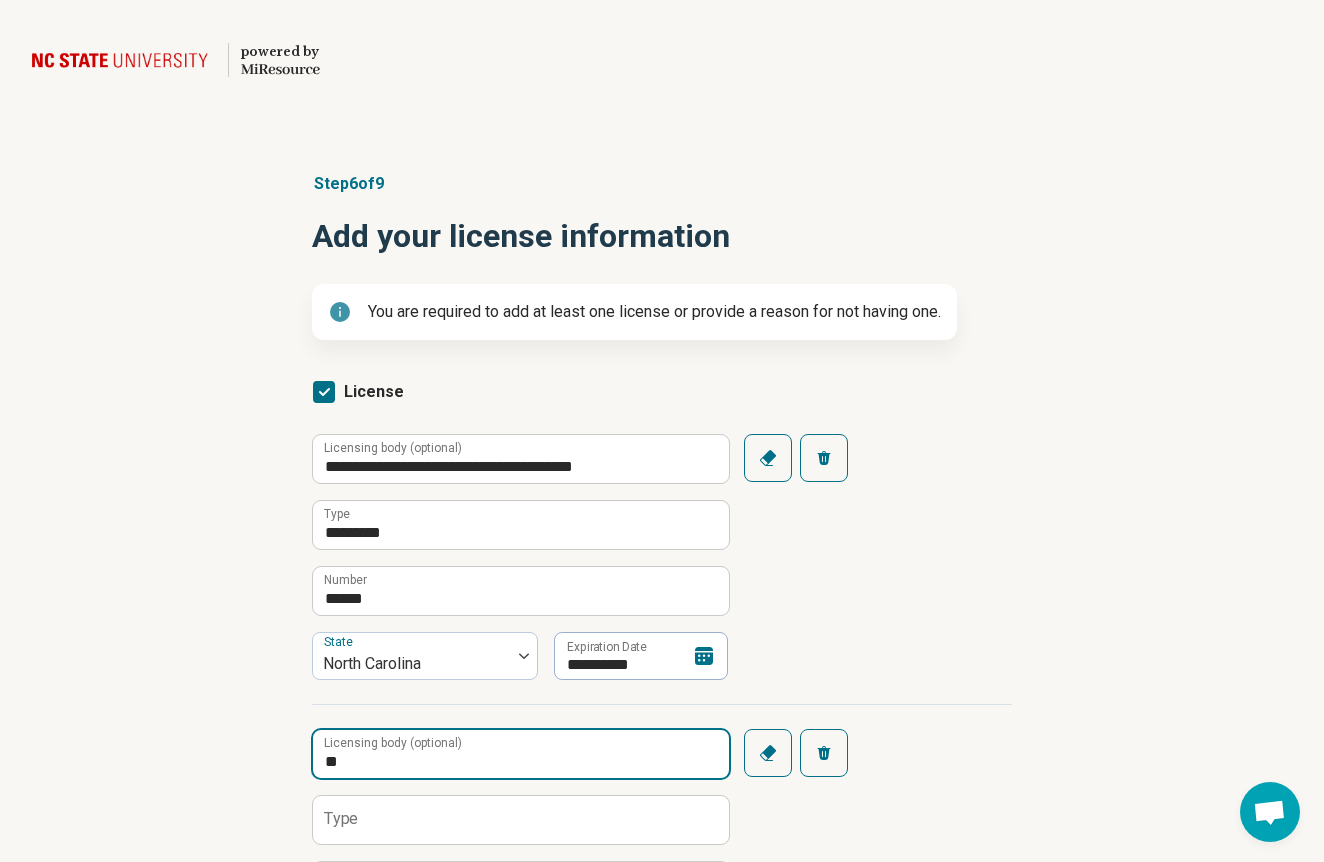 type on "*" 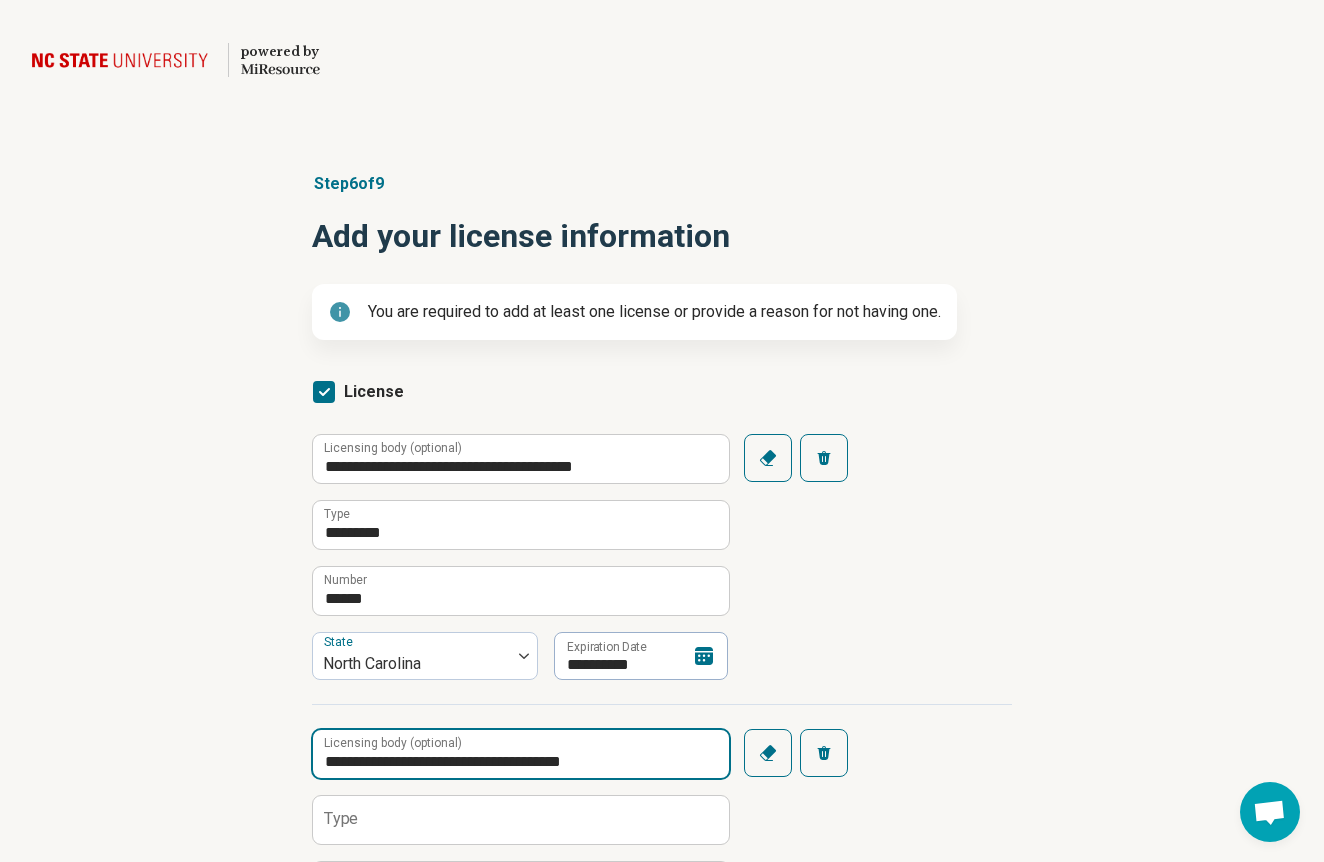 type on "**********" 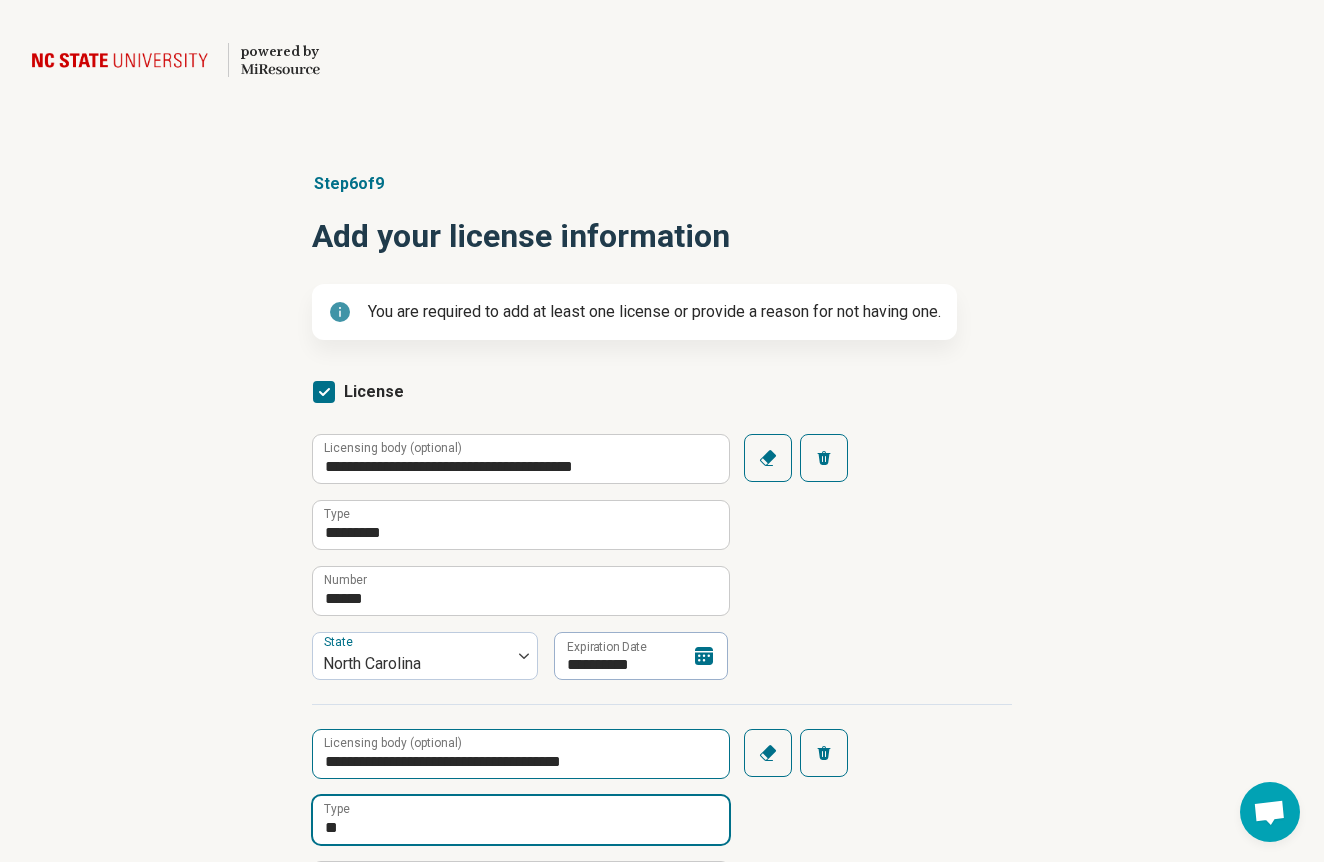type on "*" 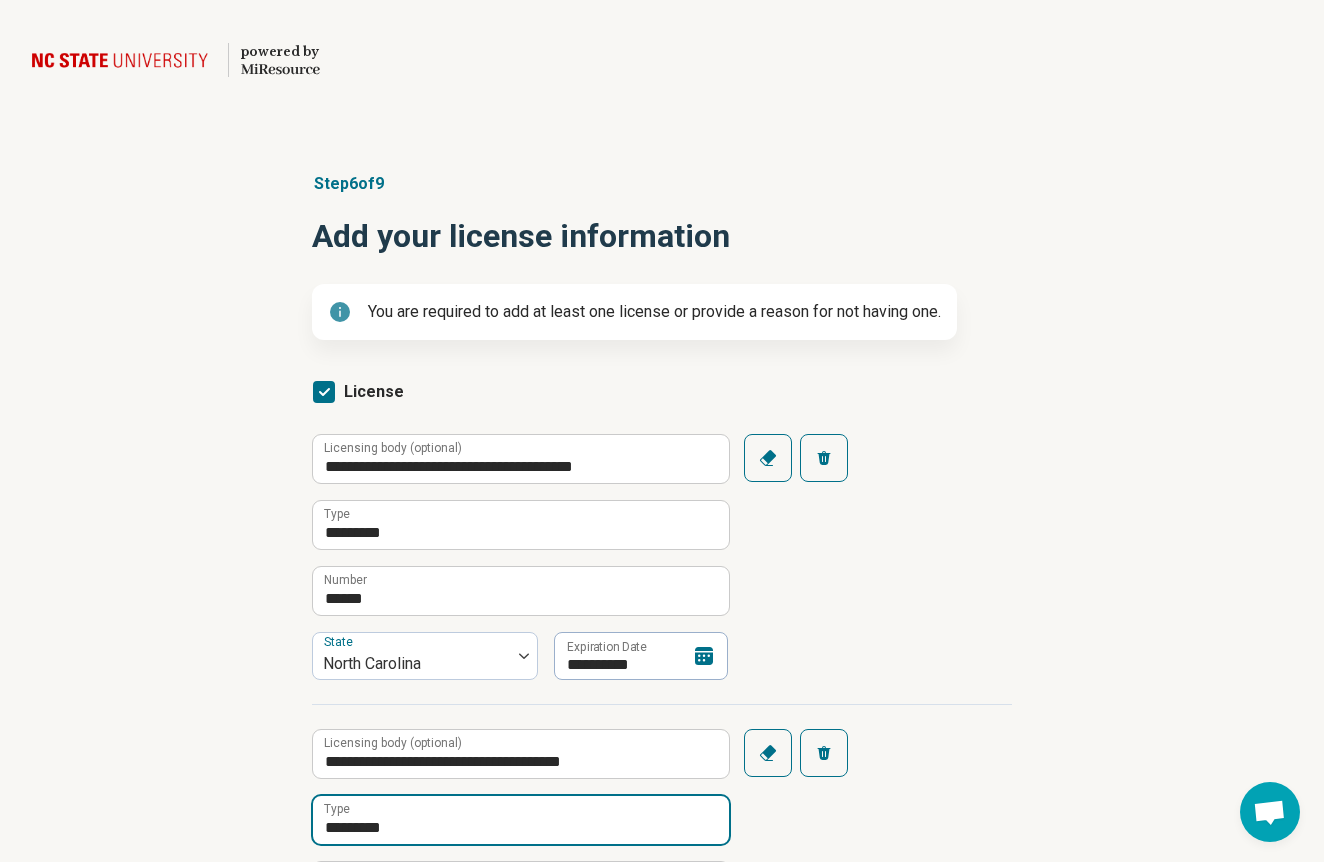 type on "*********" 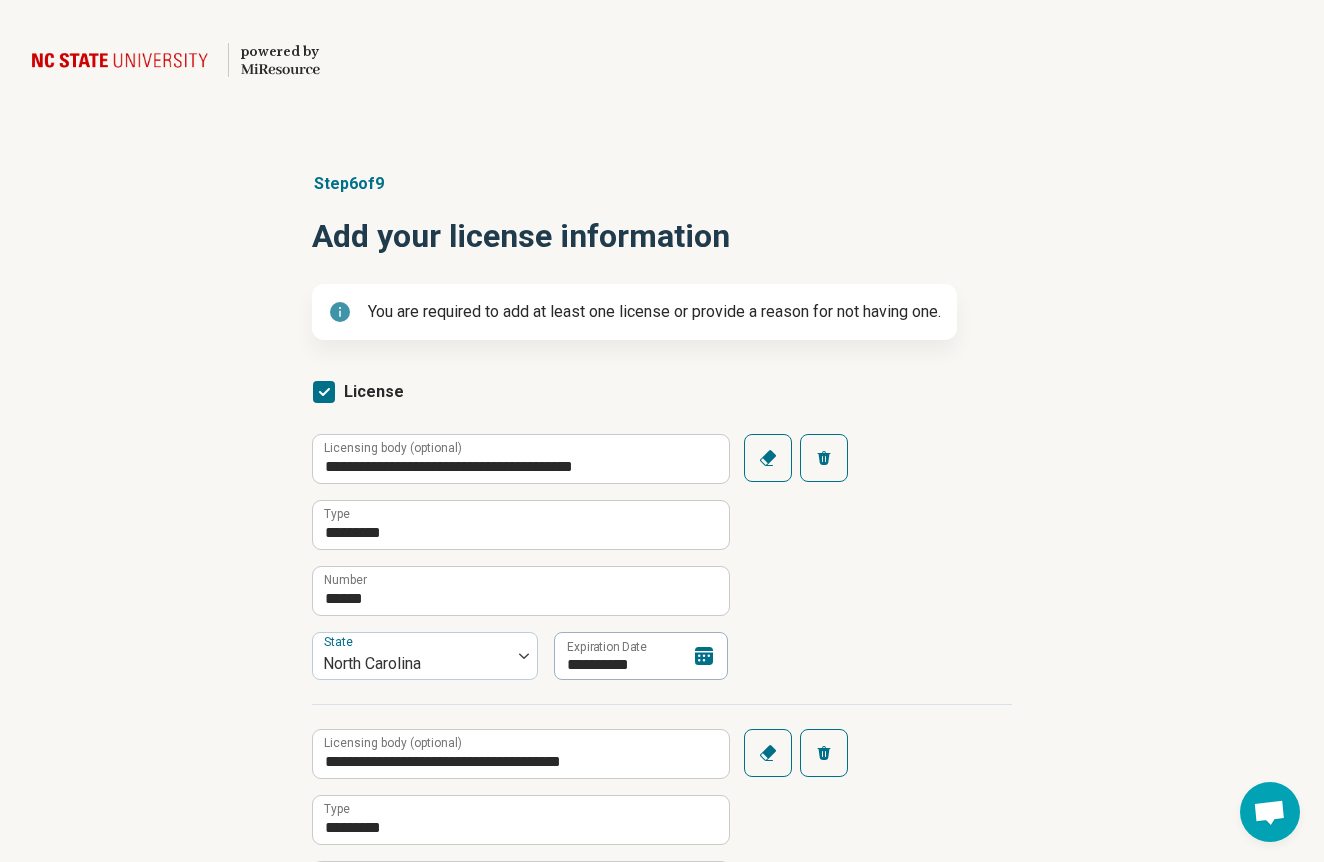 click on "**********" at bounding box center [662, 569] 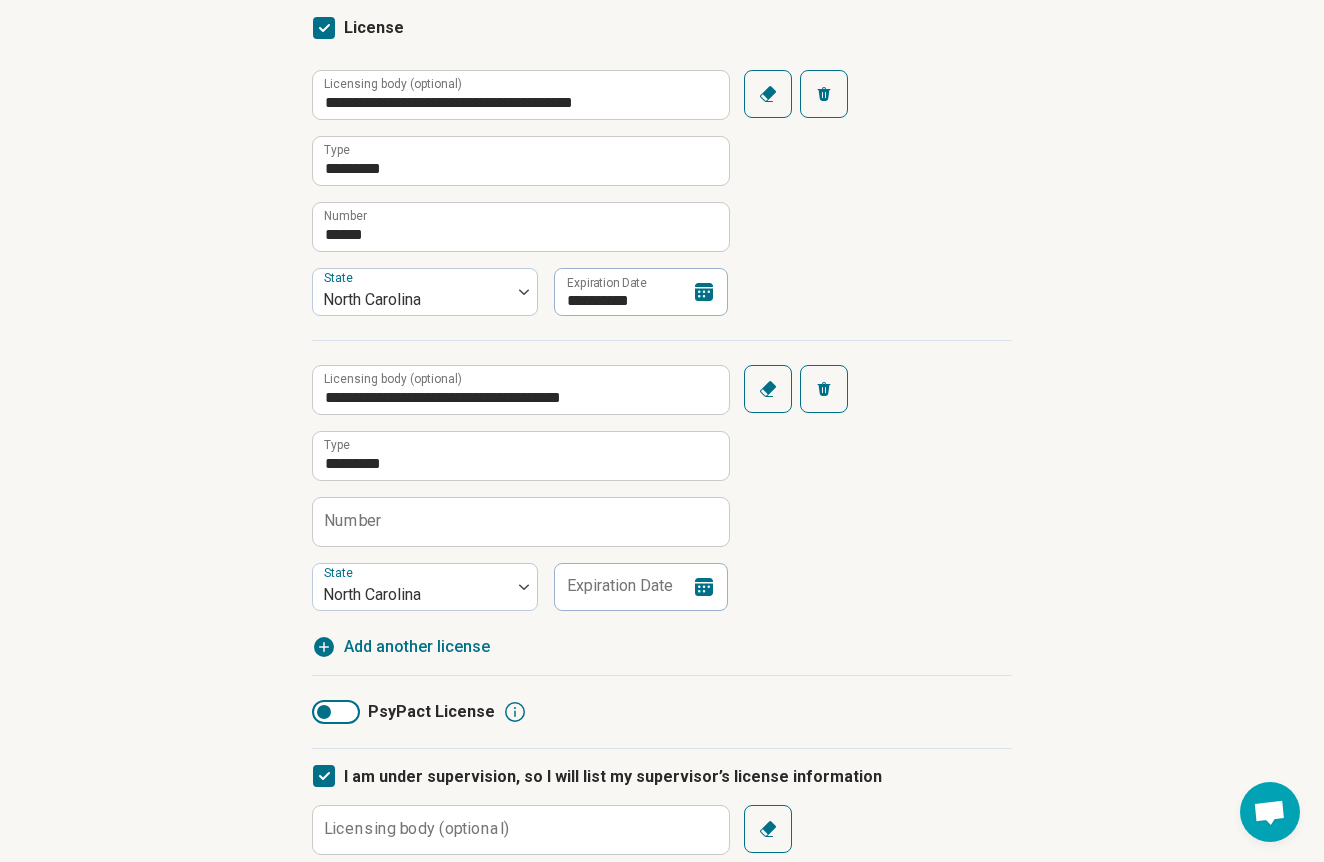 scroll, scrollTop: 386, scrollLeft: 0, axis: vertical 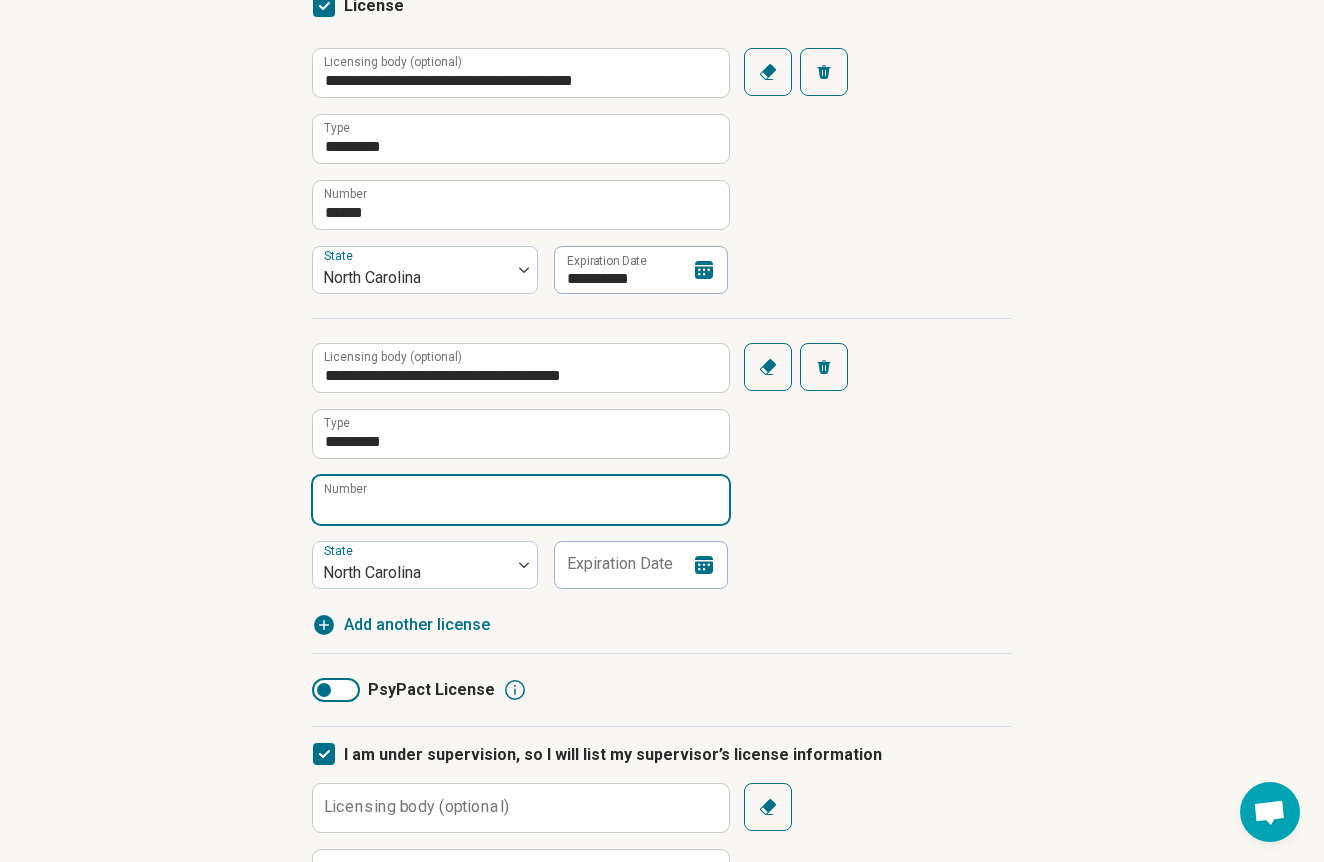 click on "Number" at bounding box center [521, 500] 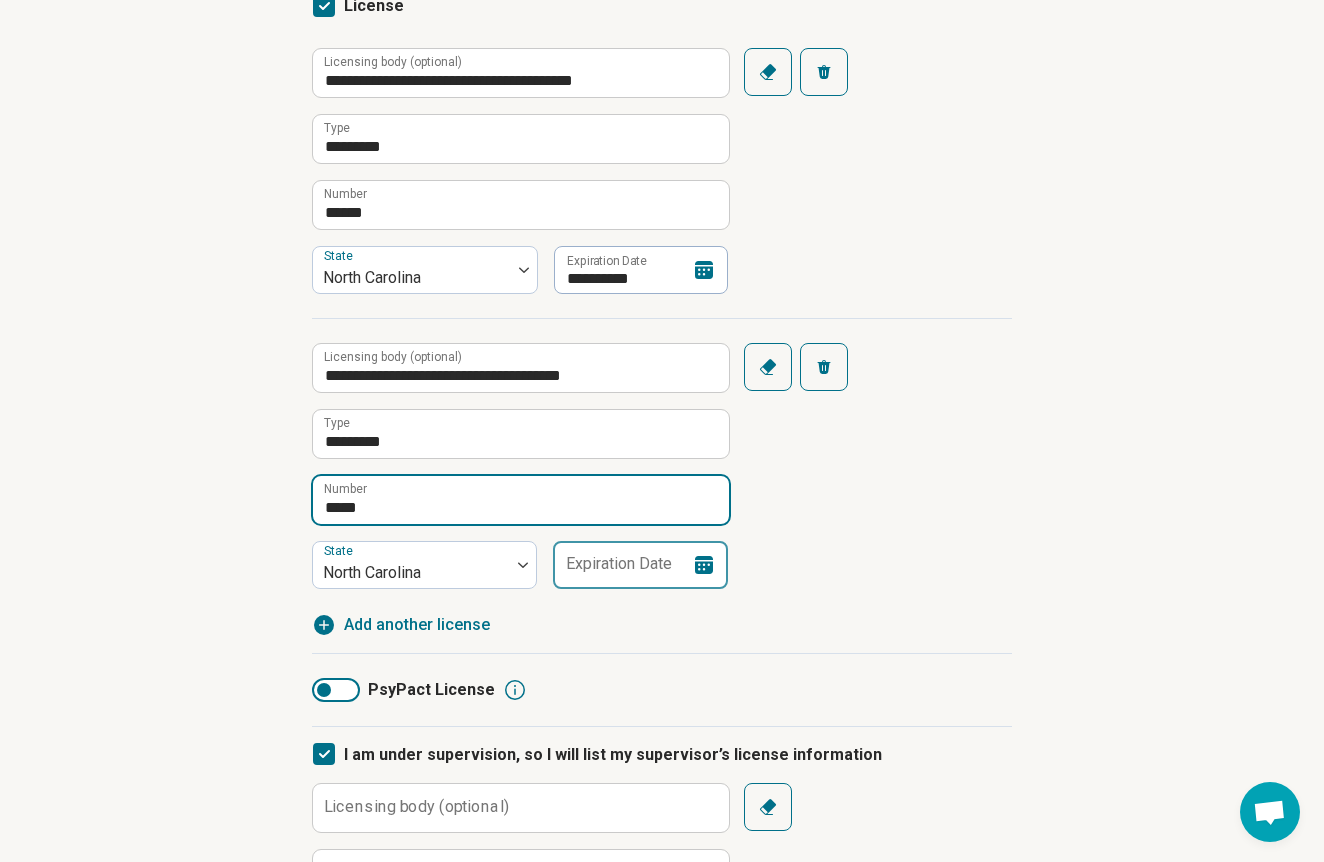 type on "*****" 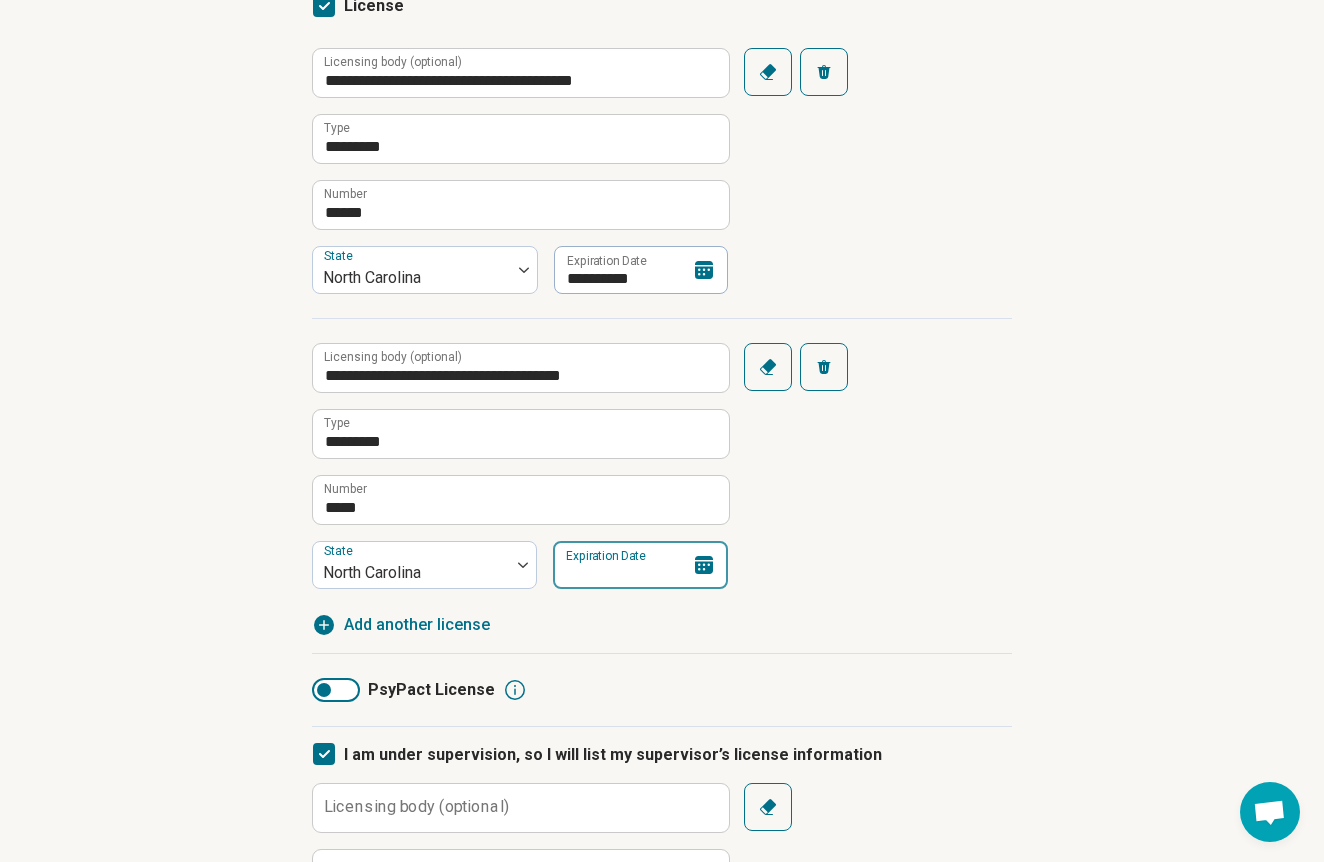 click on "Expiration Date" at bounding box center [640, 565] 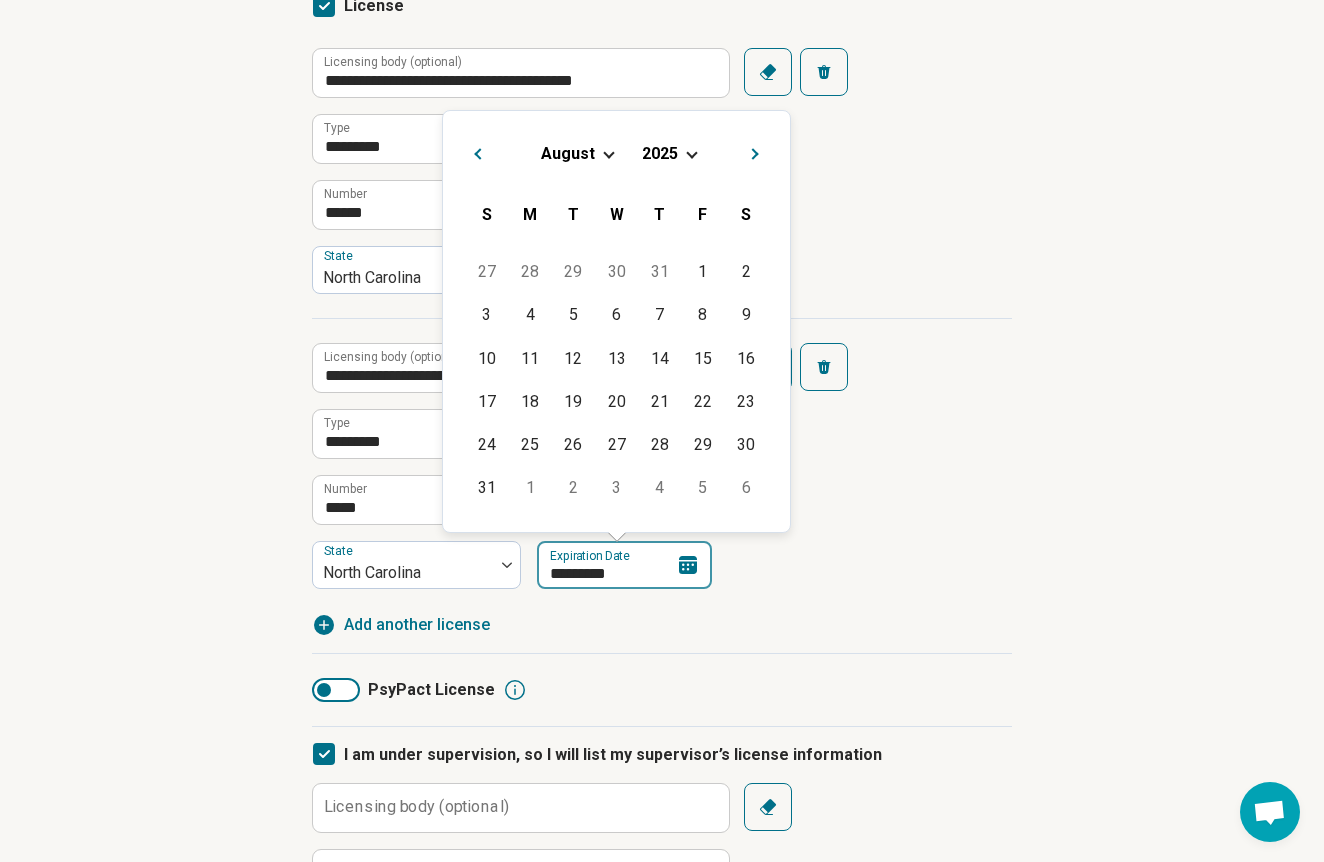 type on "*********" 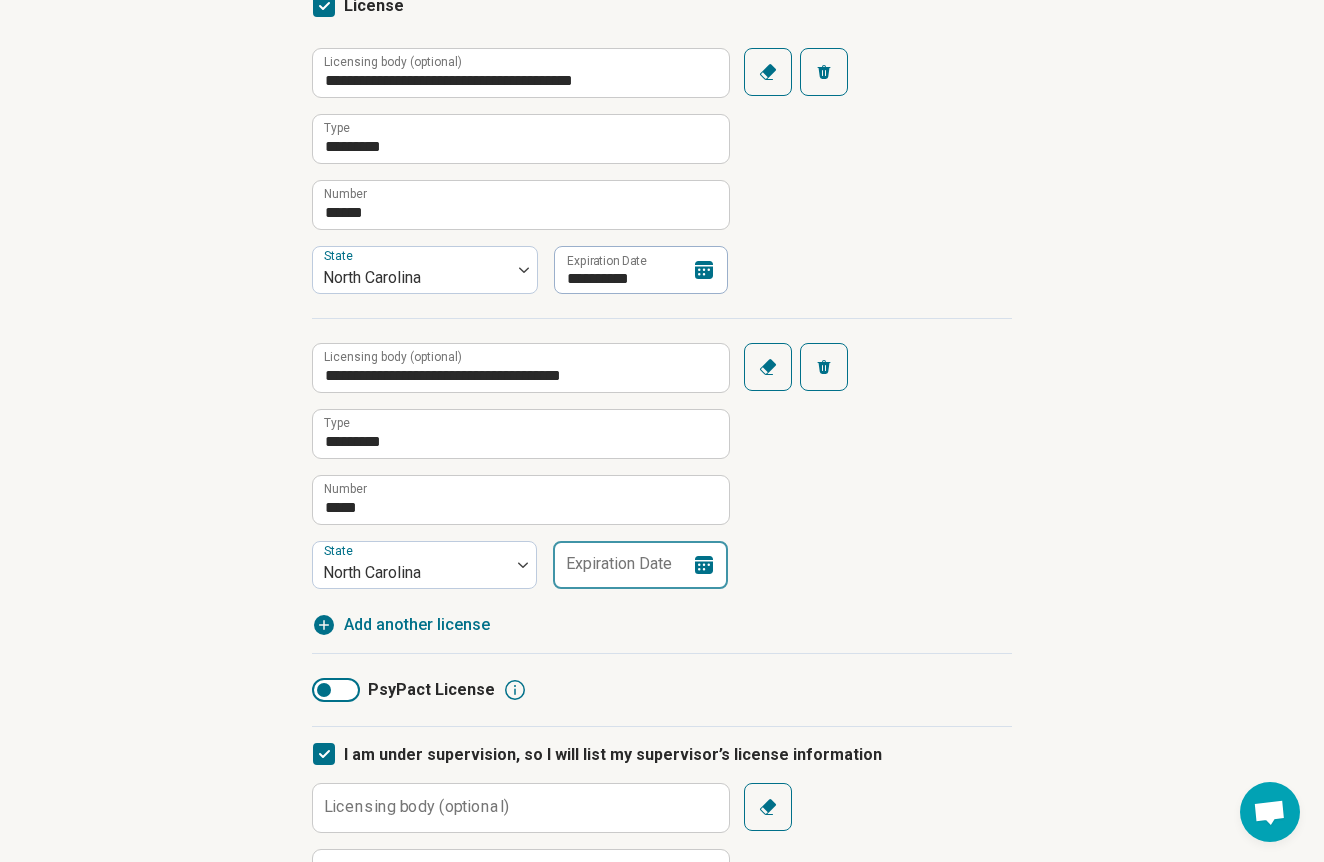 click on "Expiration Date" at bounding box center (640, 565) 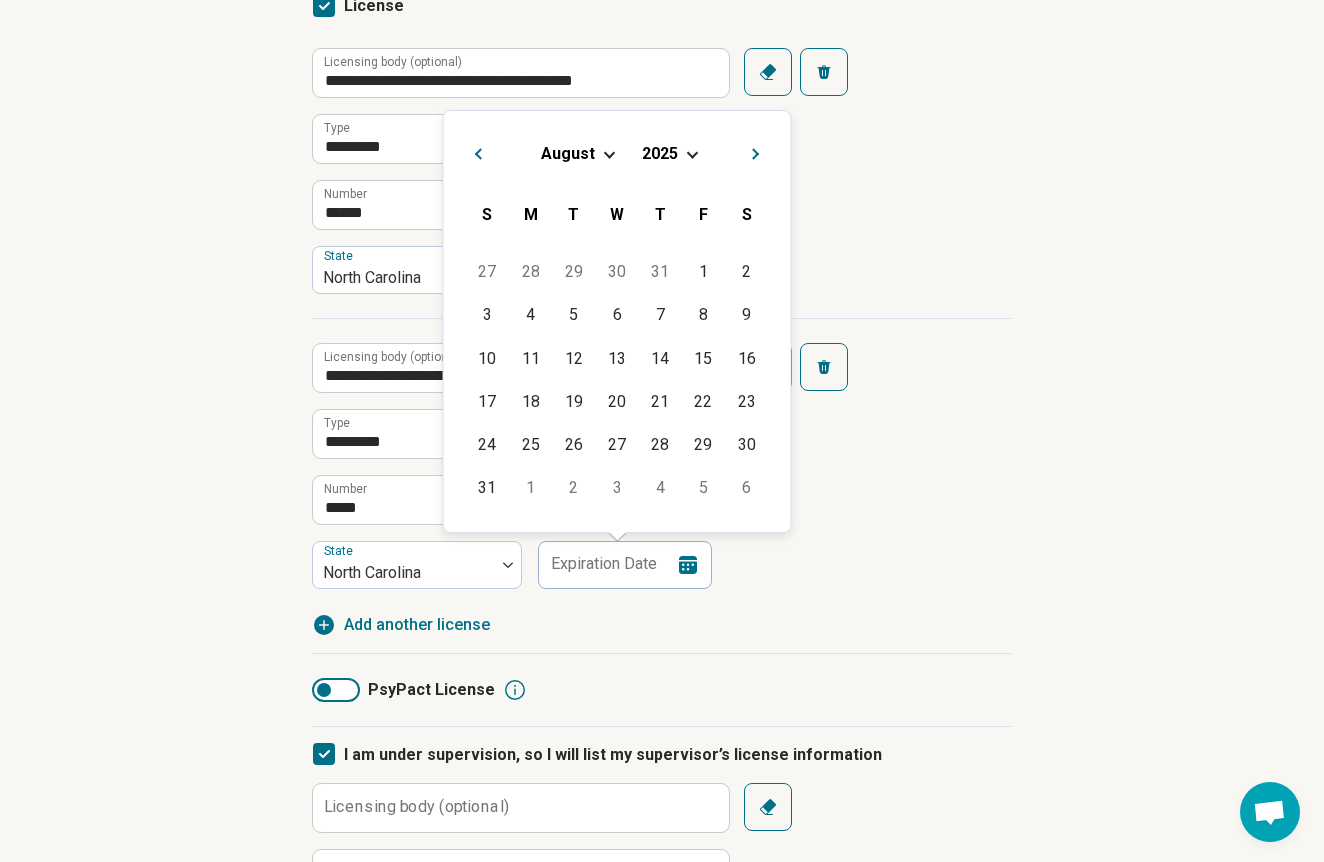 click on "August" at bounding box center [568, 153] 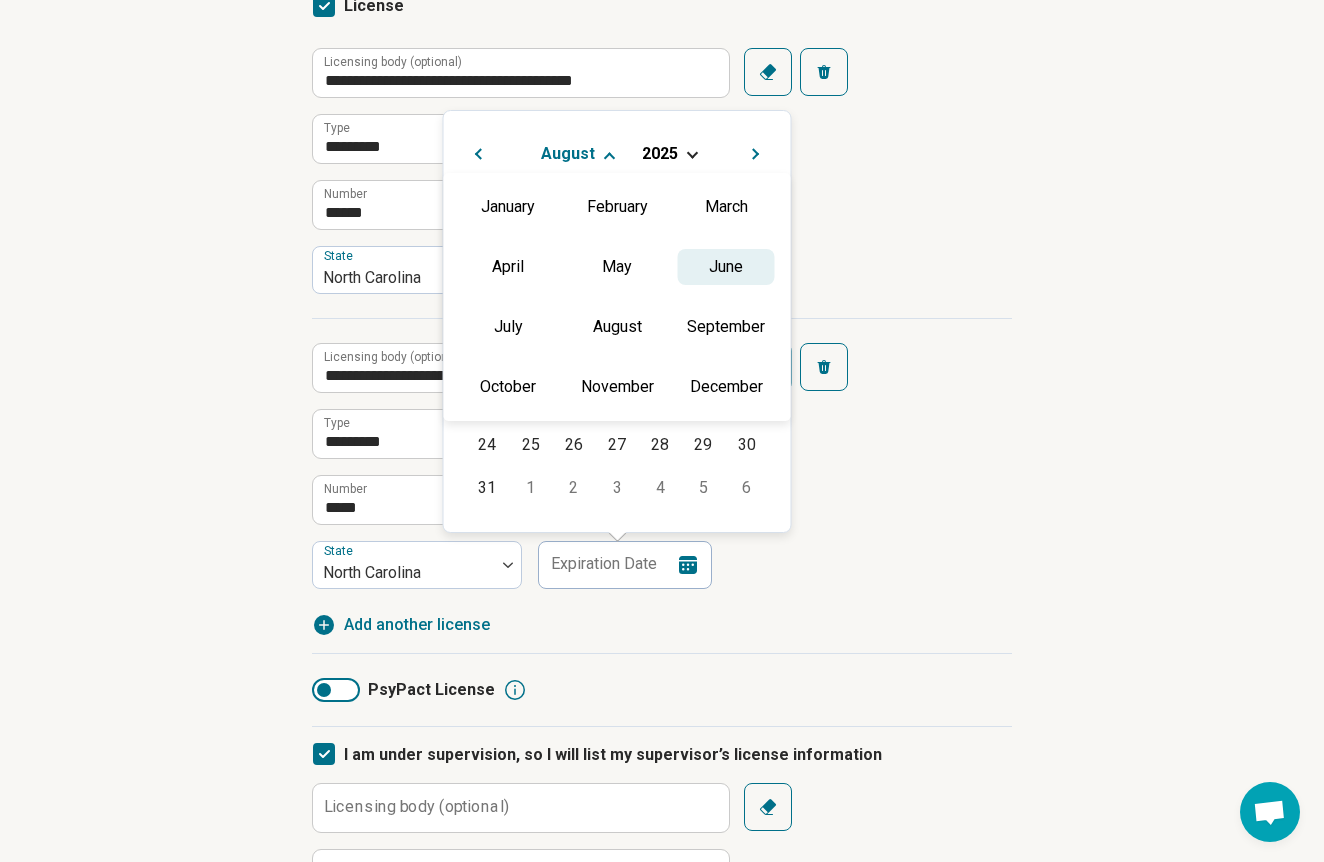 click on "June" at bounding box center (726, 267) 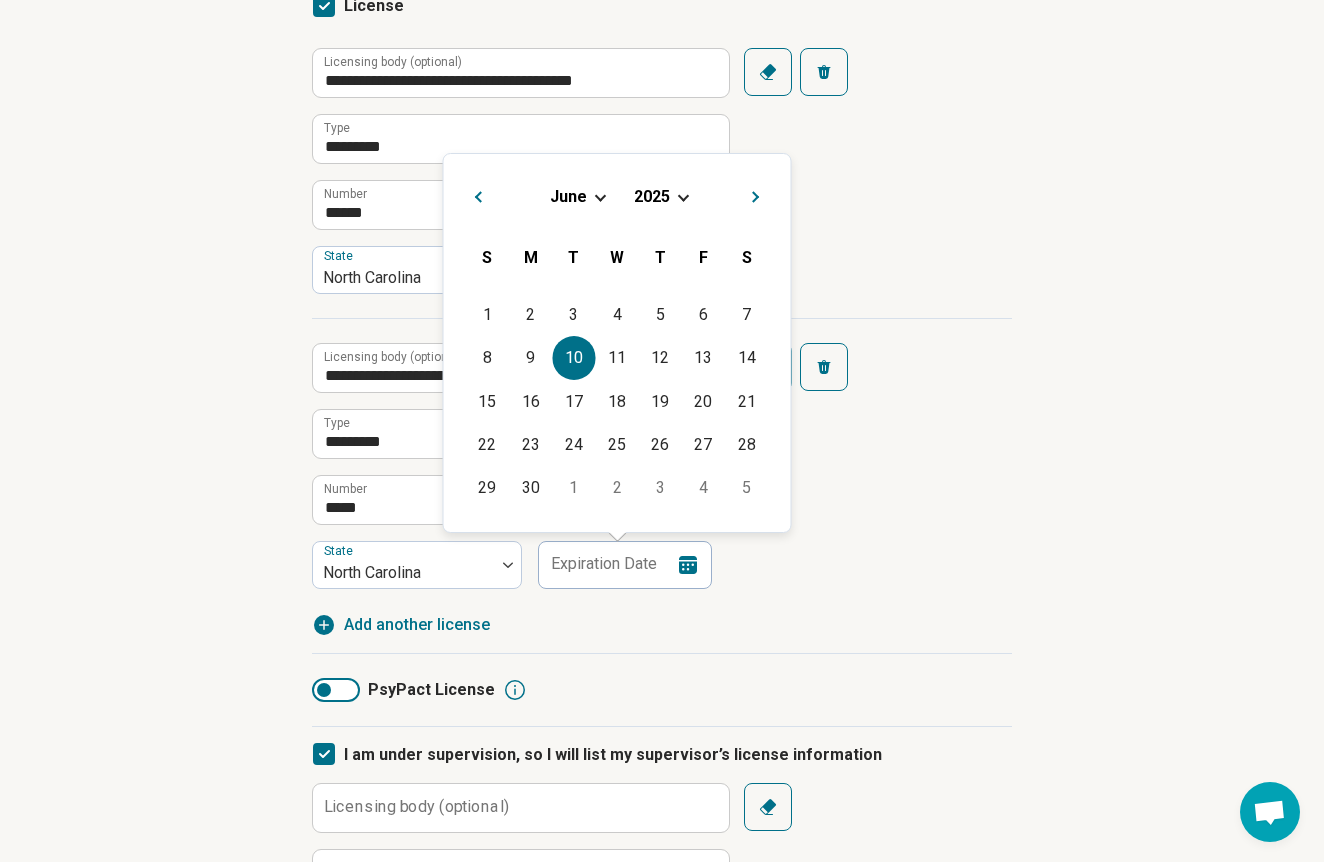 click on "10" at bounding box center (573, 357) 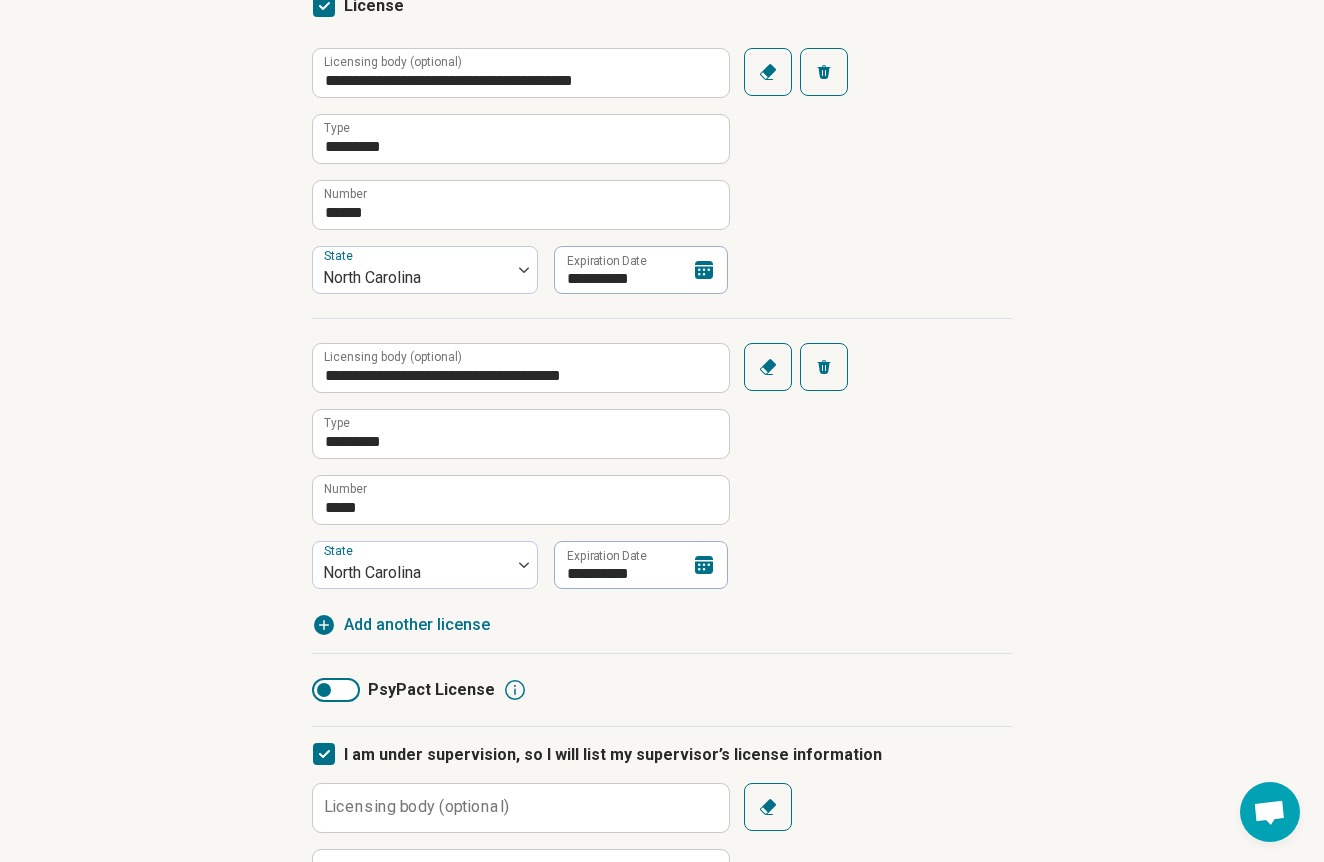click 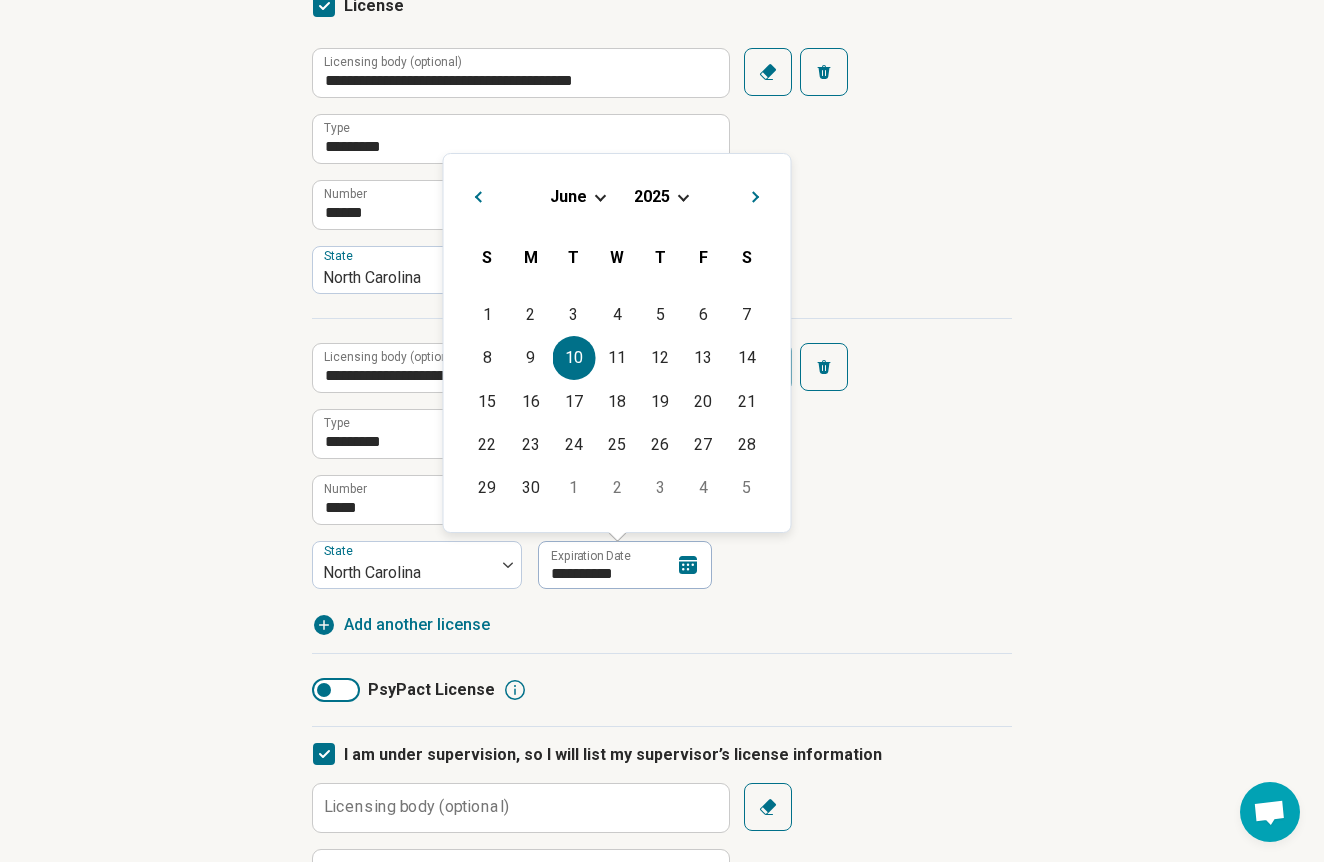 click on "2025" at bounding box center (652, 196) 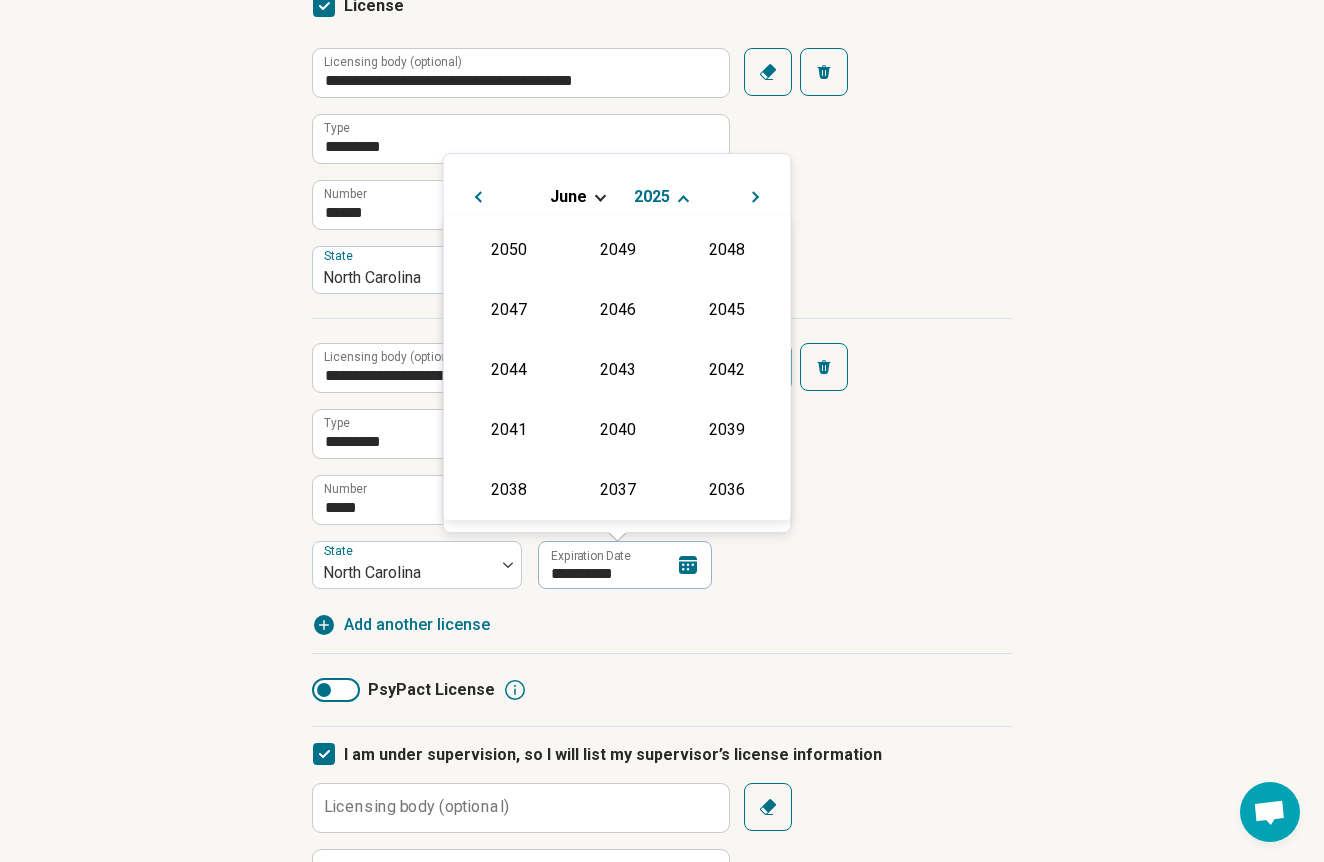 scroll, scrollTop: 362, scrollLeft: 0, axis: vertical 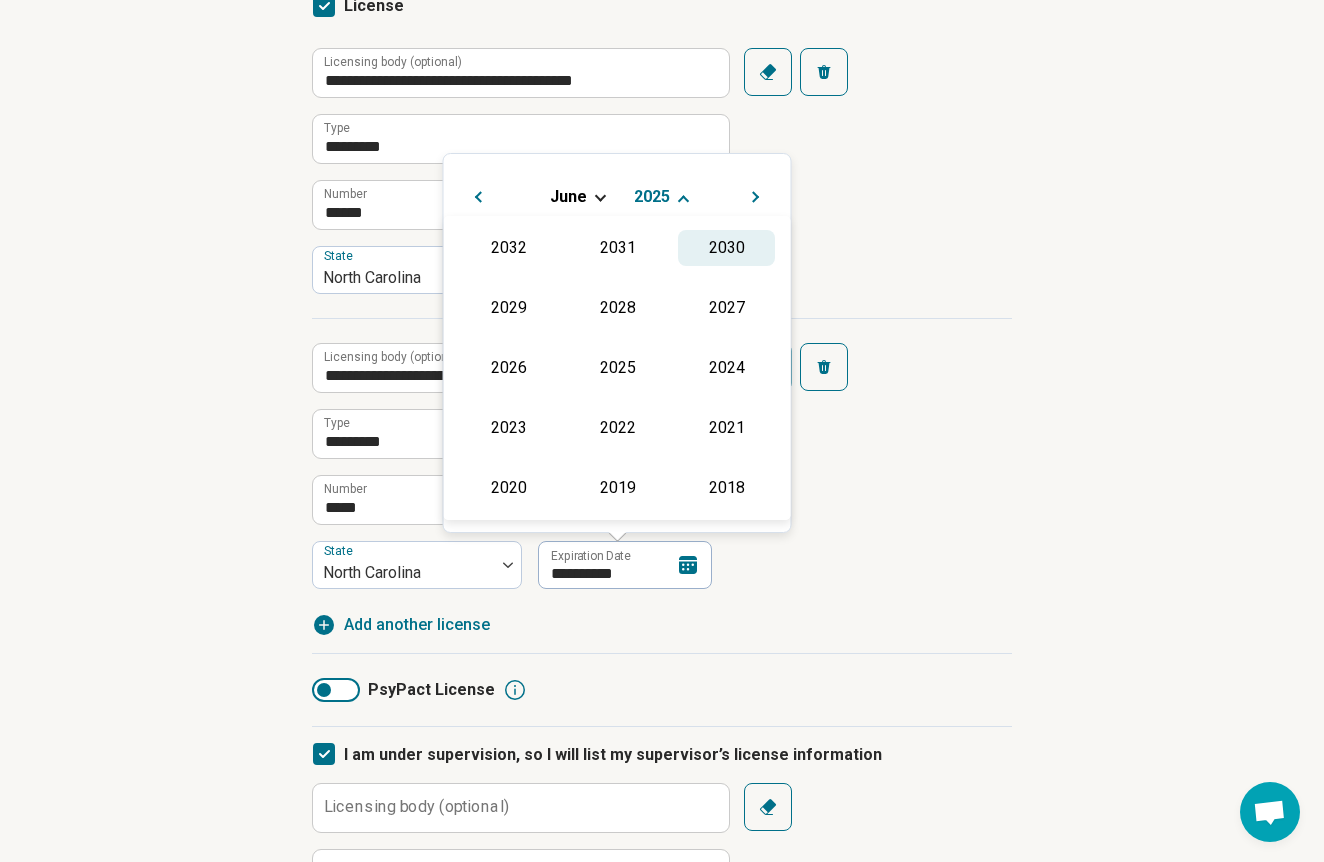 click on "2030" at bounding box center (726, 248) 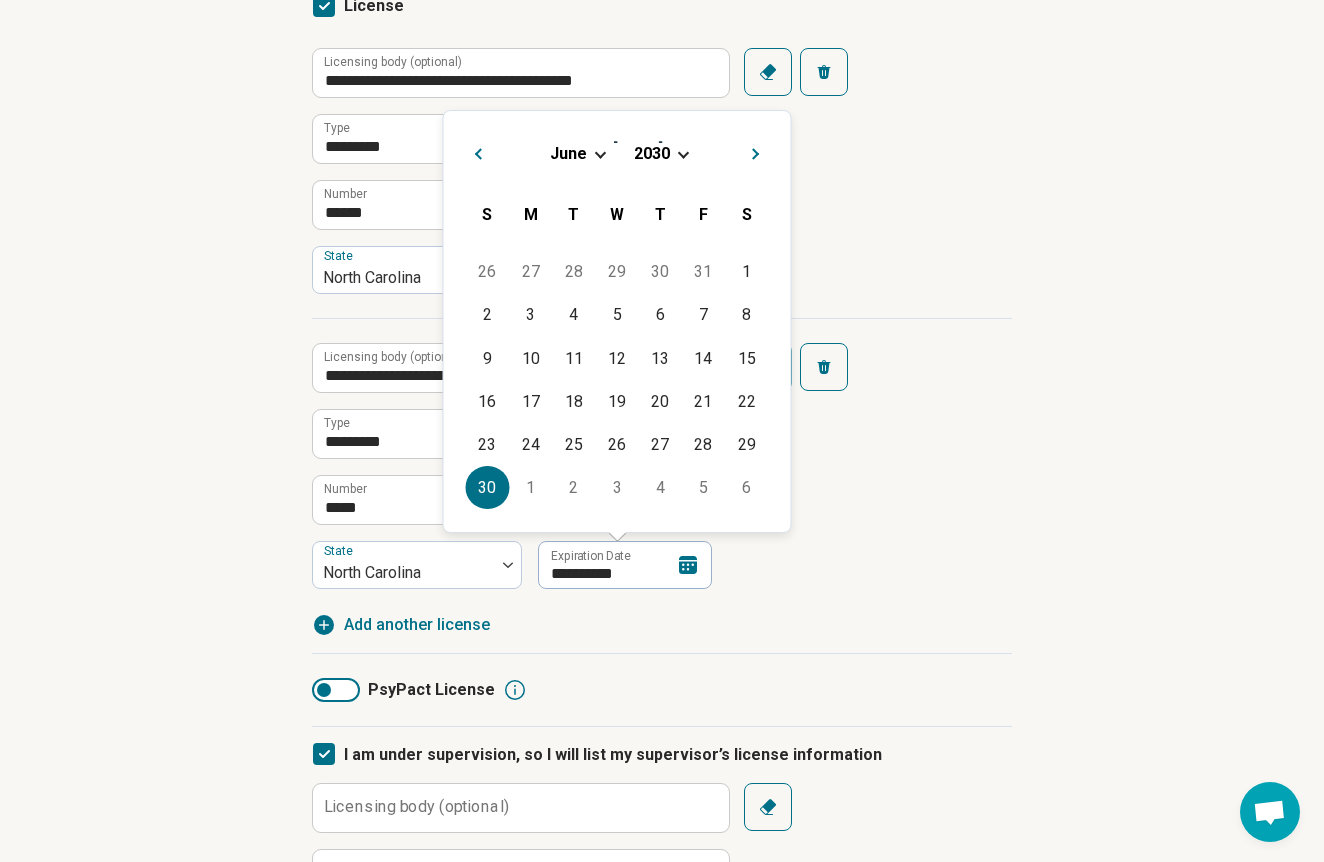click on "30" at bounding box center [487, 487] 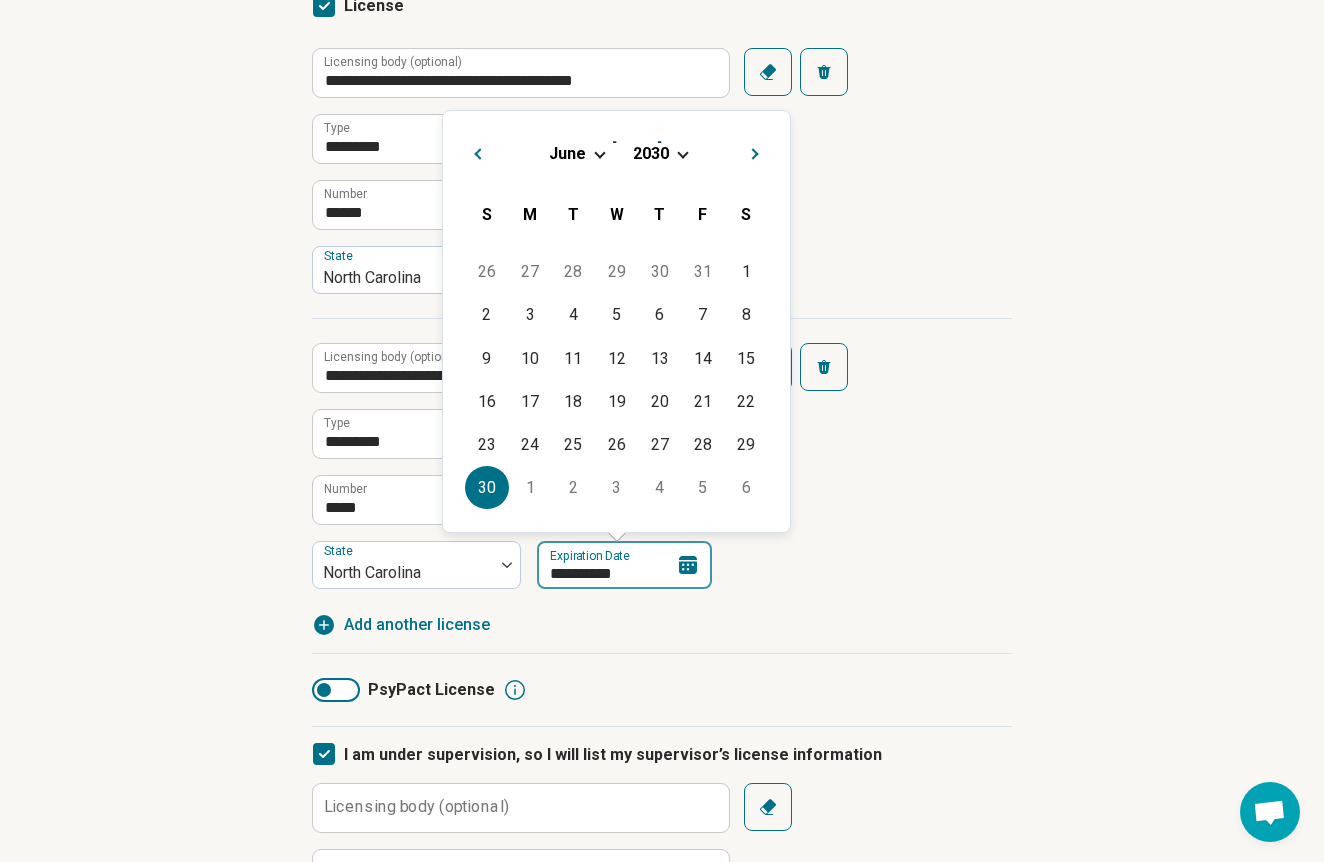 click on "**********" at bounding box center [624, 565] 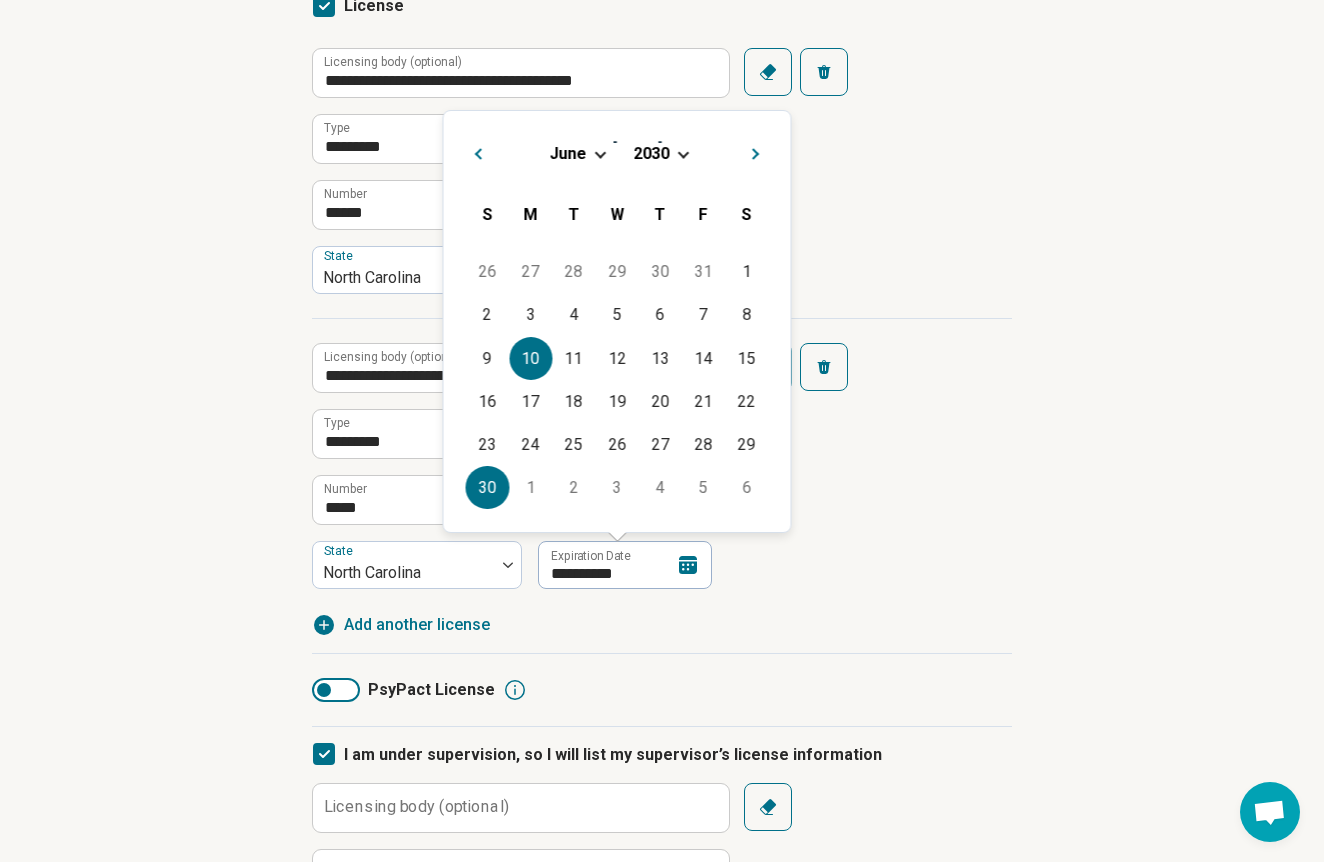 click on "10" at bounding box center [530, 358] 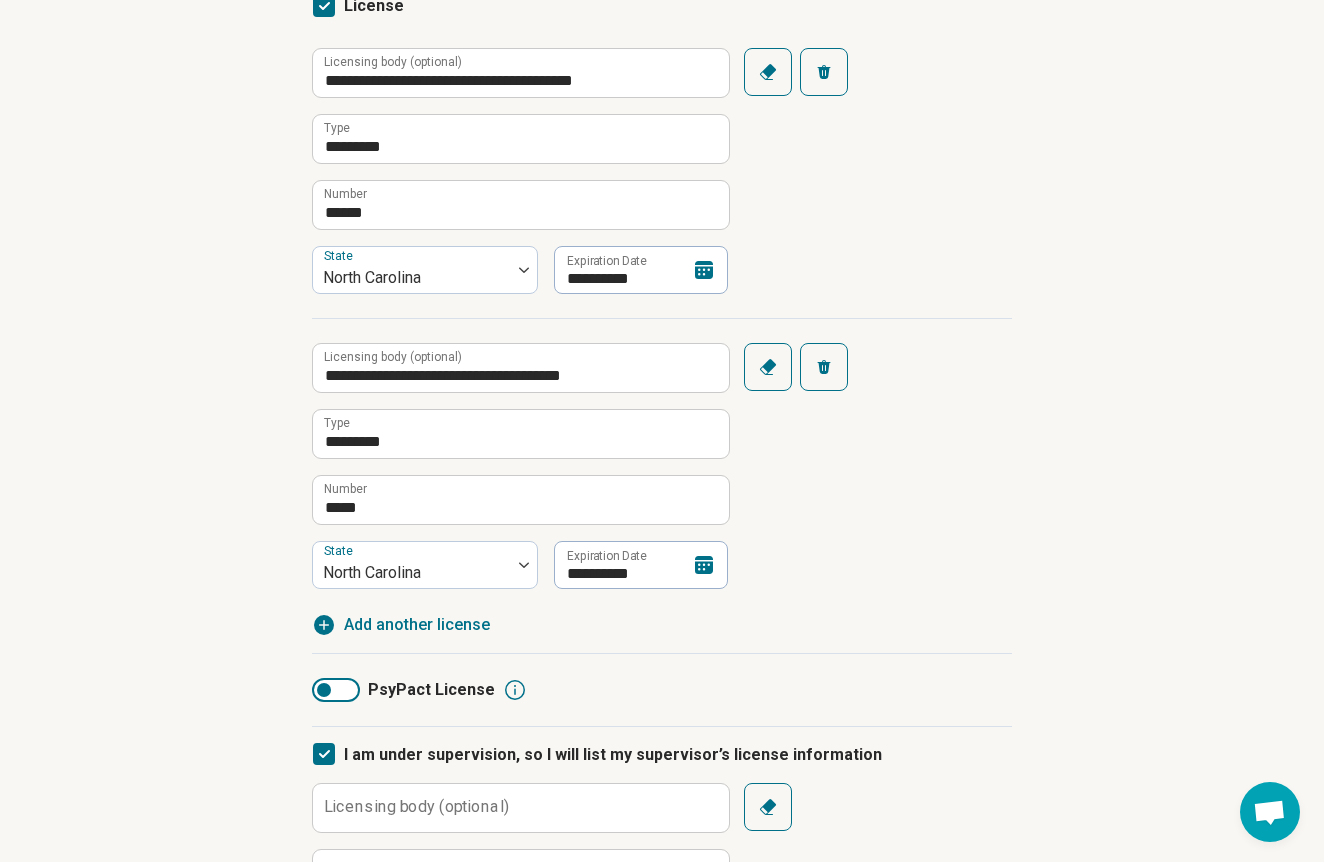 click on "**********" at bounding box center (662, 453) 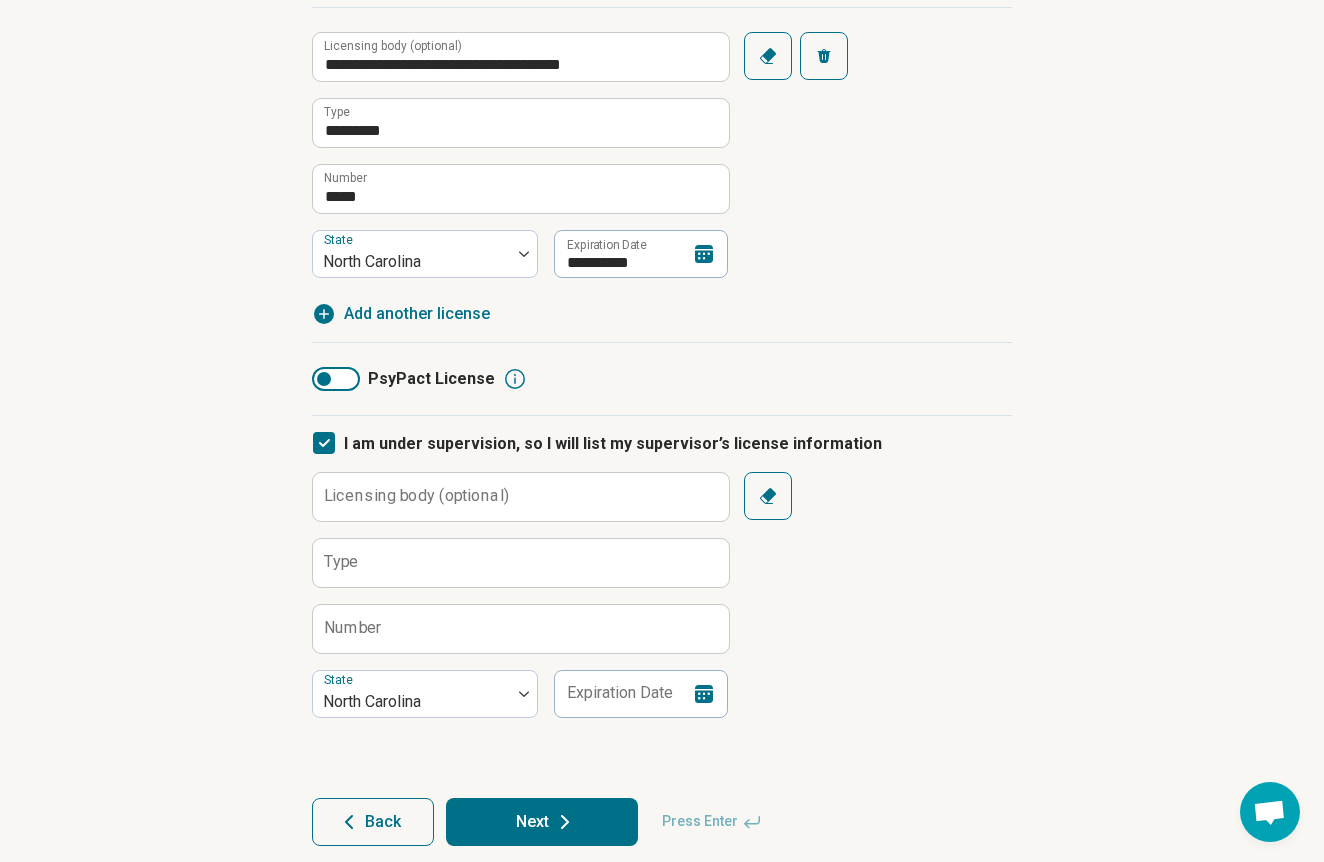 scroll, scrollTop: 722, scrollLeft: 0, axis: vertical 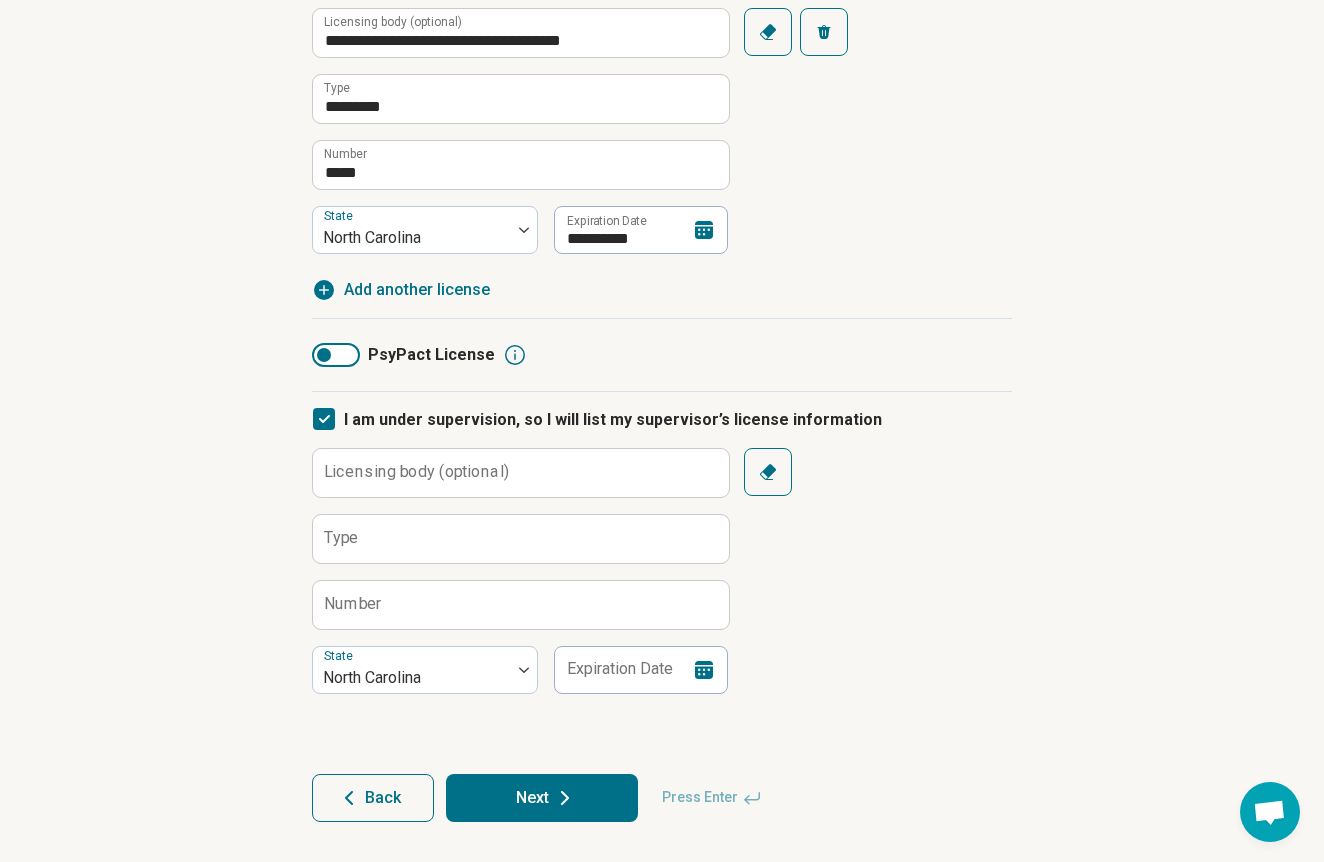 click 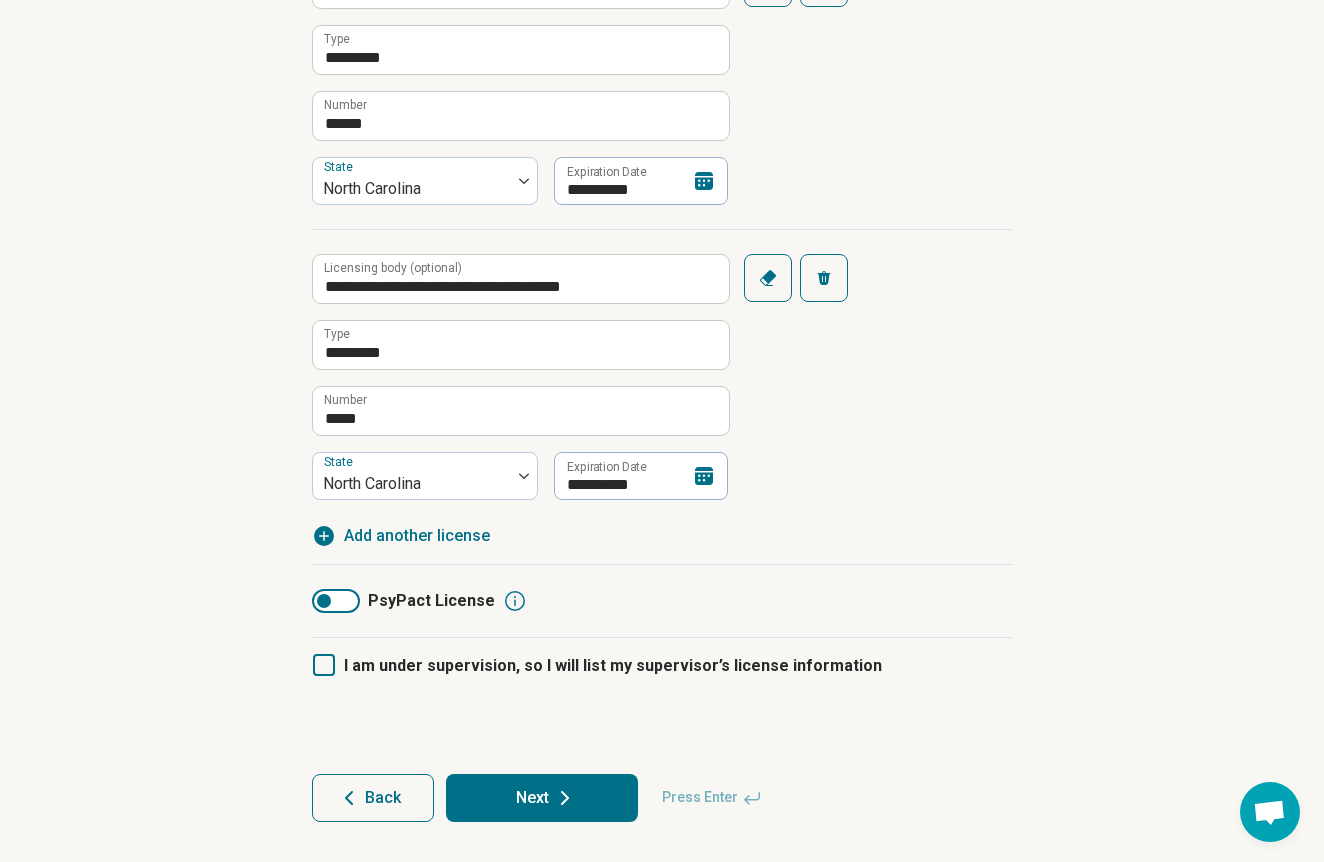 click on "Next" at bounding box center (542, 798) 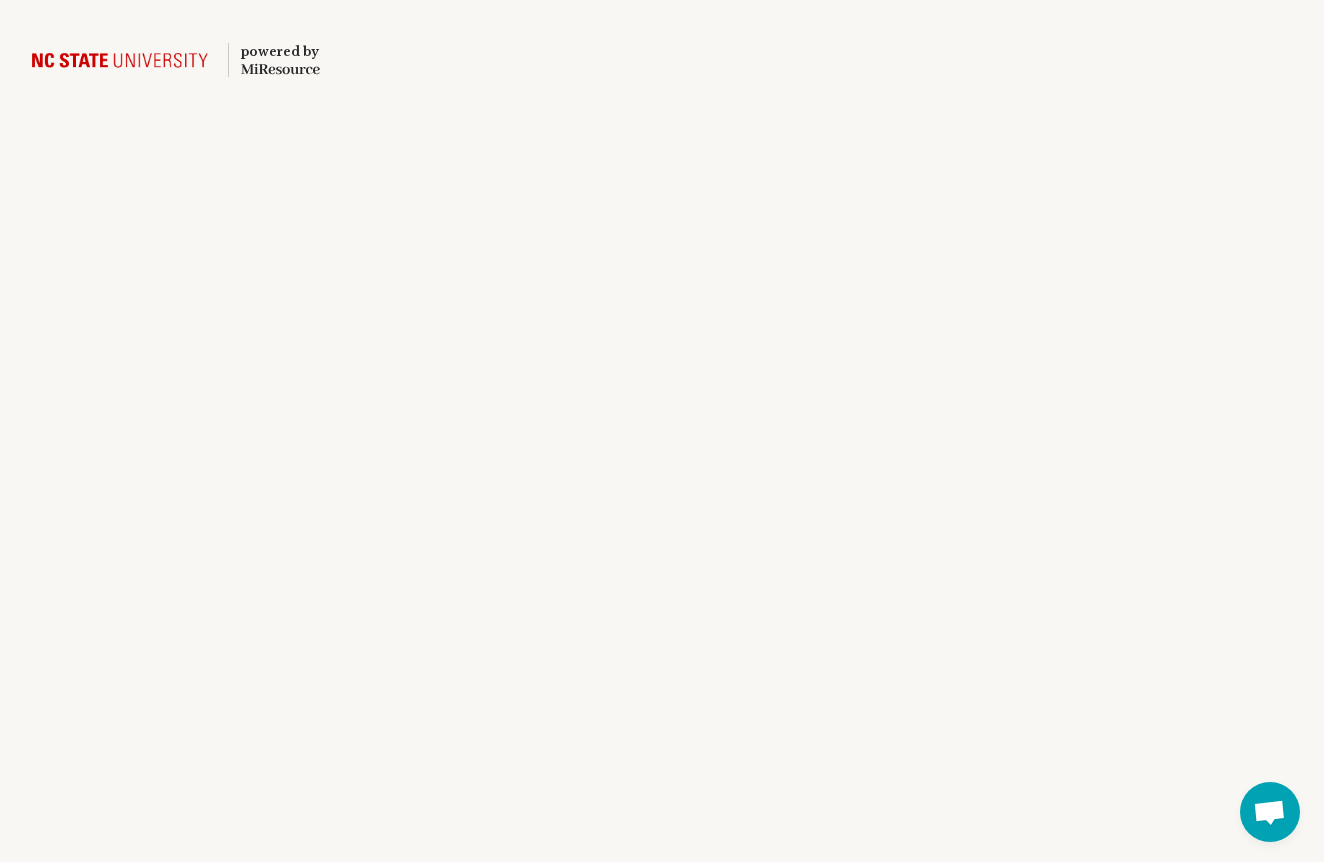 scroll, scrollTop: 32, scrollLeft: 0, axis: vertical 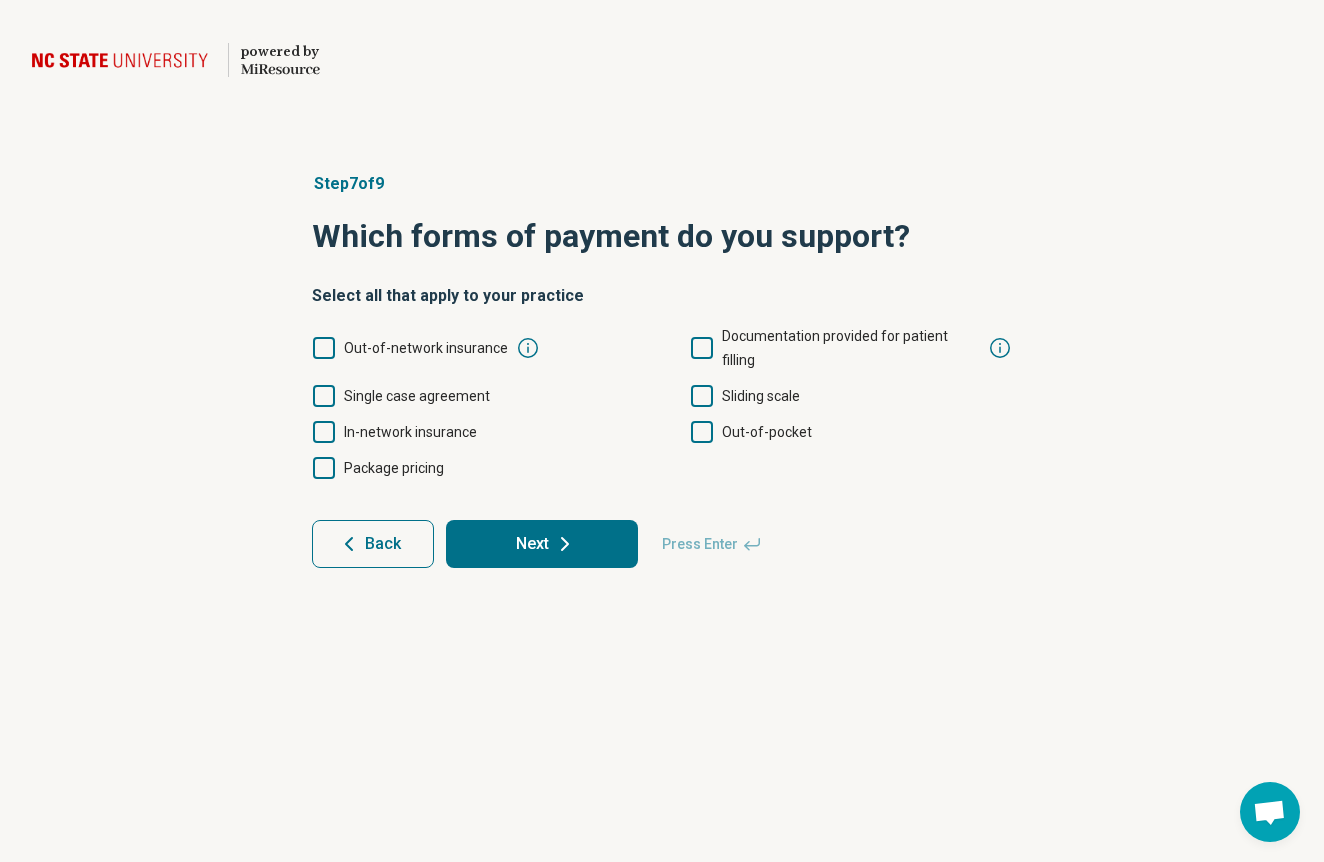 click 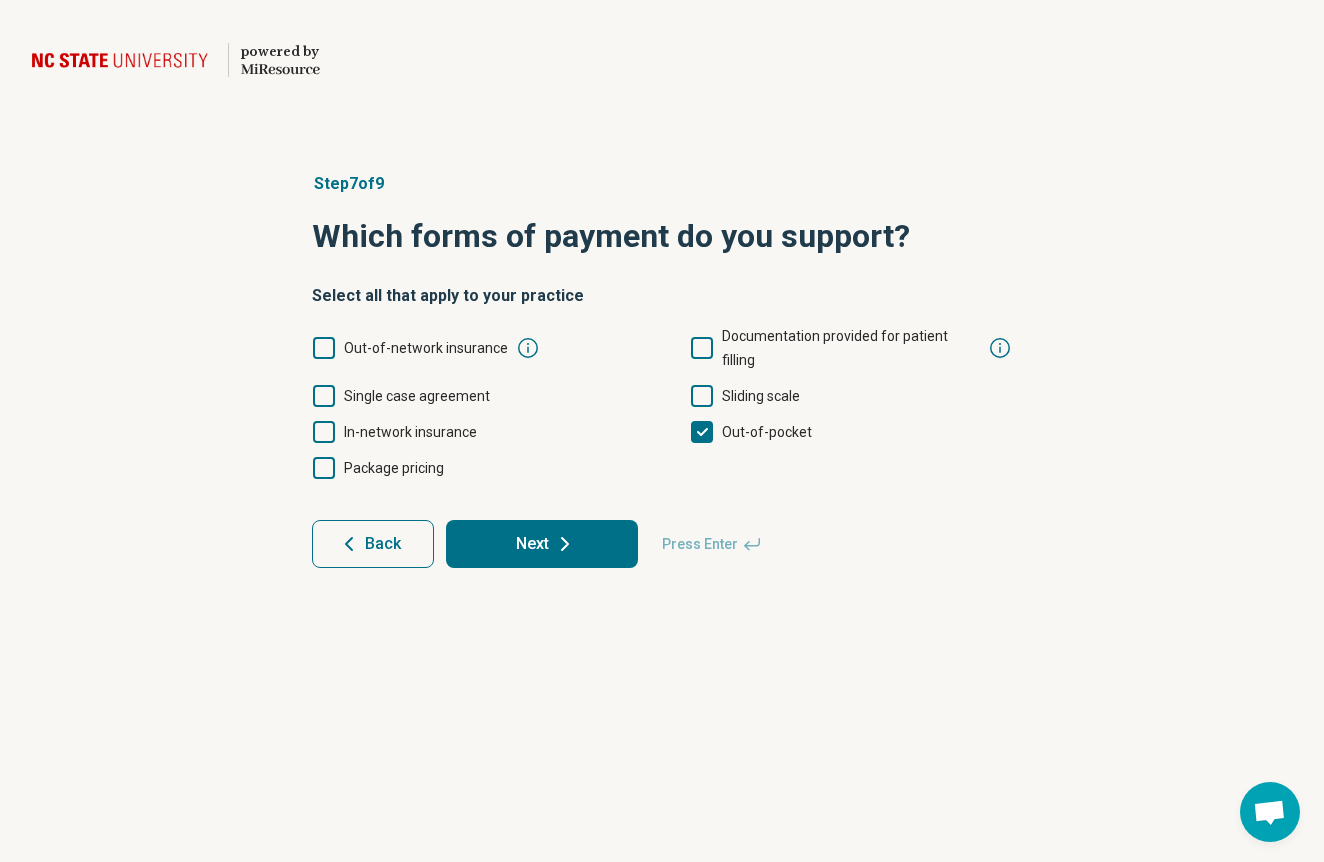 click on "Step  7  of  9 Which forms of payment do you support? Select all that apply to your practice Out-of-network insurance Documentation provided for patient filling Single case agreement Sliding scale In-network insurance Out-of-pocket Package pricing Back Next Press Enter" at bounding box center (662, 370) 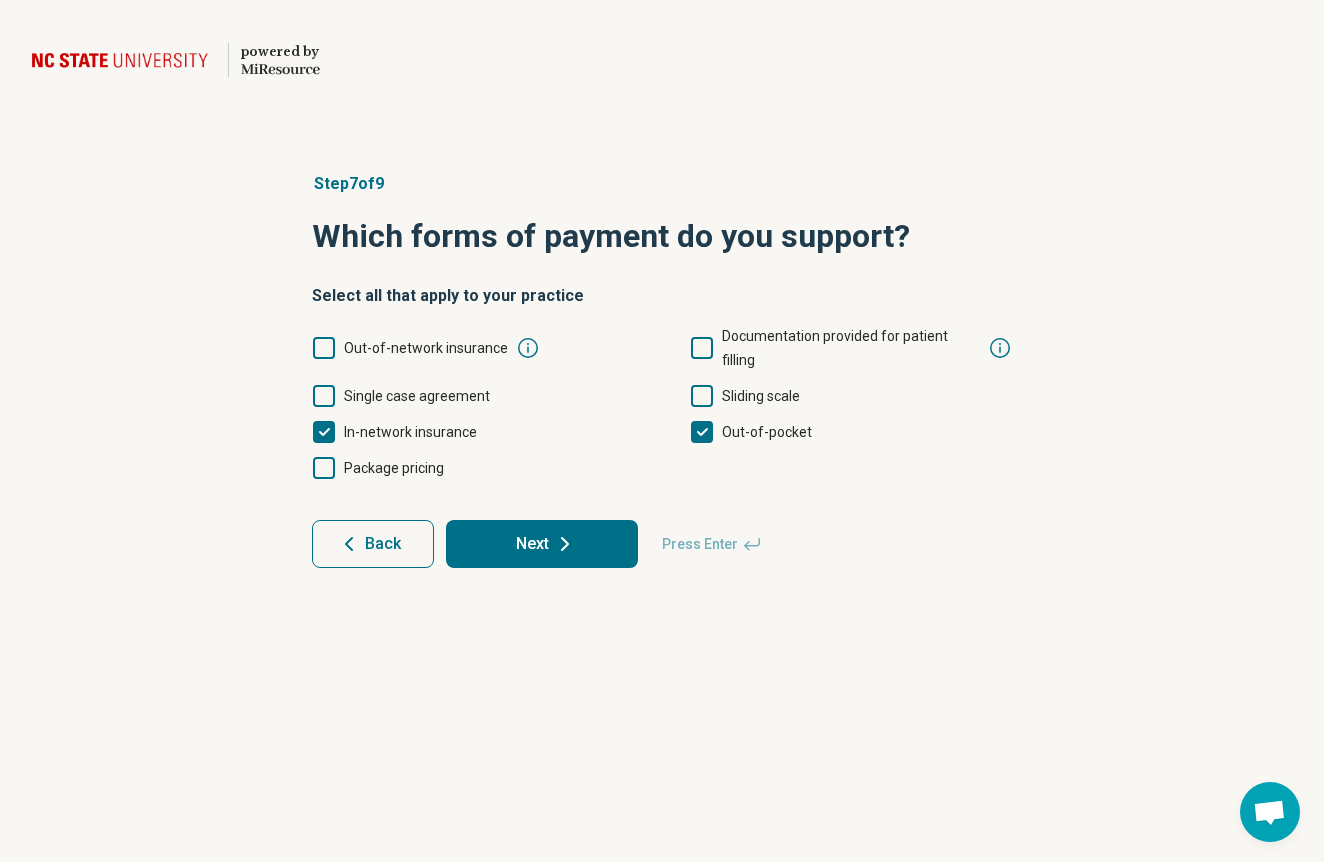 scroll, scrollTop: 13, scrollLeft: 0, axis: vertical 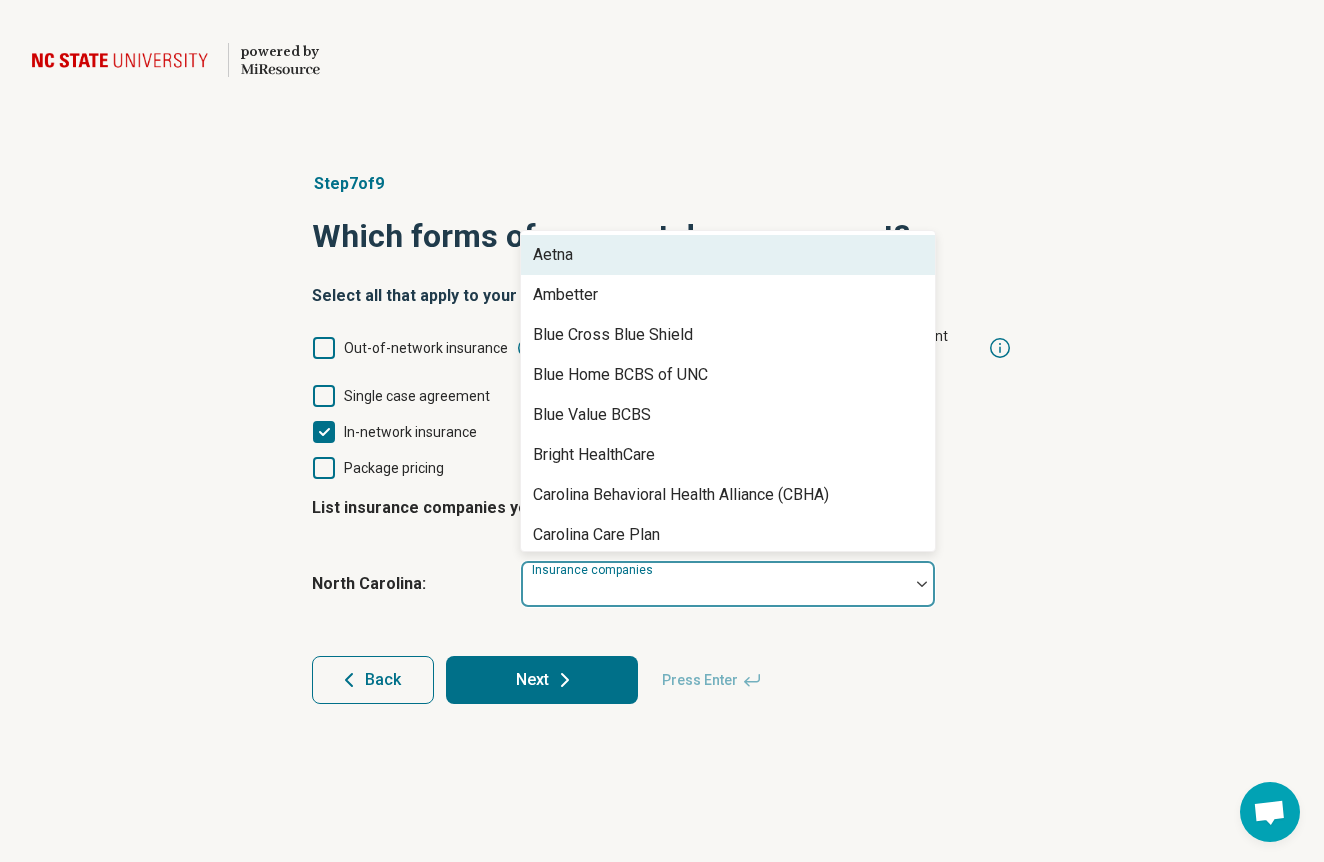 click at bounding box center (715, 592) 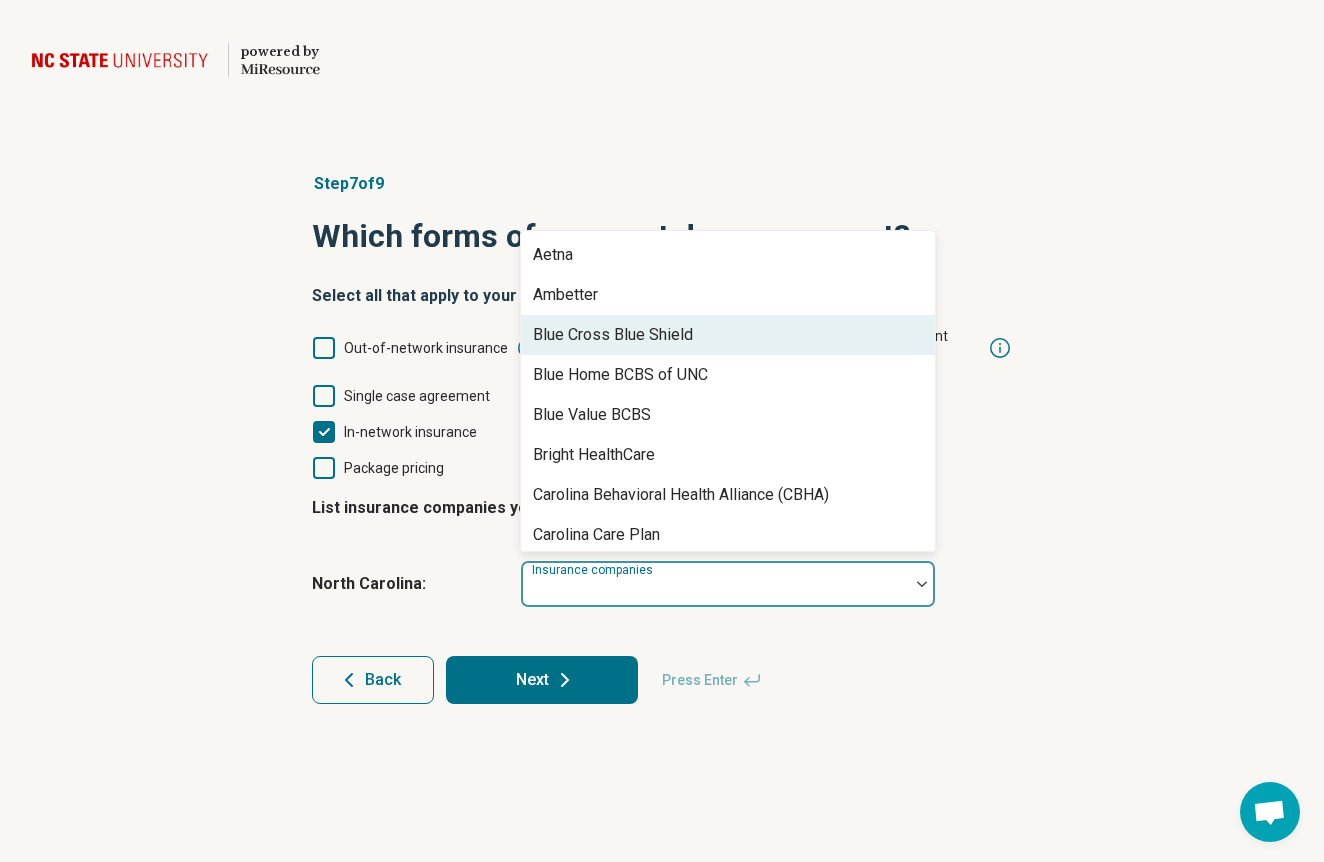 click on "Blue Cross Blue Shield" at bounding box center (728, 335) 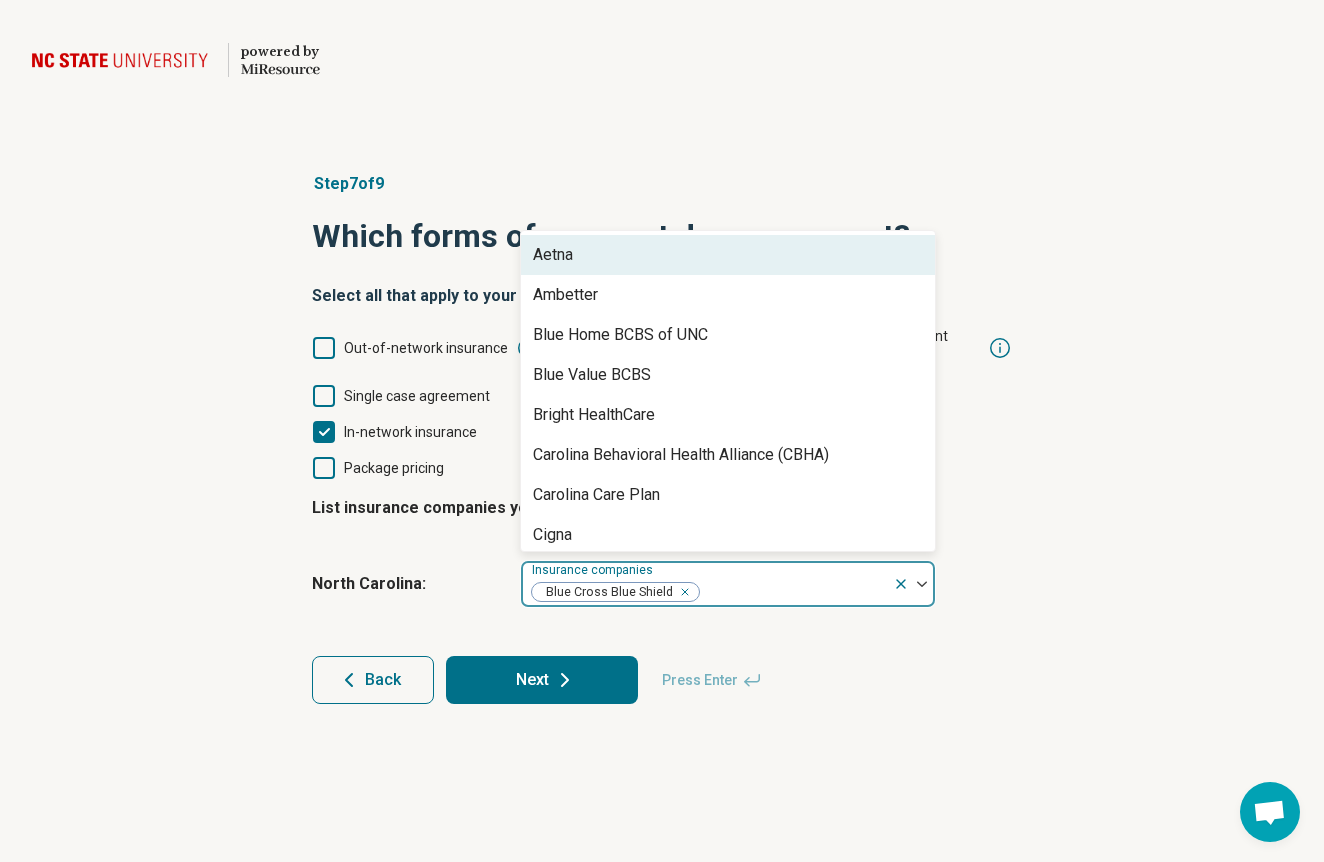 click on "Aetna" at bounding box center [728, 255] 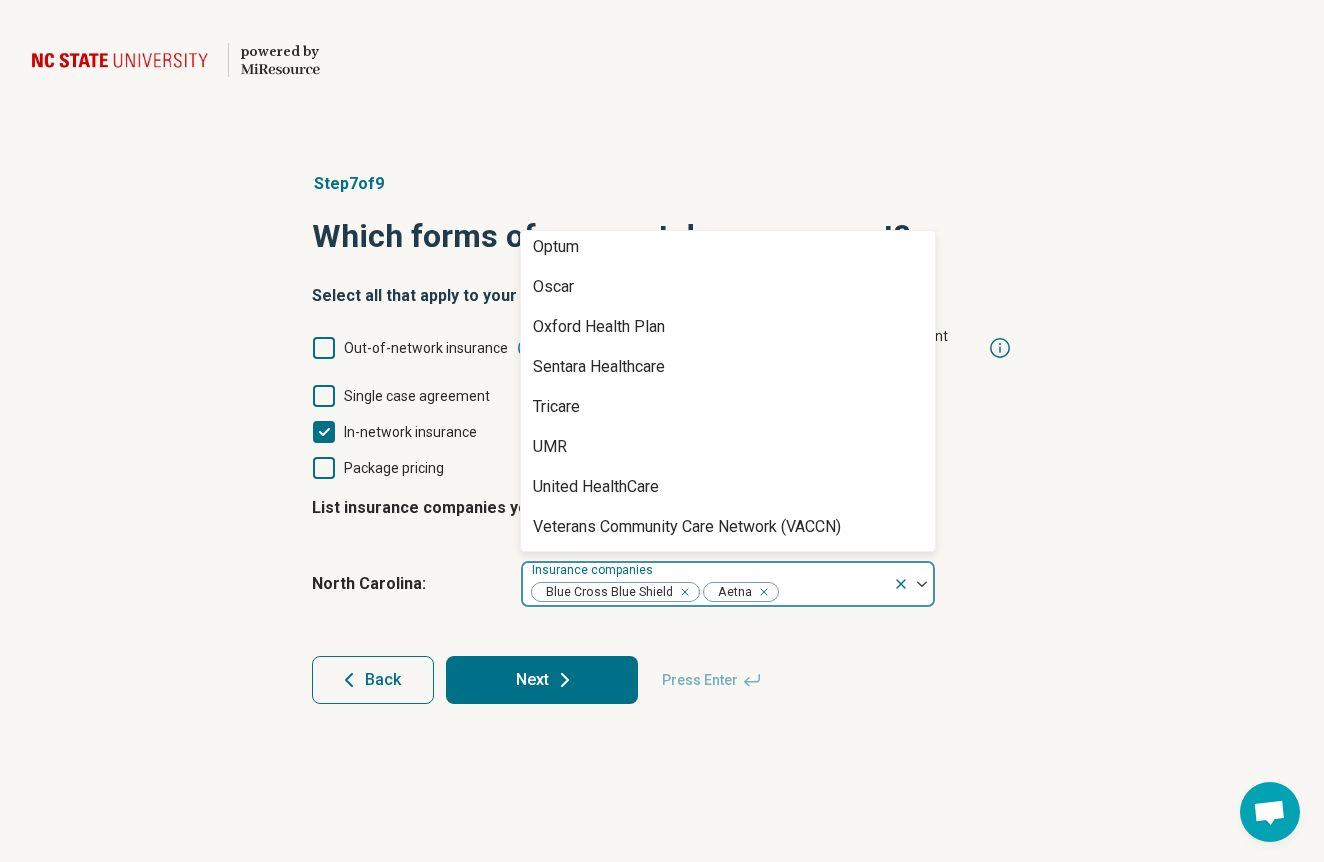 scroll, scrollTop: 0, scrollLeft: 0, axis: both 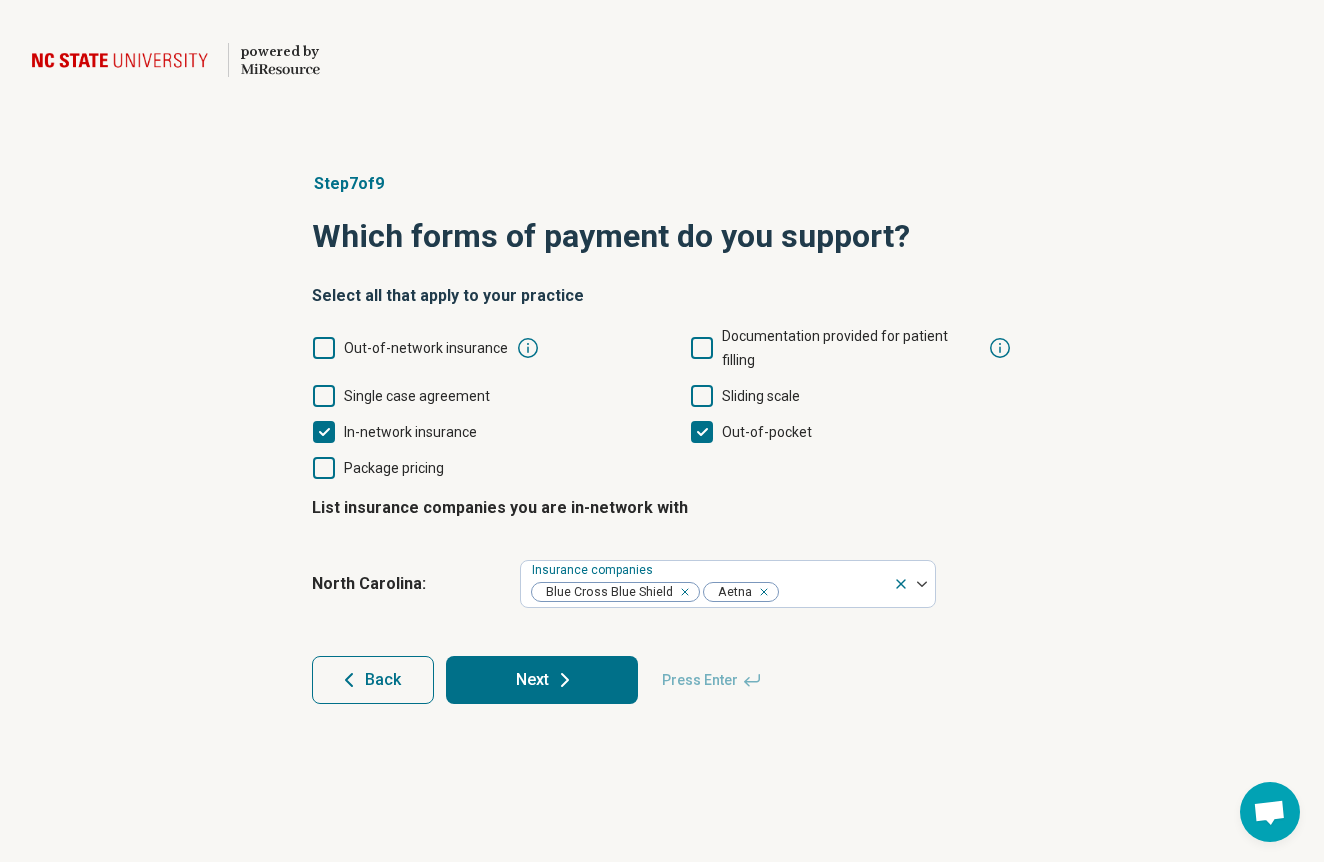 click on "Step [NUMBER] of [NUMBER] Which forms of payment do you support? Select all that apply to your practice Out-of-network insurance Documentation provided for patient filling Single case agreement Sliding scale In-network insurance Out-of-pocket Package pricing List insurance companies you are in-network with North Carolina : Insurance companies Blue Cross Blue Shield Aetna Back Next Press Enter" at bounding box center [662, 438] 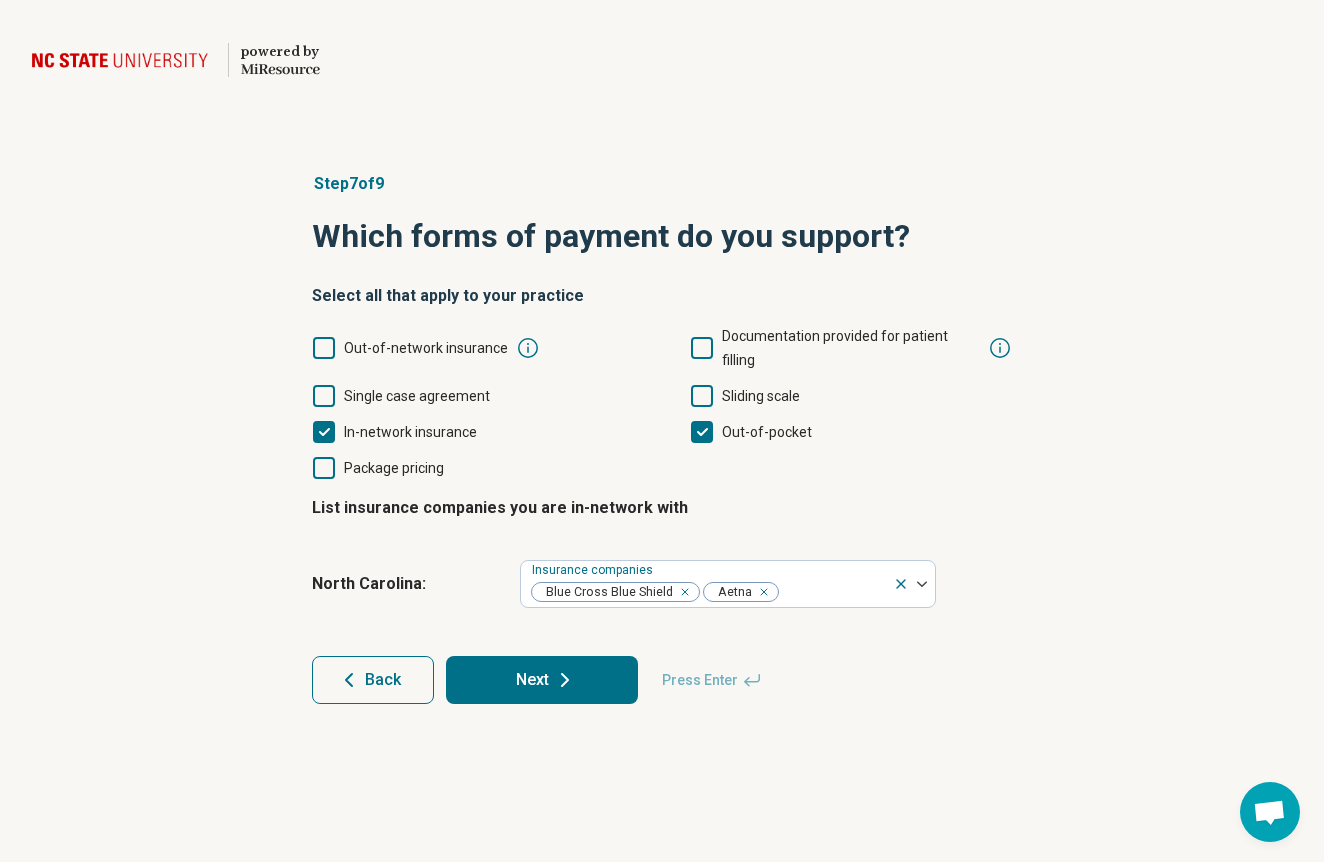 click 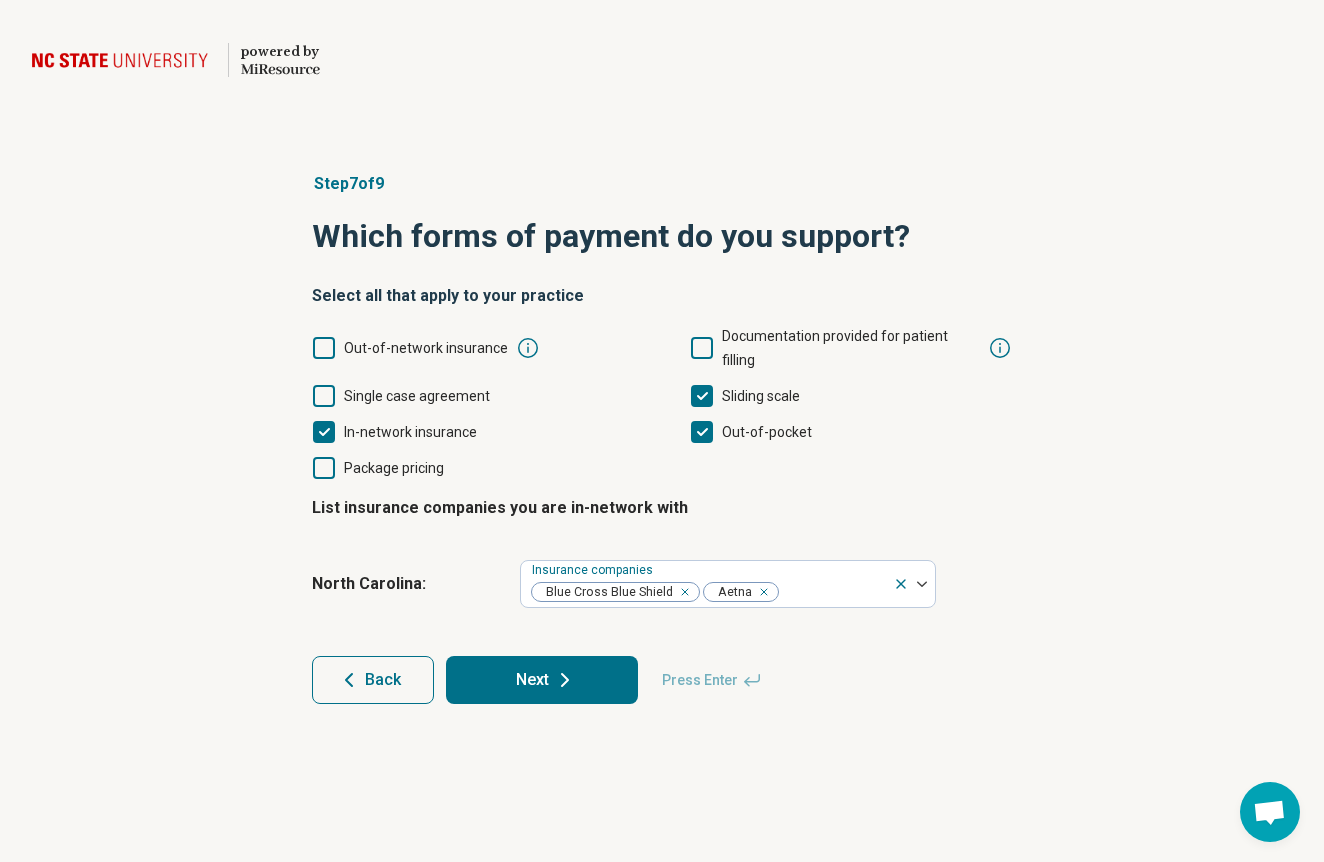 scroll, scrollTop: 13, scrollLeft: 0, axis: vertical 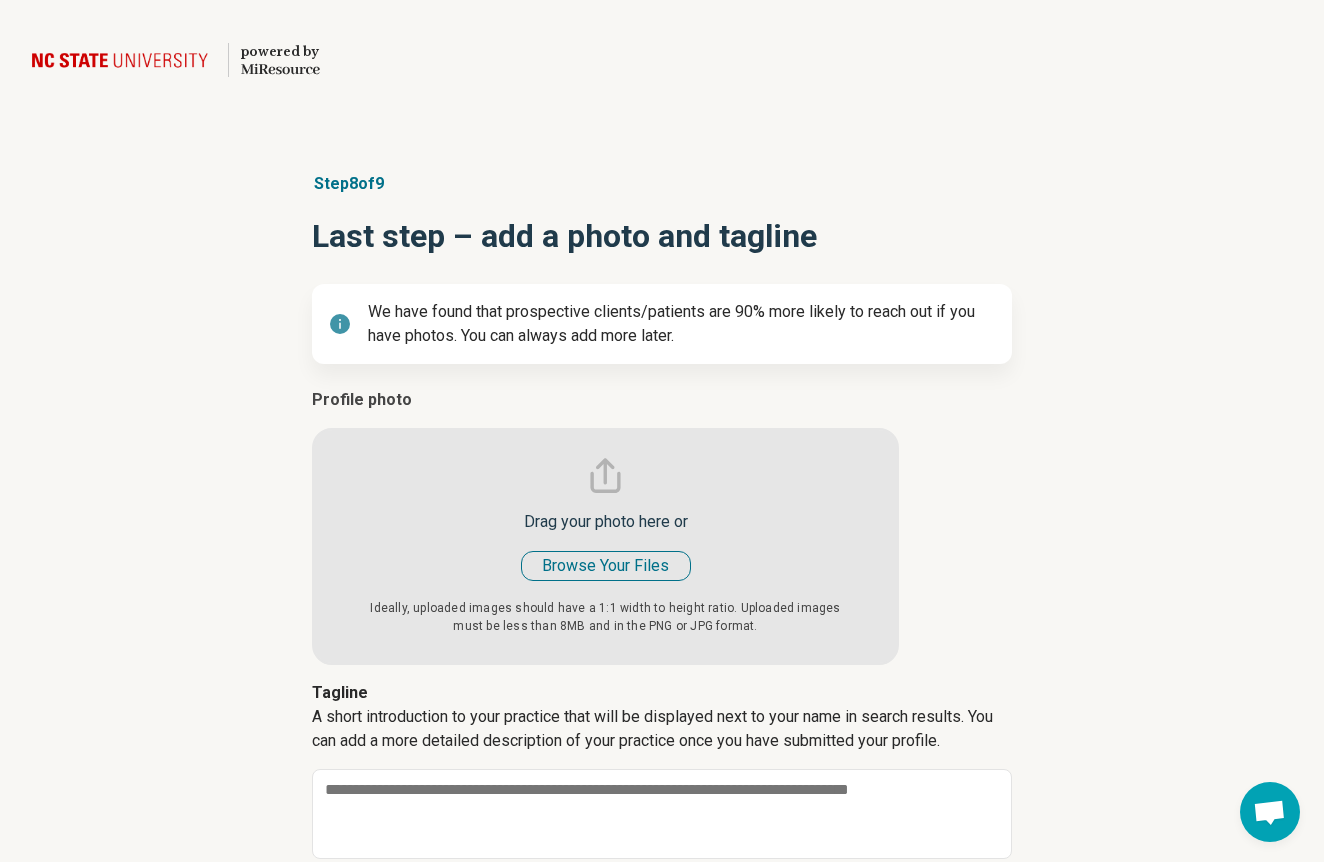 click at bounding box center [605, 526] 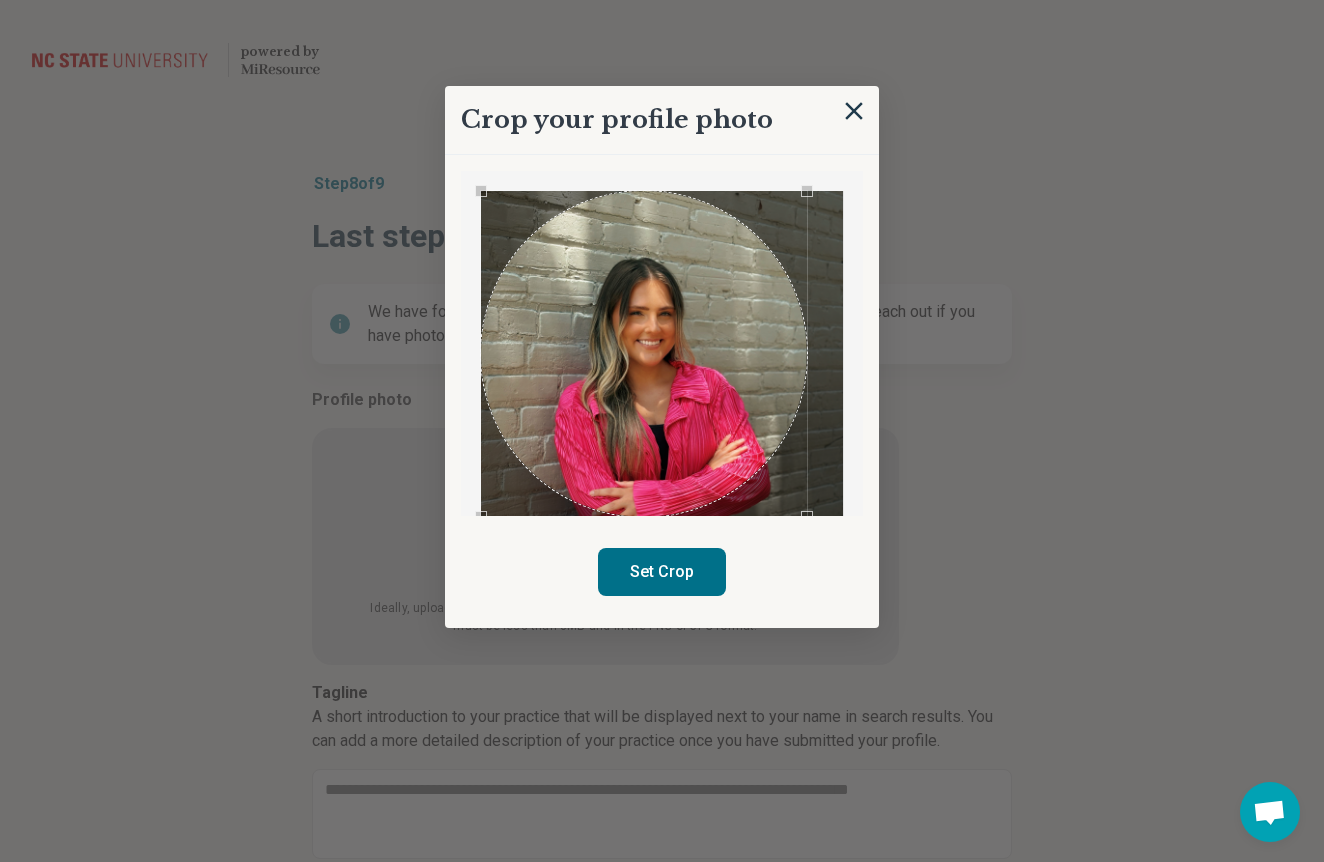 click on "Crop your profile photo Set Crop" at bounding box center [662, 357] 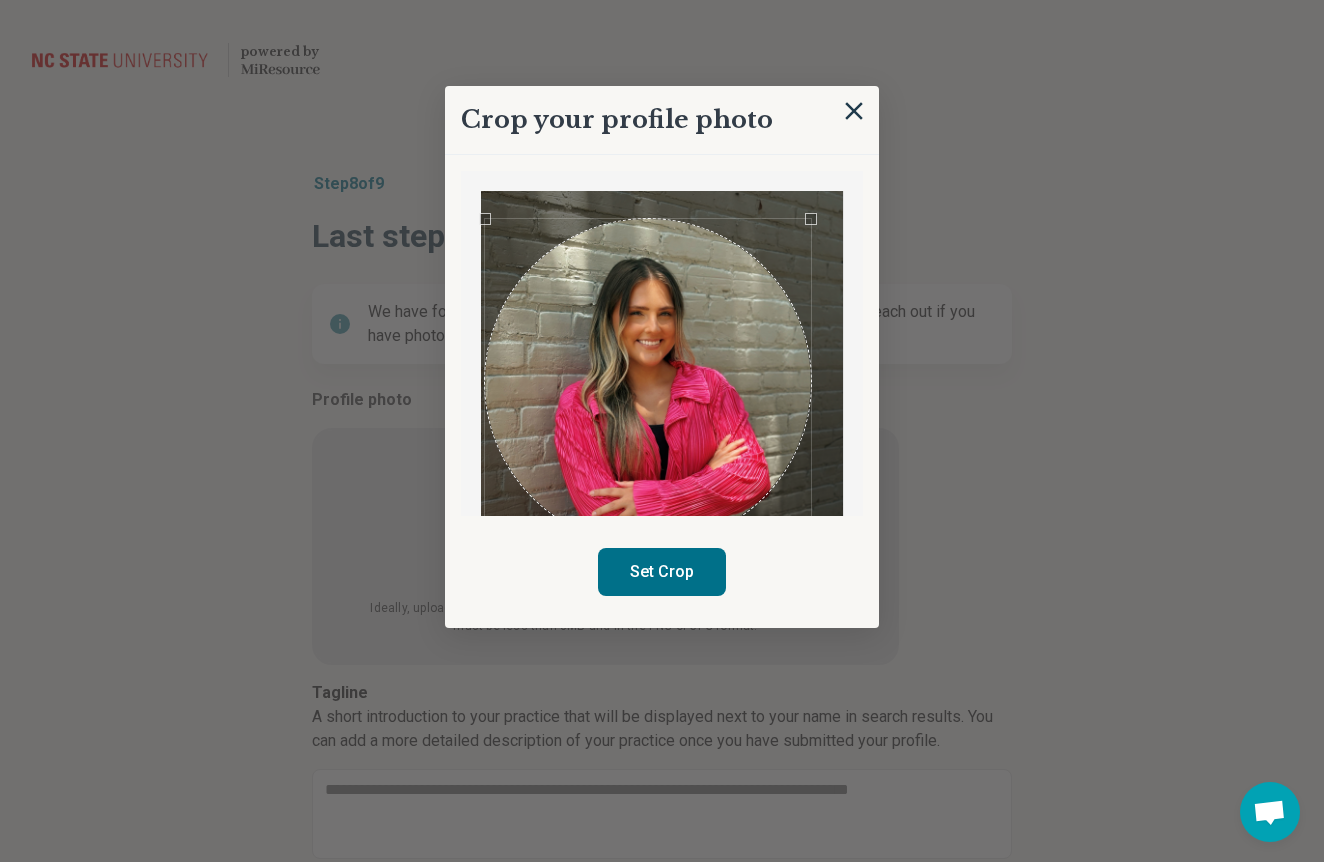 click at bounding box center [648, 382] 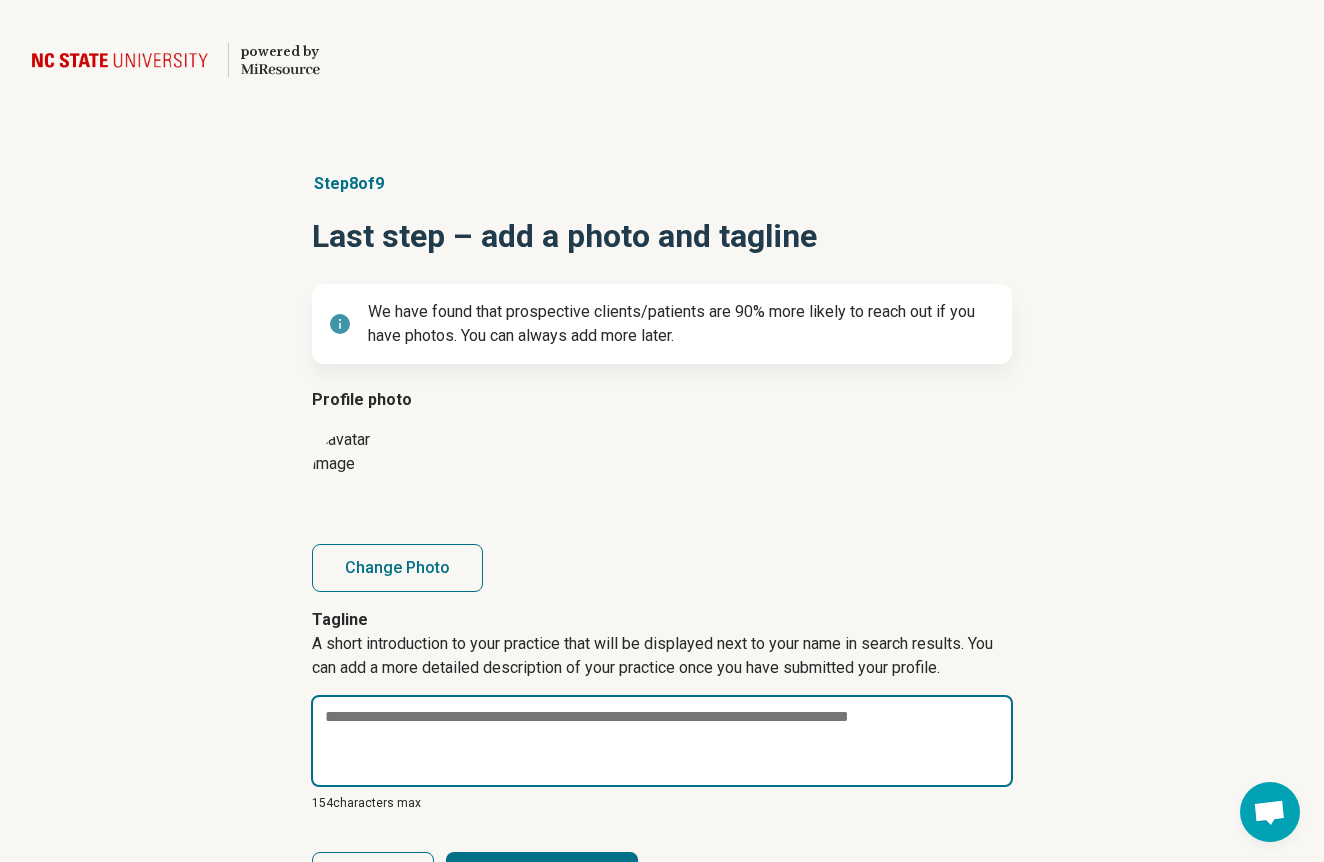 click at bounding box center [662, 741] 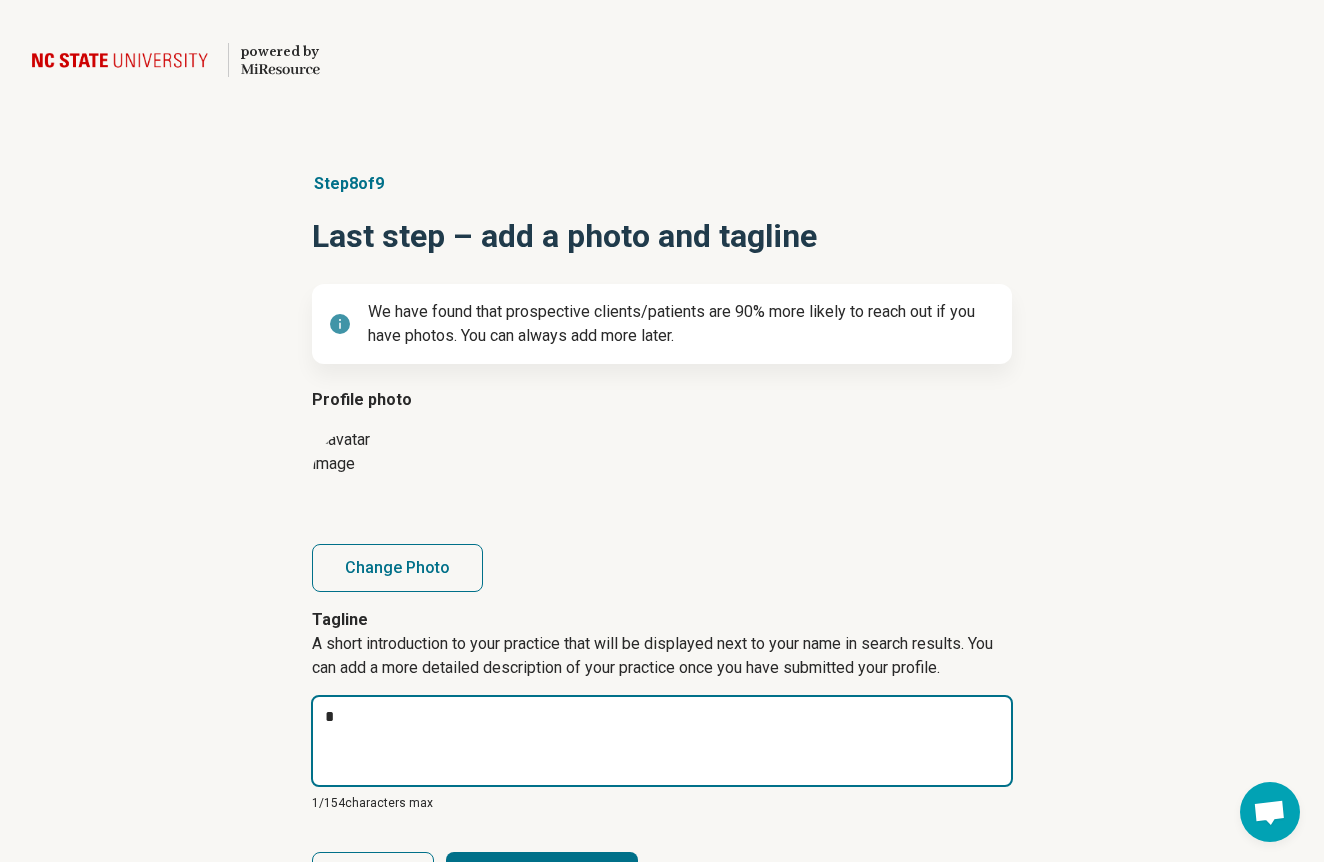 type on "*" 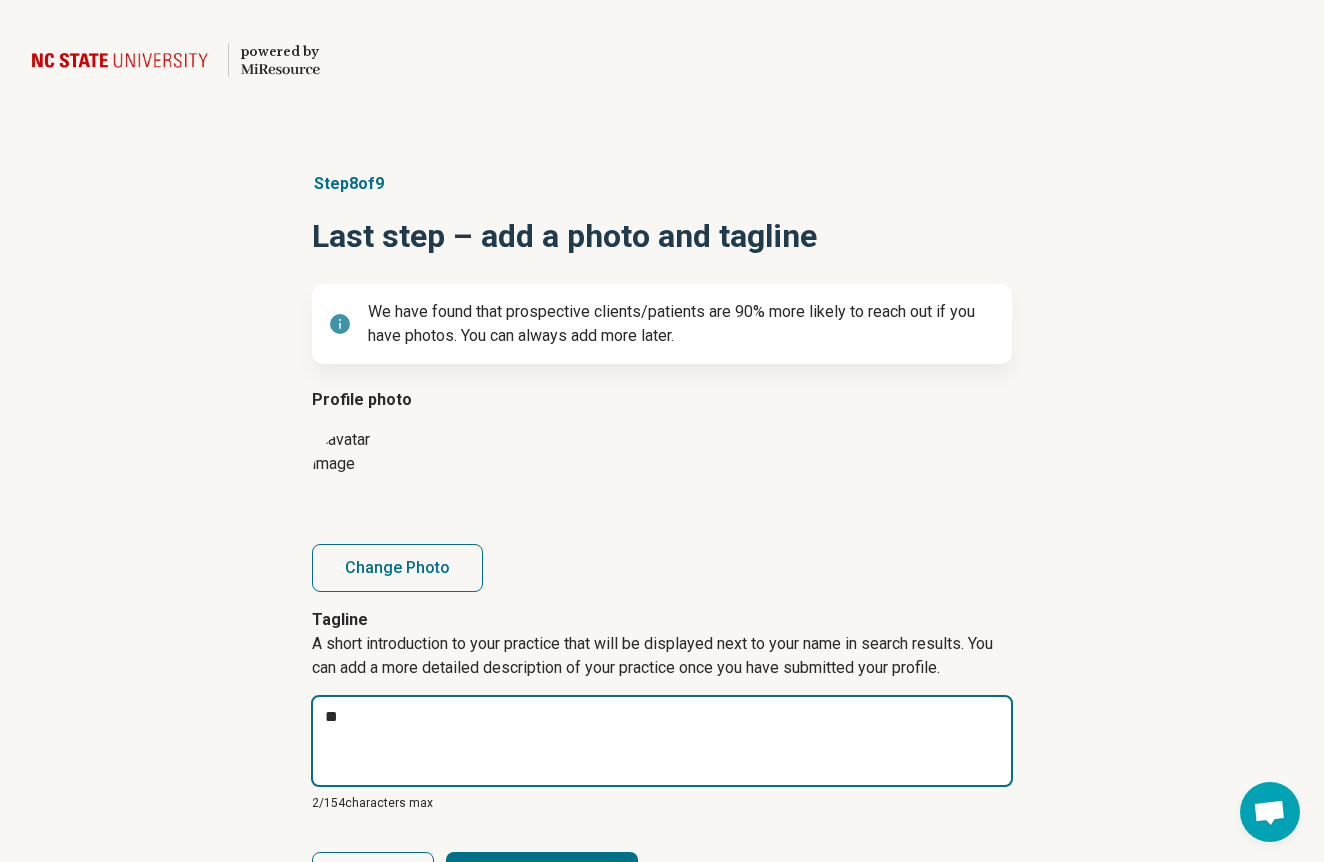 type on "*" 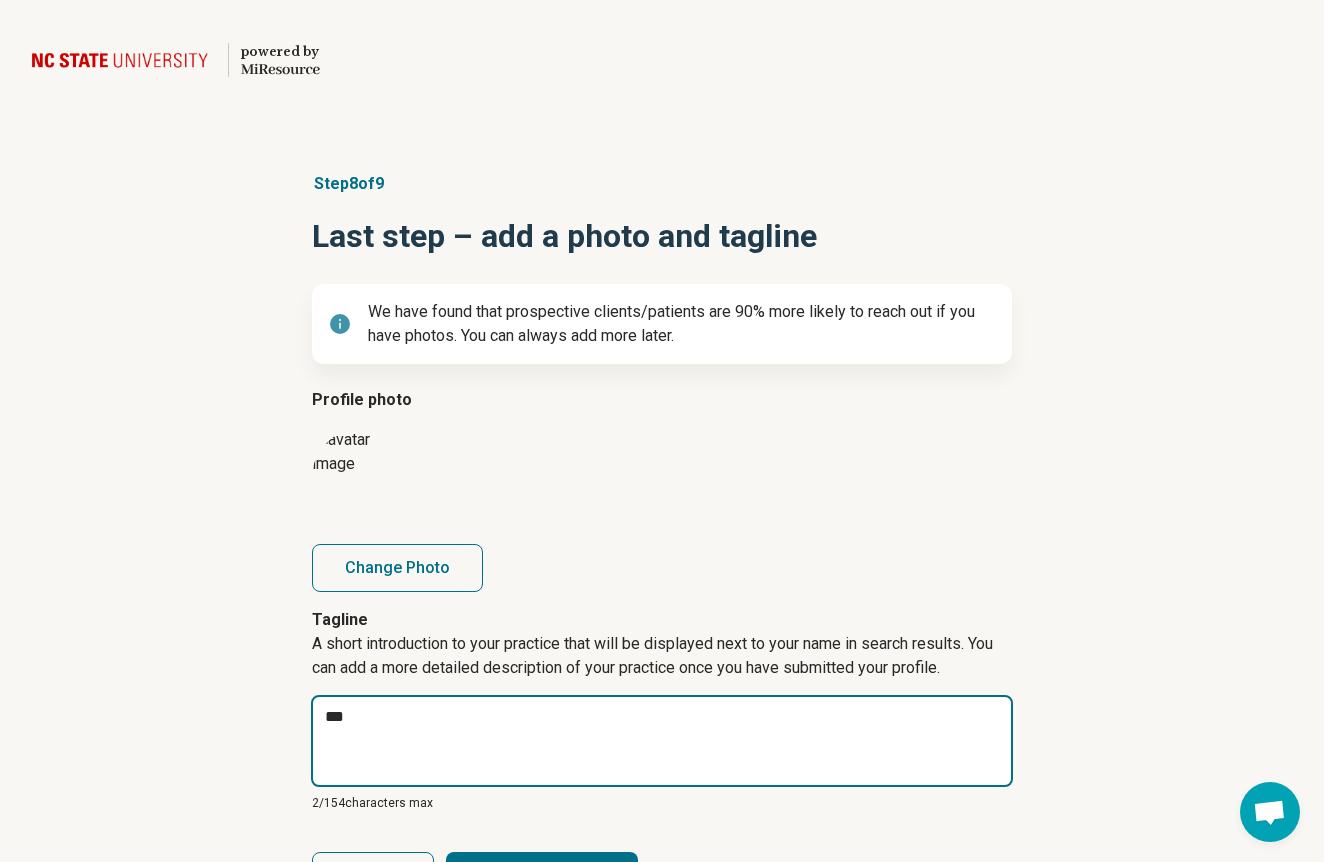 type on "*" 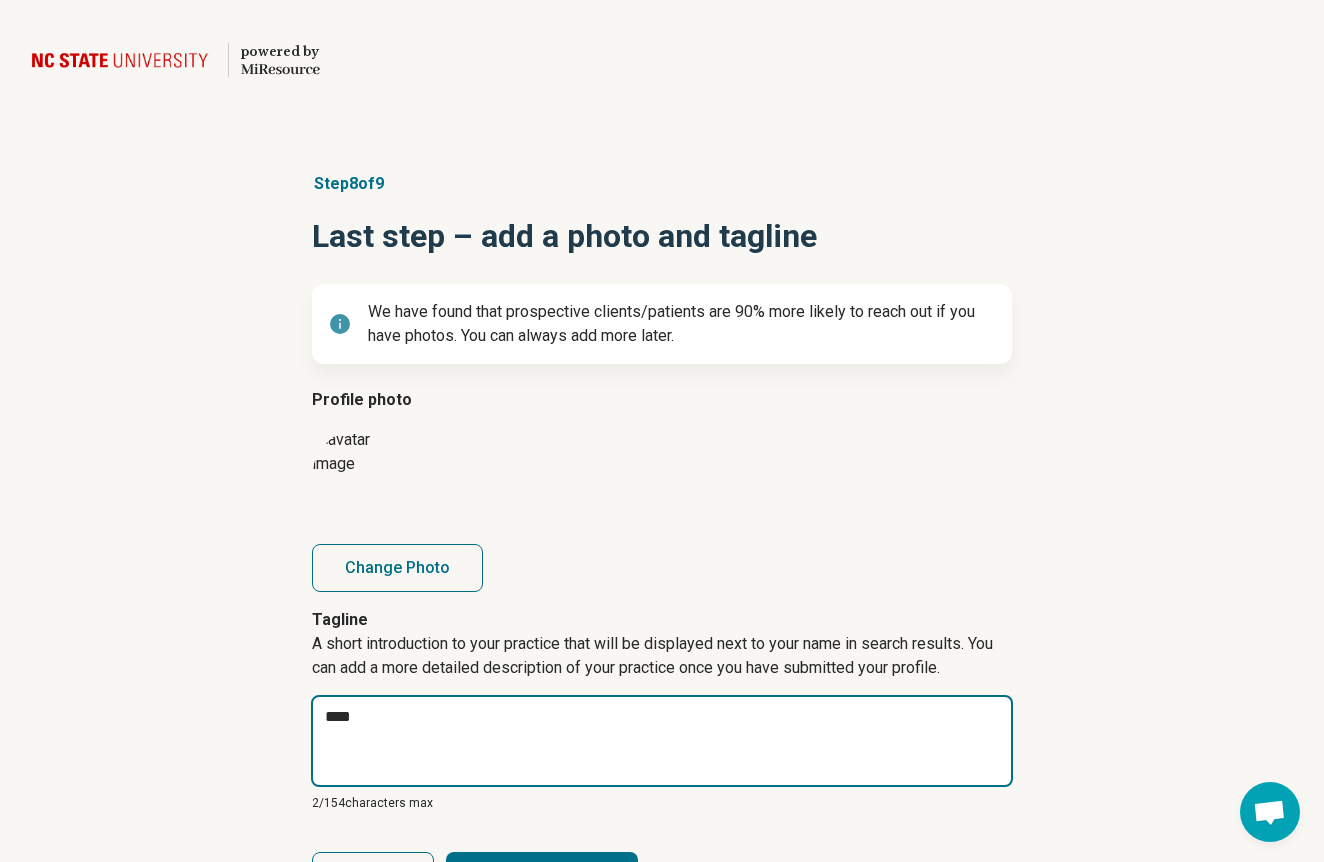 type on "*" 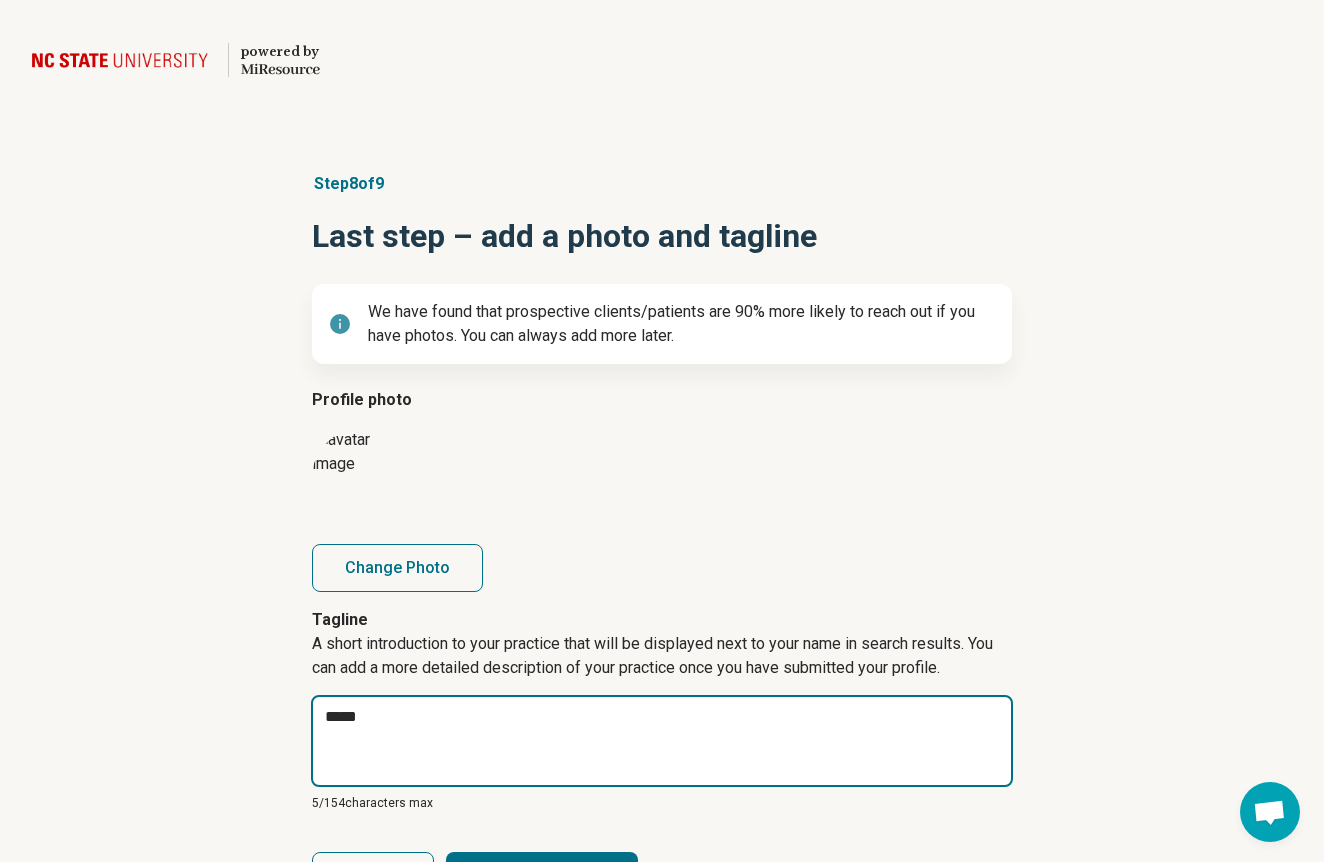type on "*" 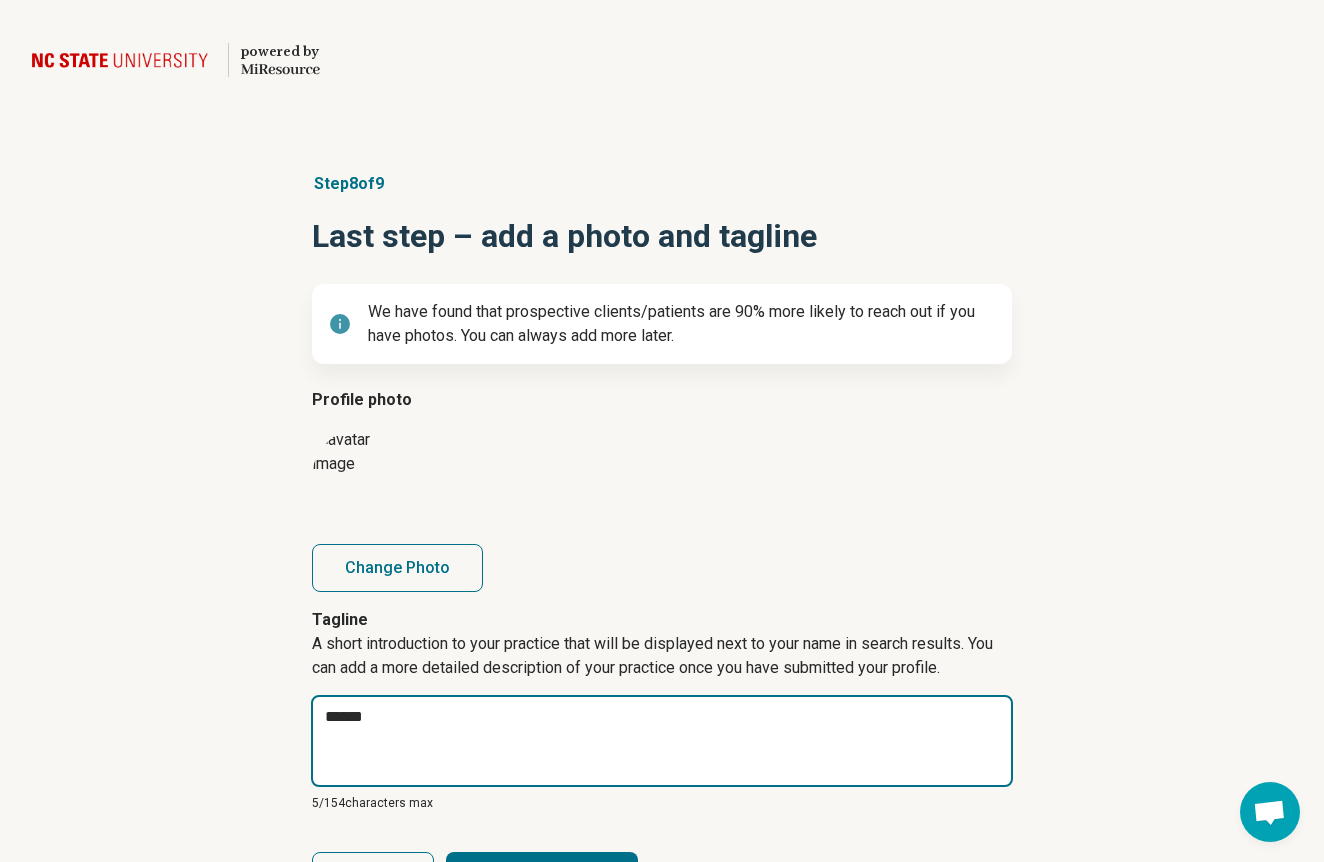 type on "*" 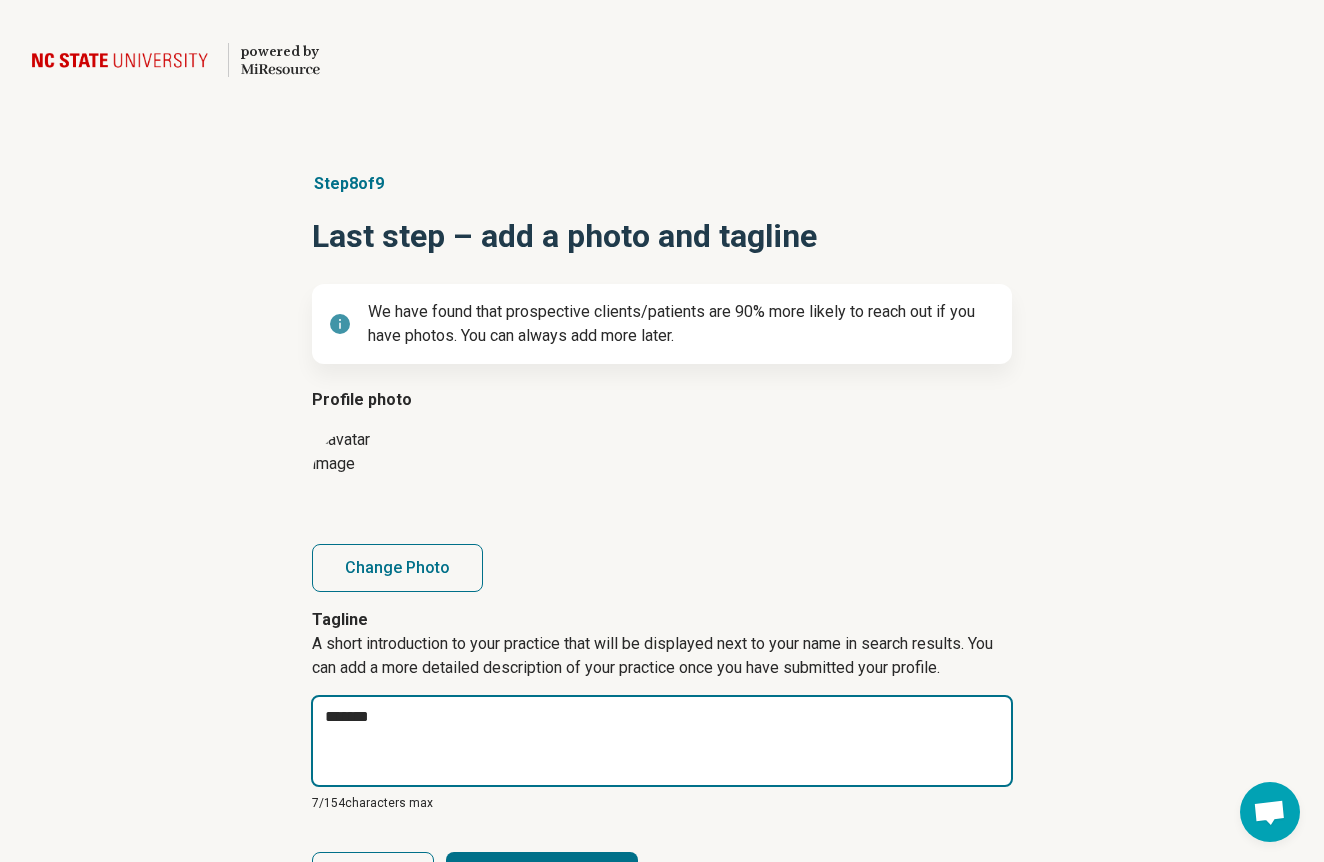 type on "*" 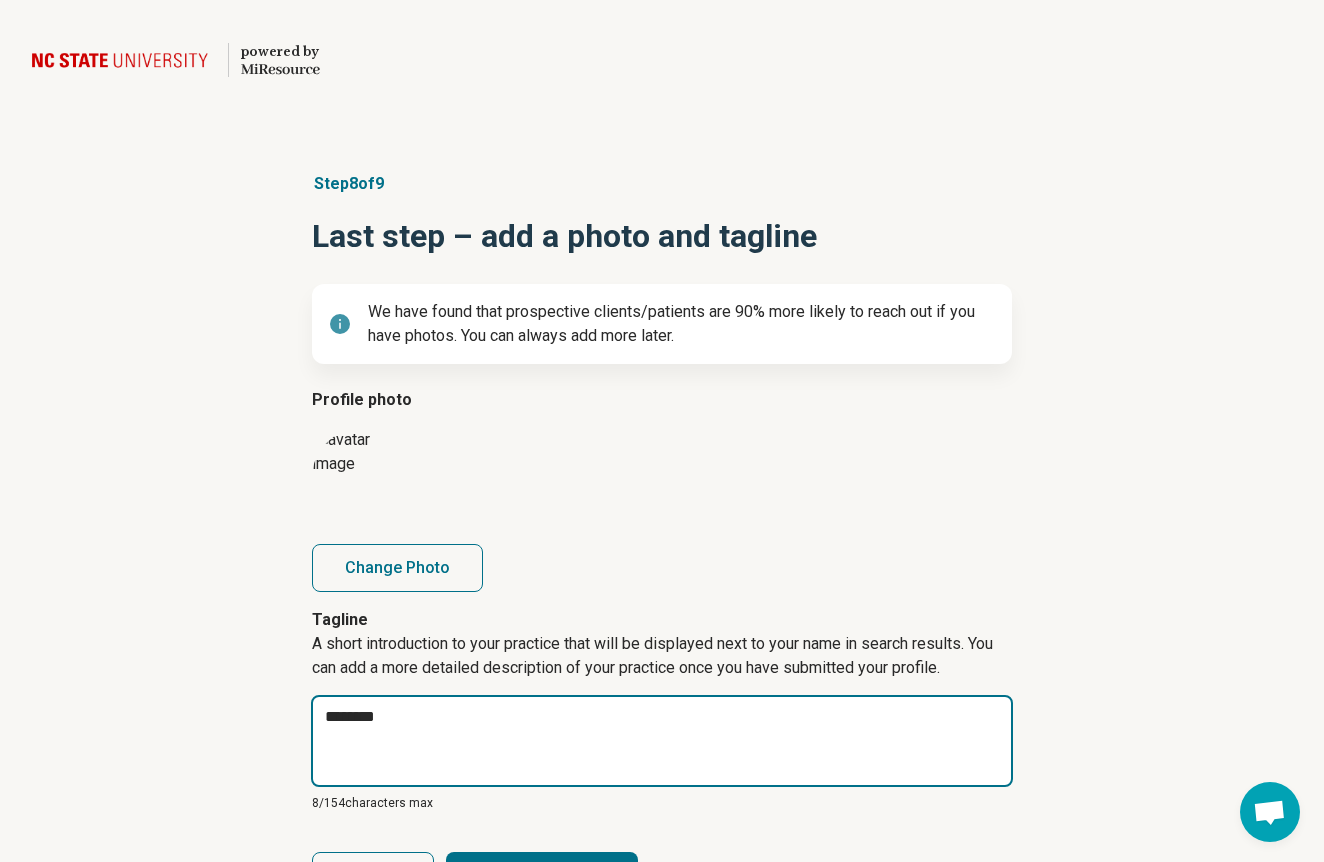 type on "*" 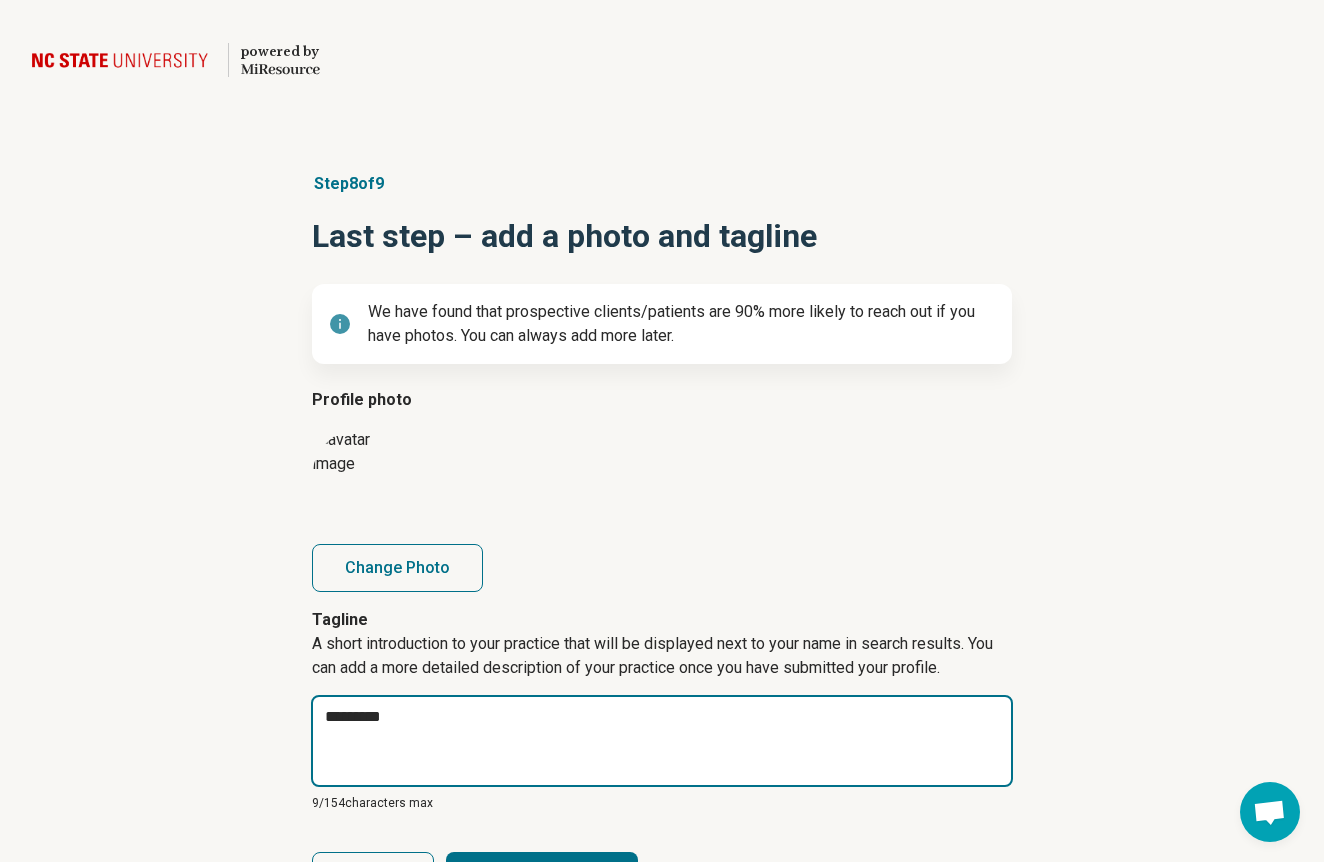 type on "*" 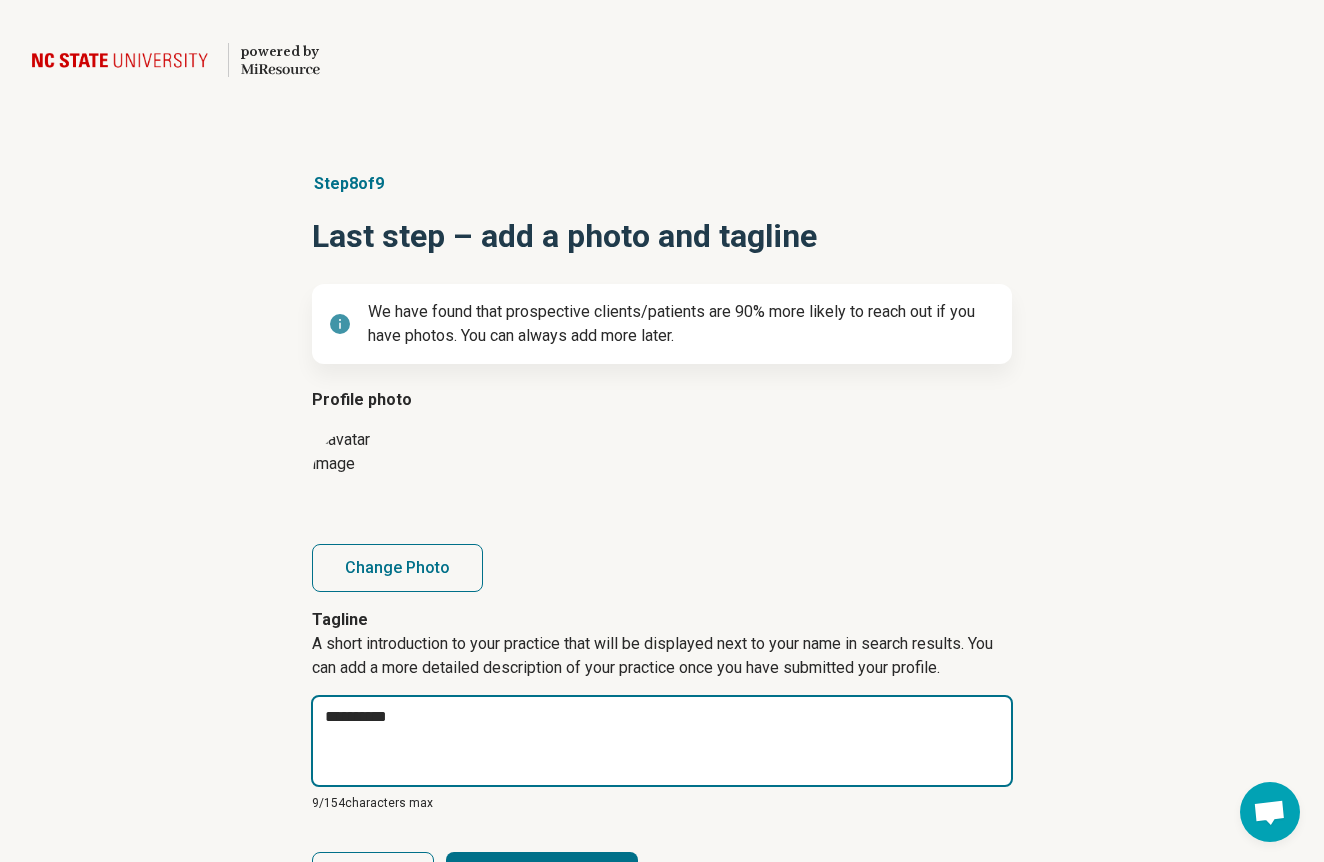 type on "*" 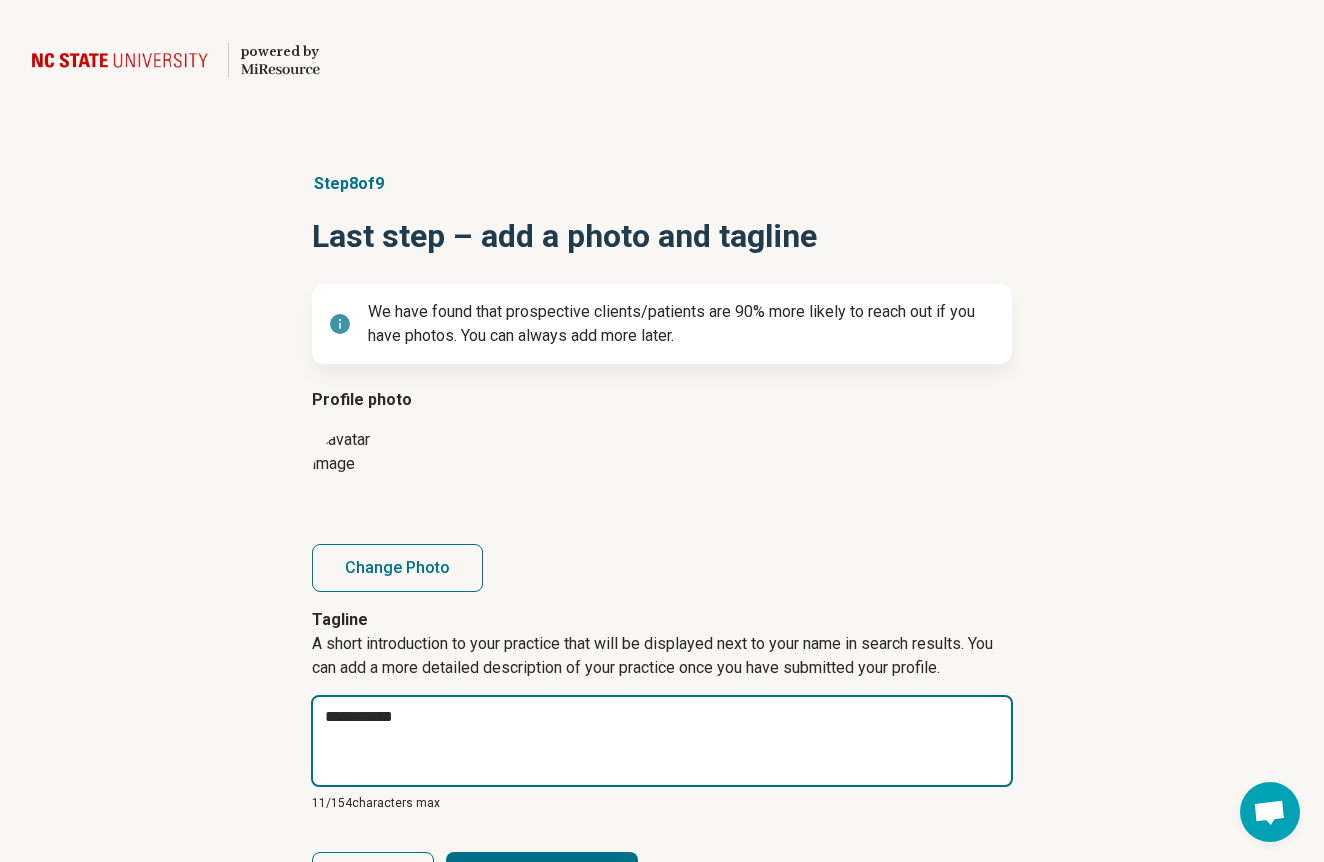 type on "*" 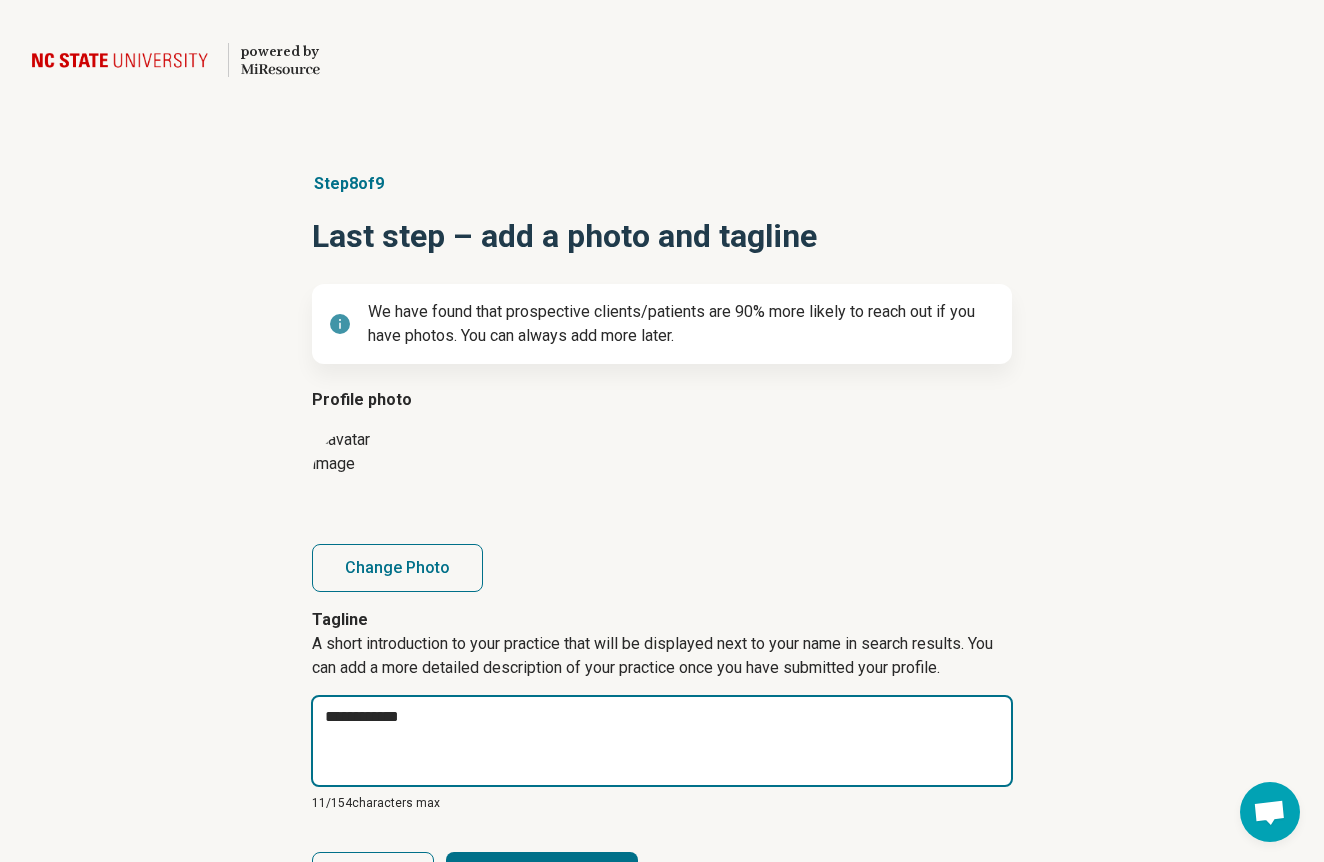 type on "*" 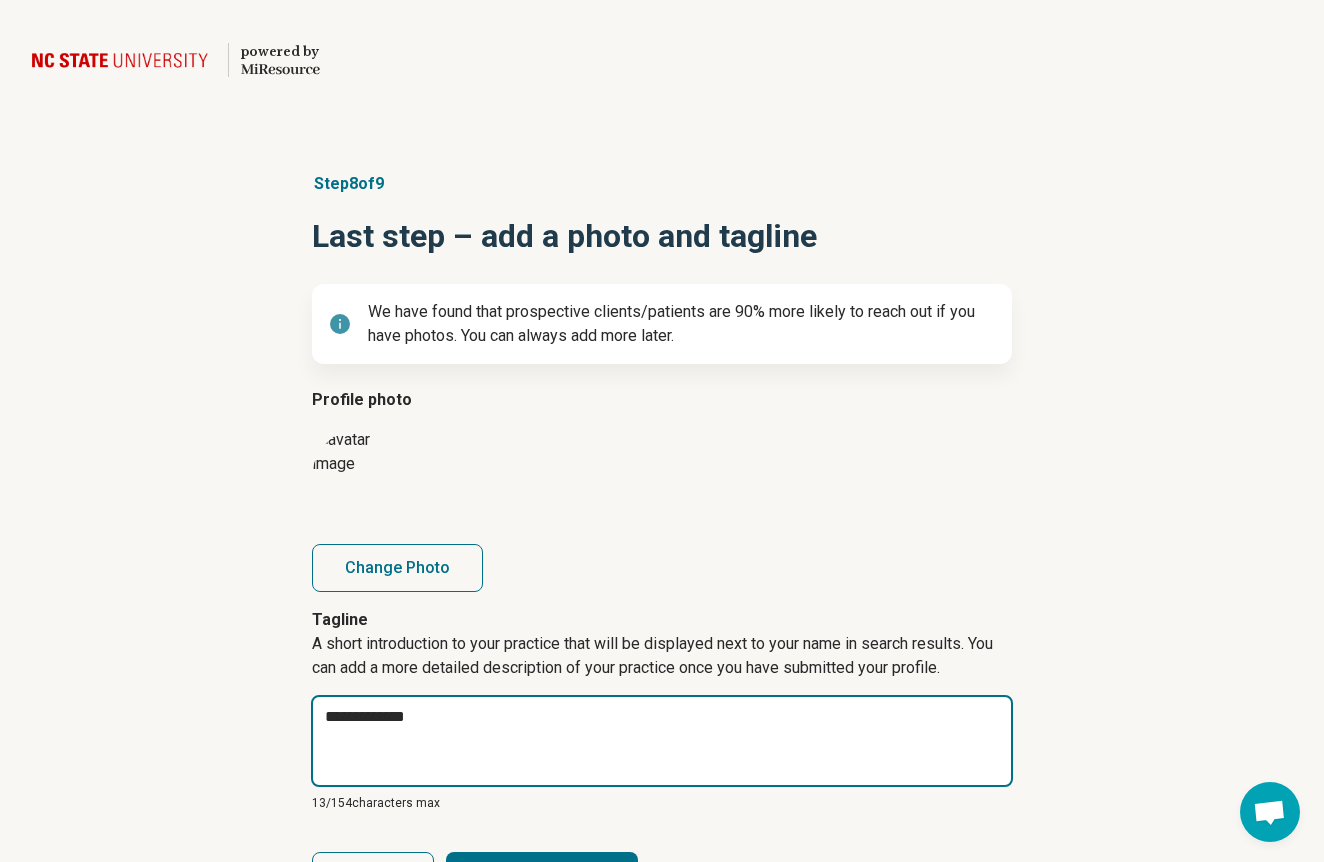 type on "*" 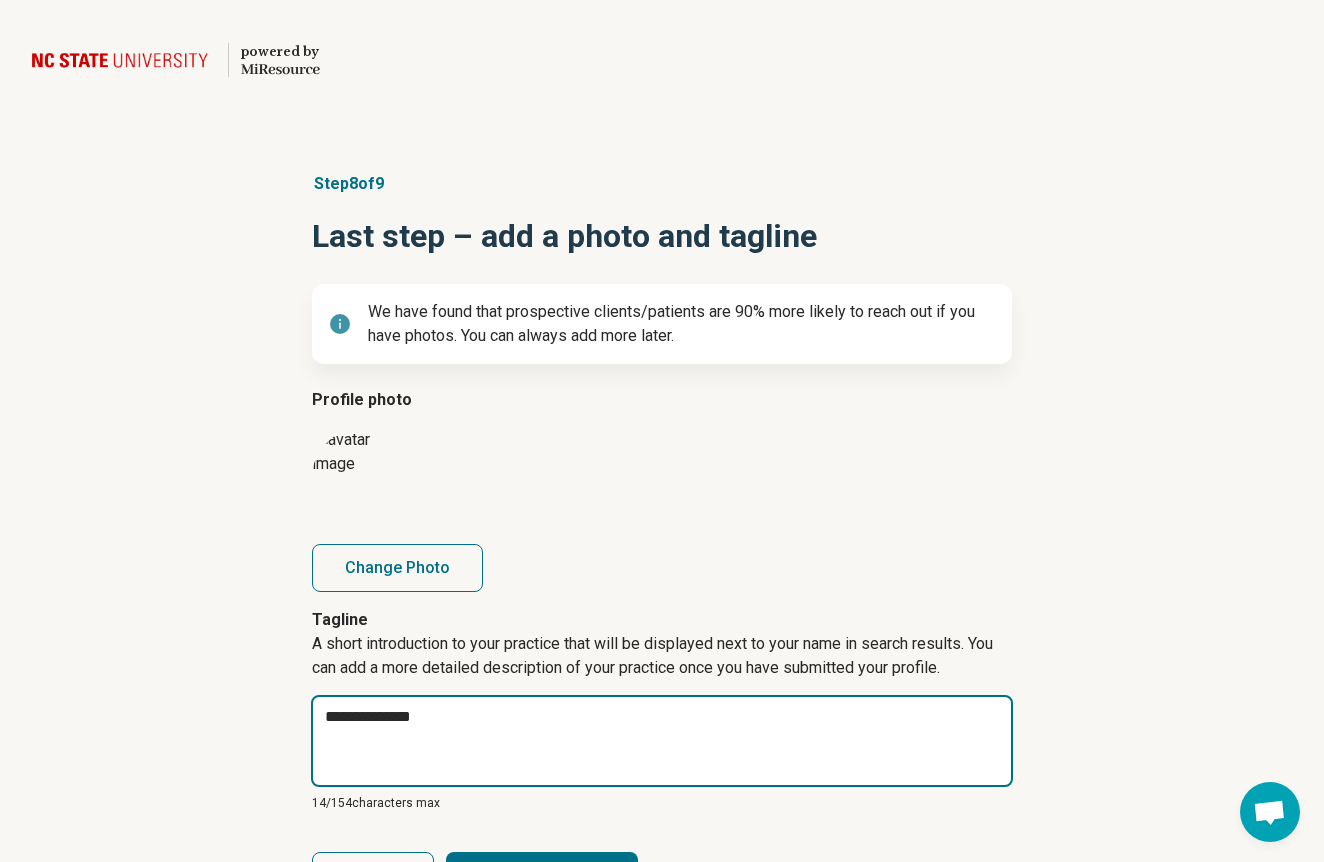 type on "*" 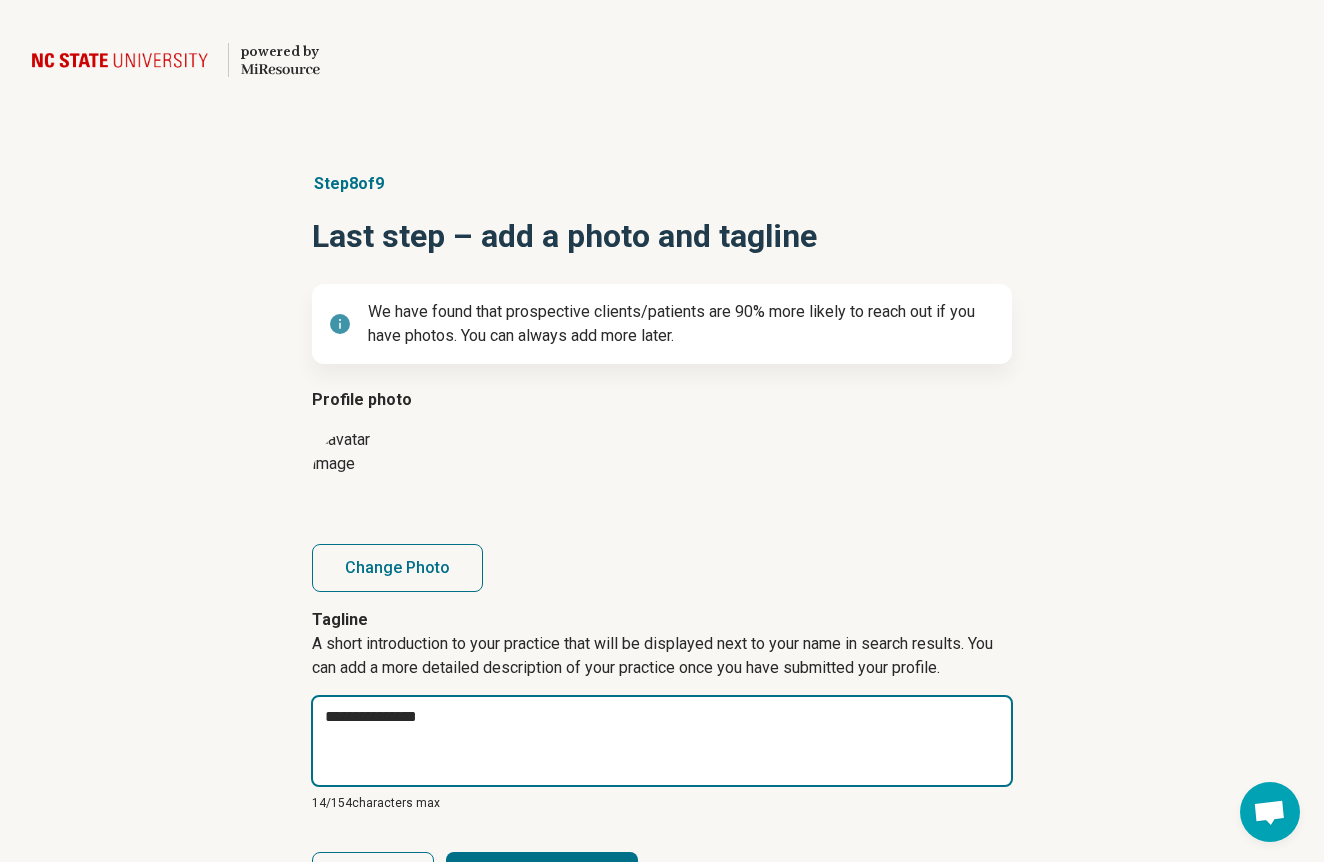 type on "*" 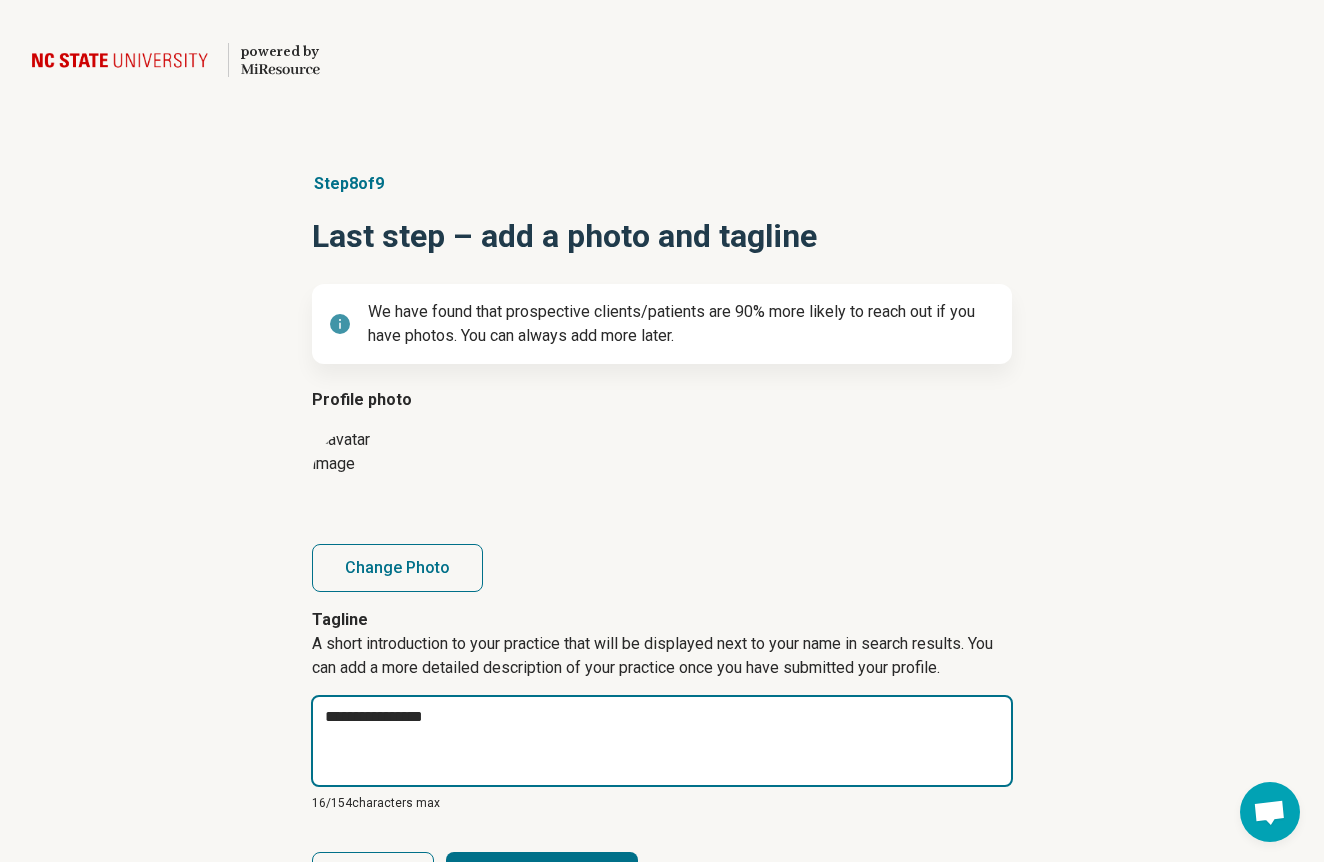 type on "*" 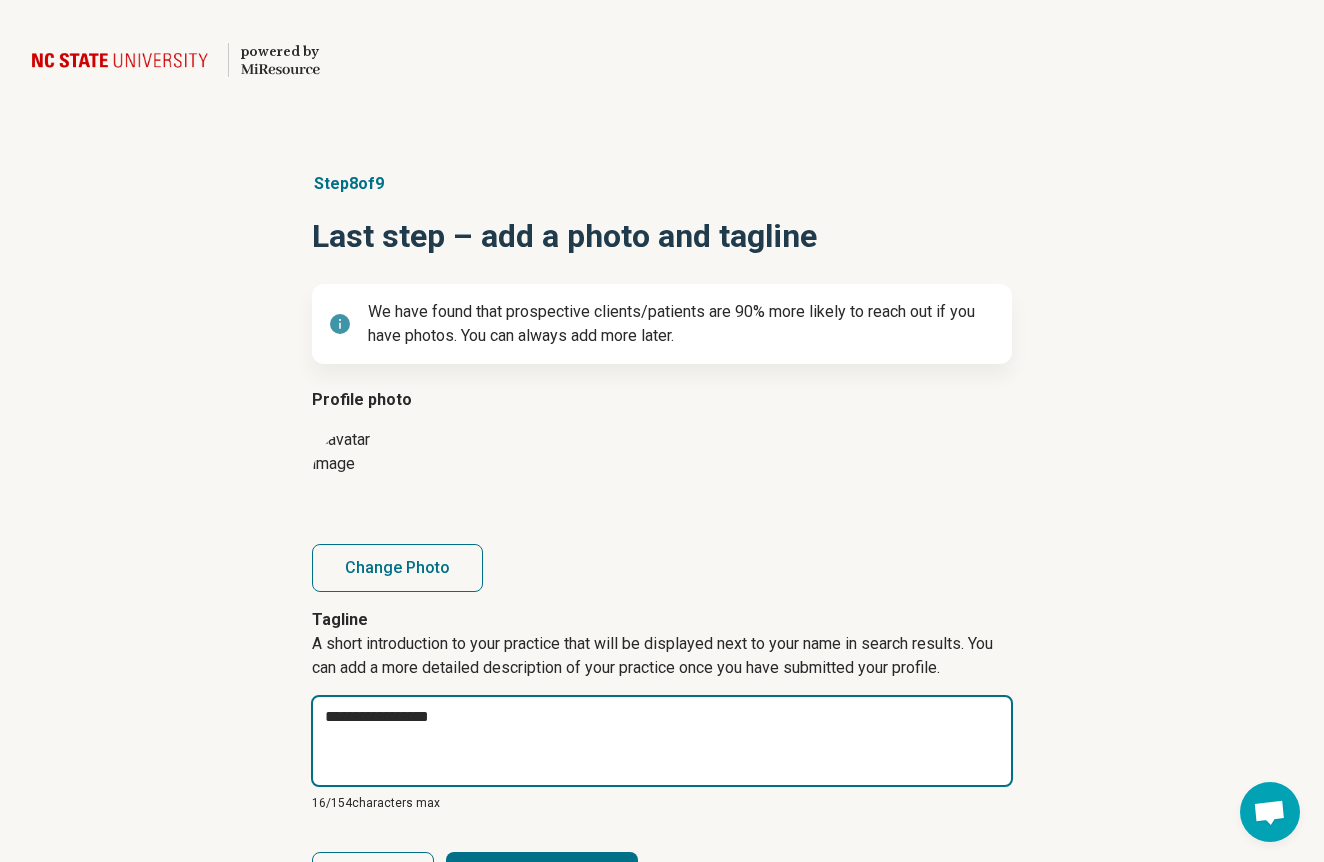 type on "*" 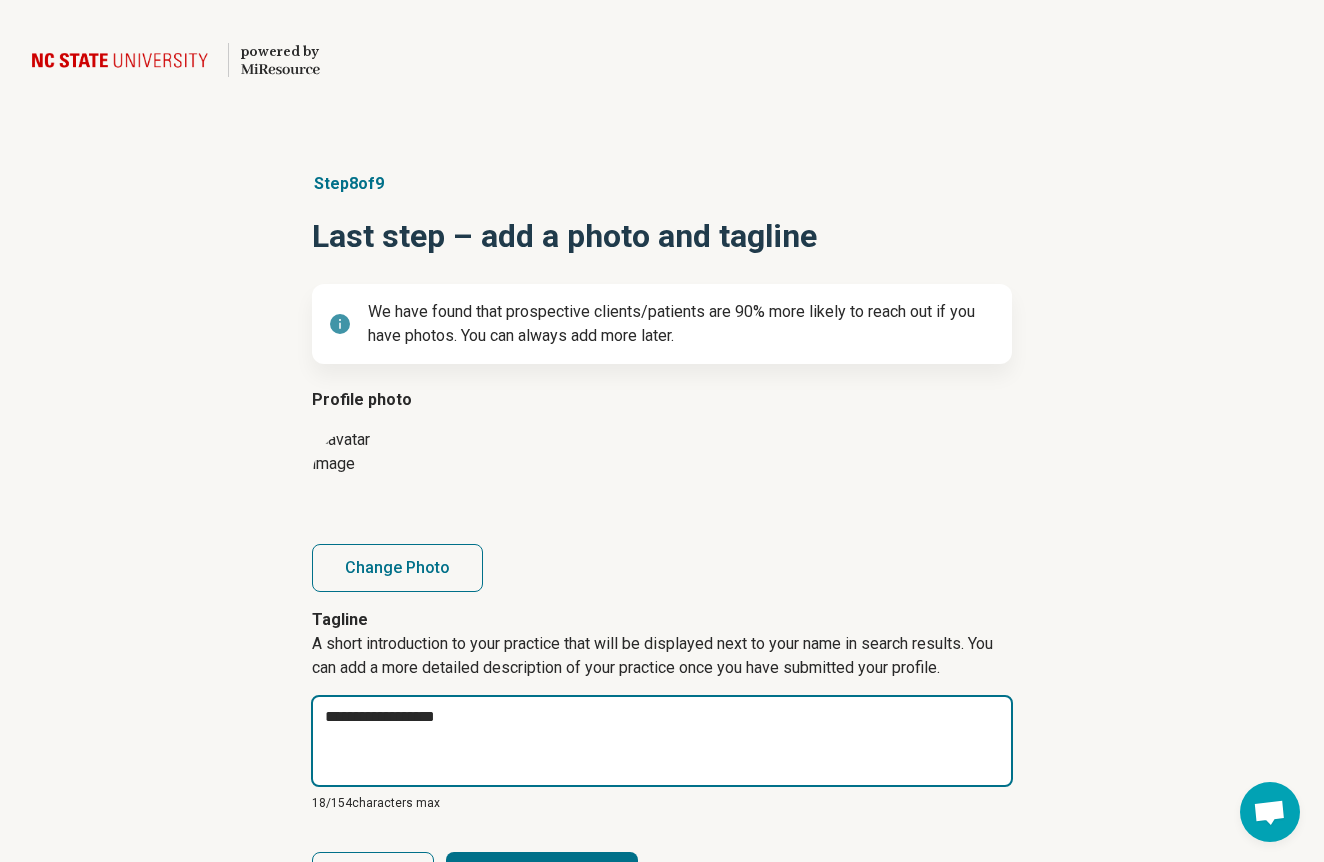 type on "*" 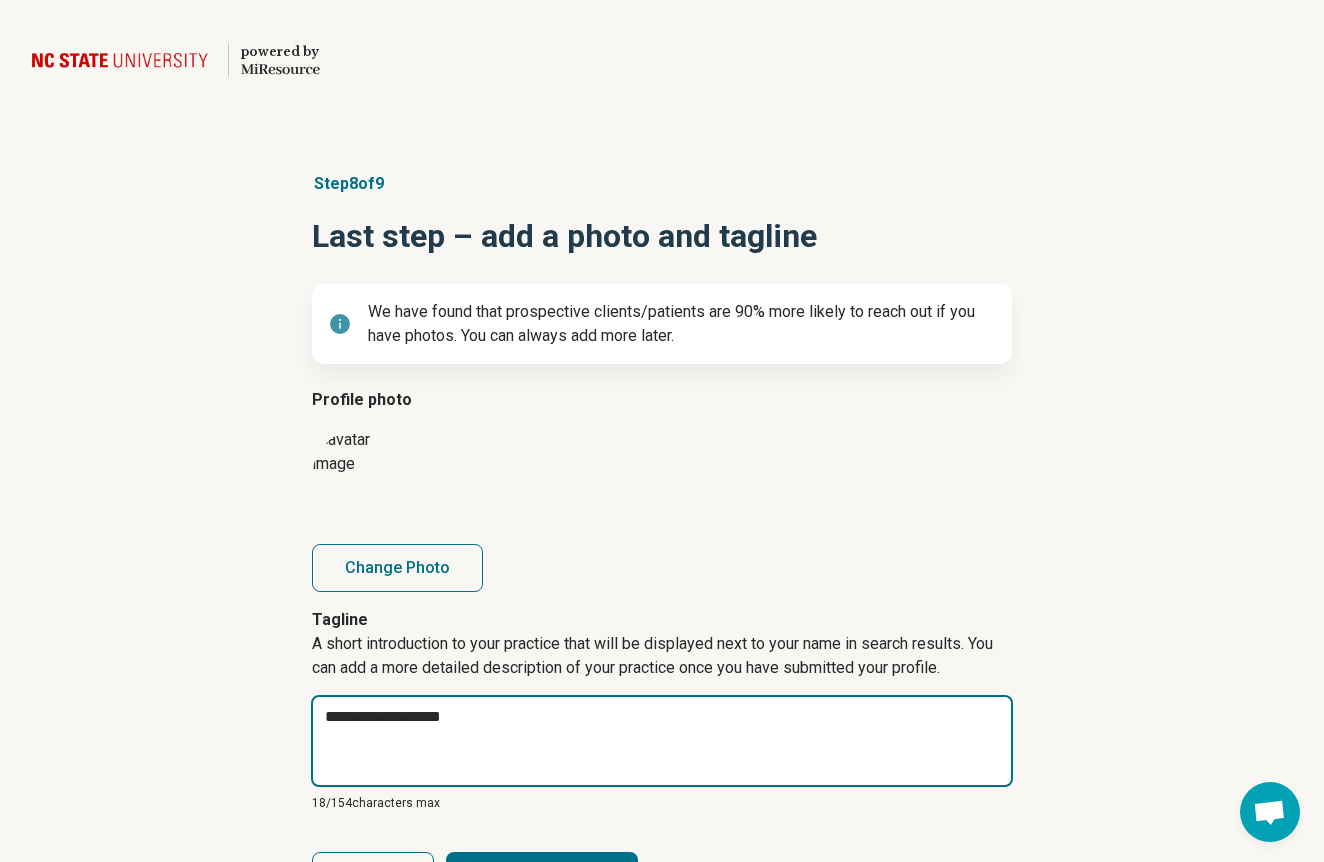 type on "*" 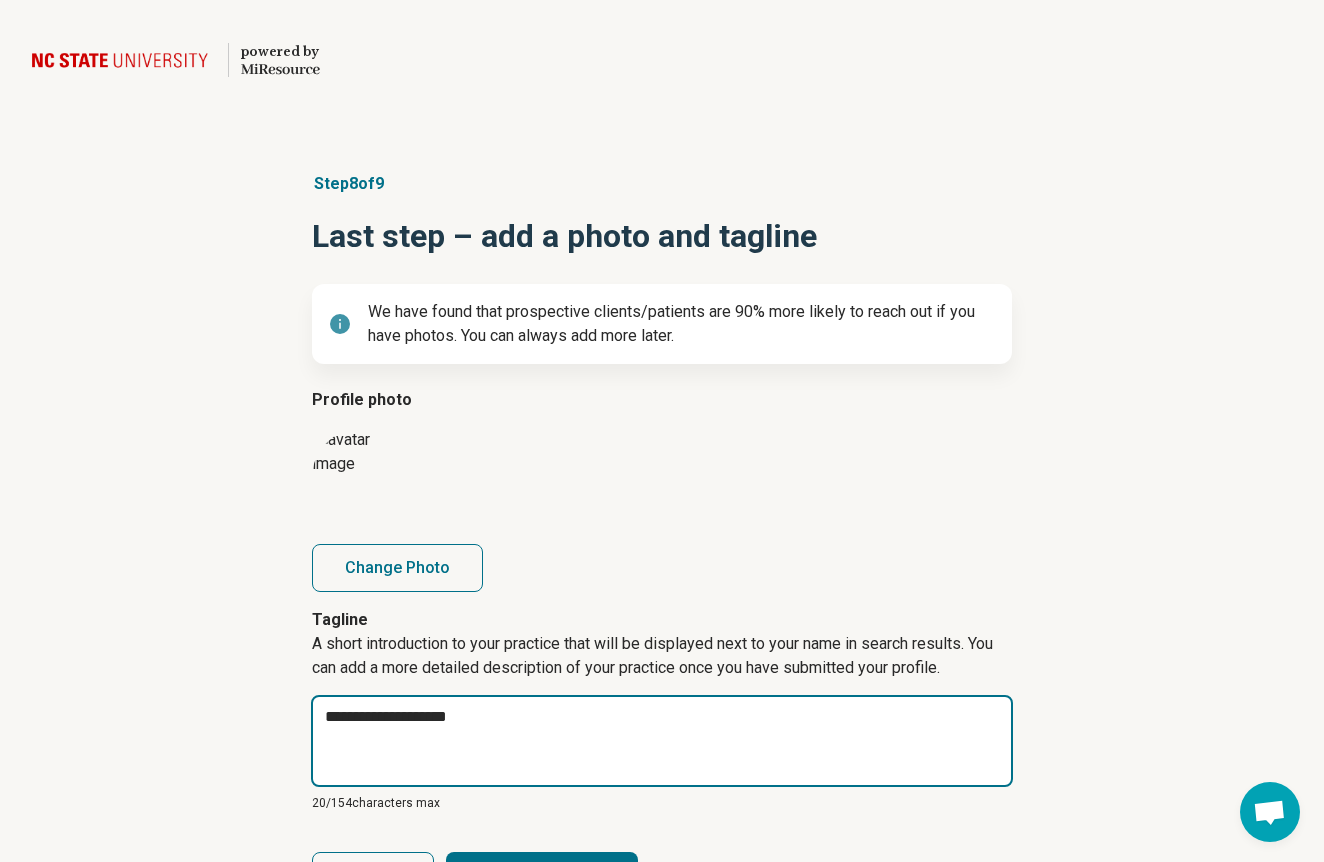 type on "*" 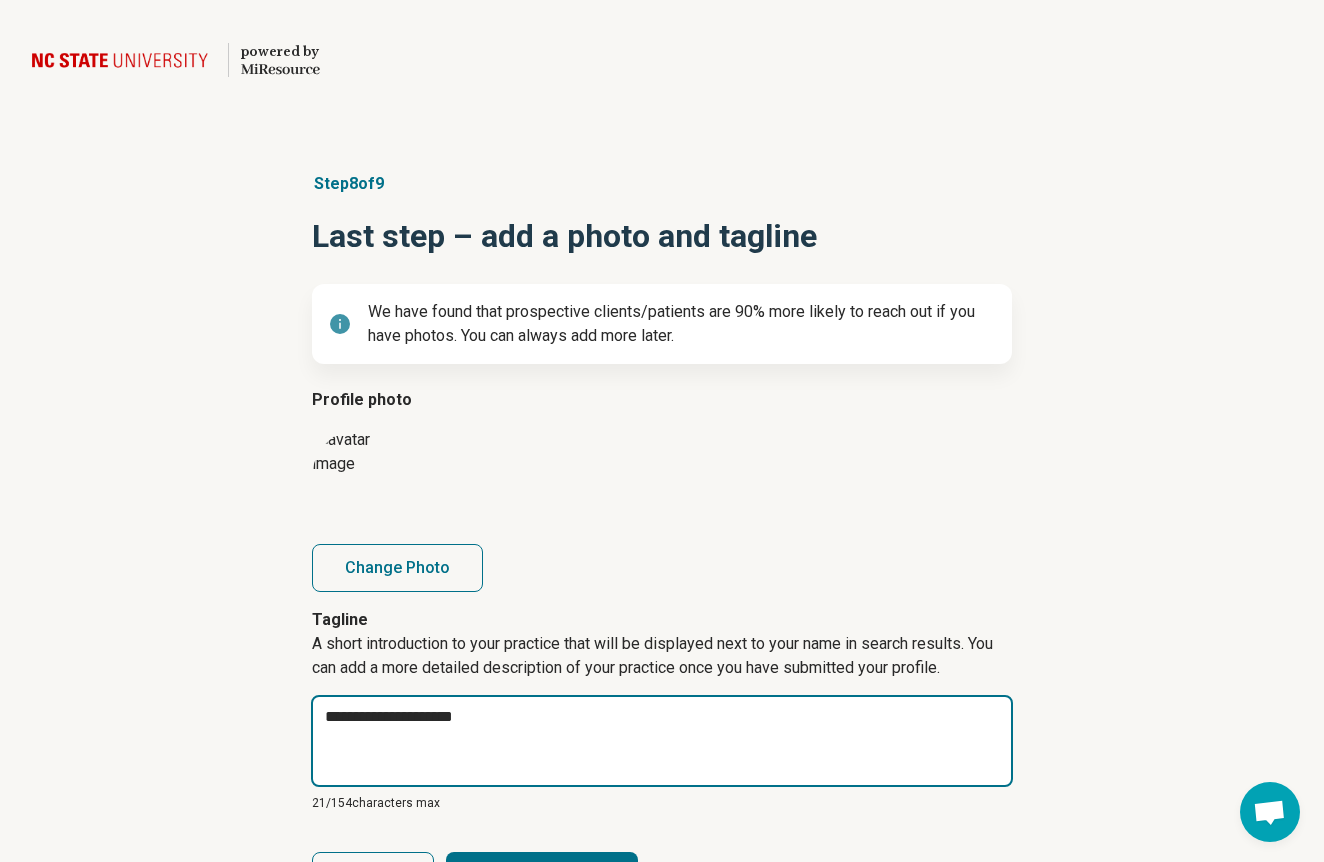 type on "*" 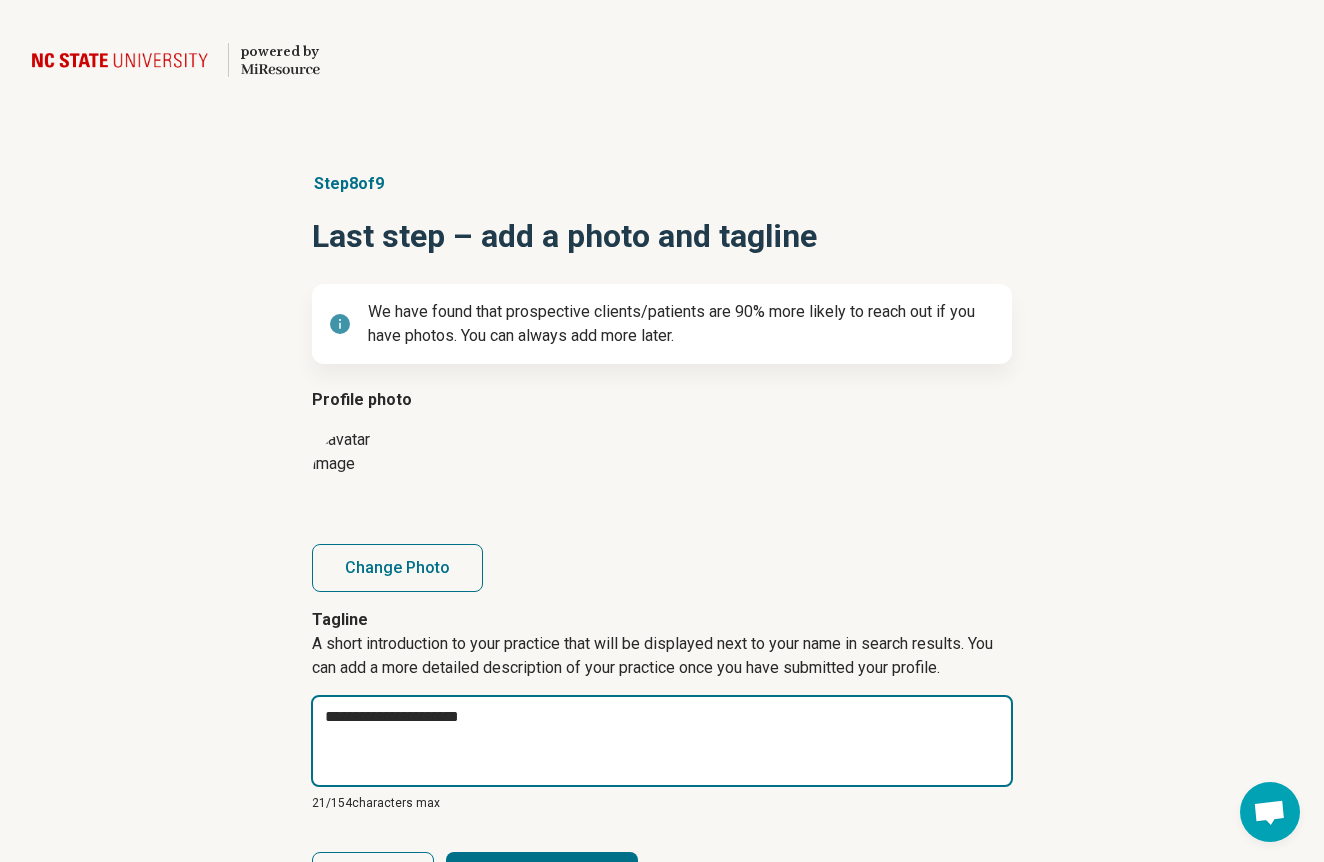 type on "*" 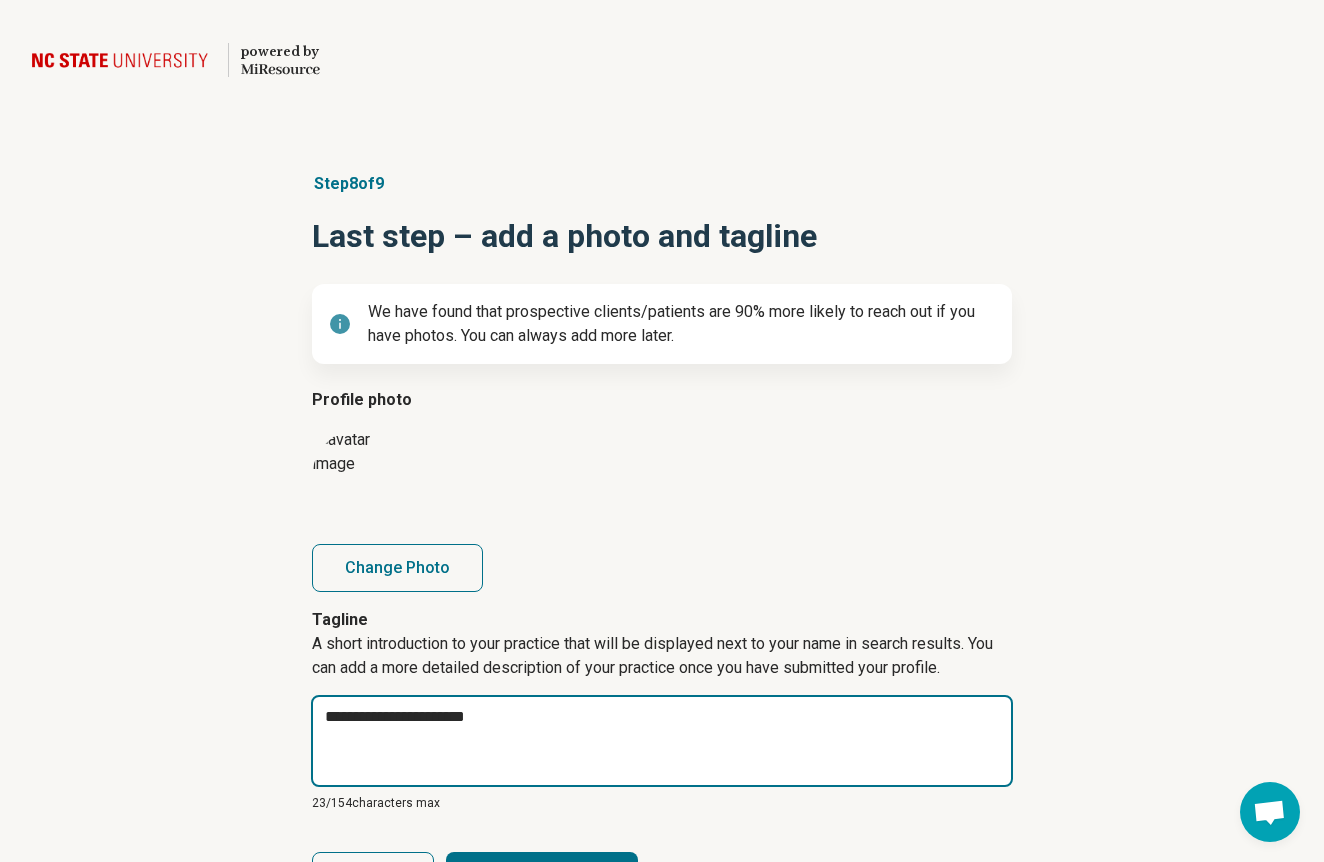 type on "*" 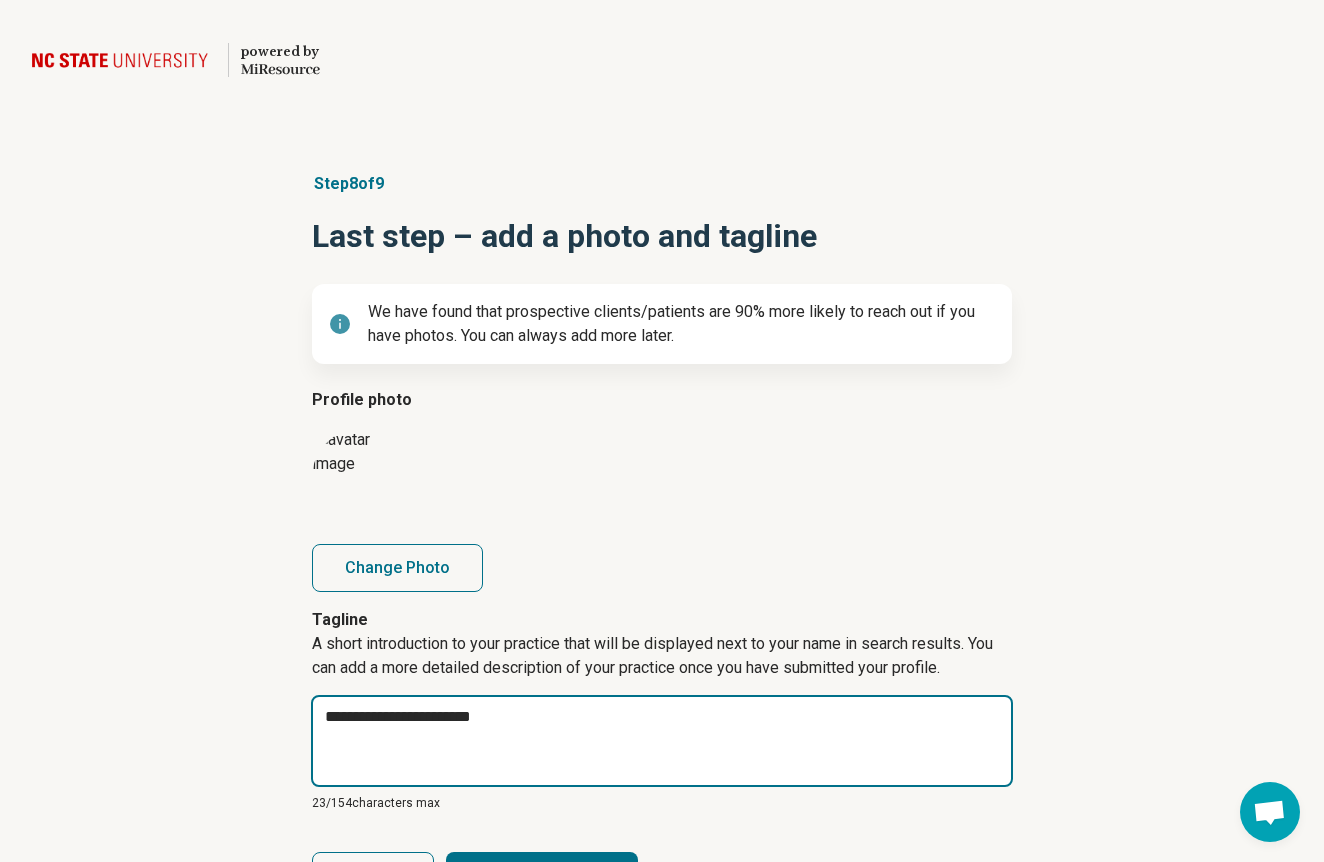 type on "*" 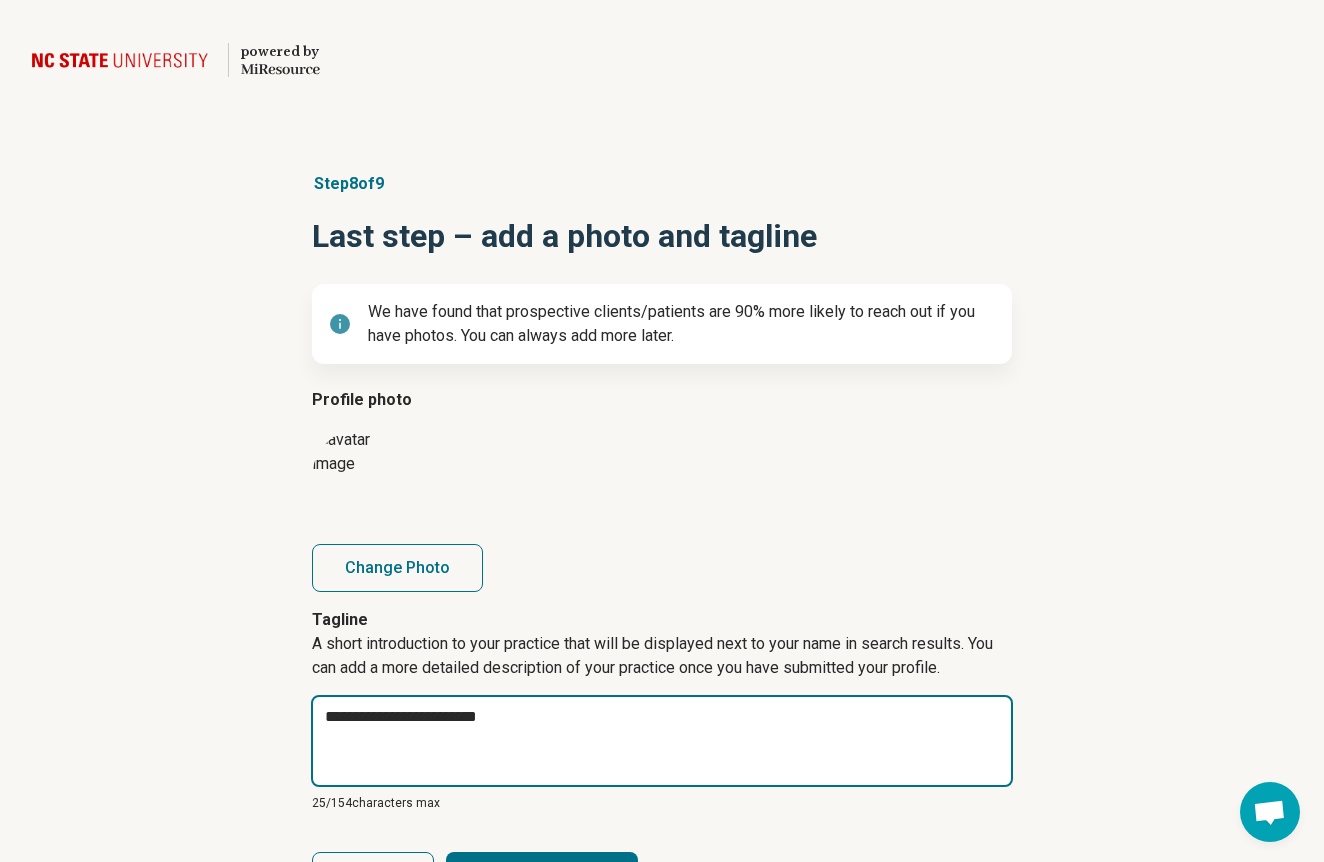 type on "*" 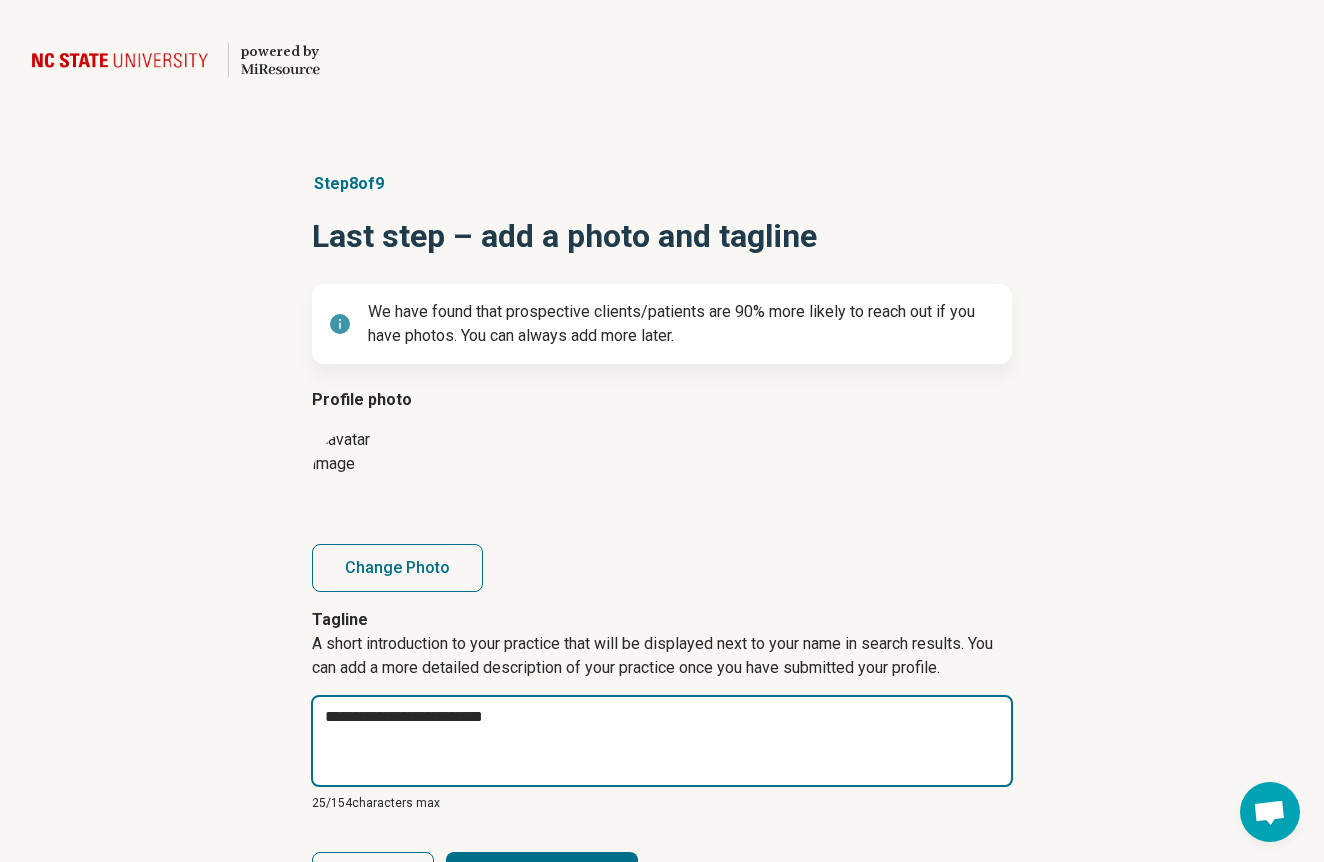 type on "*" 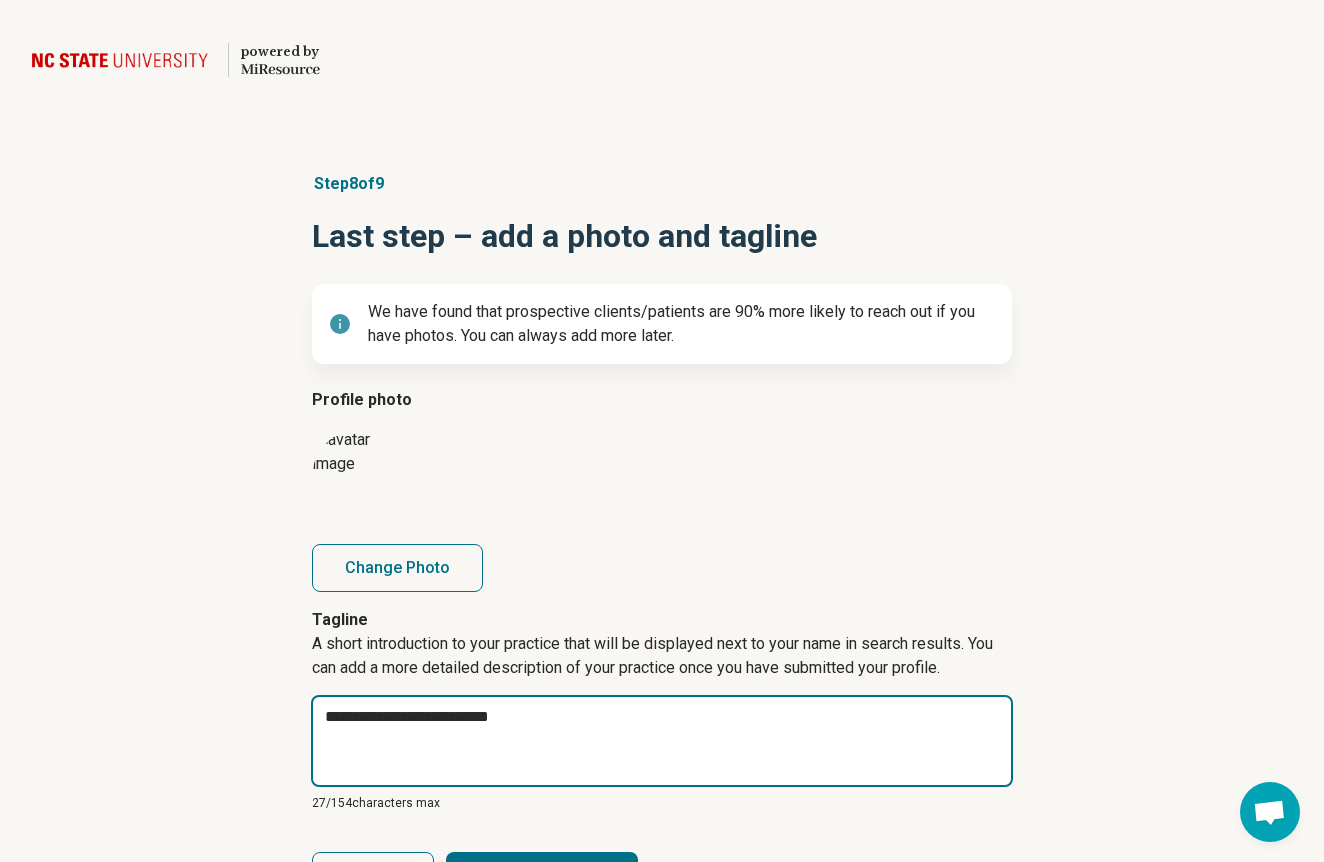type on "*" 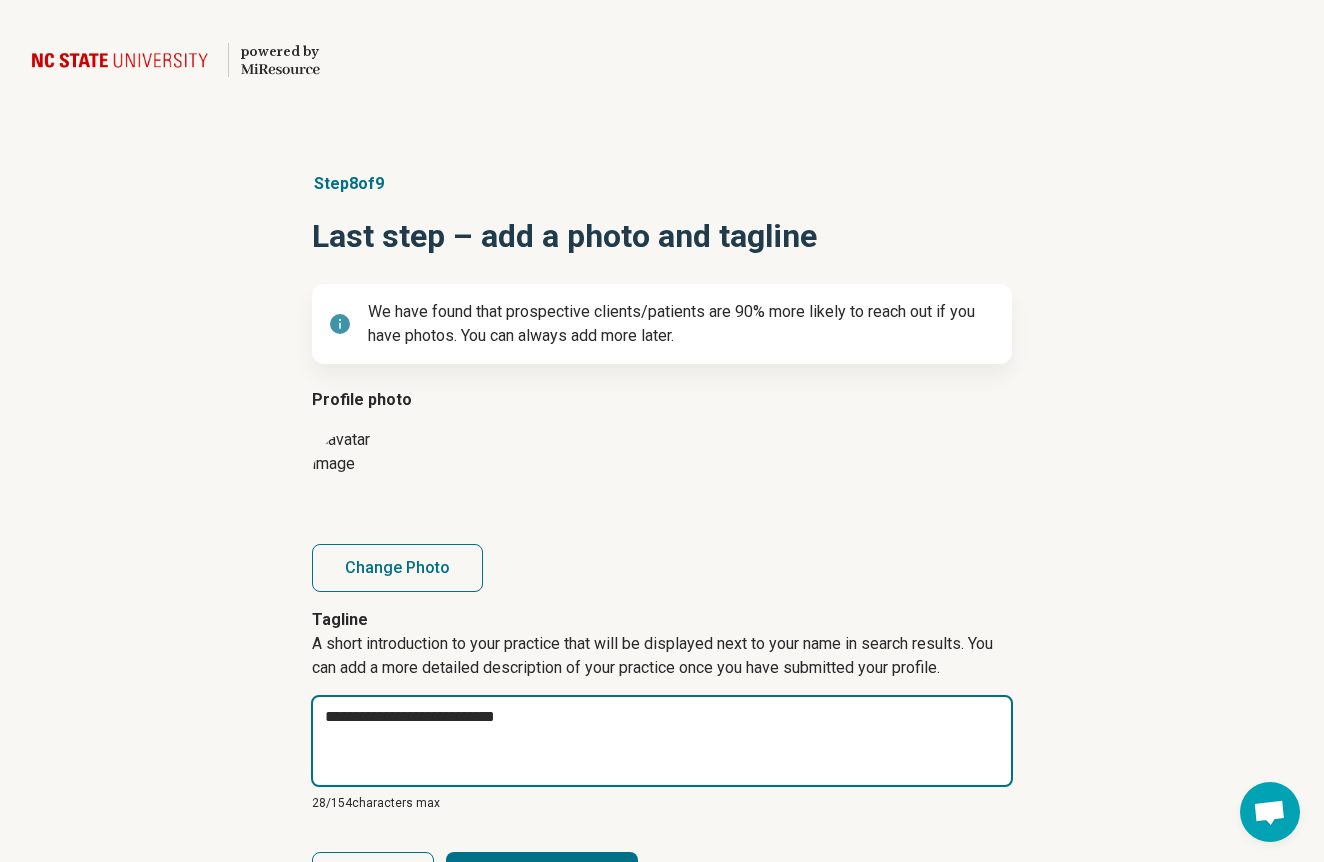 type on "*" 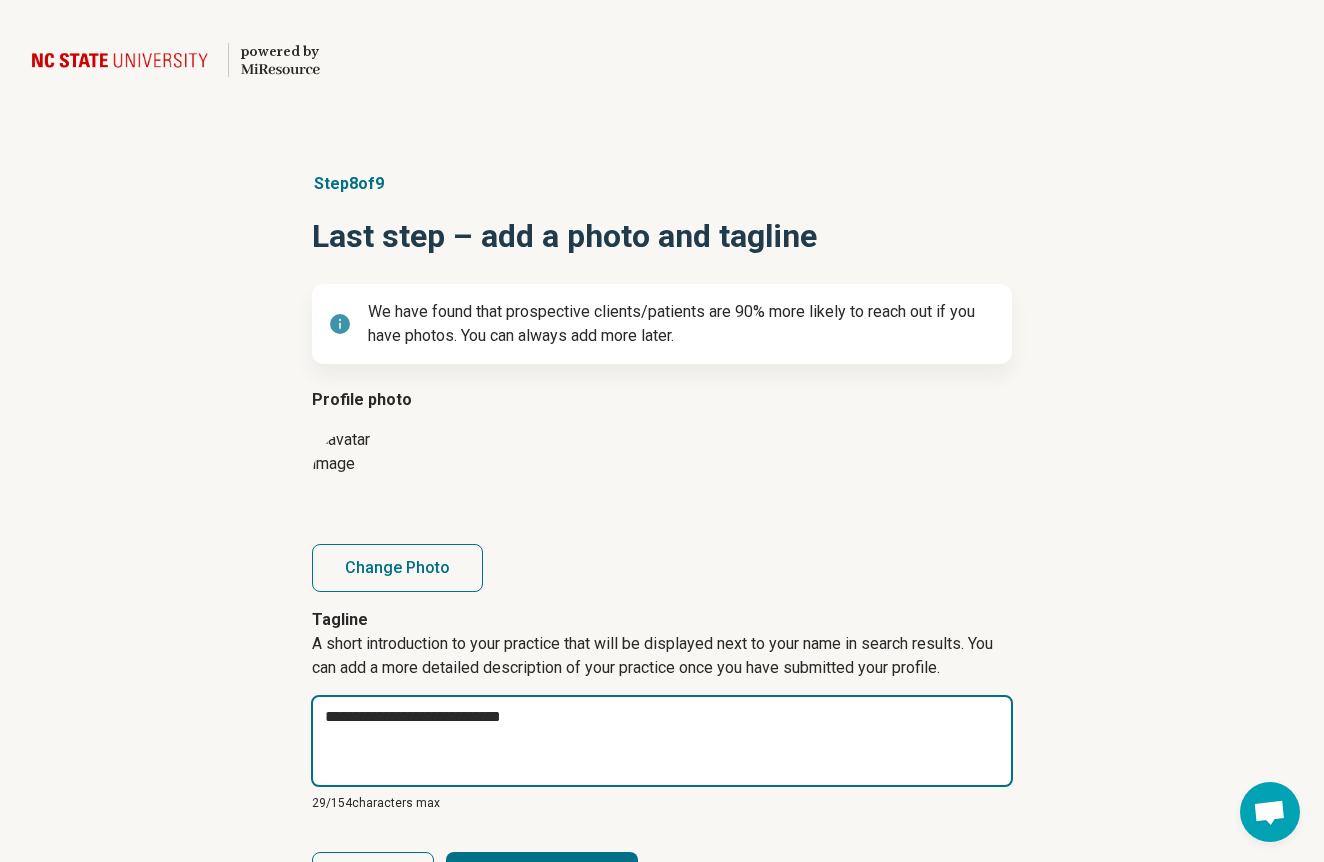 type on "*" 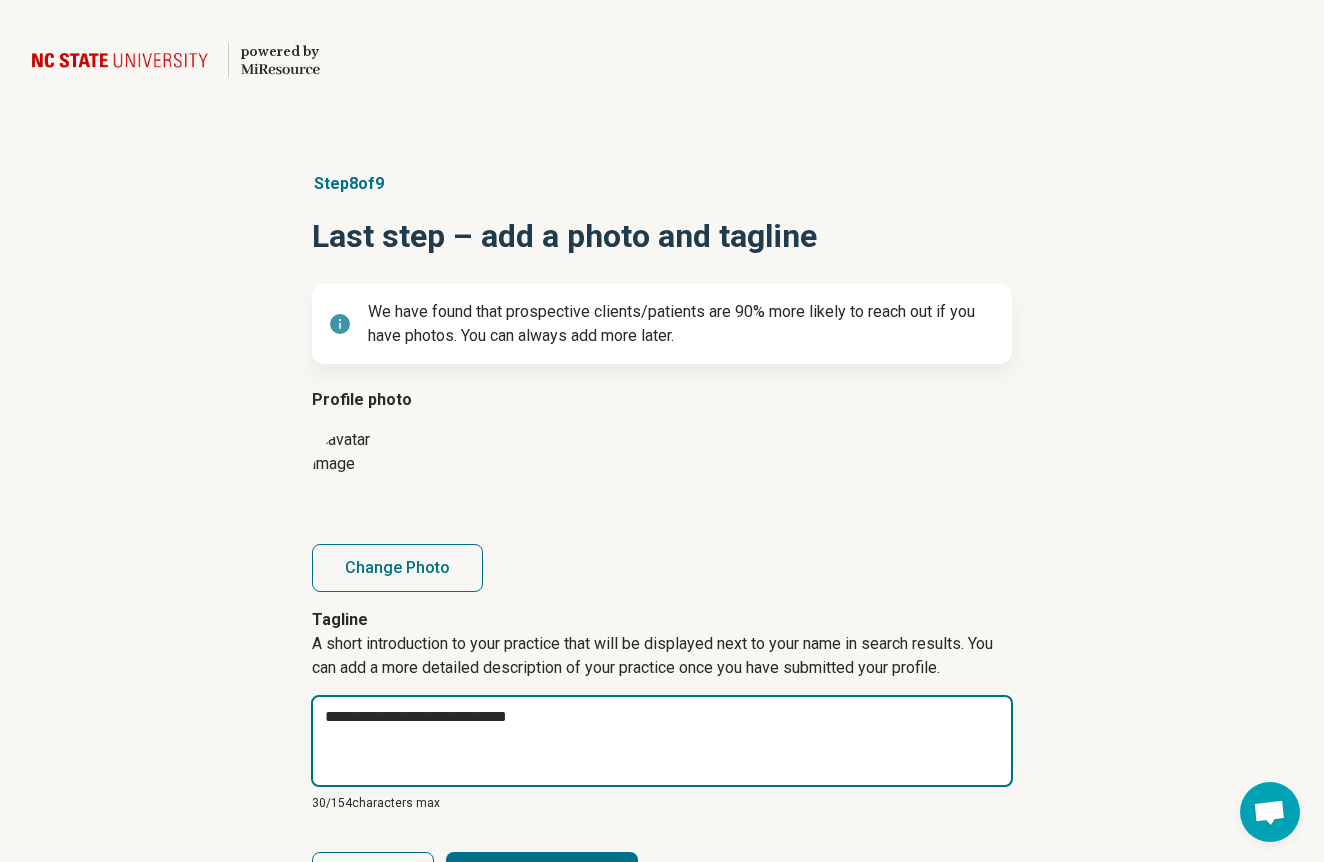 type on "*" 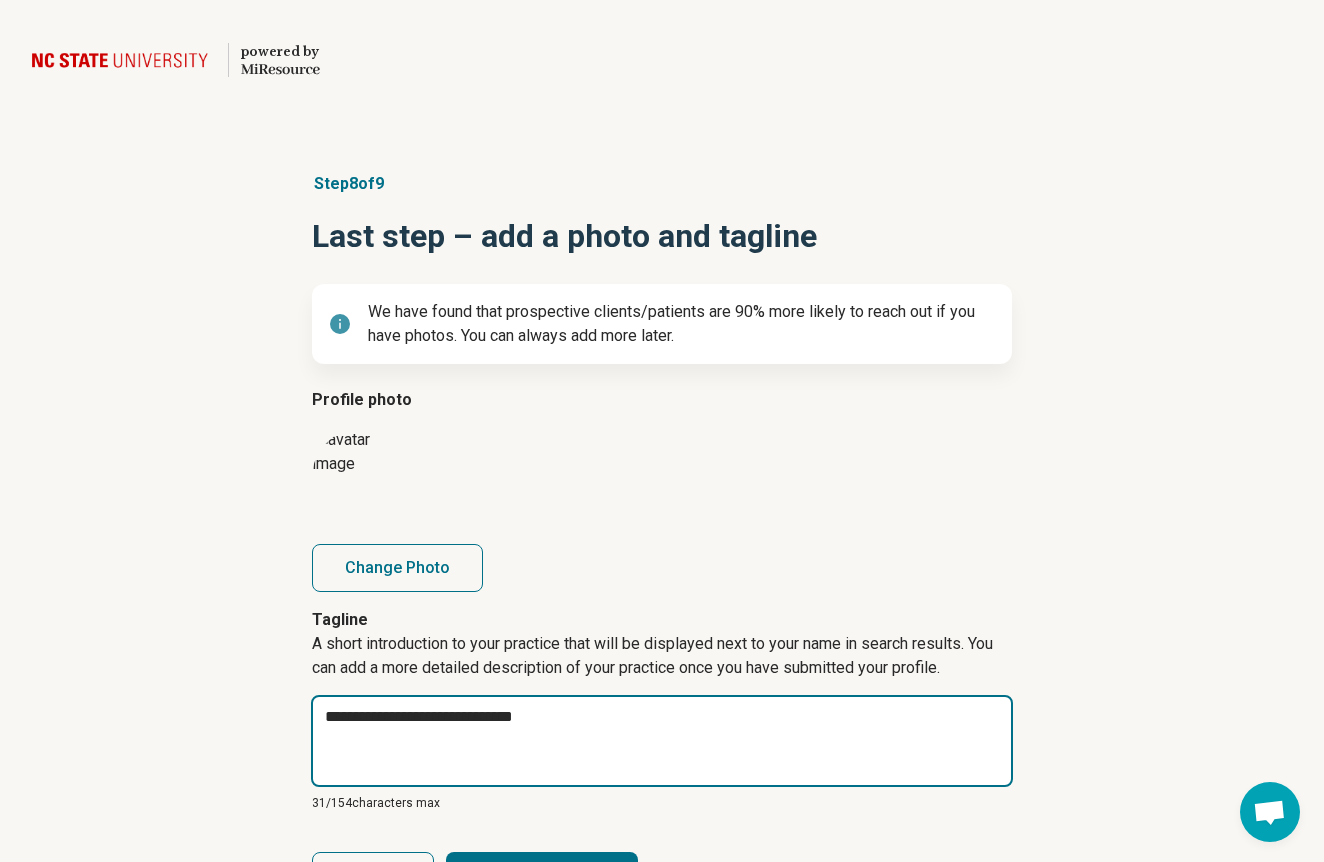 type on "*" 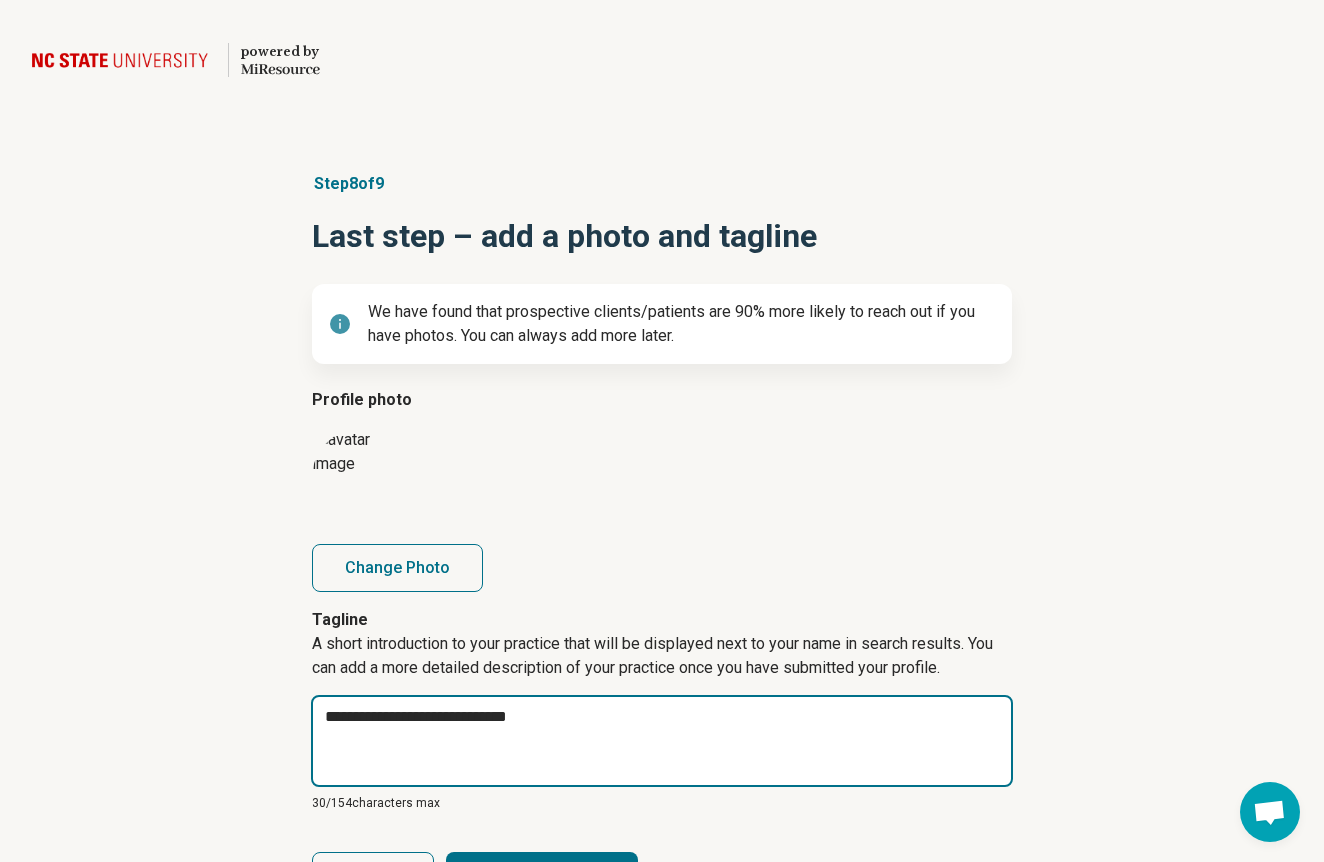 type on "*" 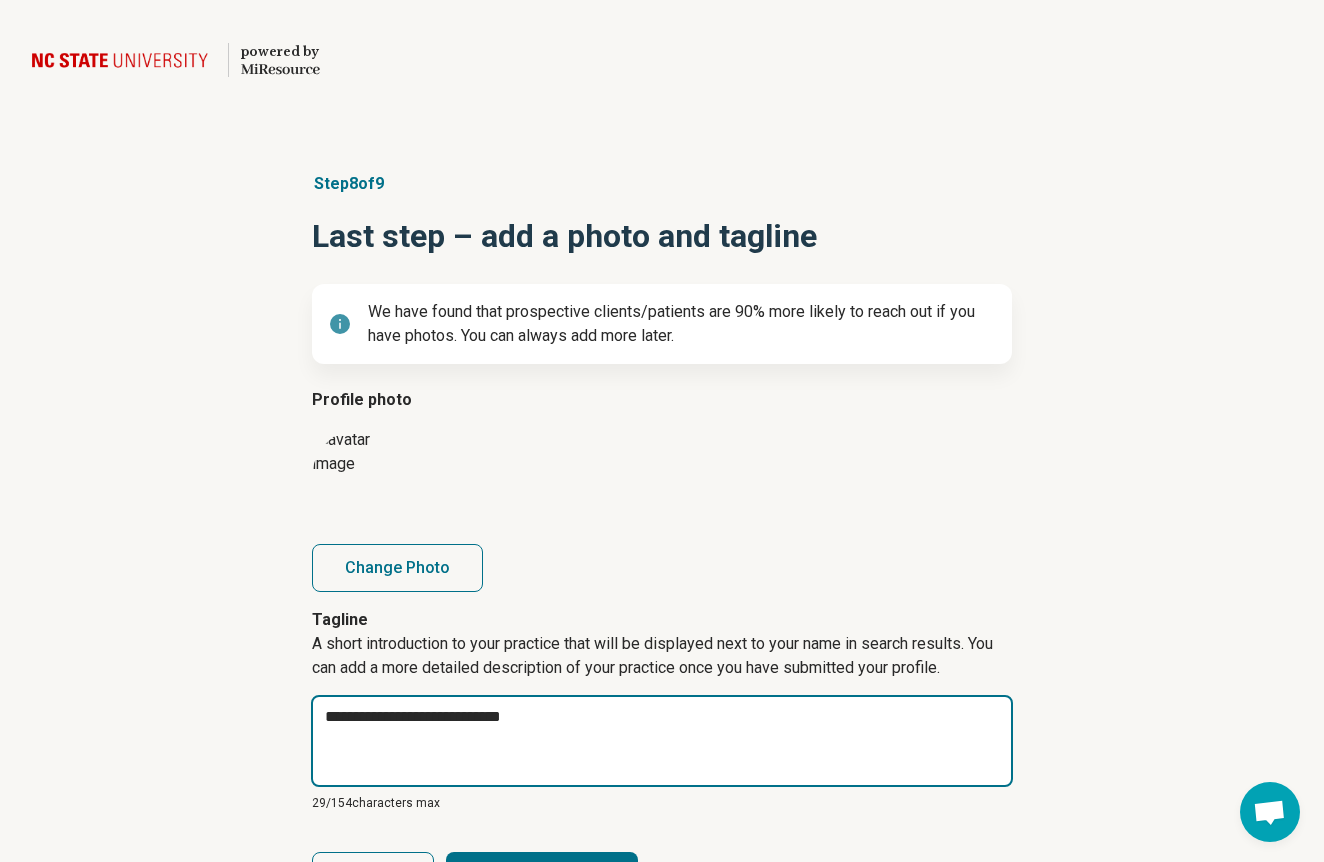 type on "*" 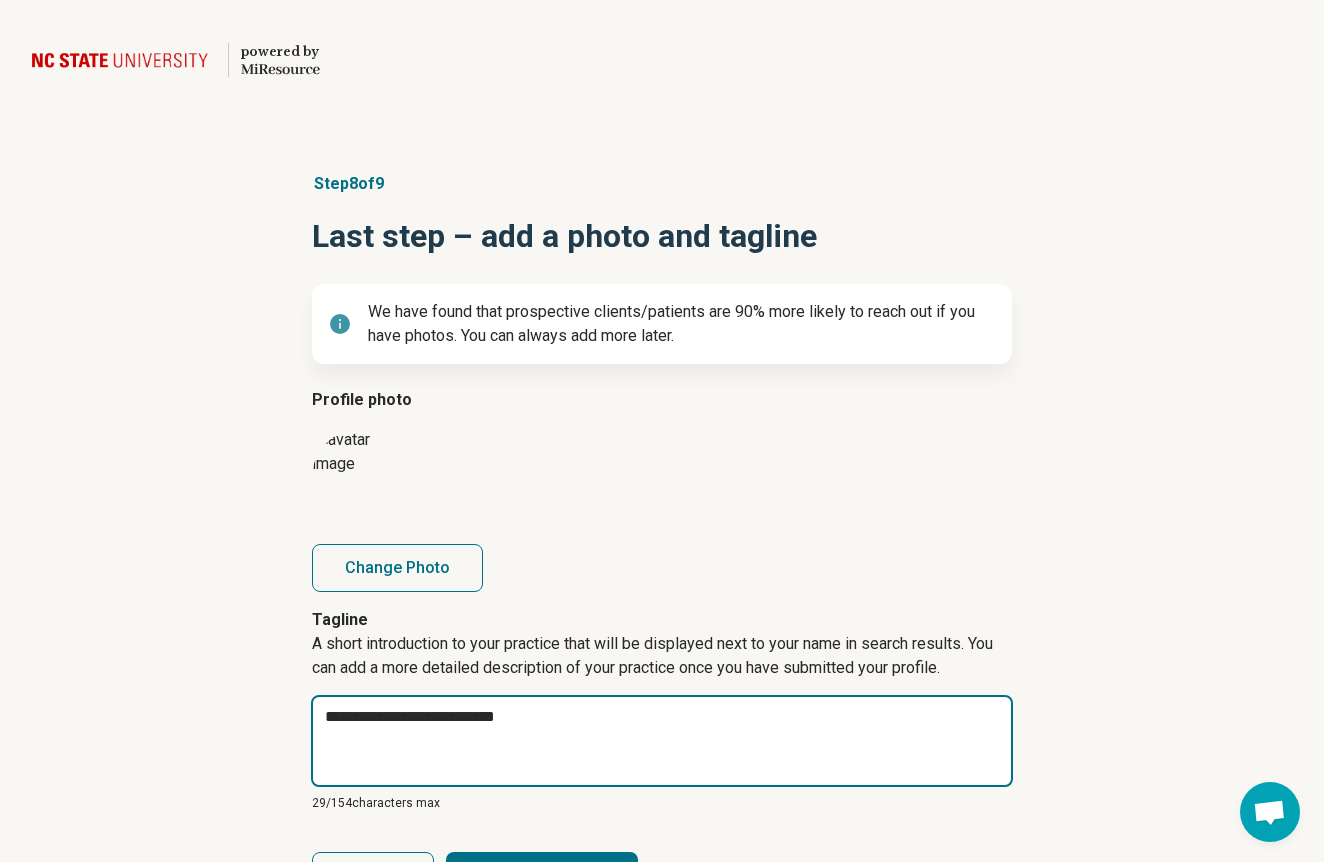 type on "*" 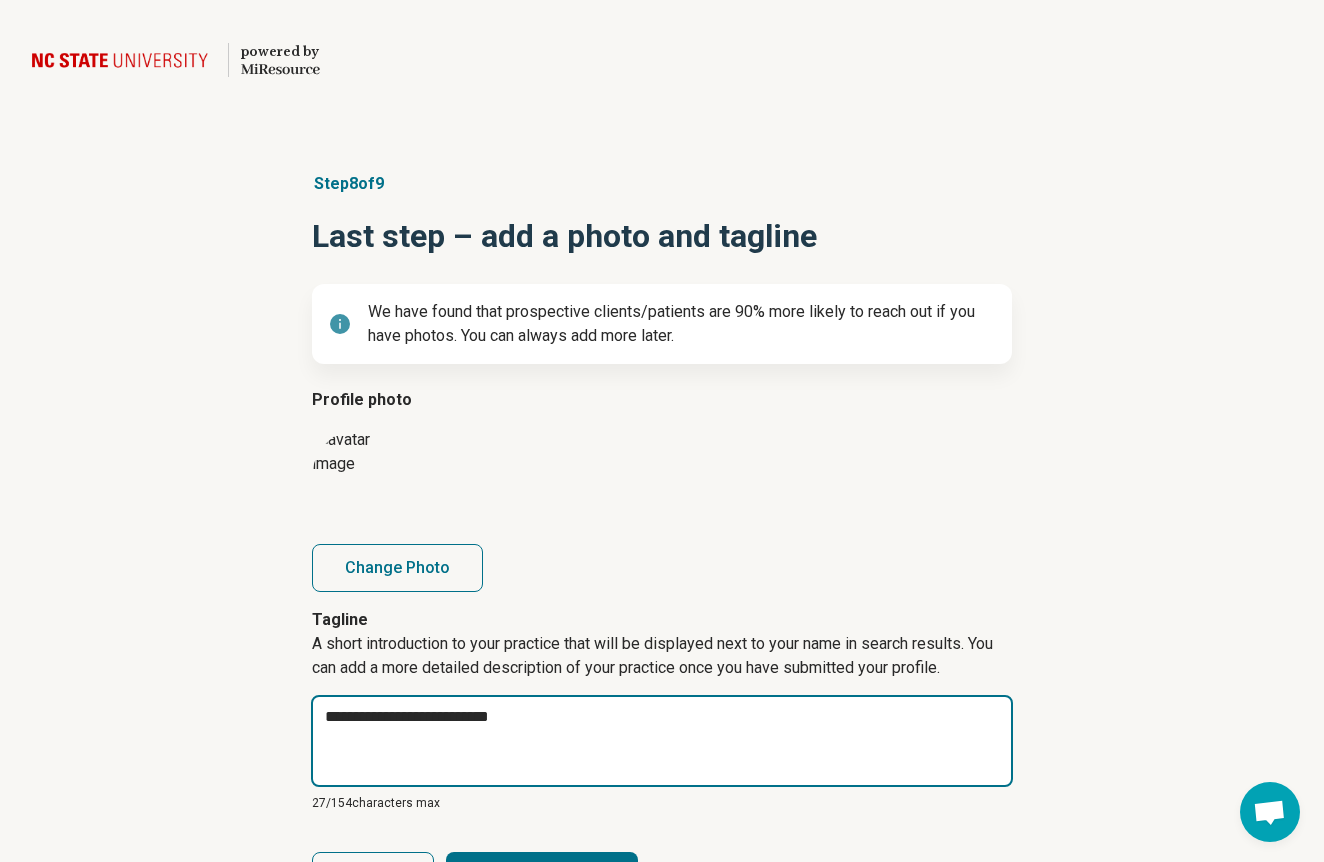 type on "*" 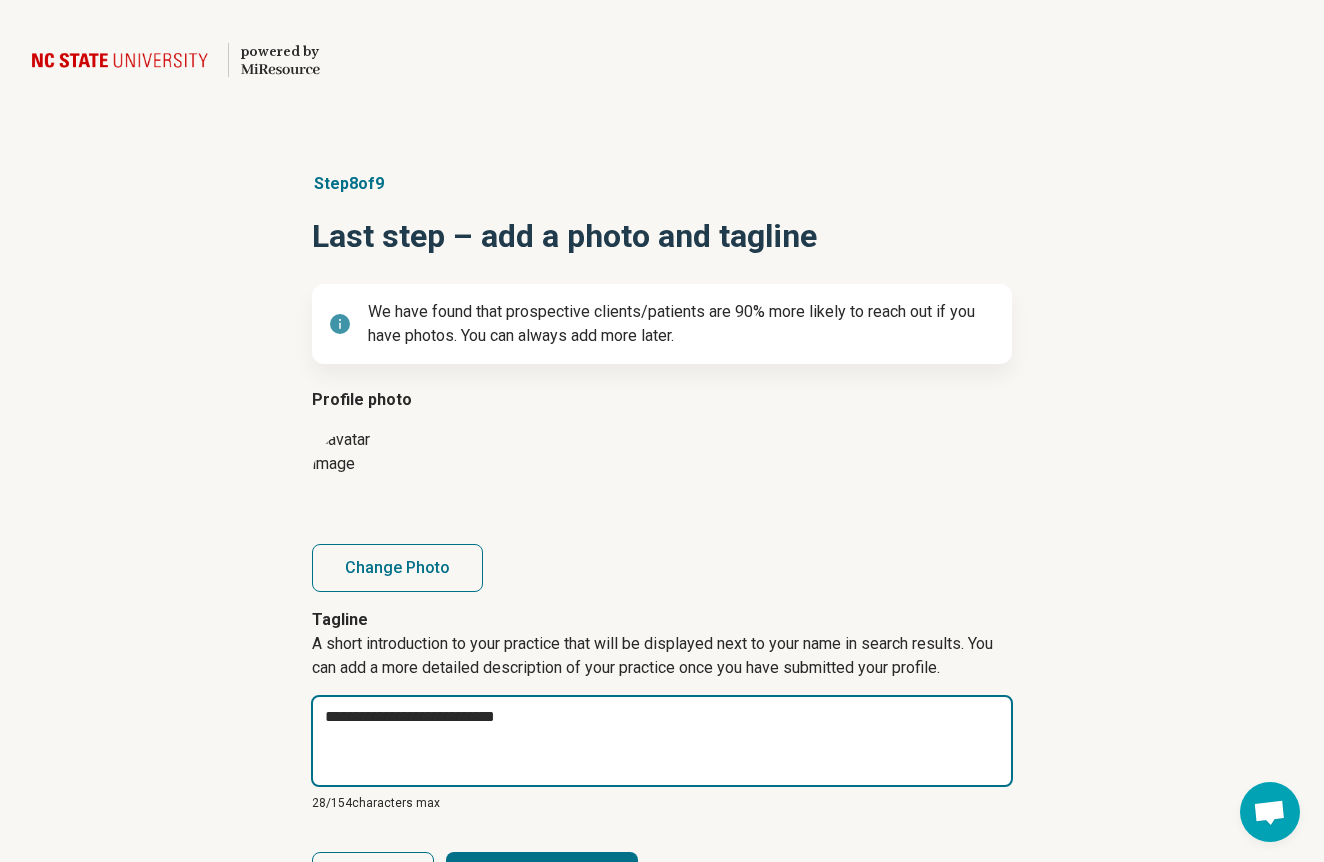 type on "*" 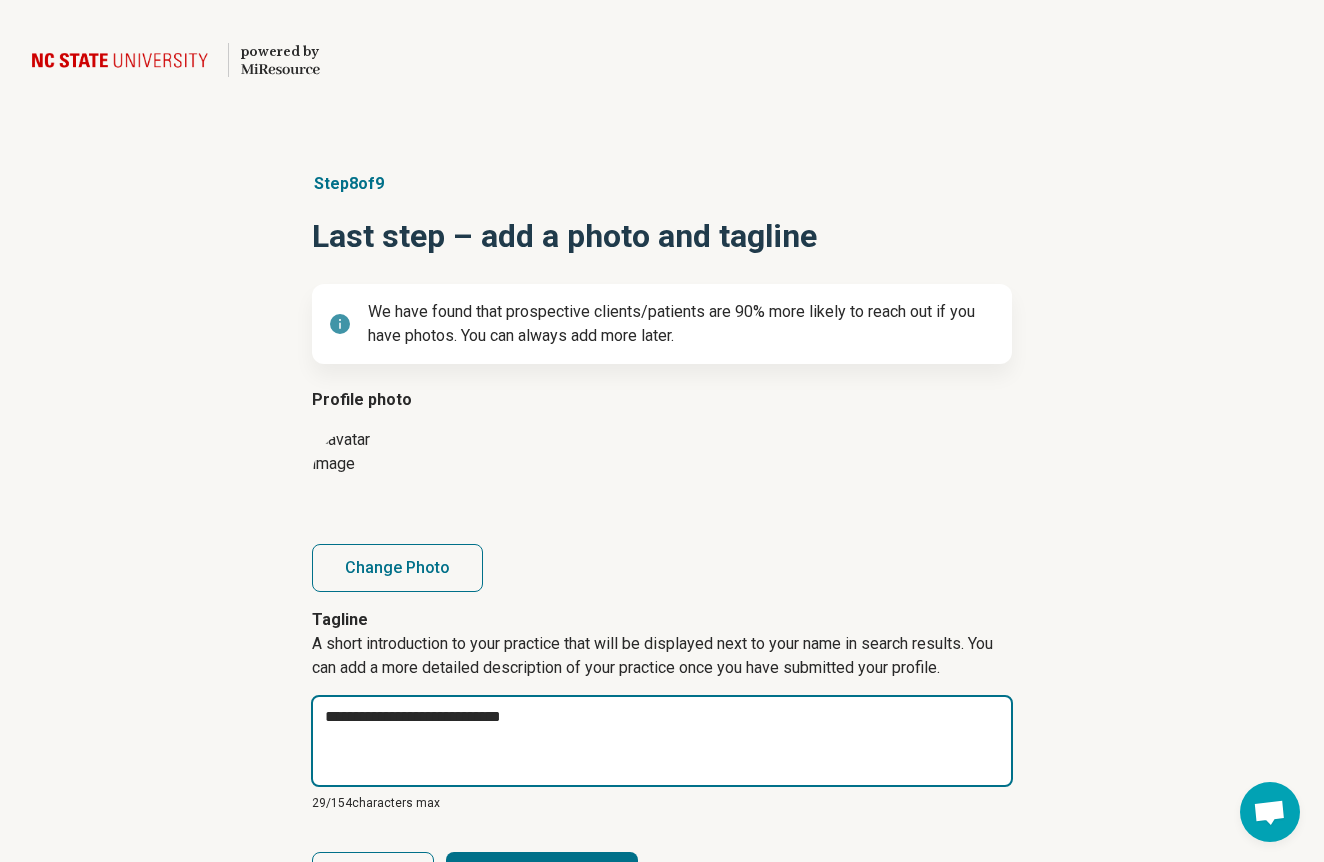 type on "*" 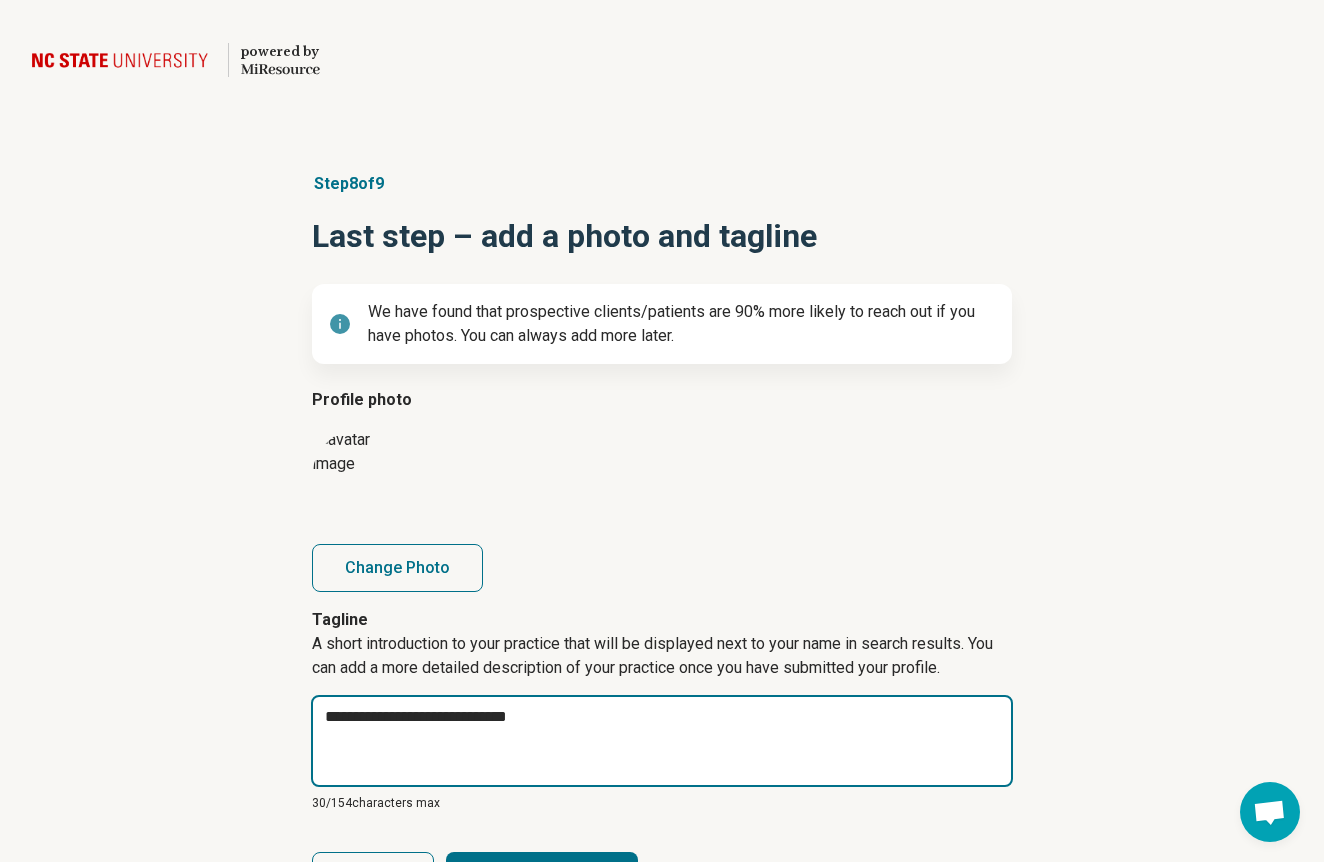 type on "*" 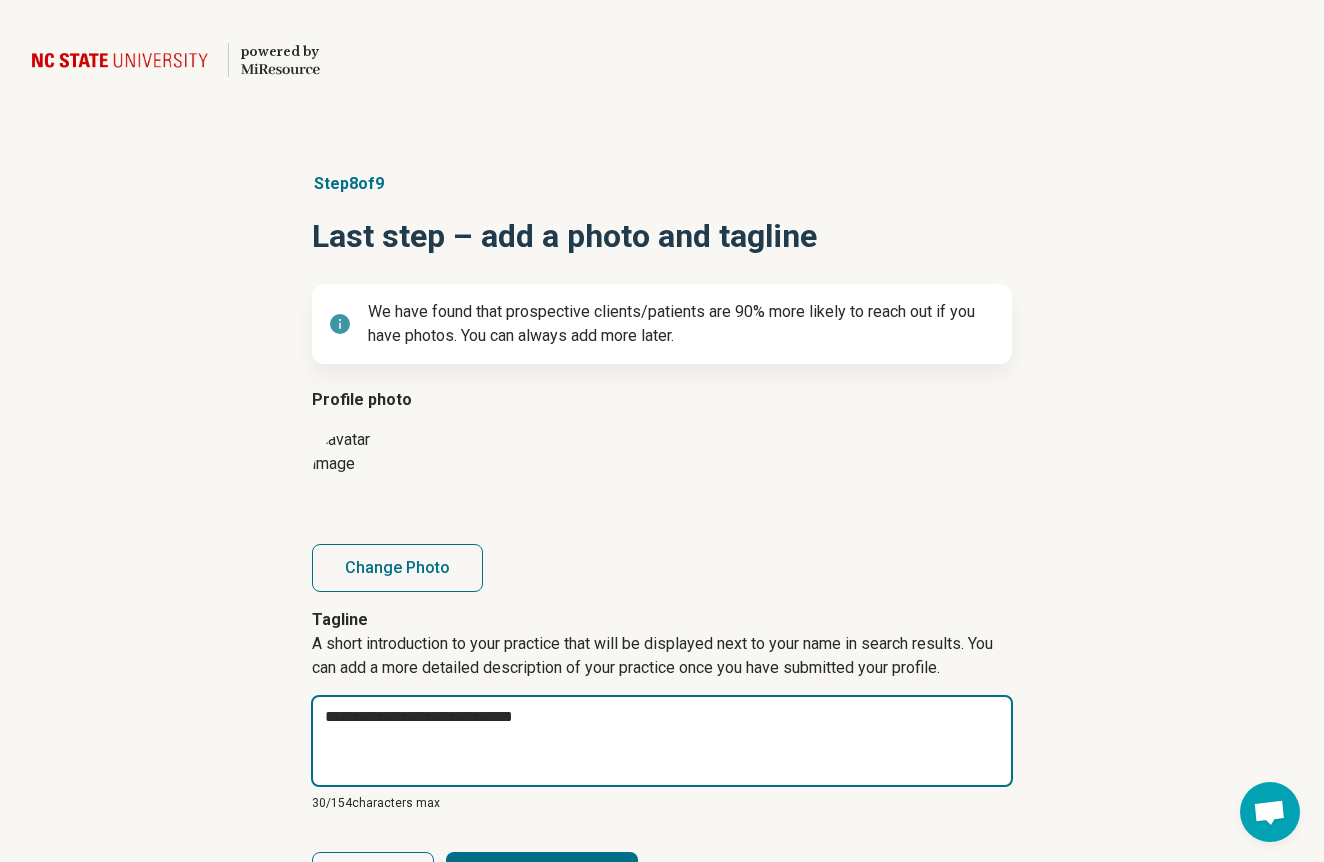 type on "*" 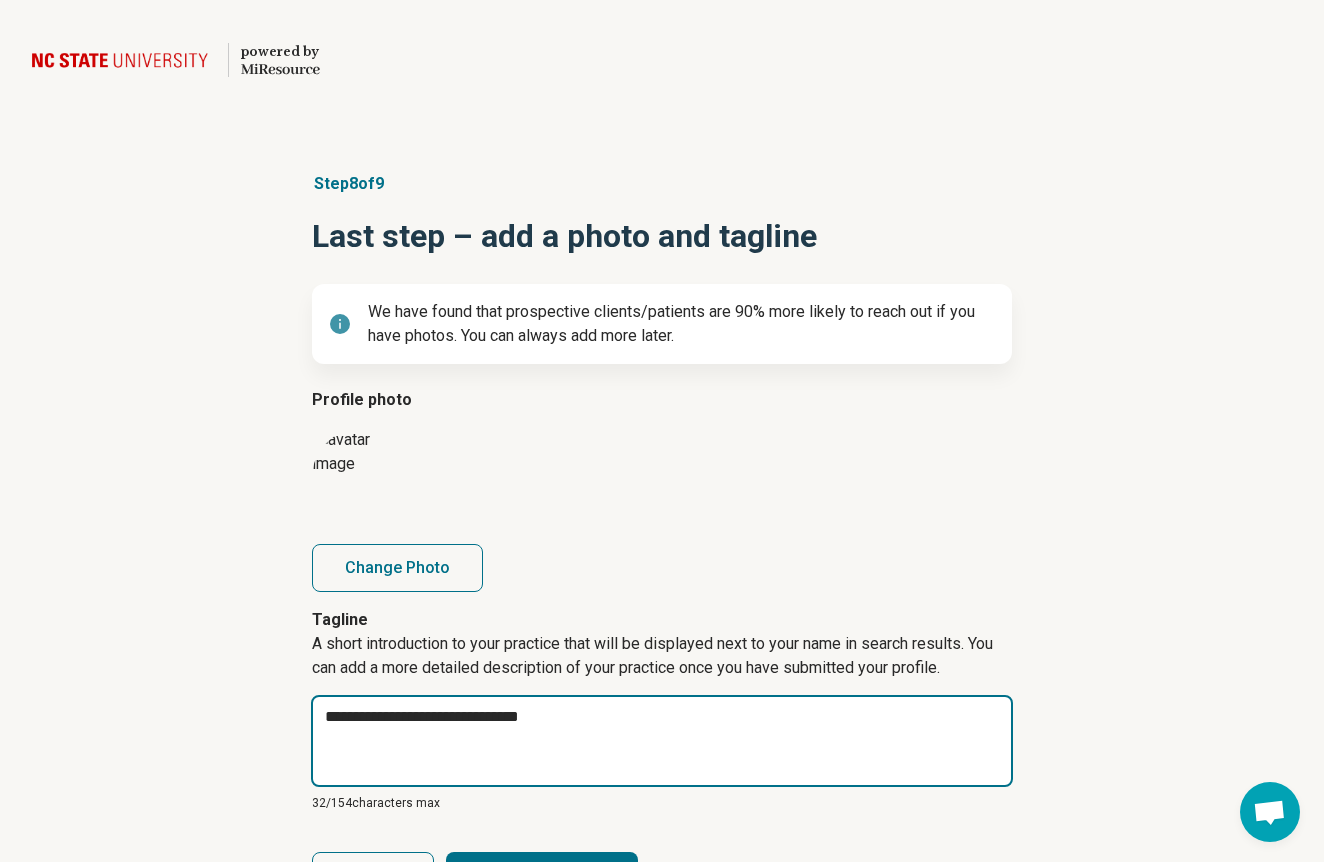 type on "*" 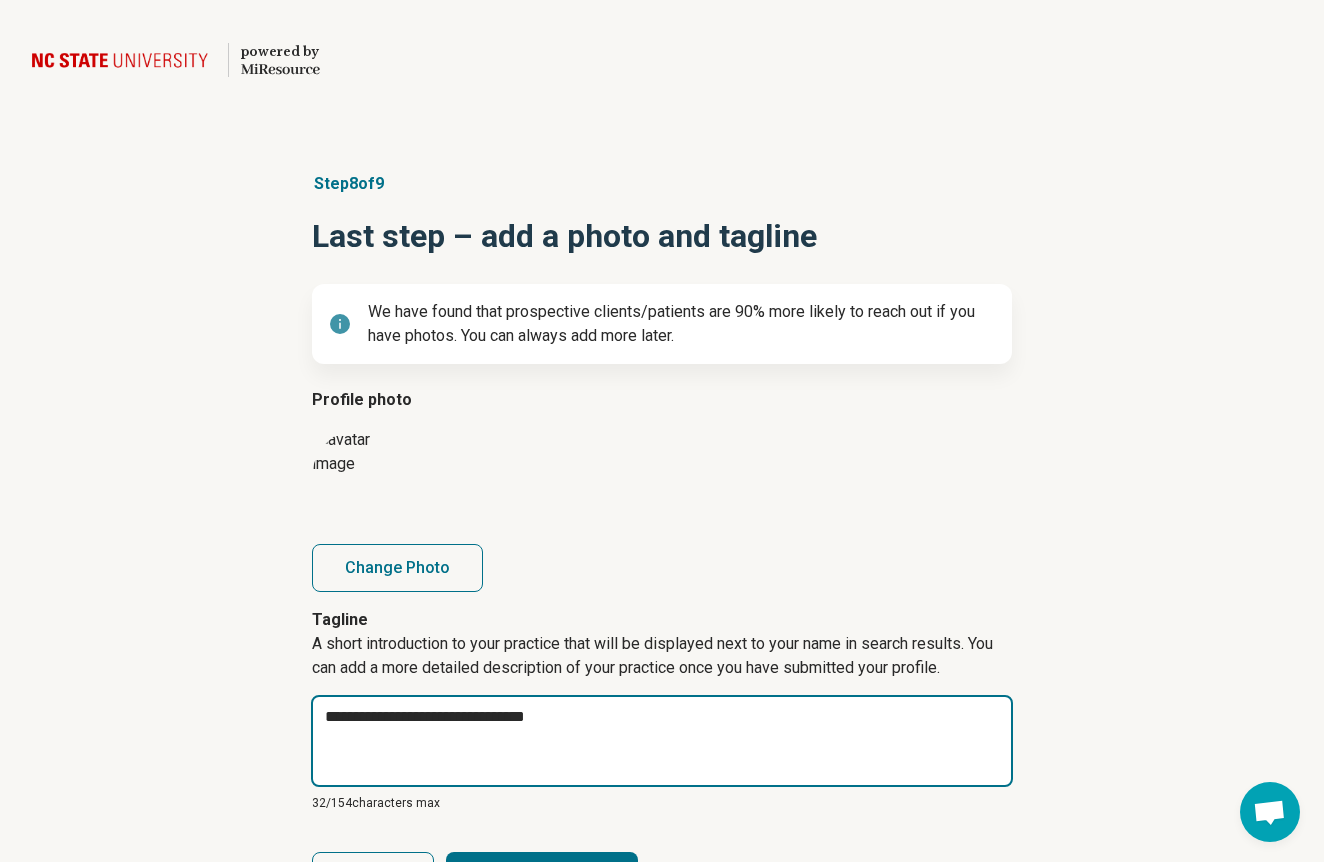 type on "*" 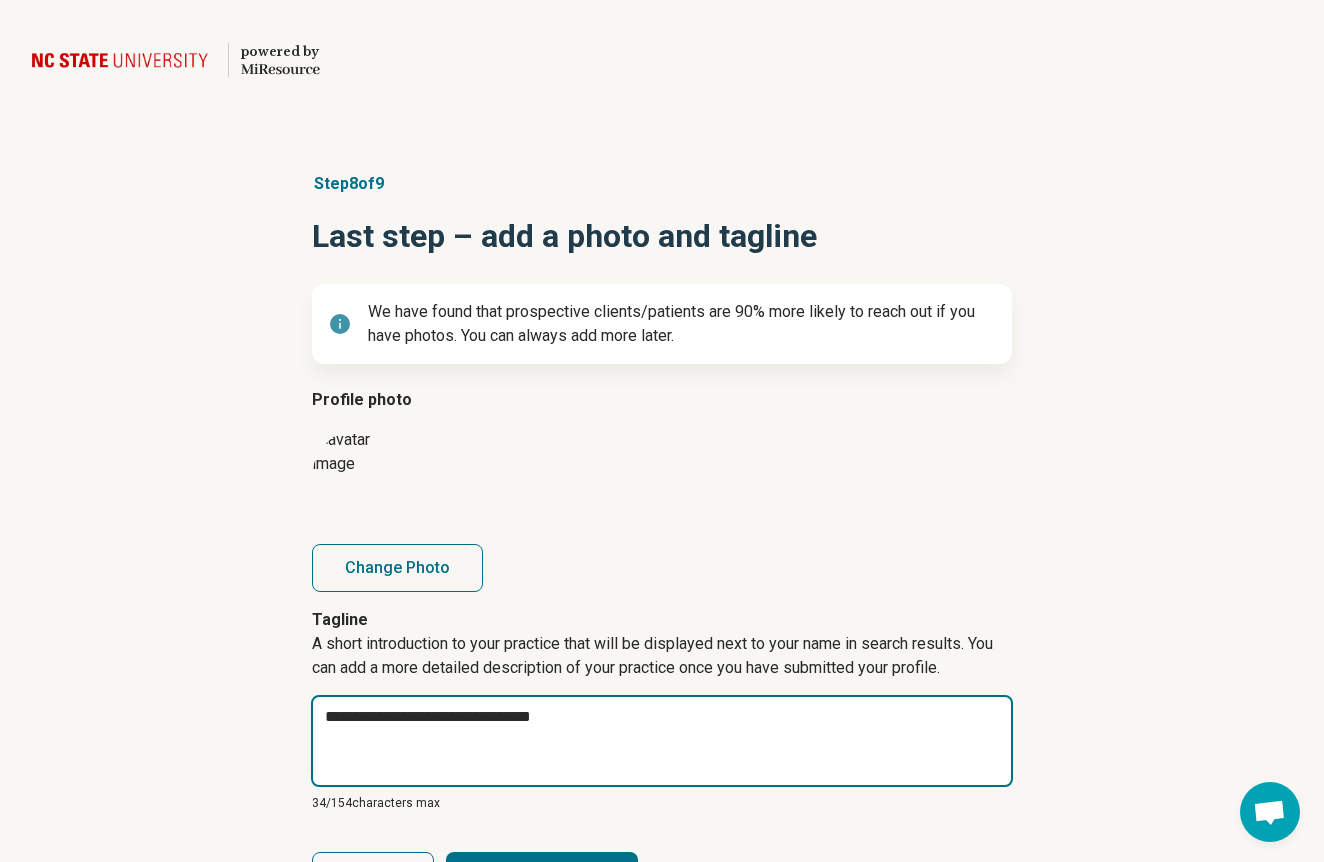 type on "*" 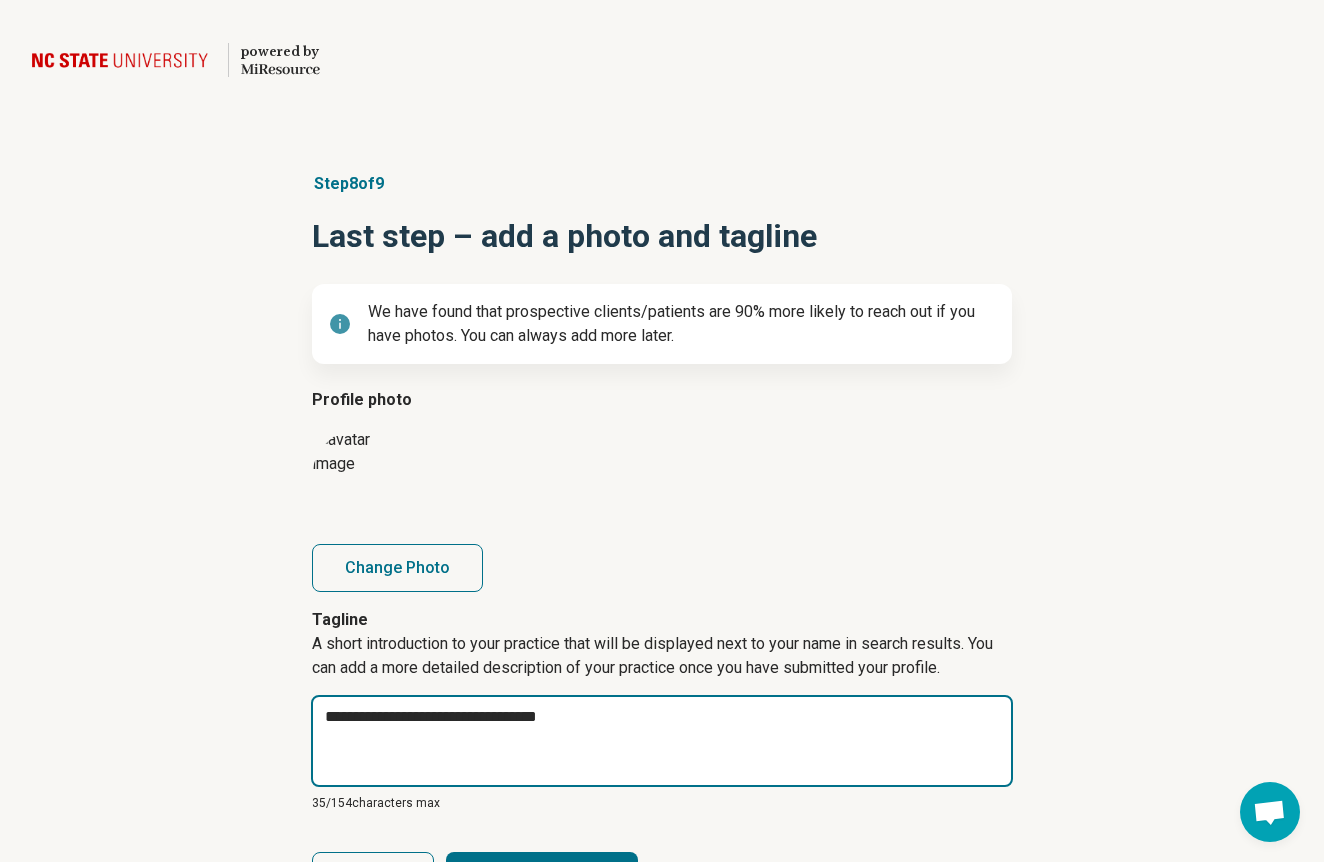 type on "*" 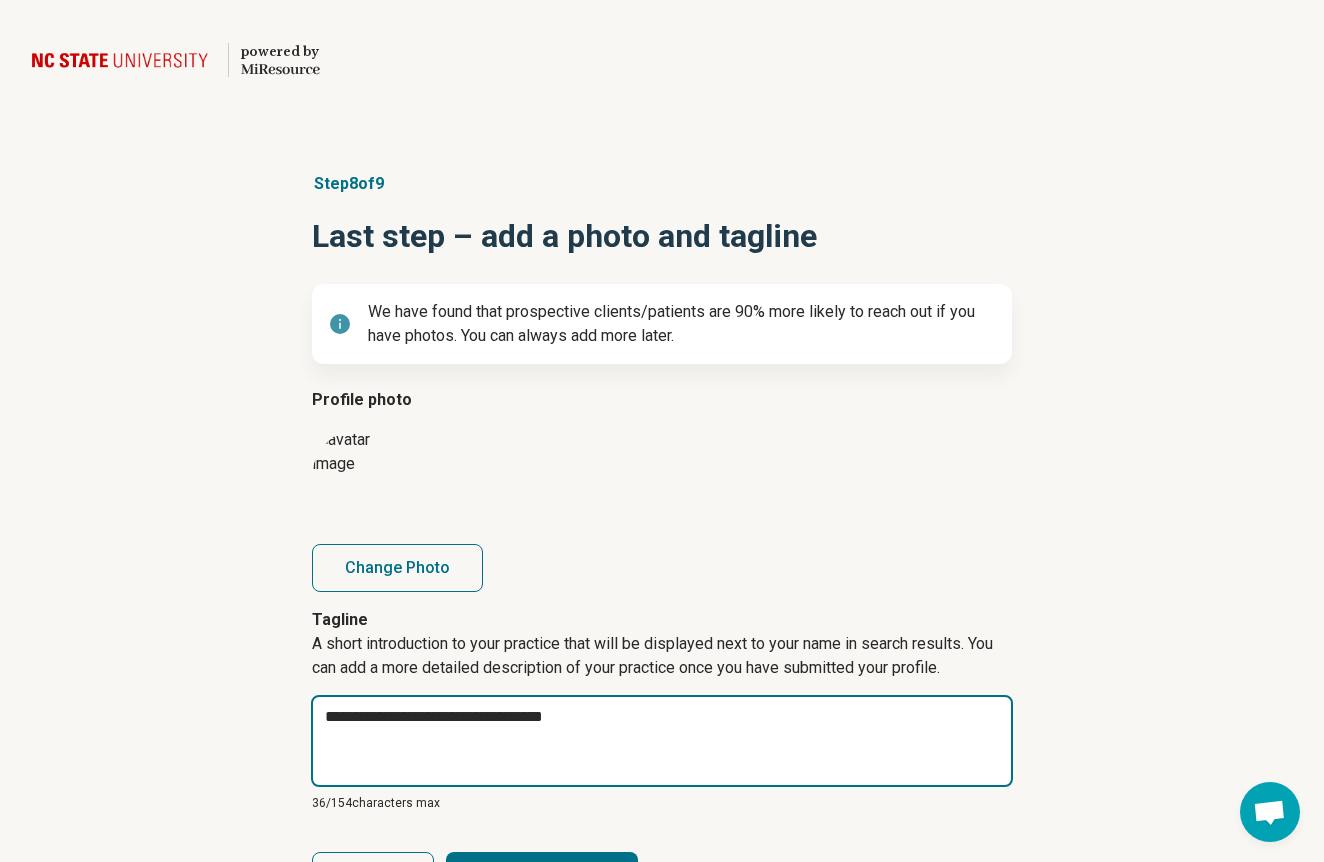 type on "*" 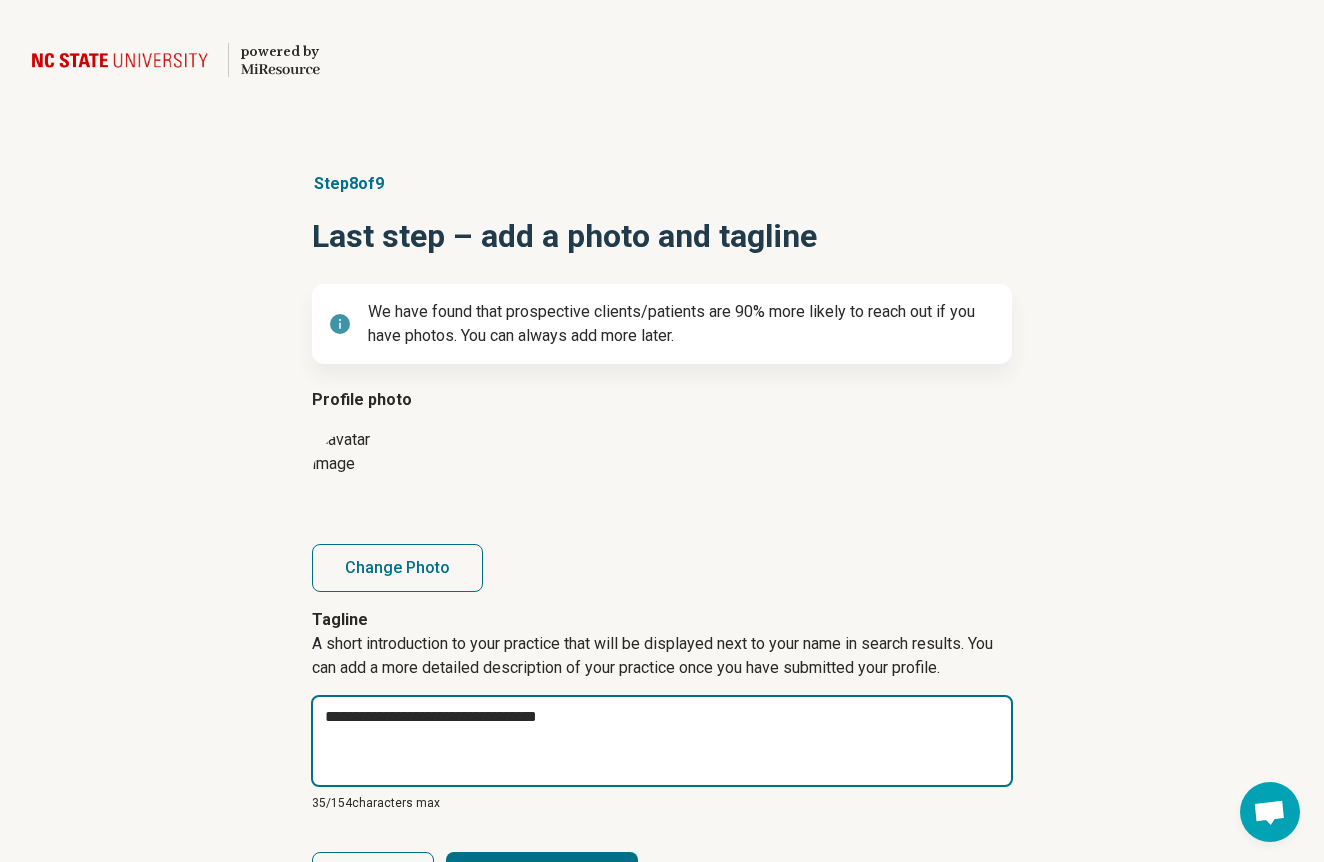 type on "*" 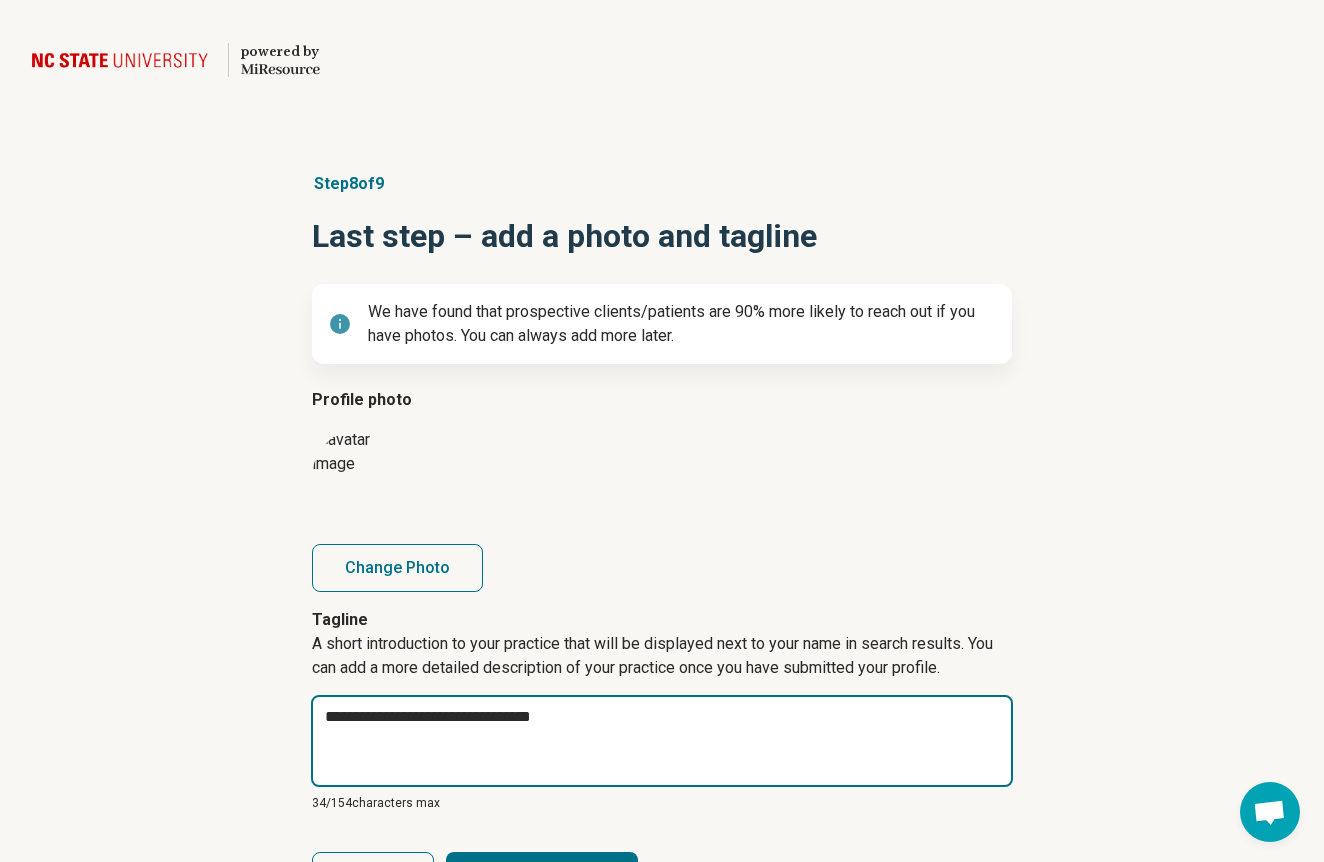 type on "*" 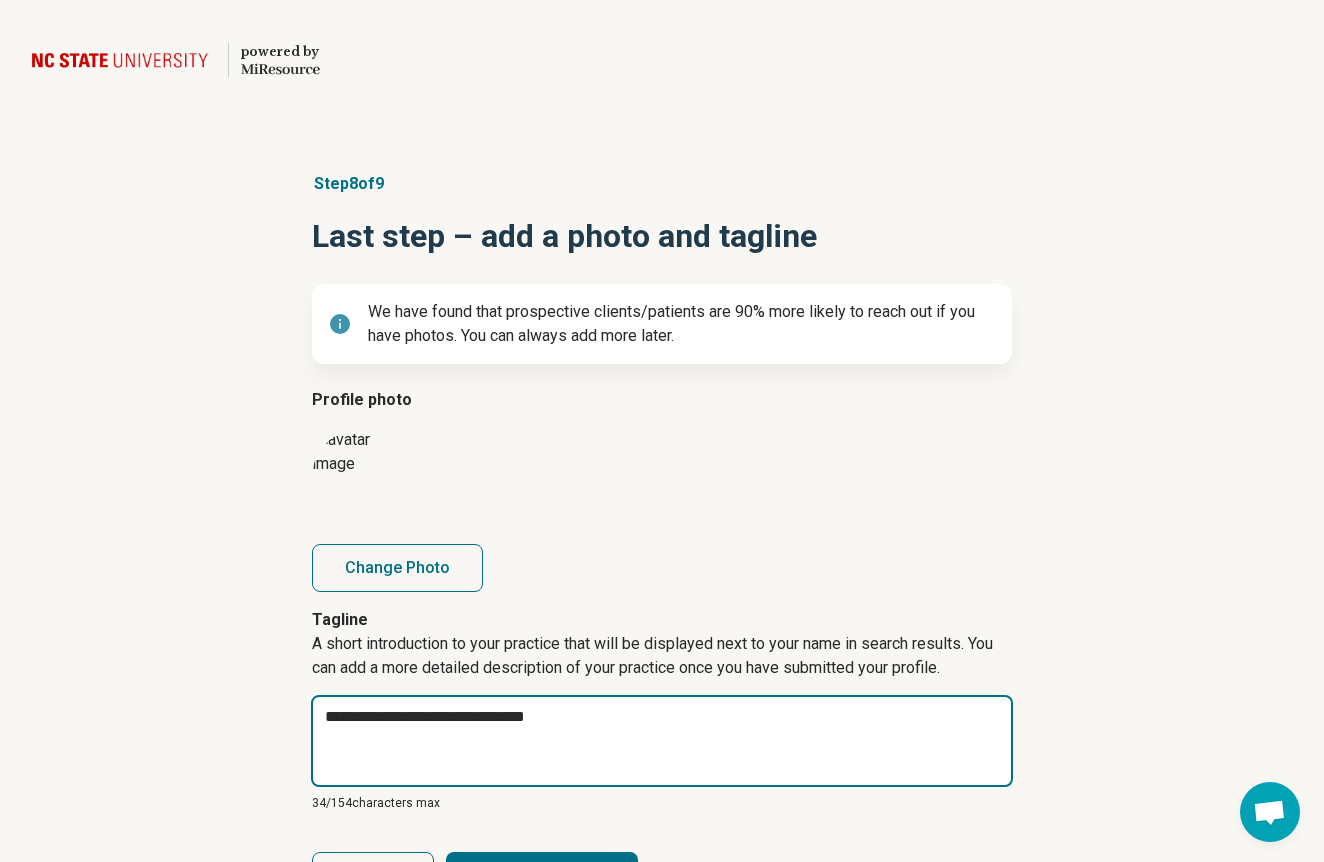 type on "*" 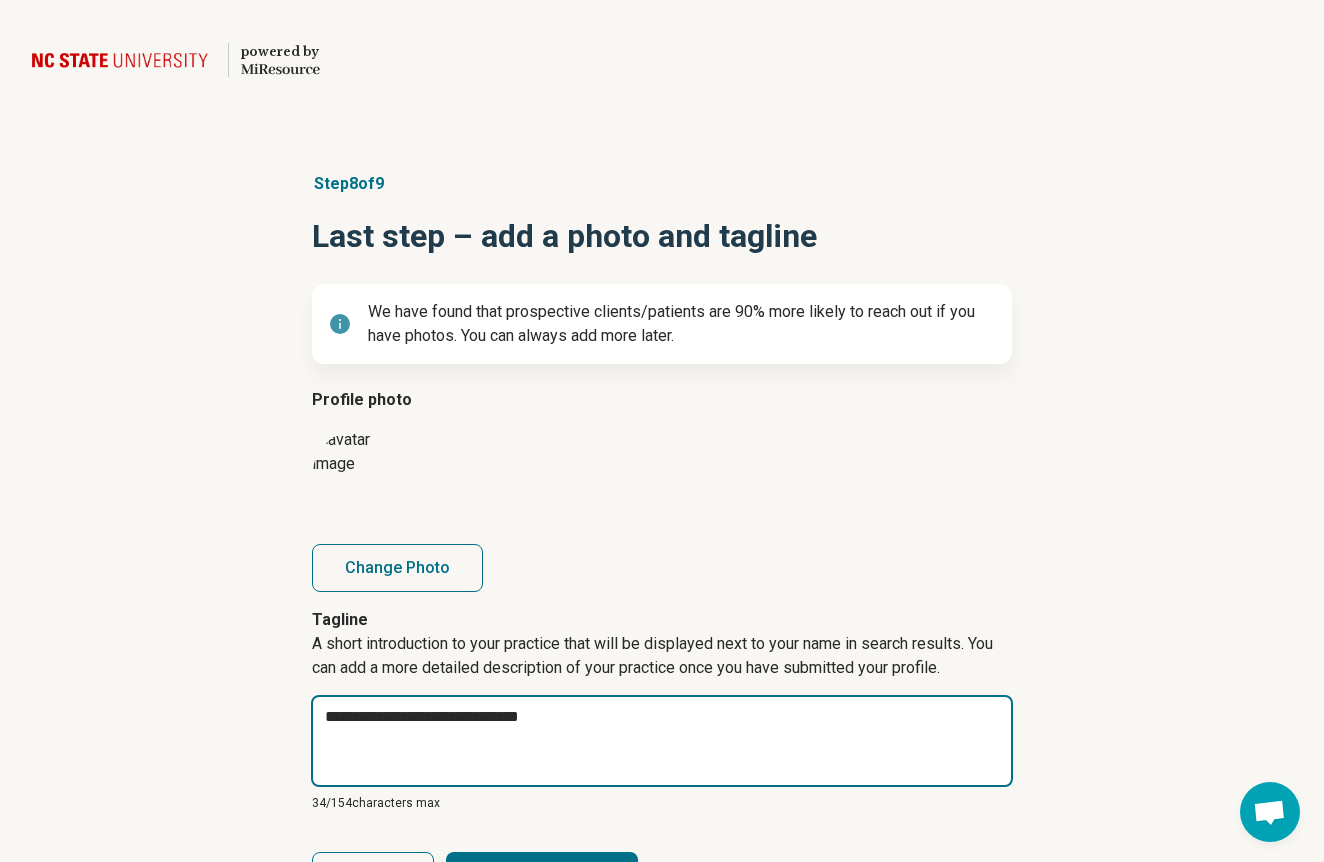 type on "*" 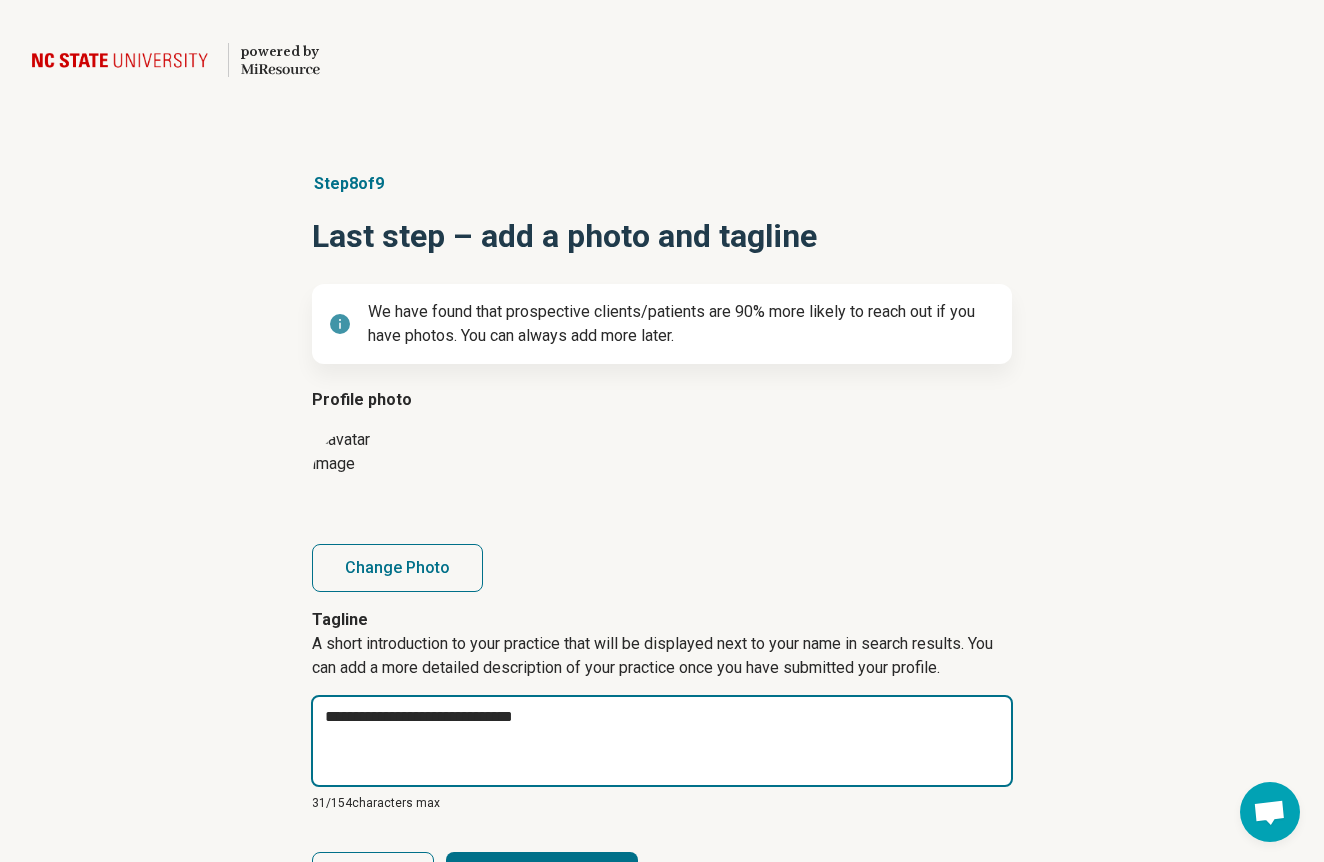 type on "*" 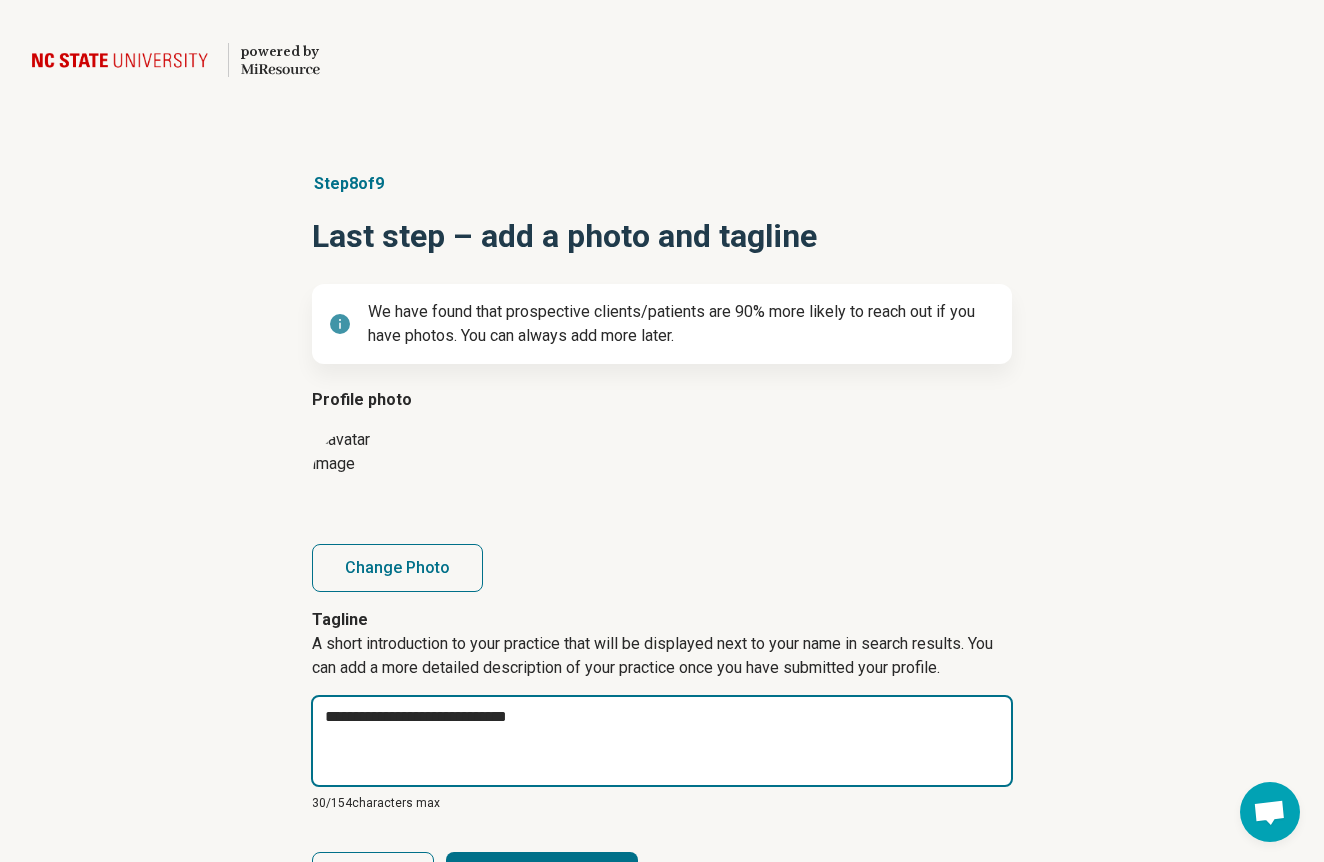 type on "*" 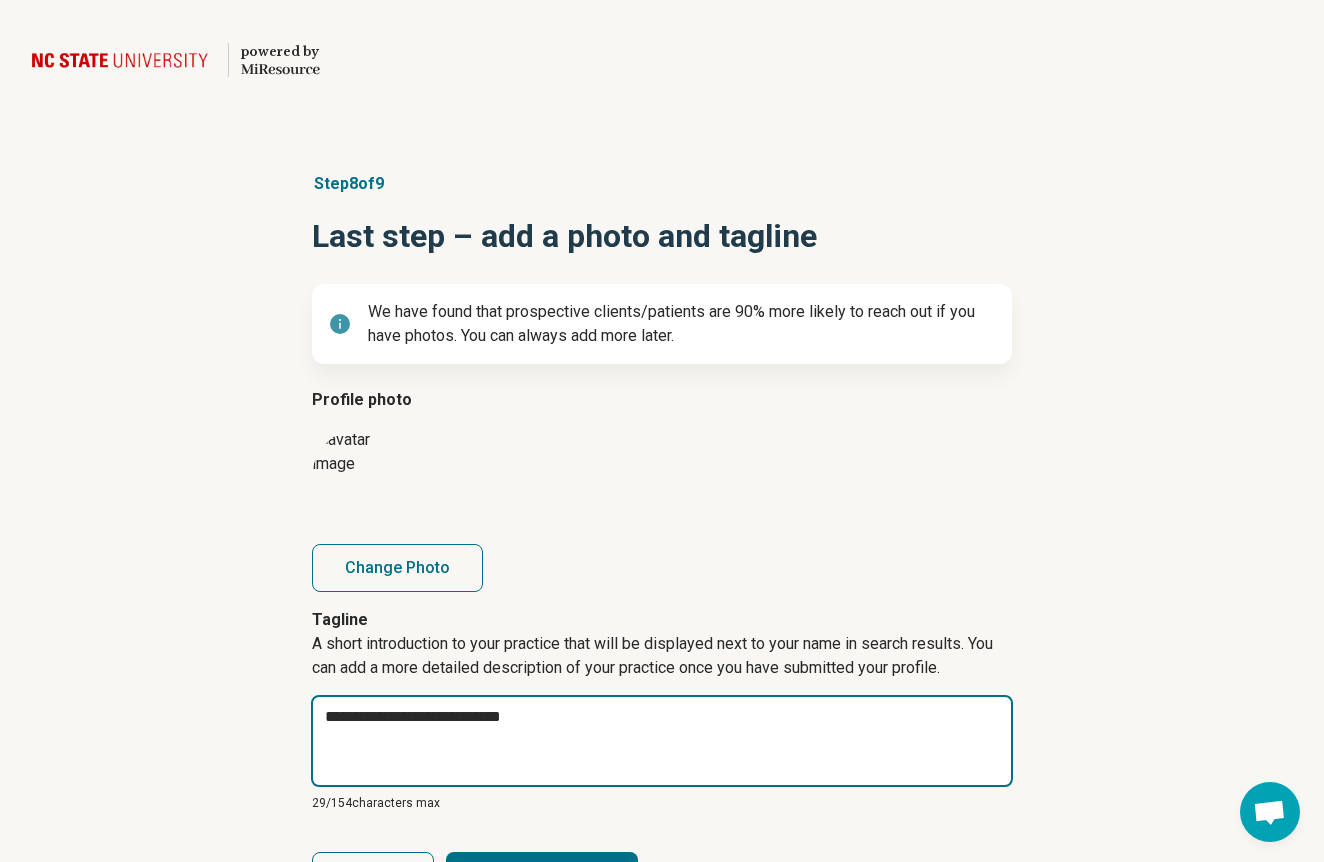 type on "*" 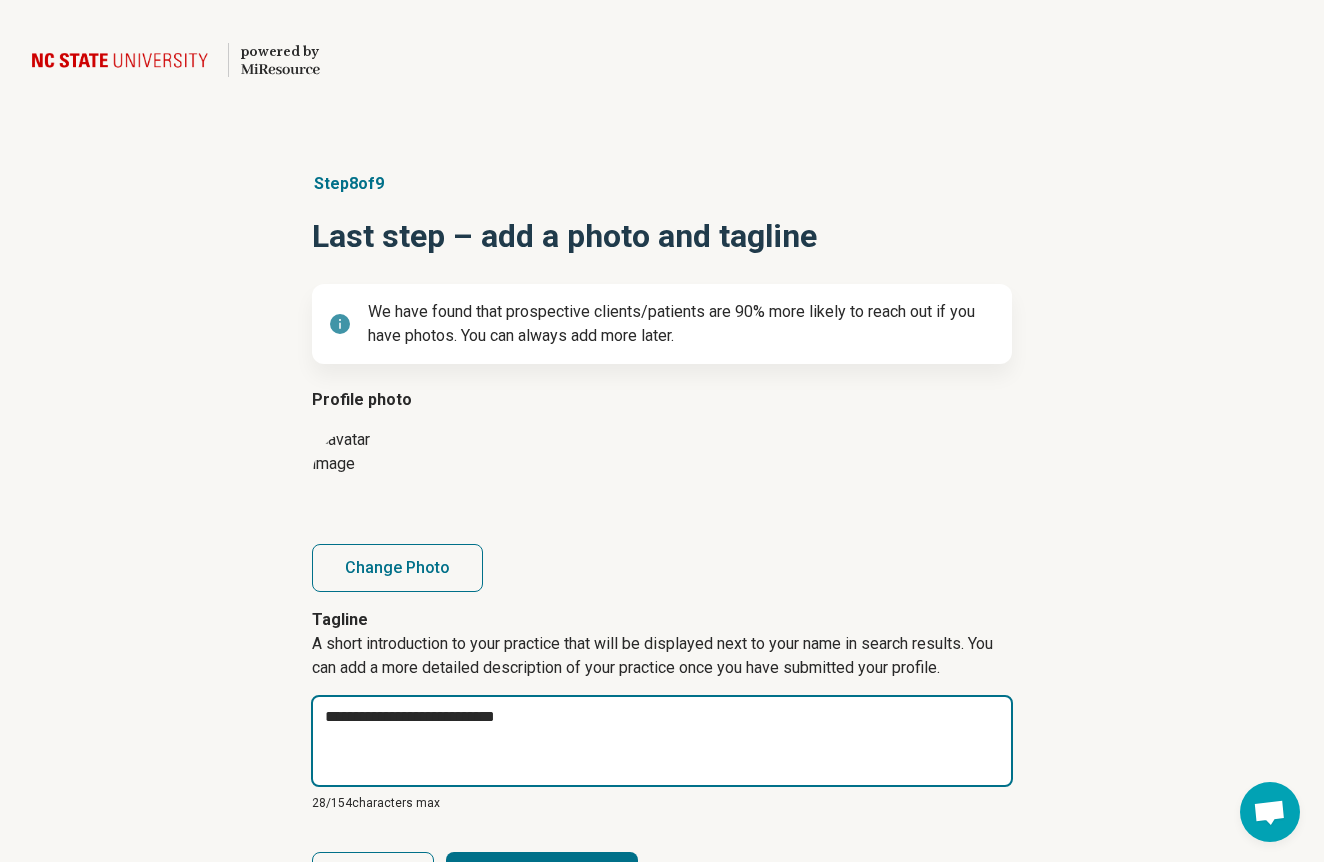 type on "*" 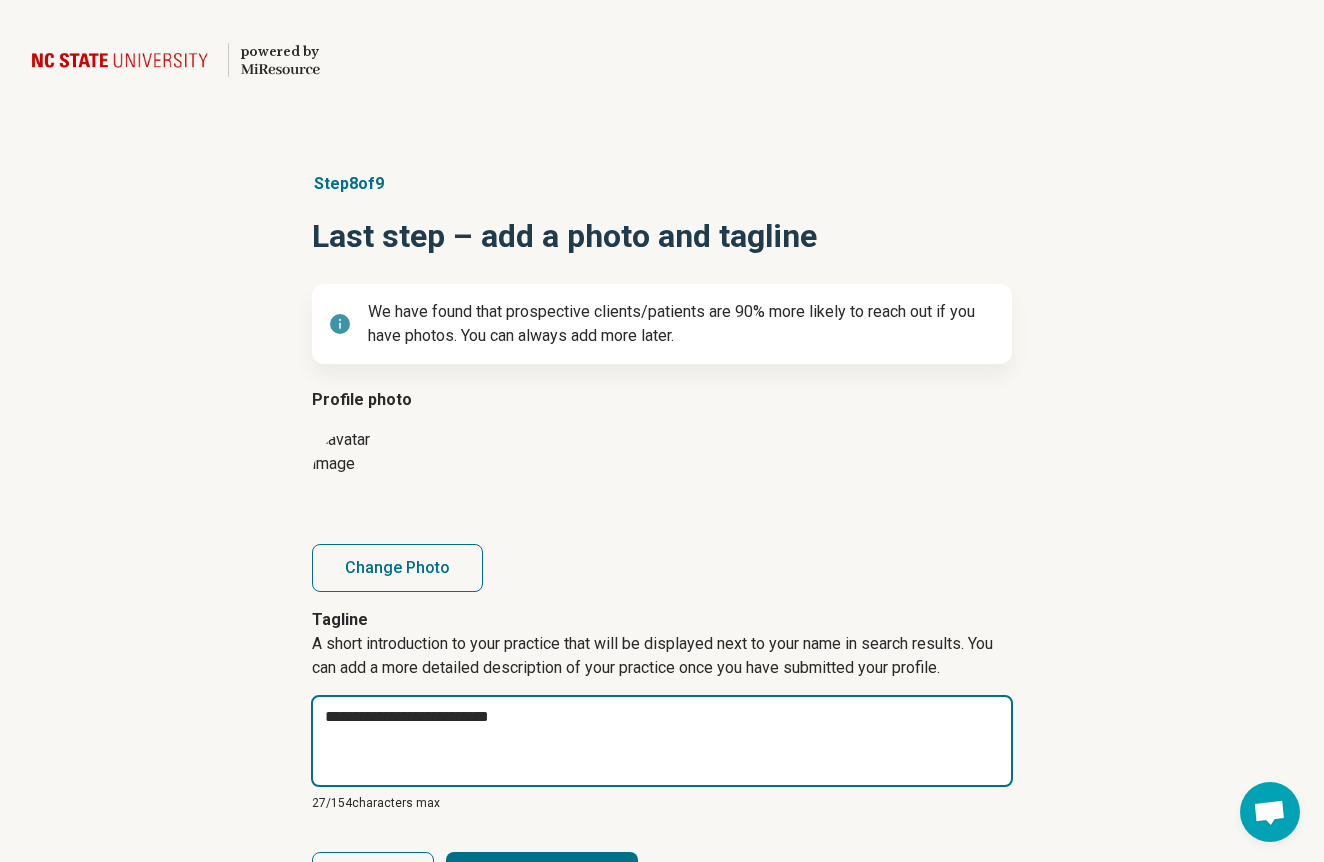 type on "*" 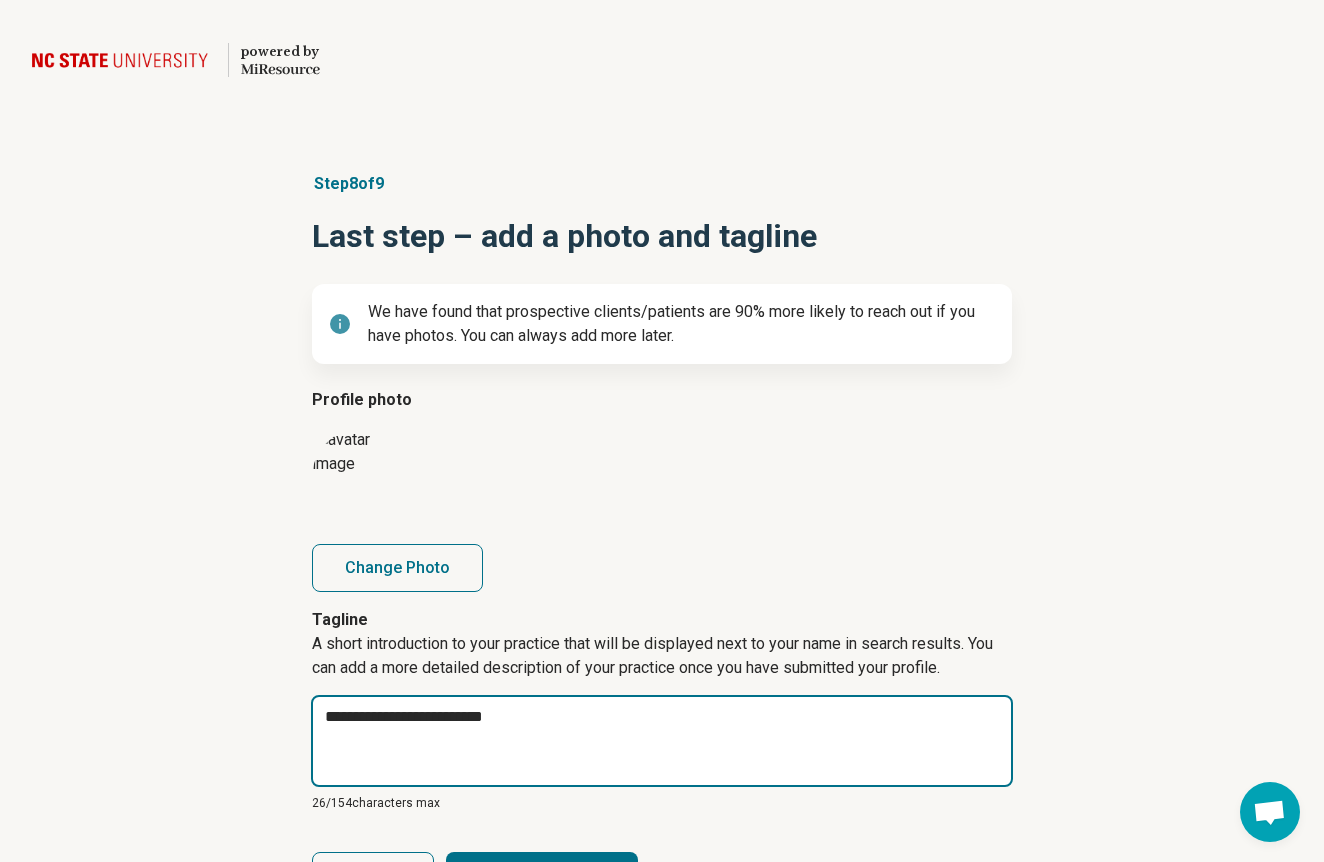 type on "*" 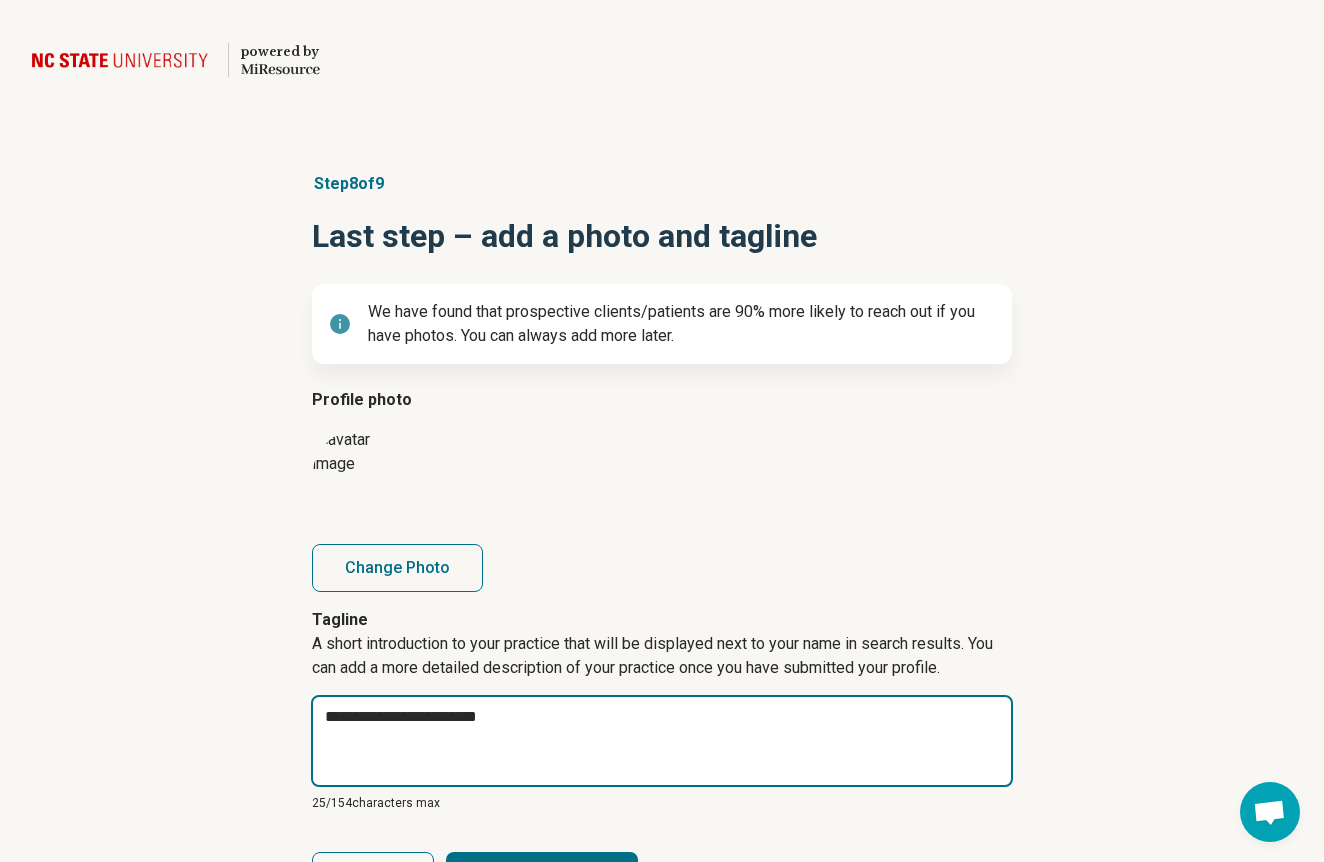 type on "*" 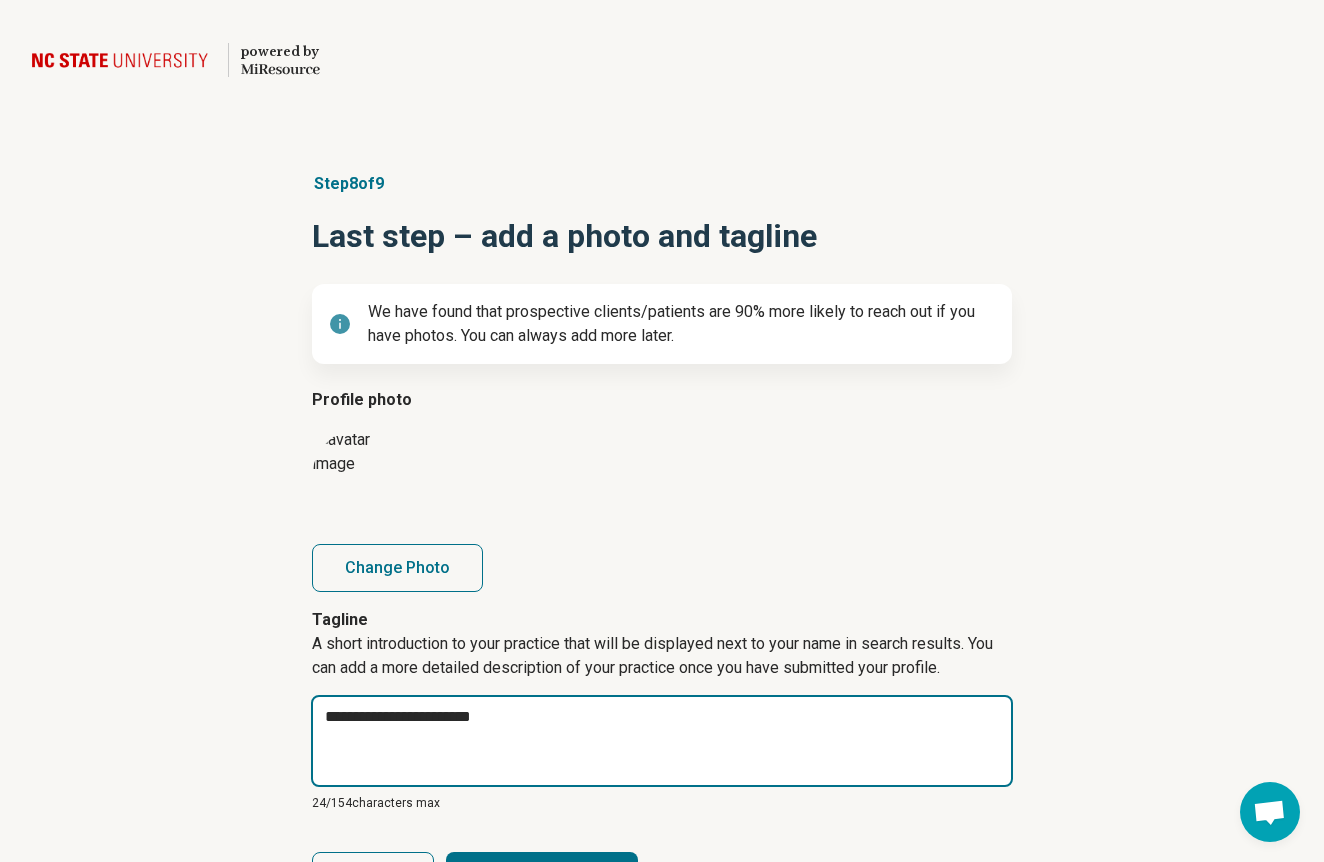 type on "*" 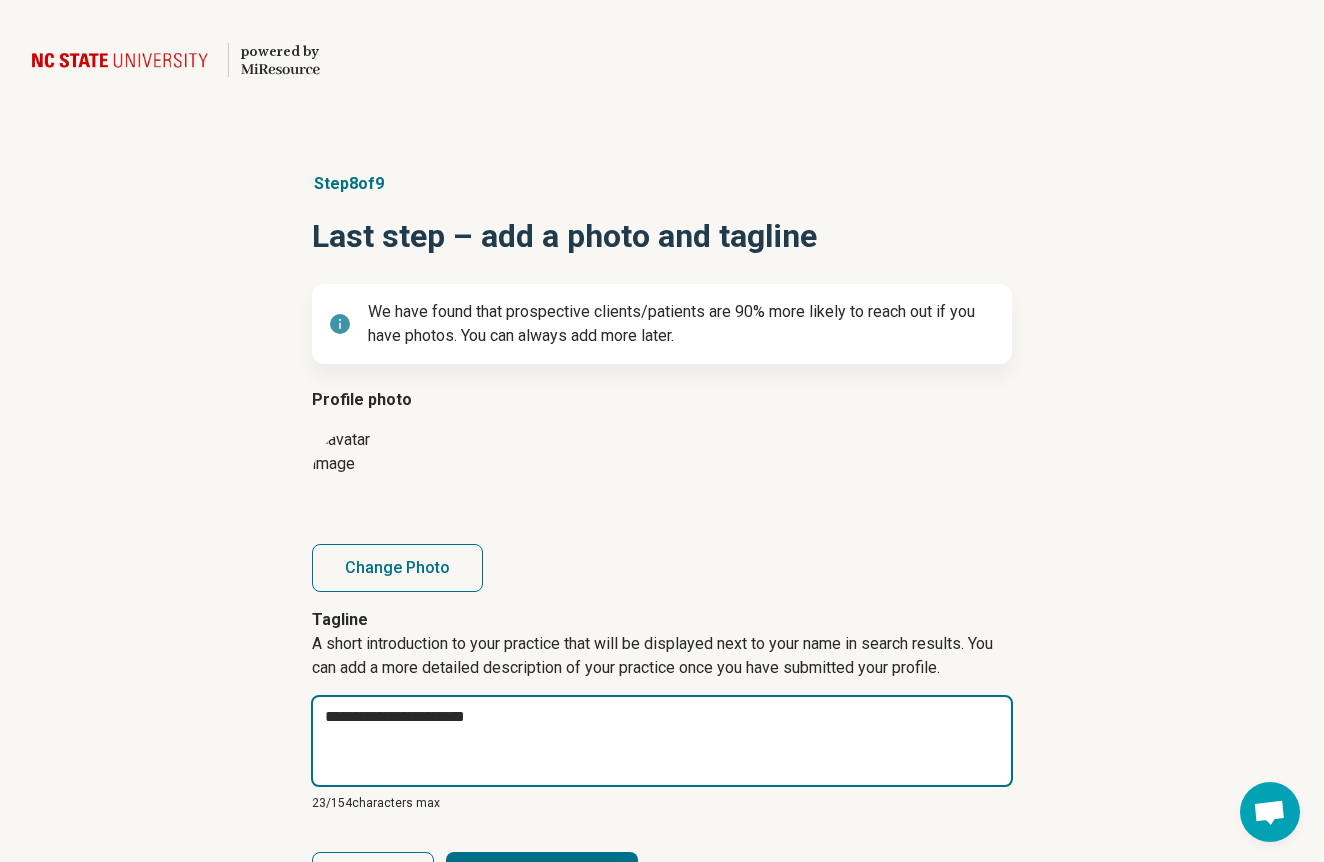 type on "*" 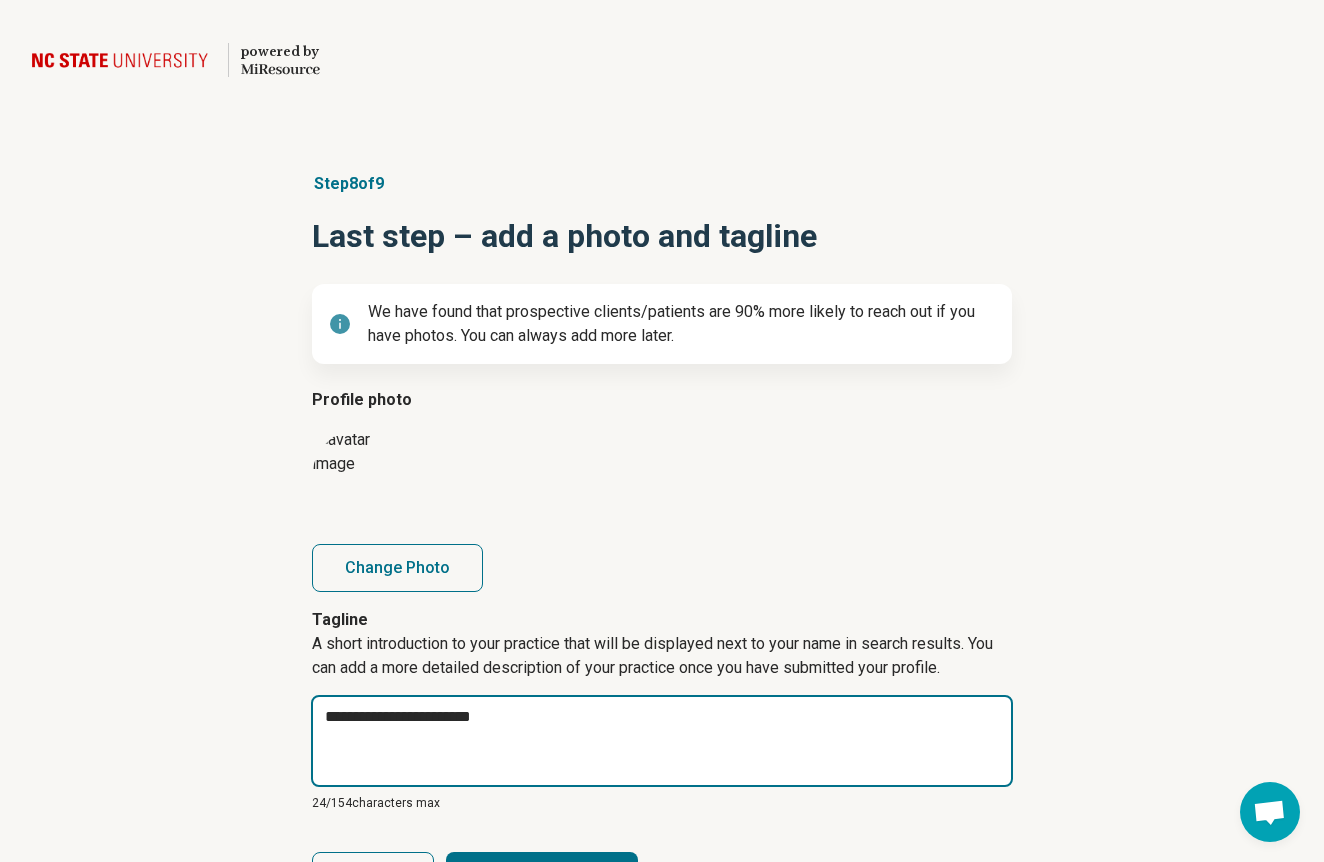 type on "*" 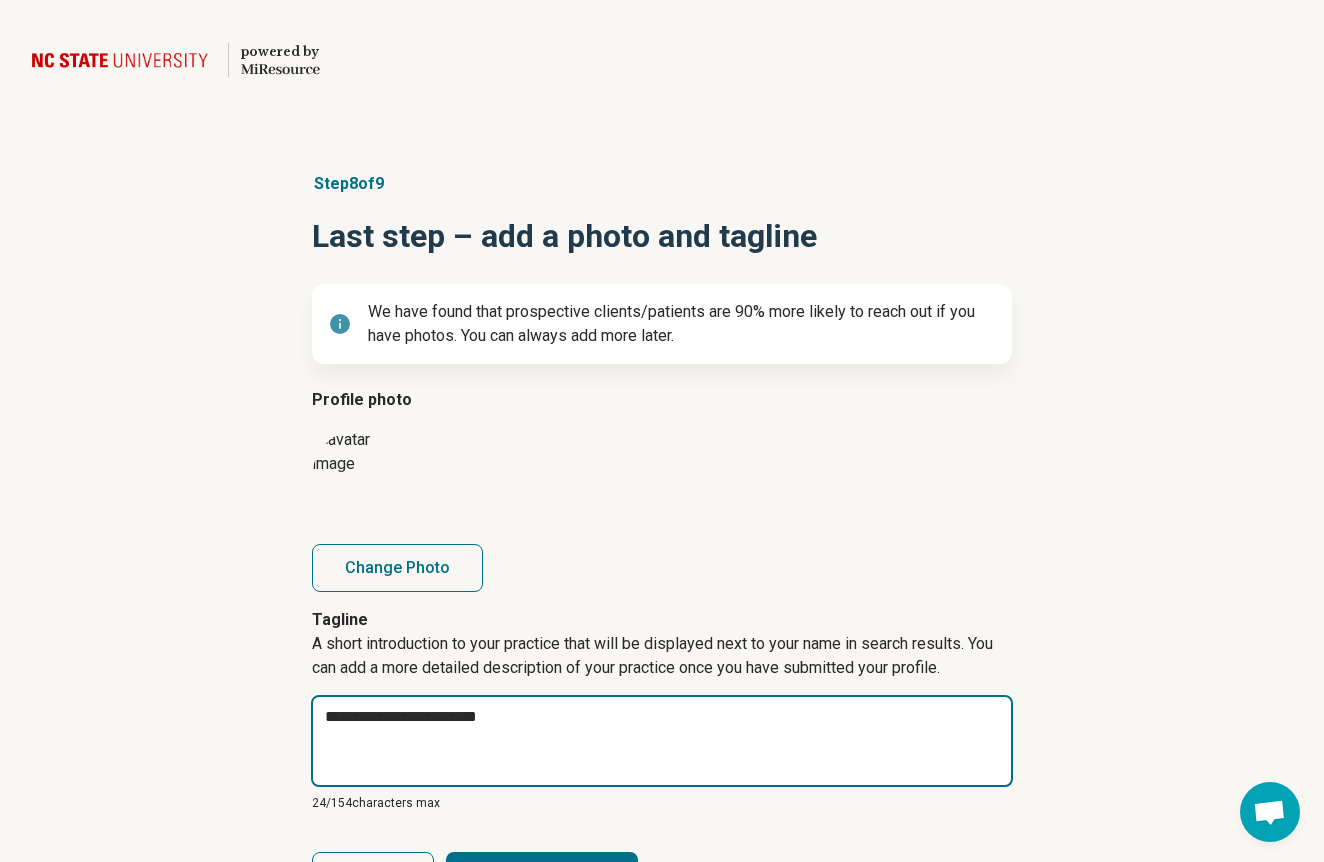type on "*" 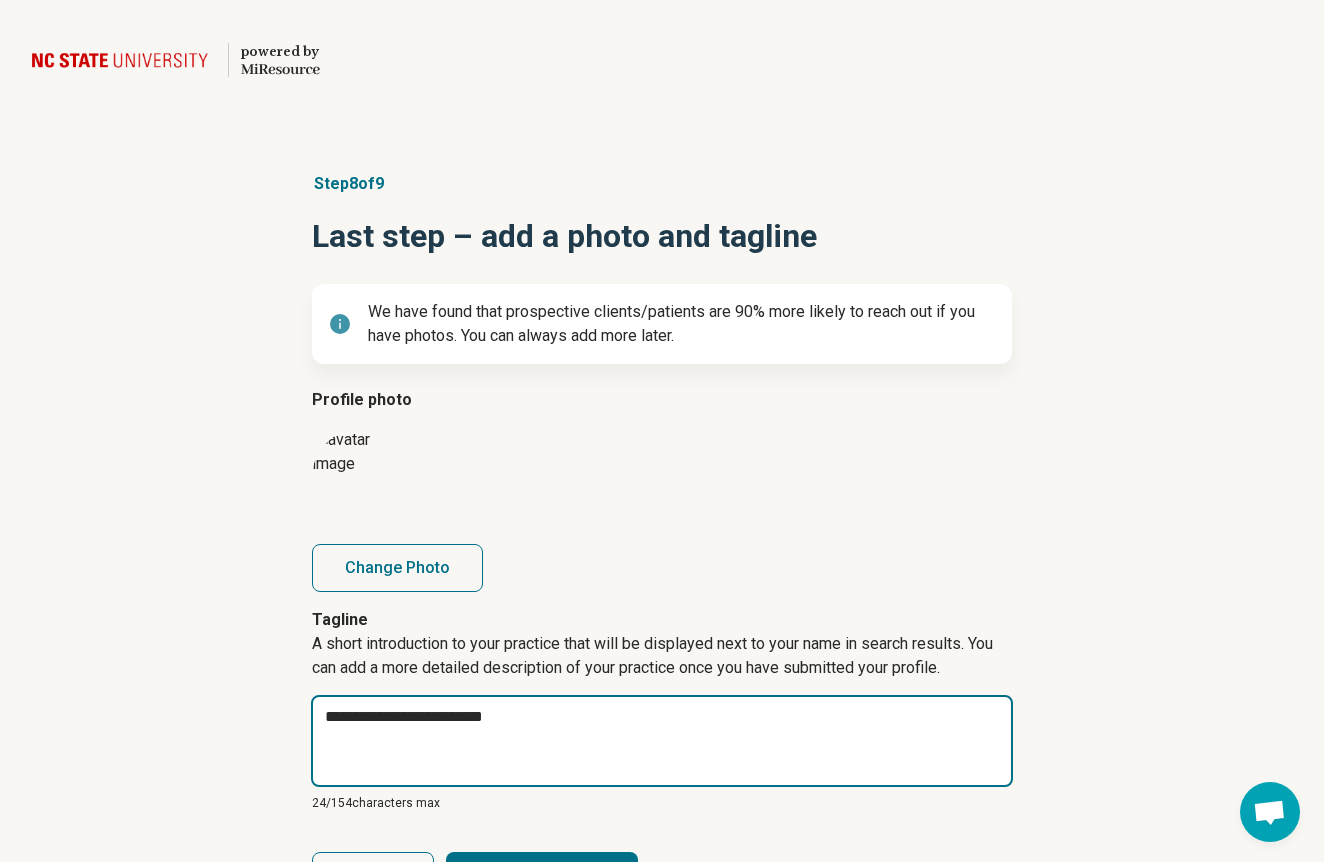 type on "*" 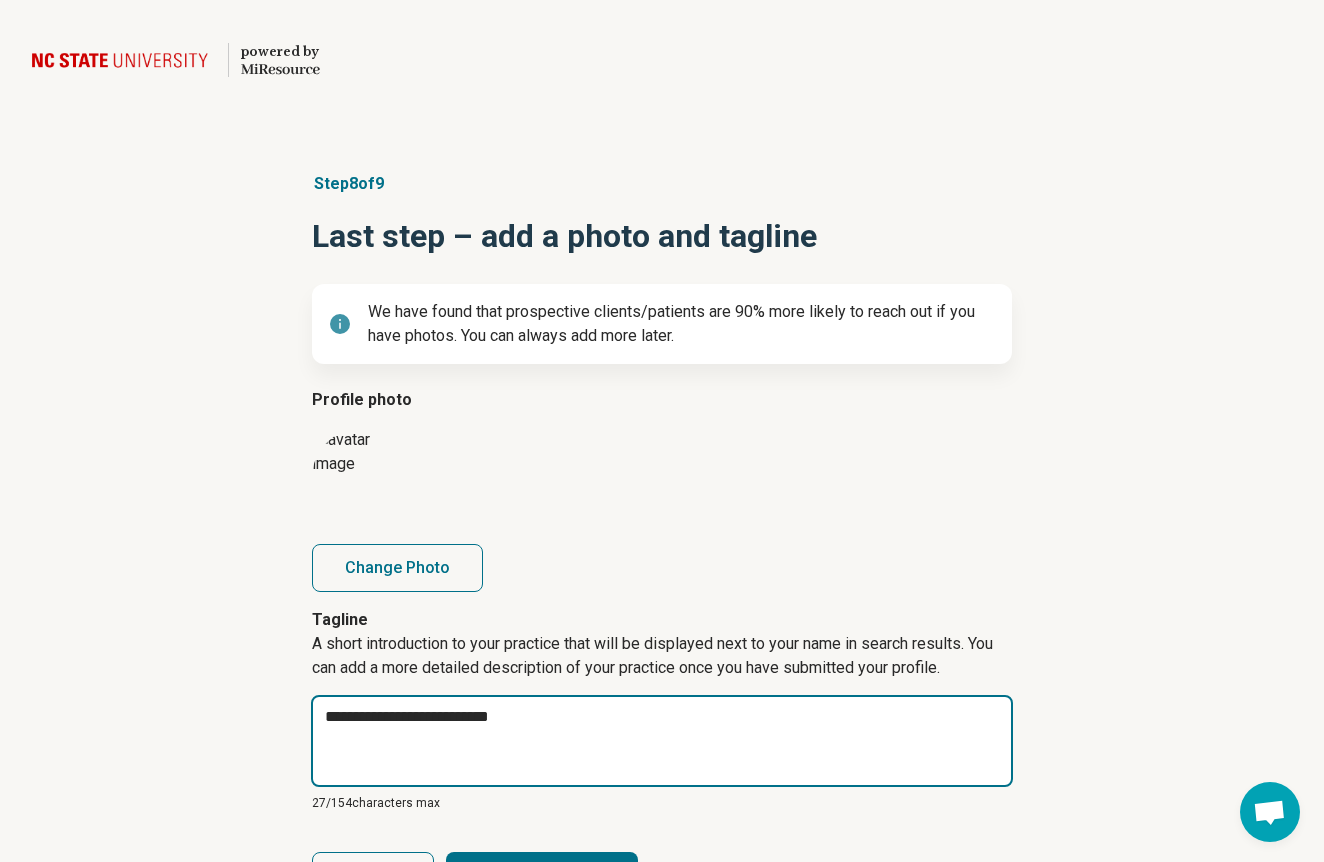 type on "*" 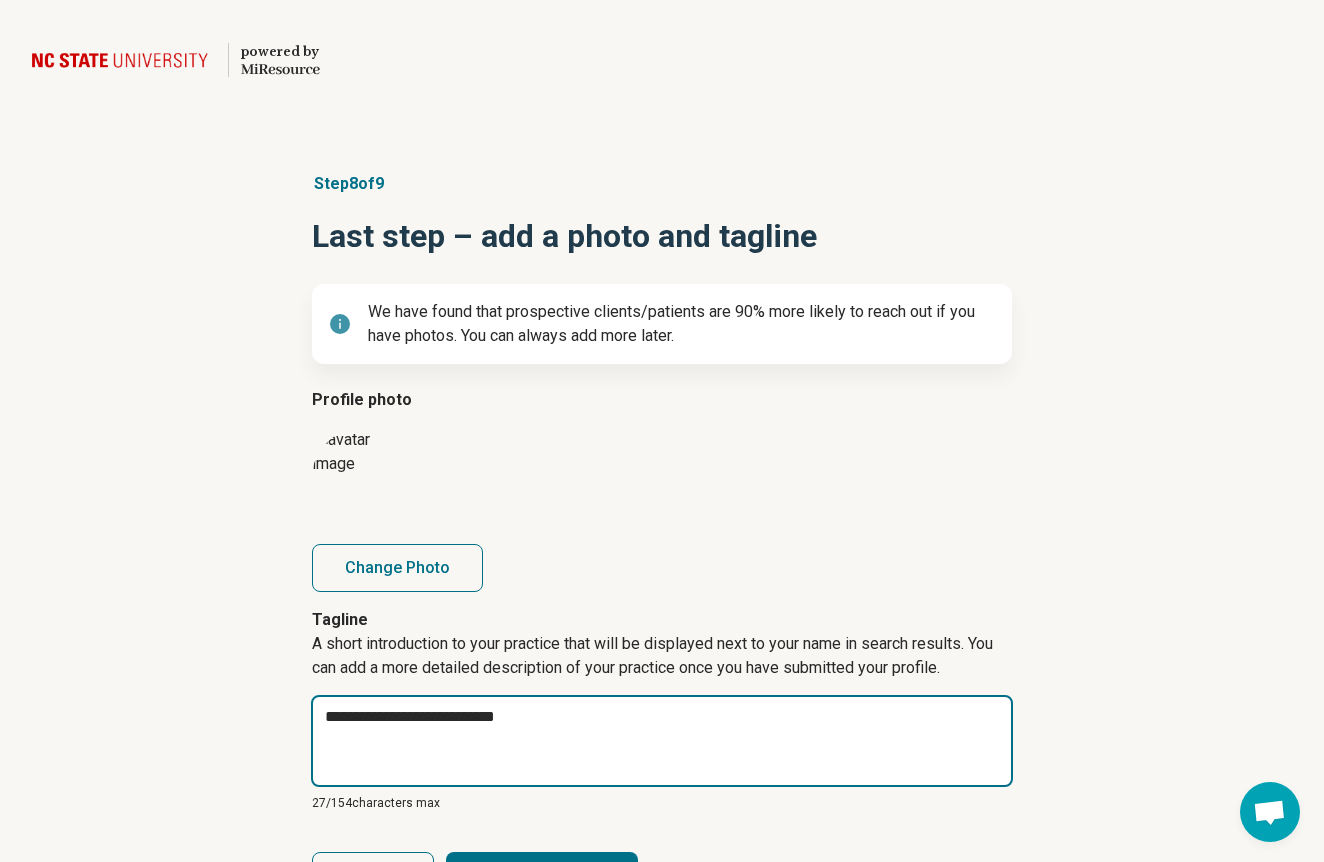type on "*" 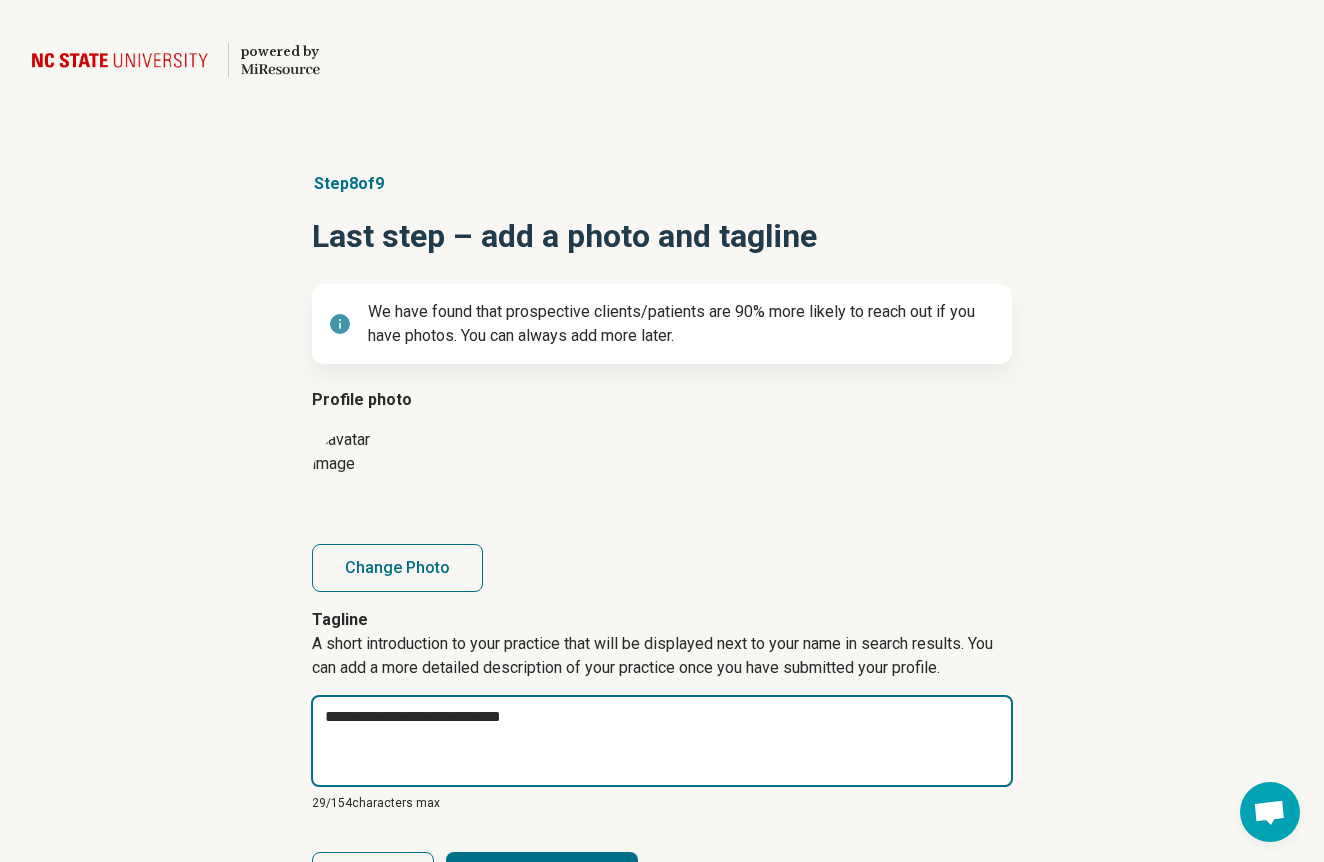 type on "*" 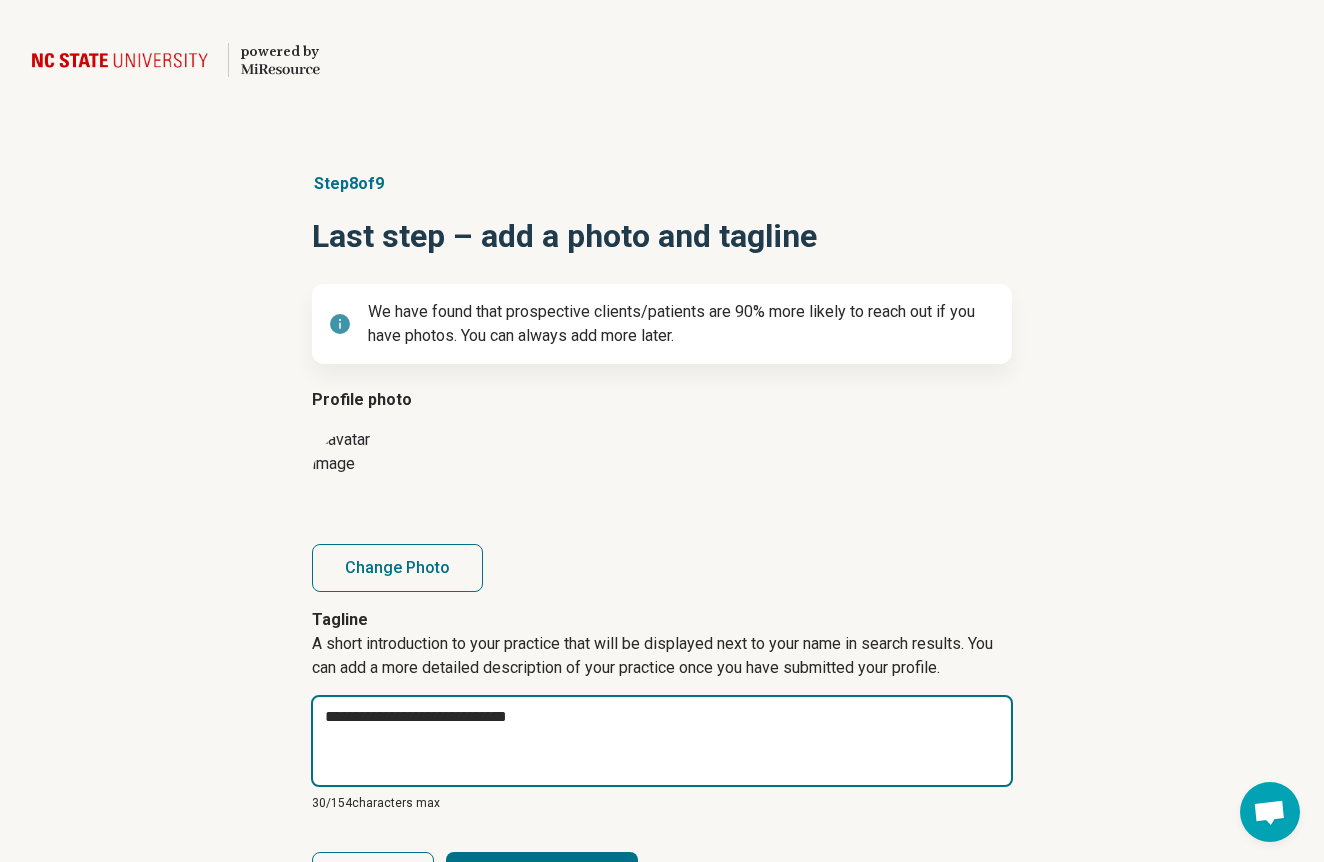 type on "*" 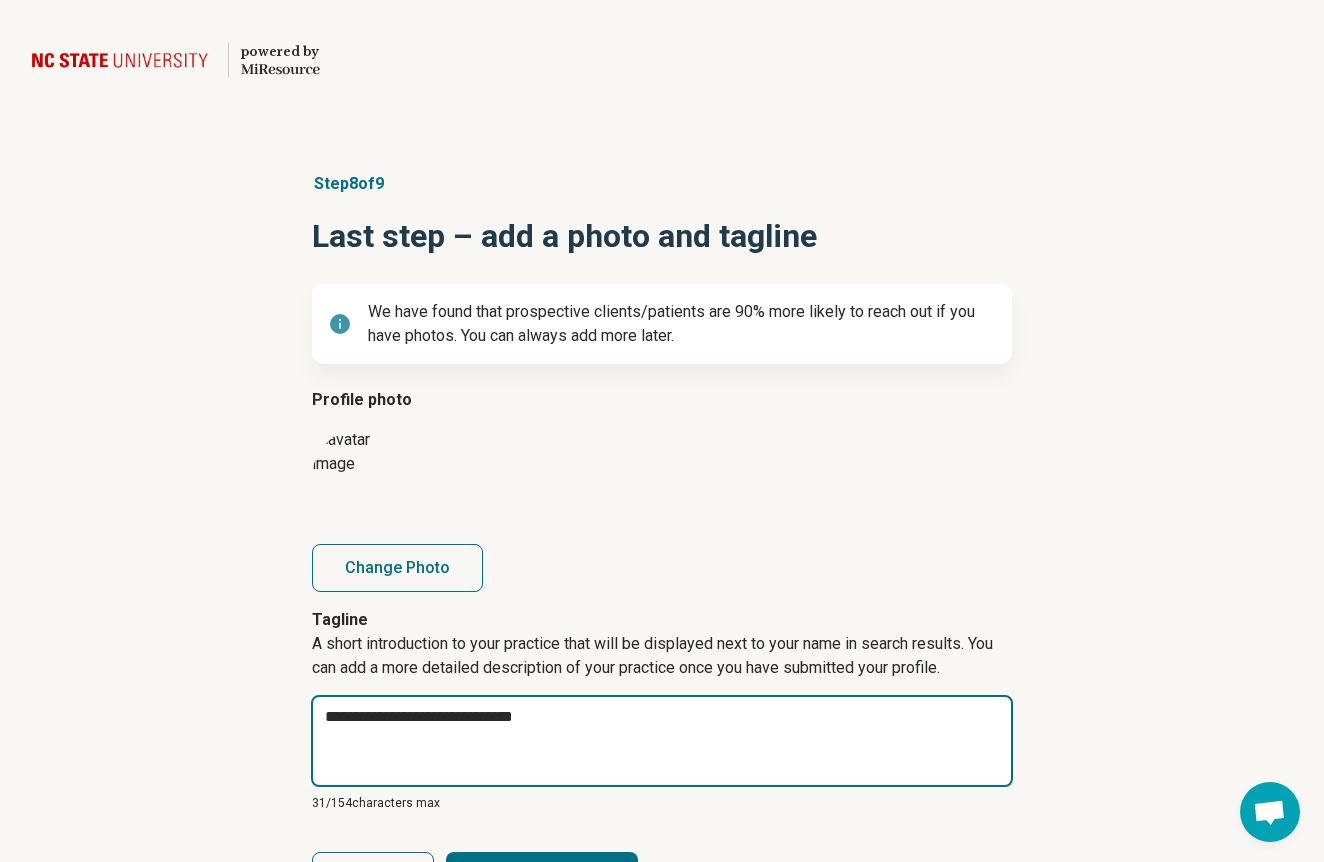 type on "*" 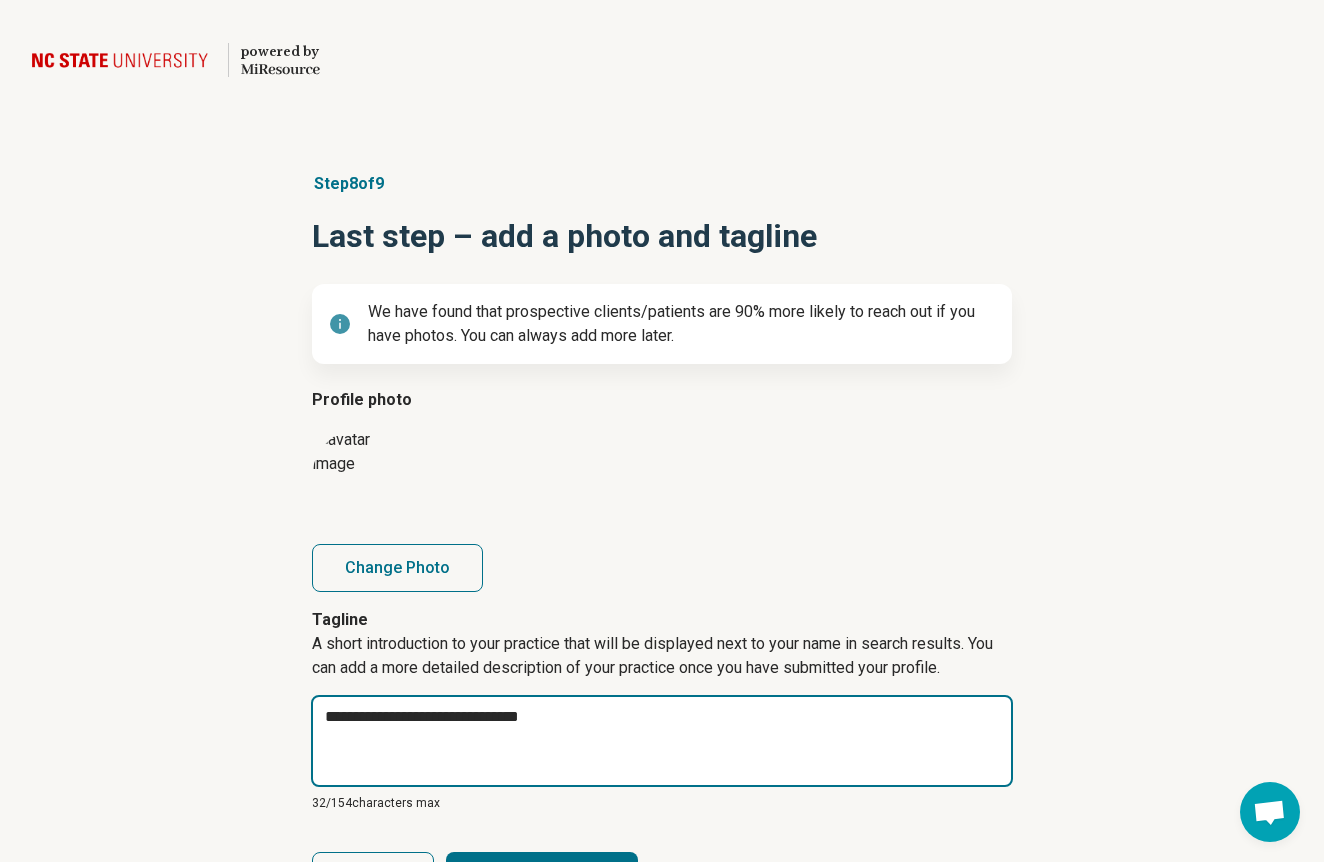 type on "*" 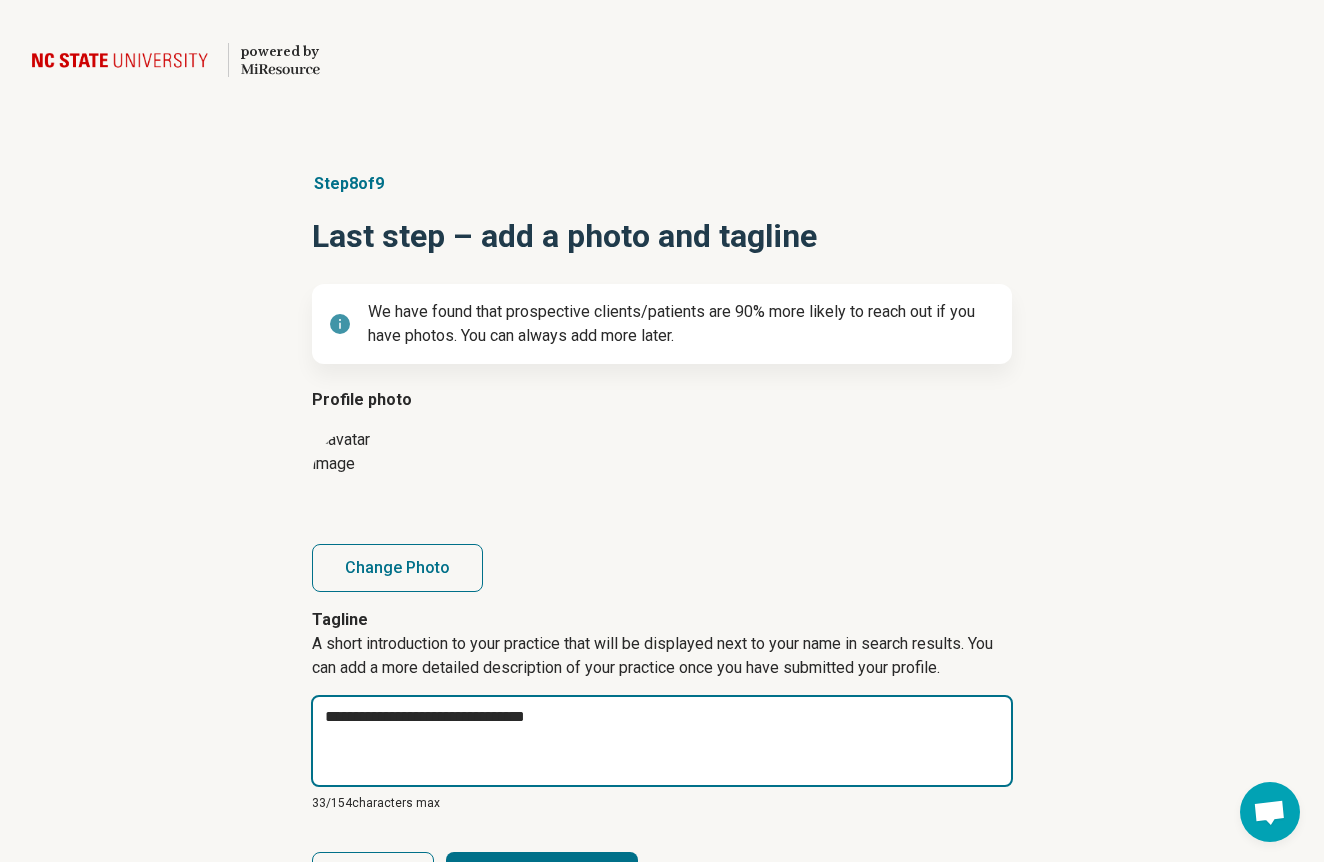 type on "*" 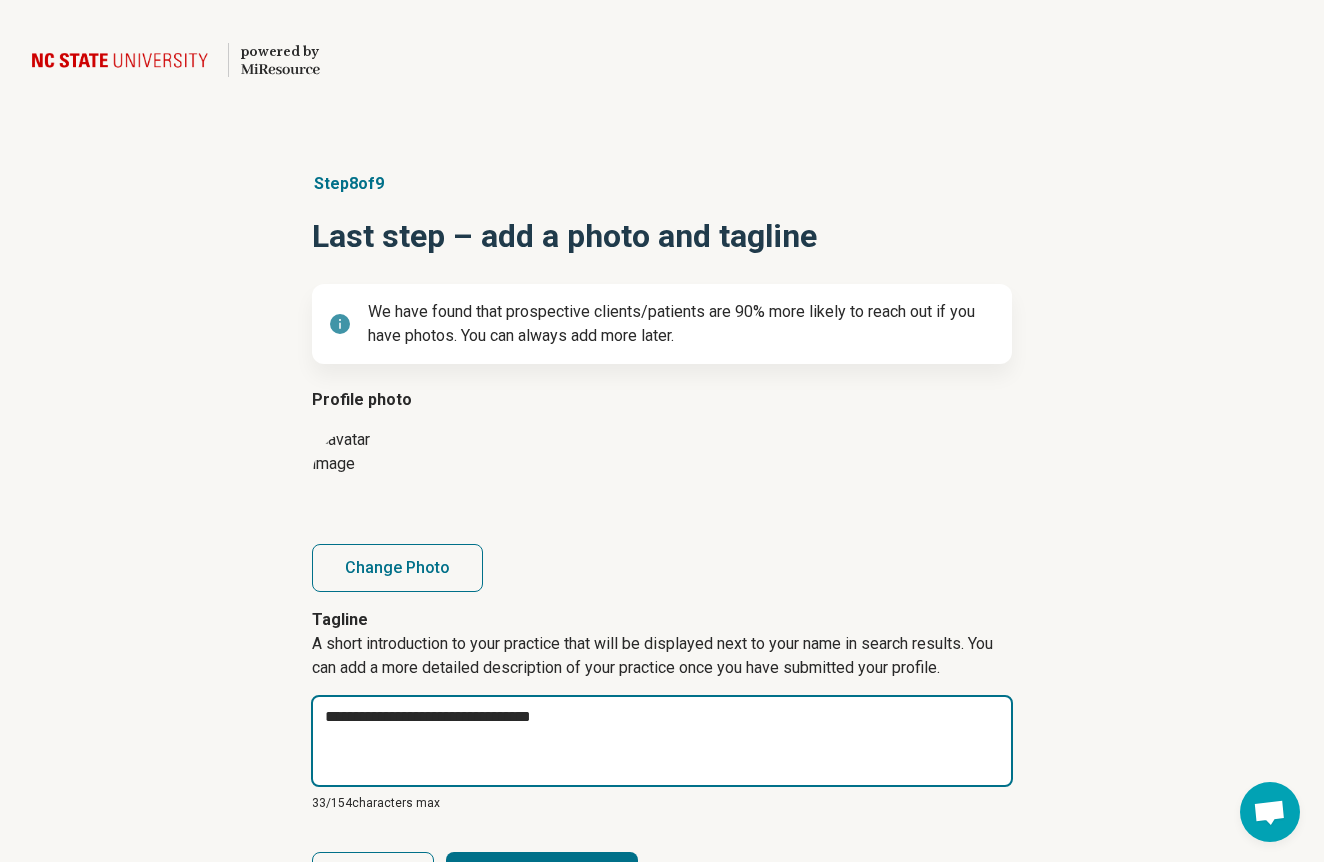 type on "*" 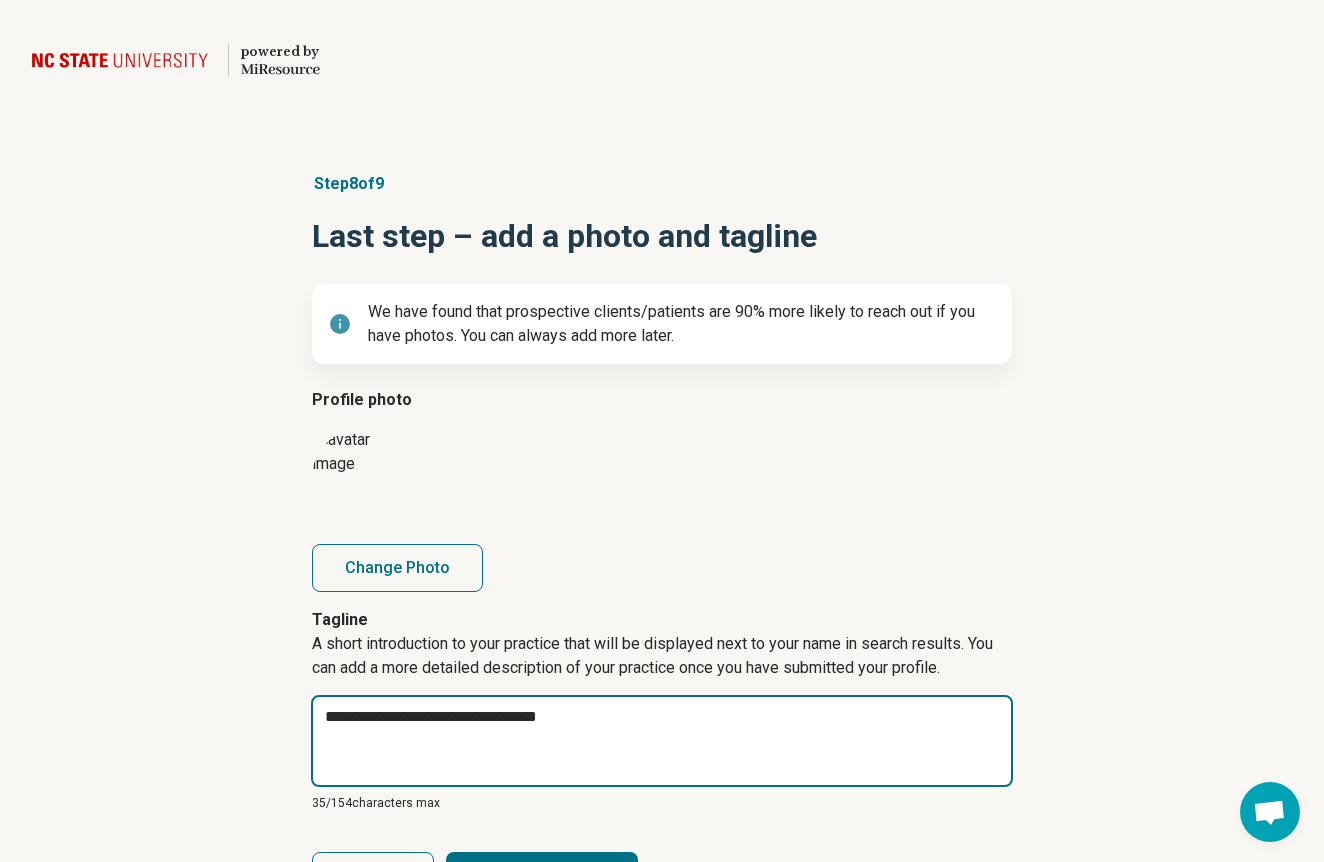 type on "*" 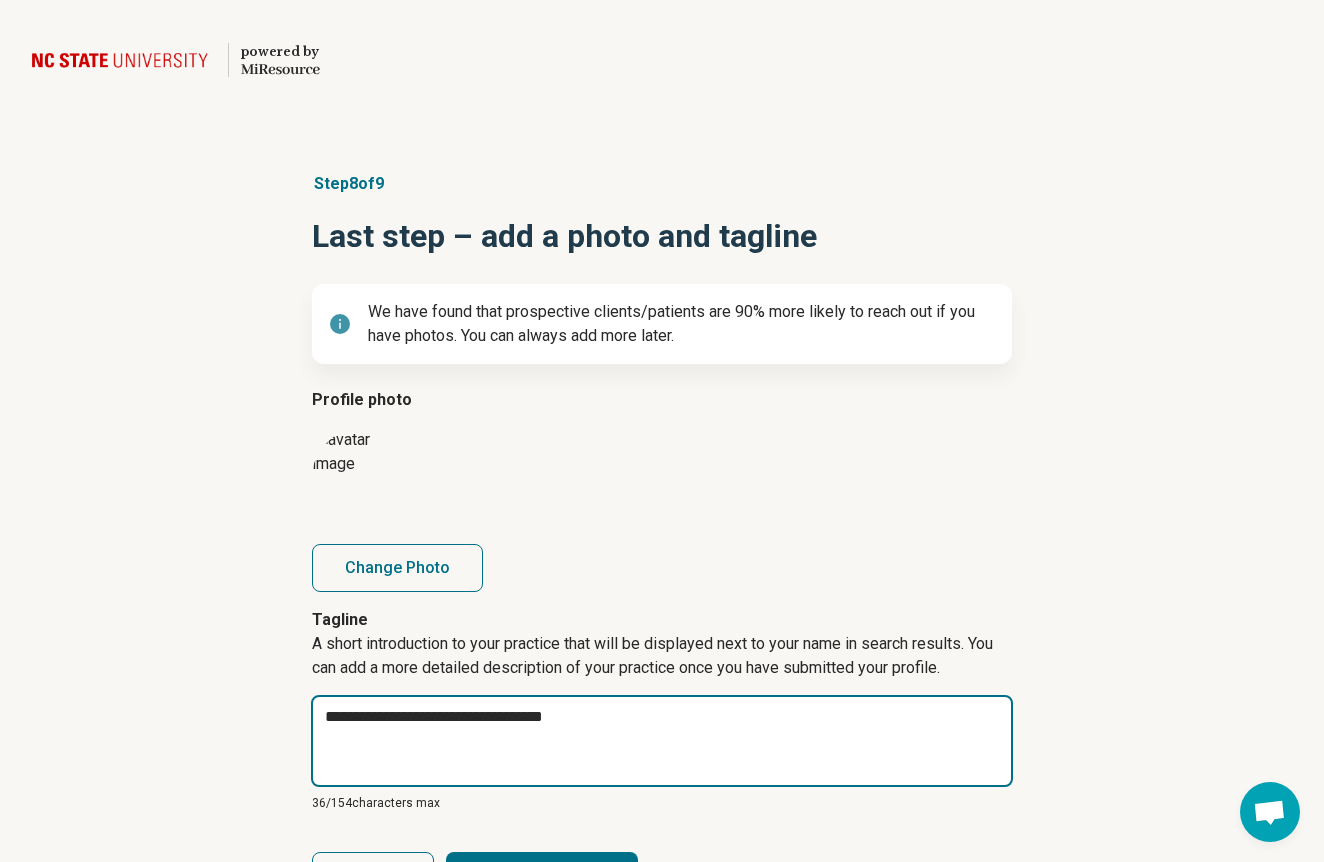 type on "*" 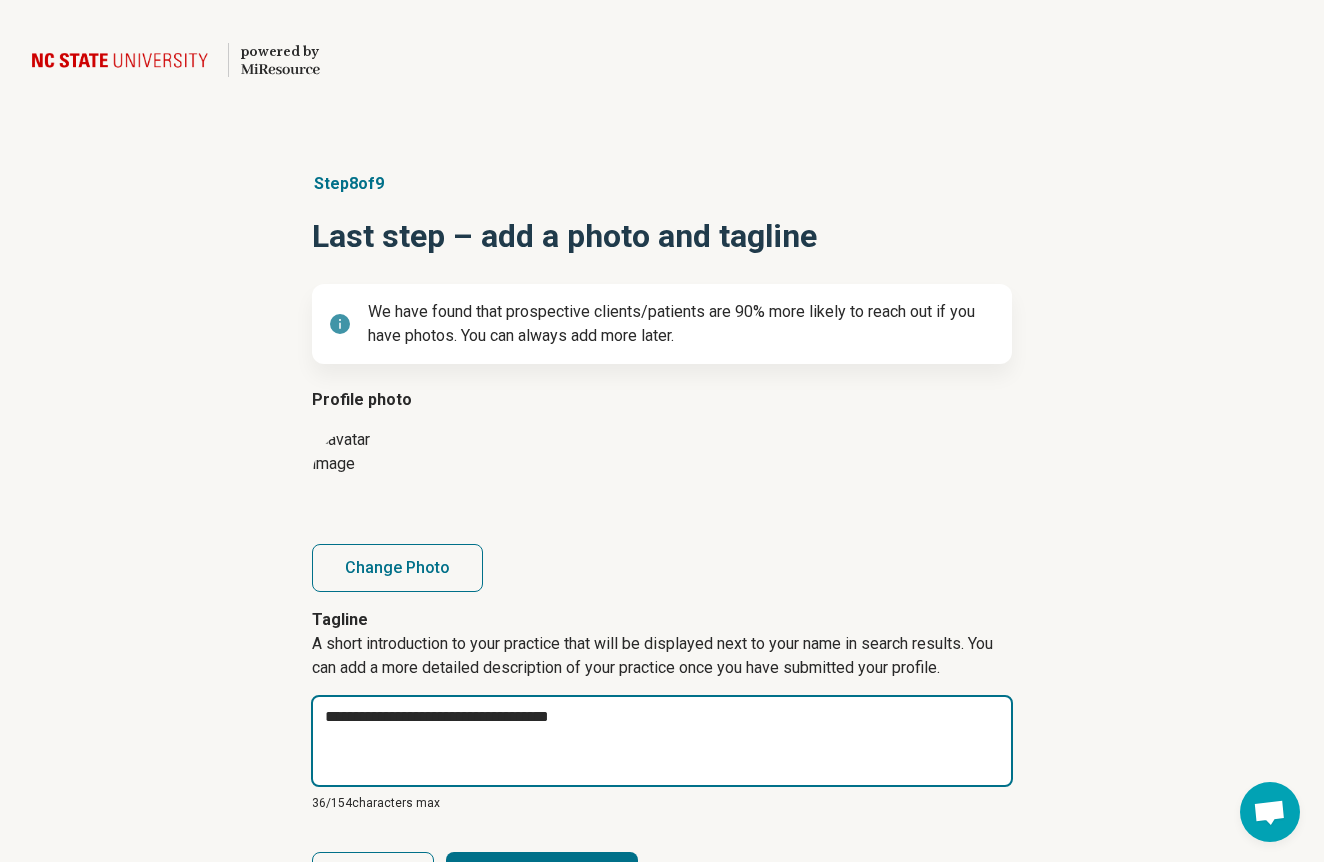 type on "*" 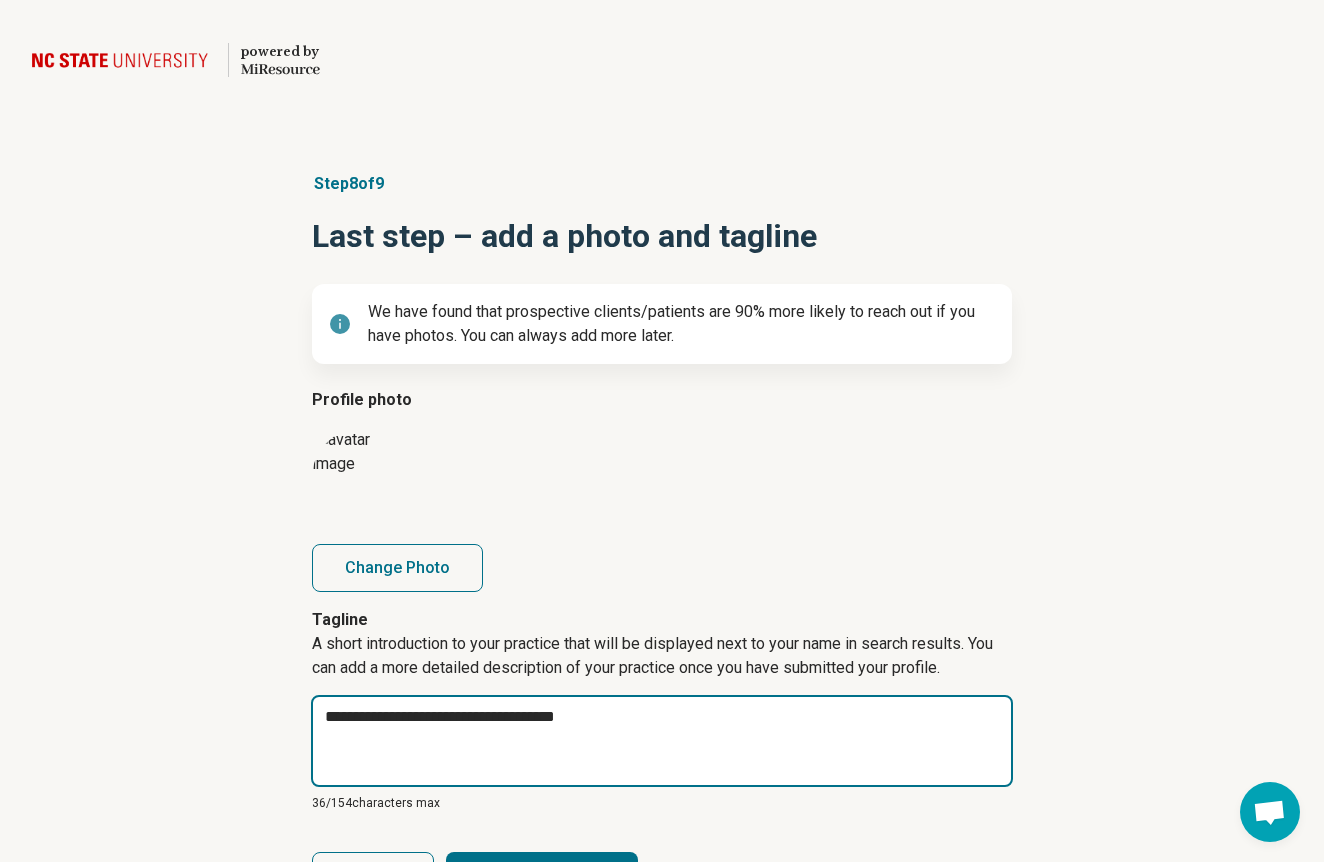 type on "*" 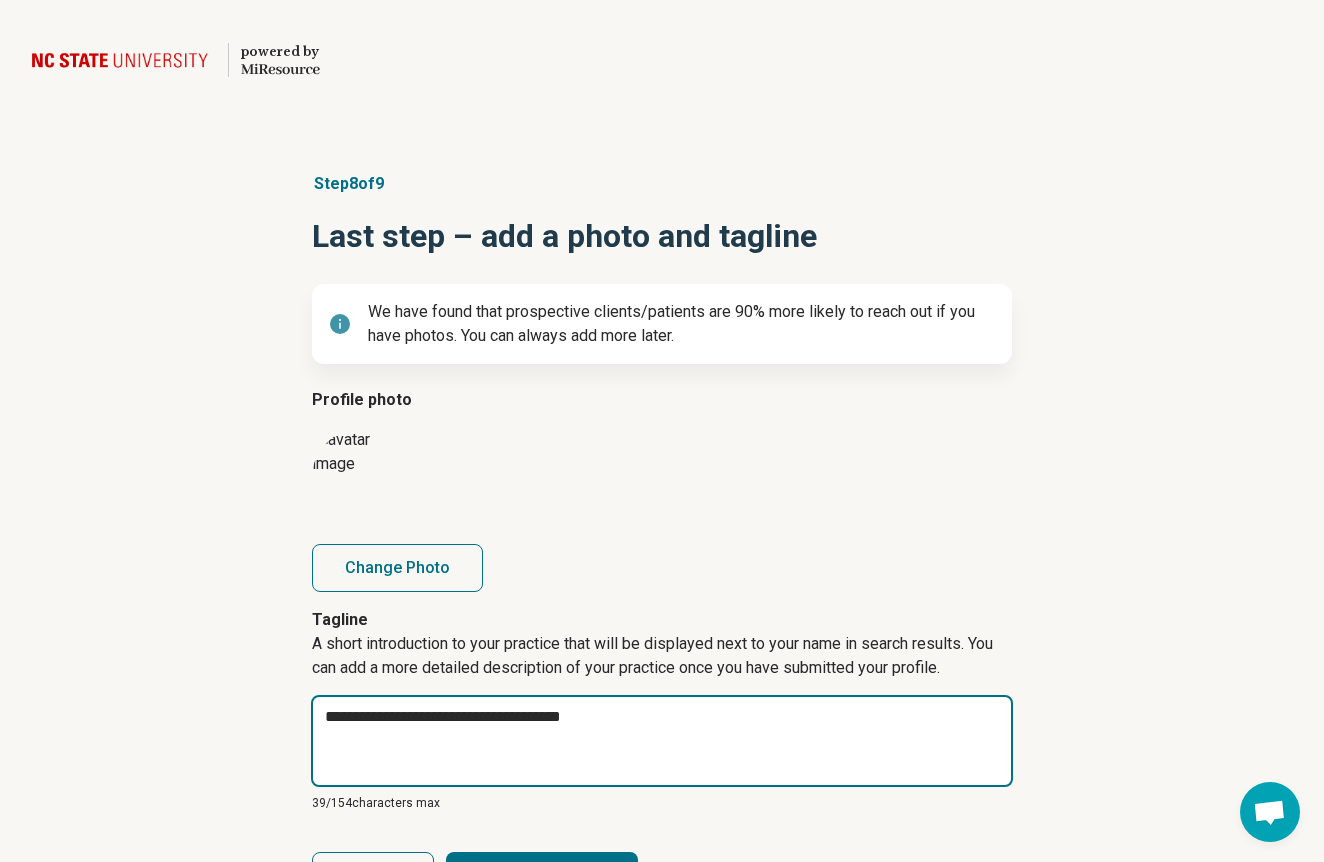 type on "*" 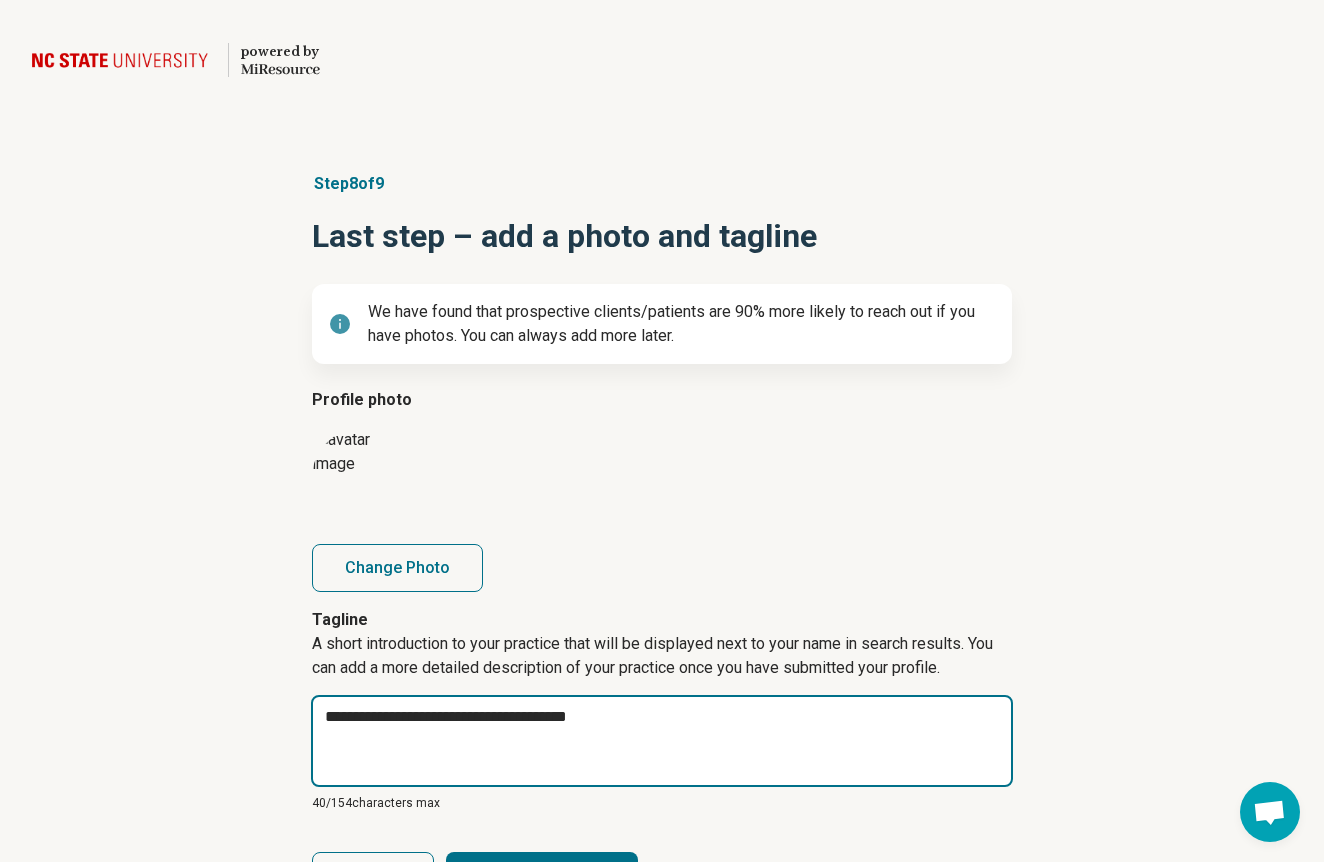 type on "*" 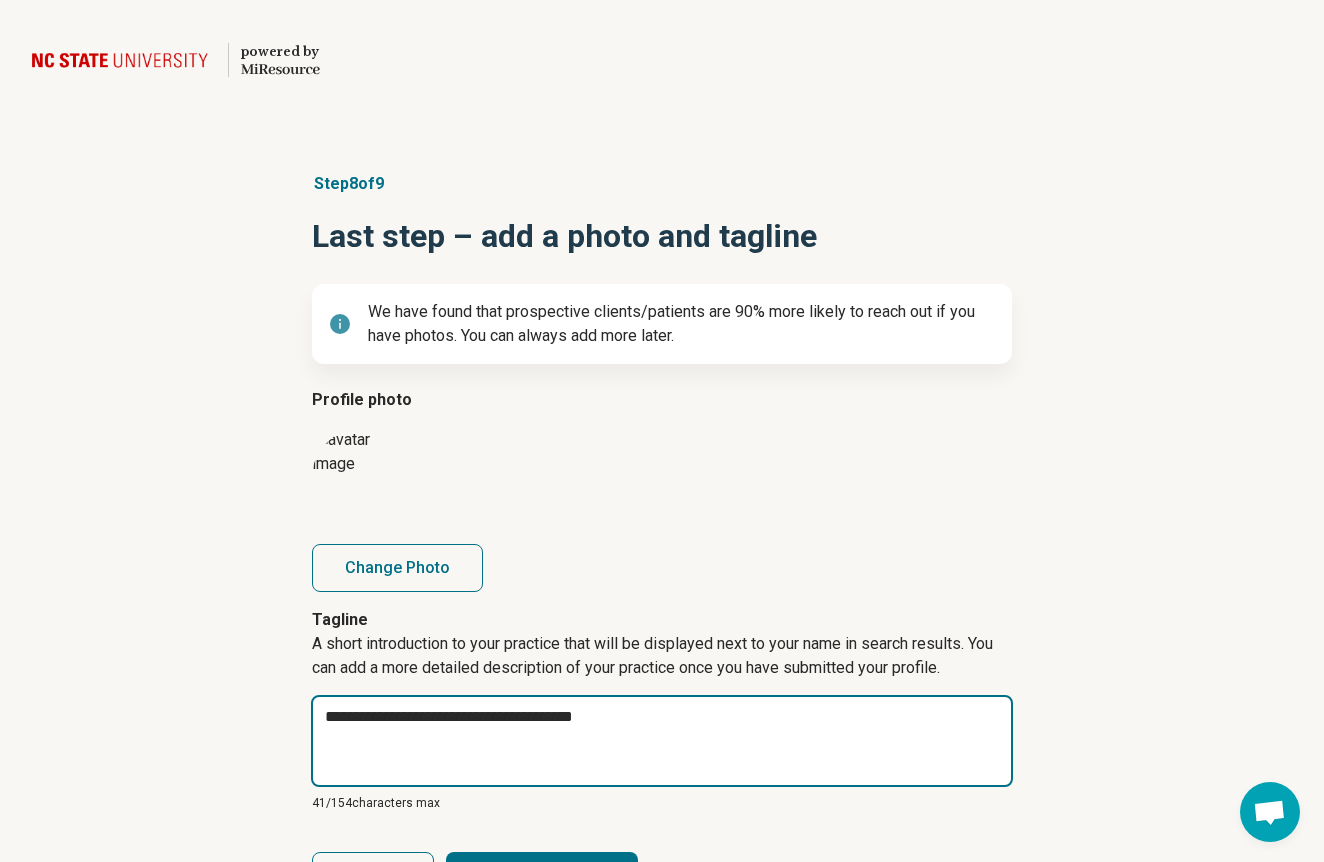 type on "*" 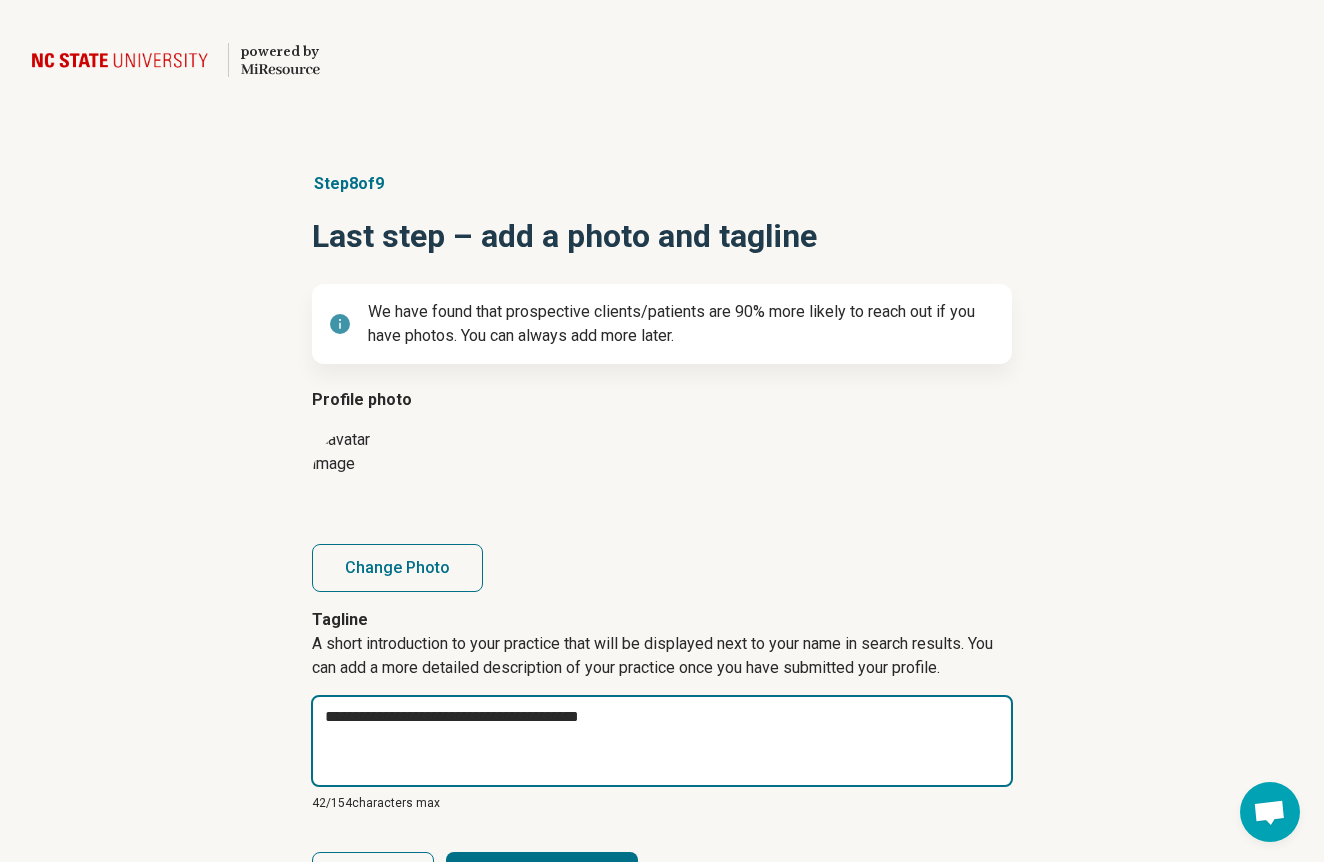 type on "*" 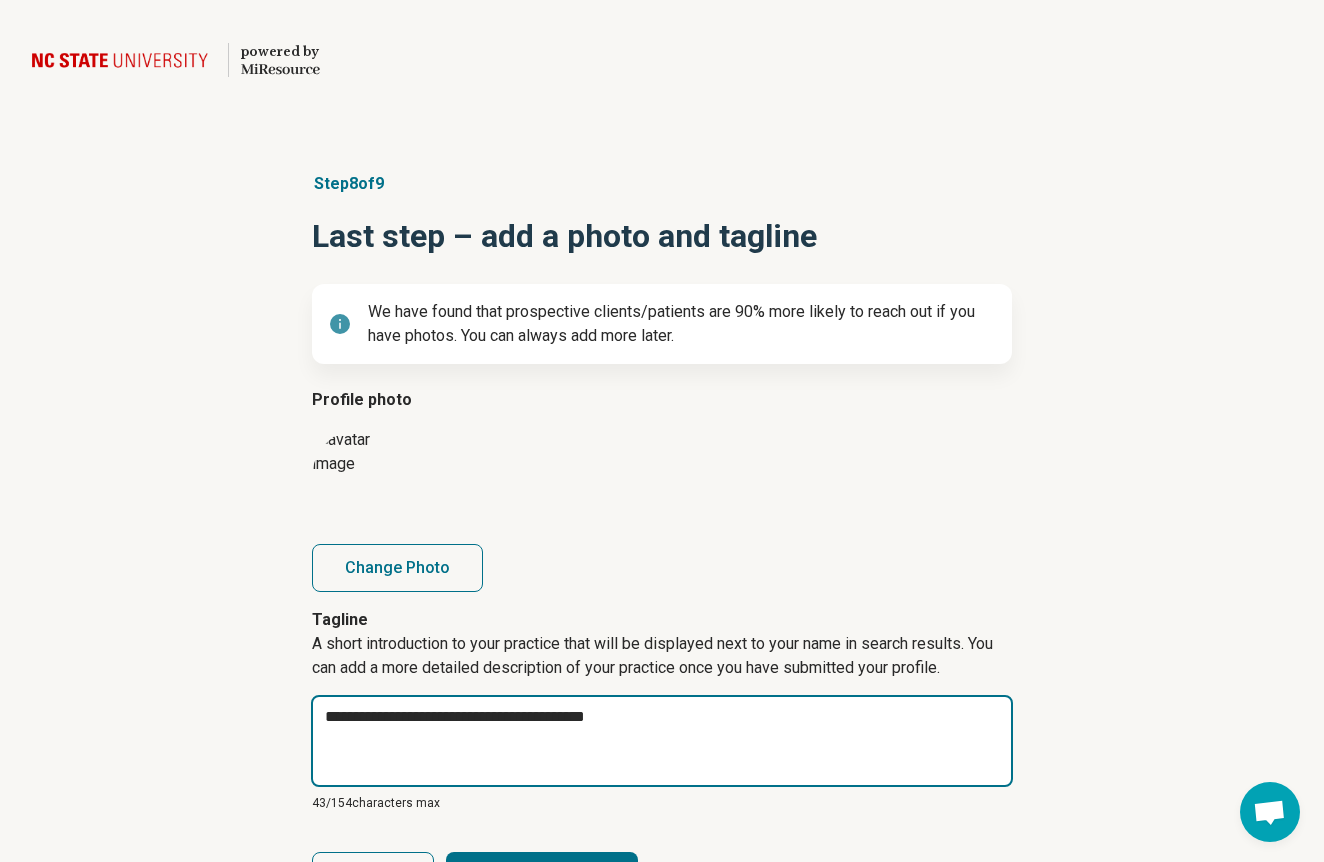 type on "*" 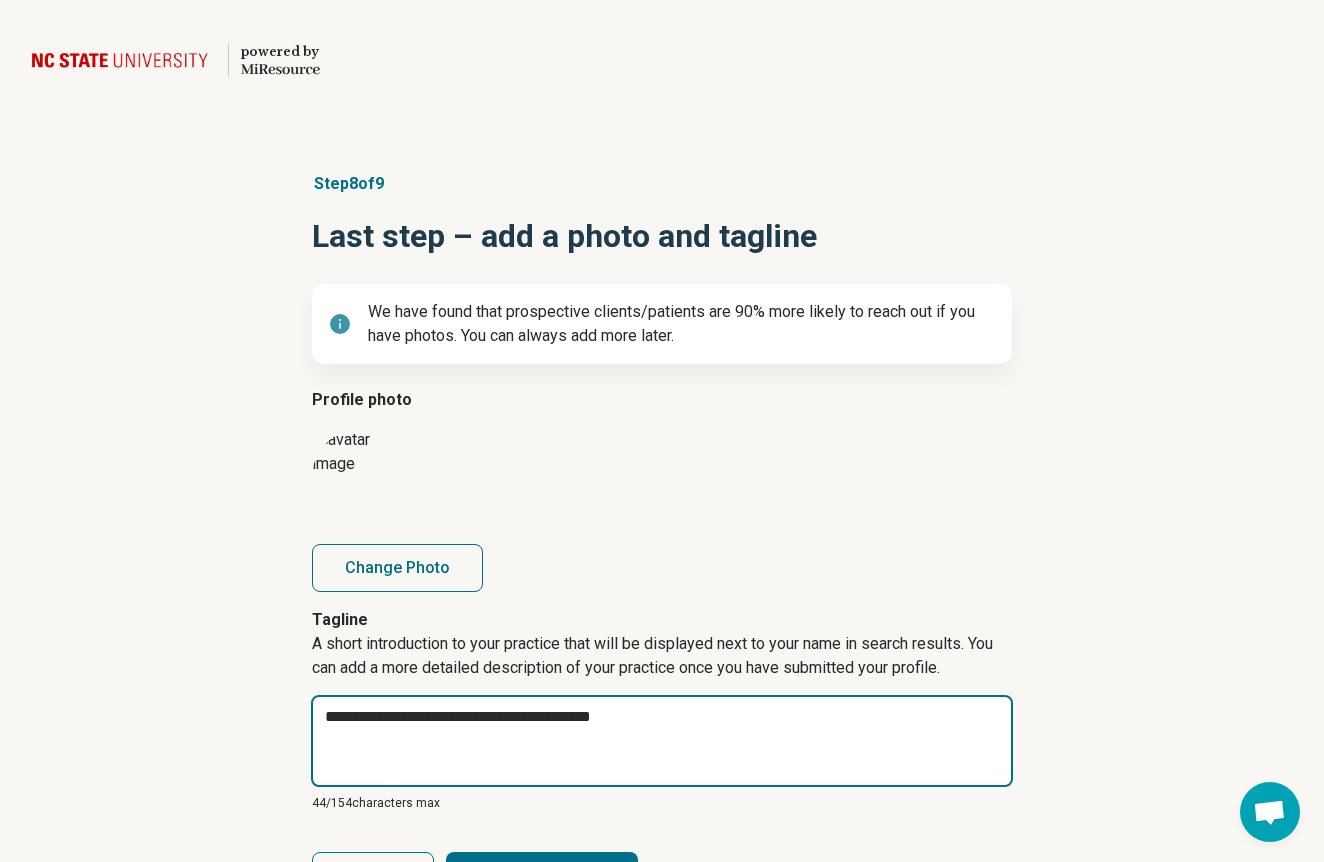 type on "*" 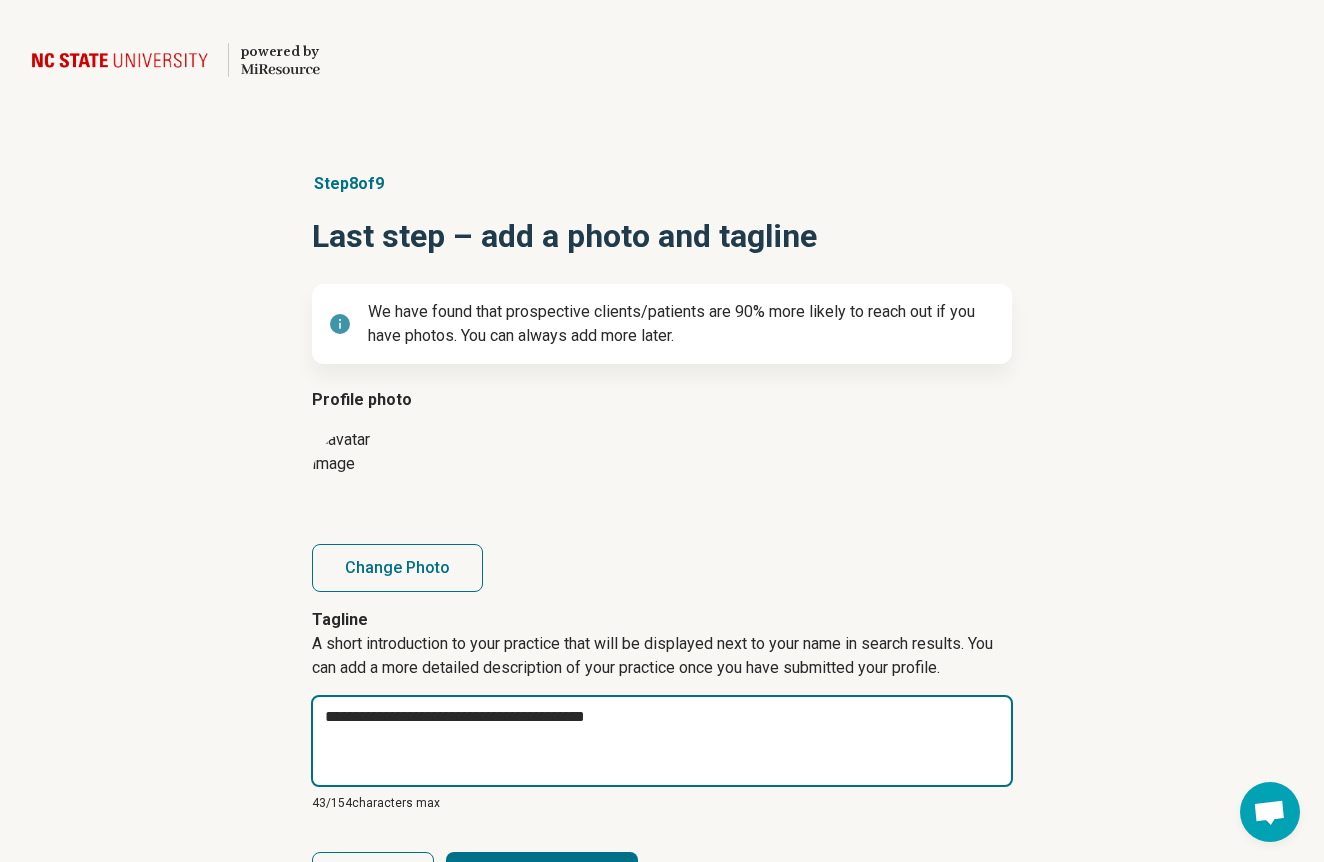 type on "*" 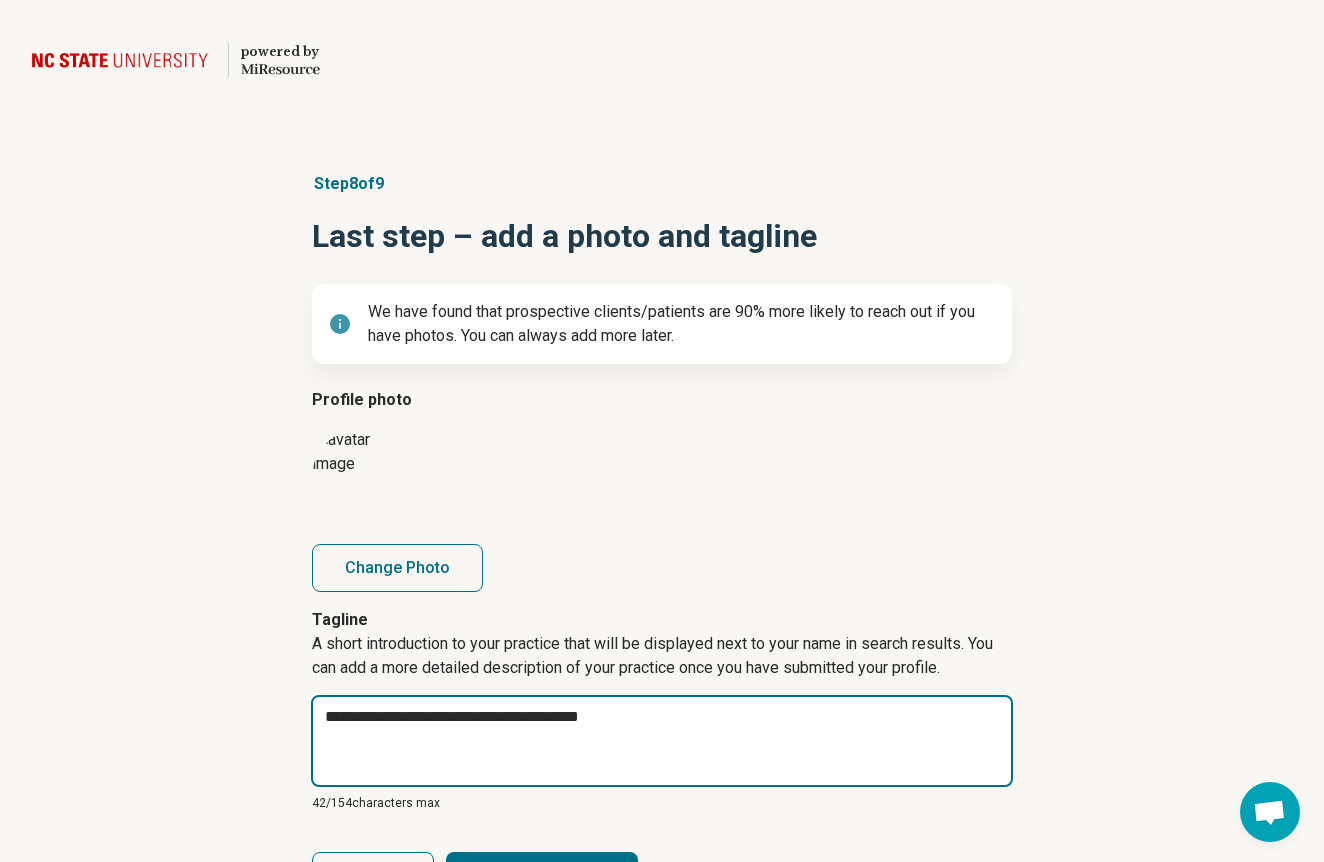 type on "*" 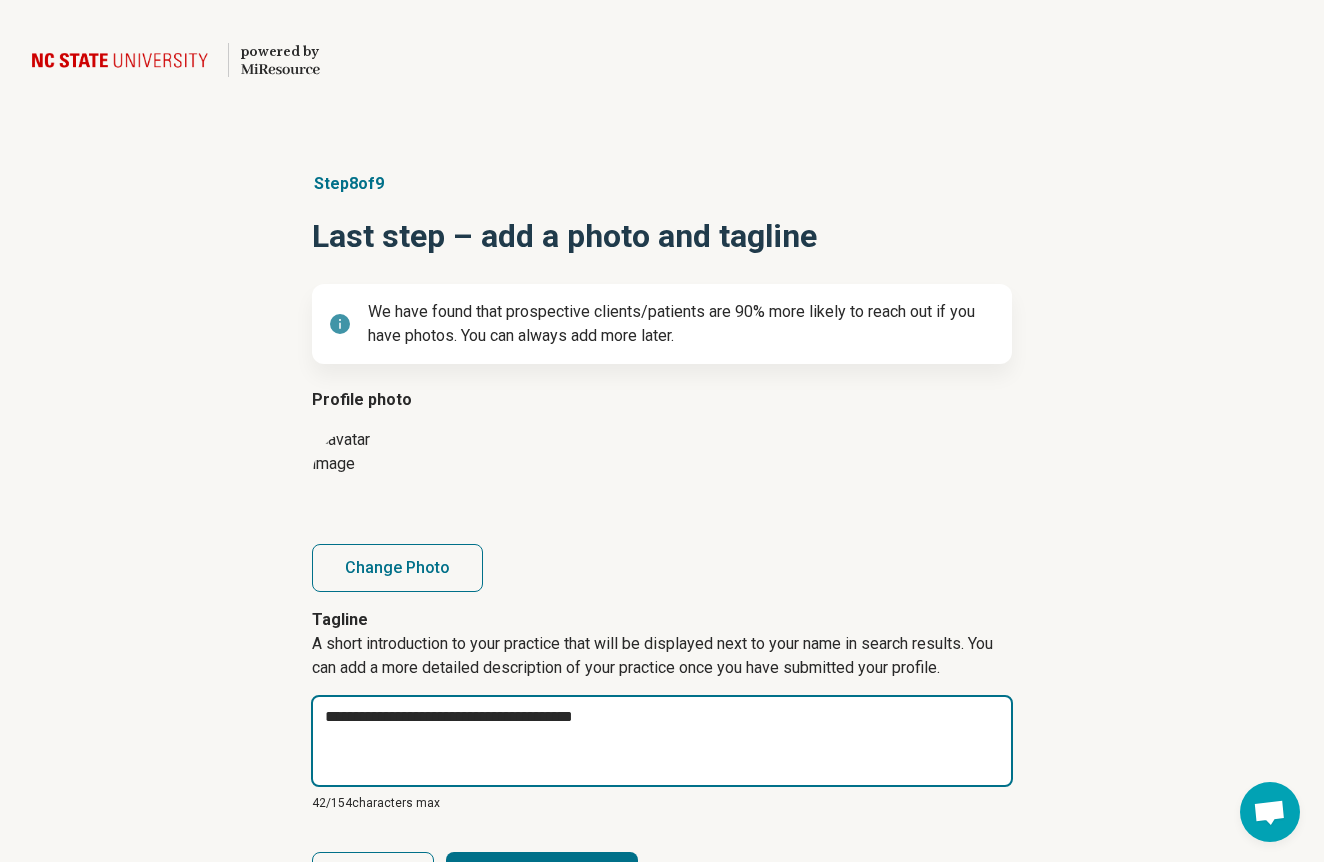 type on "*" 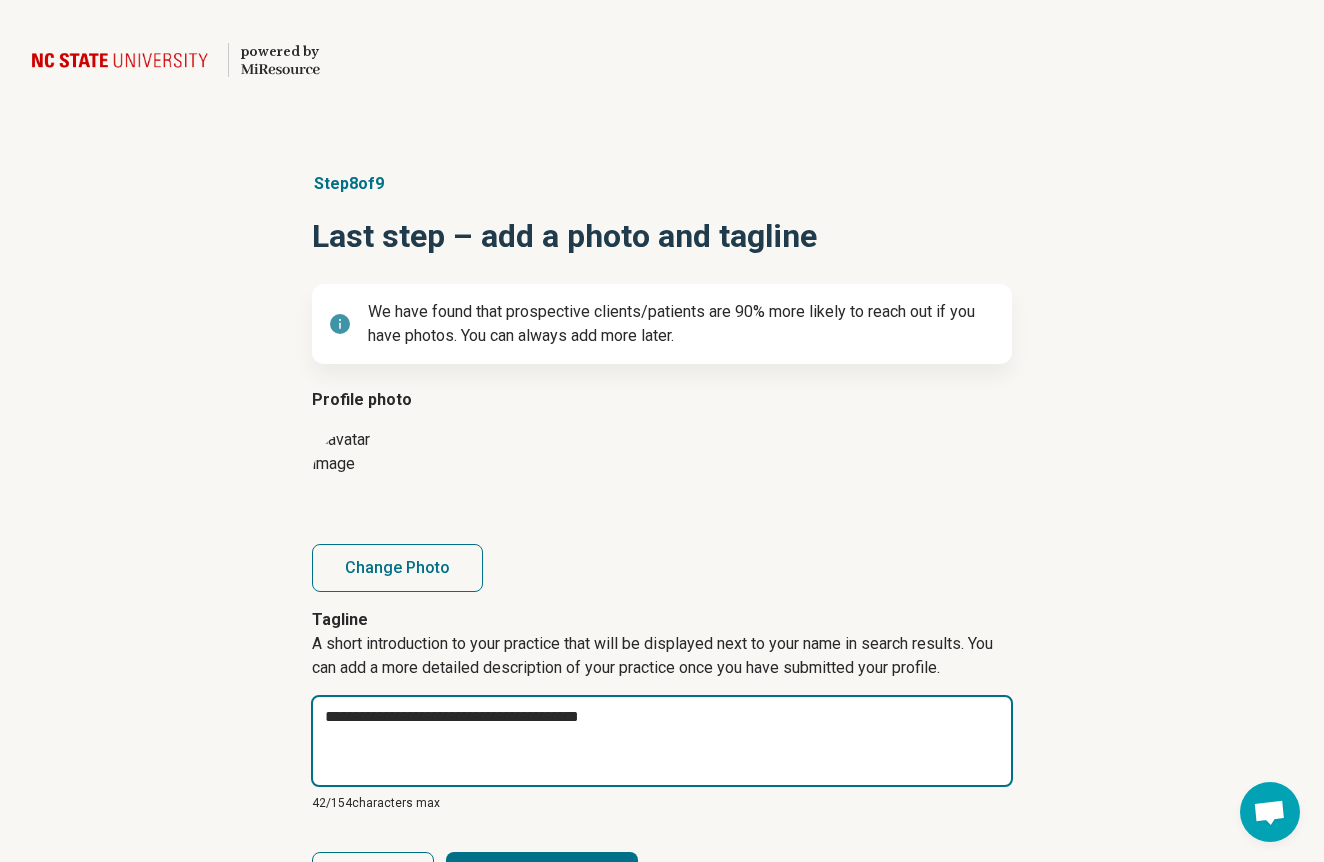 type on "*" 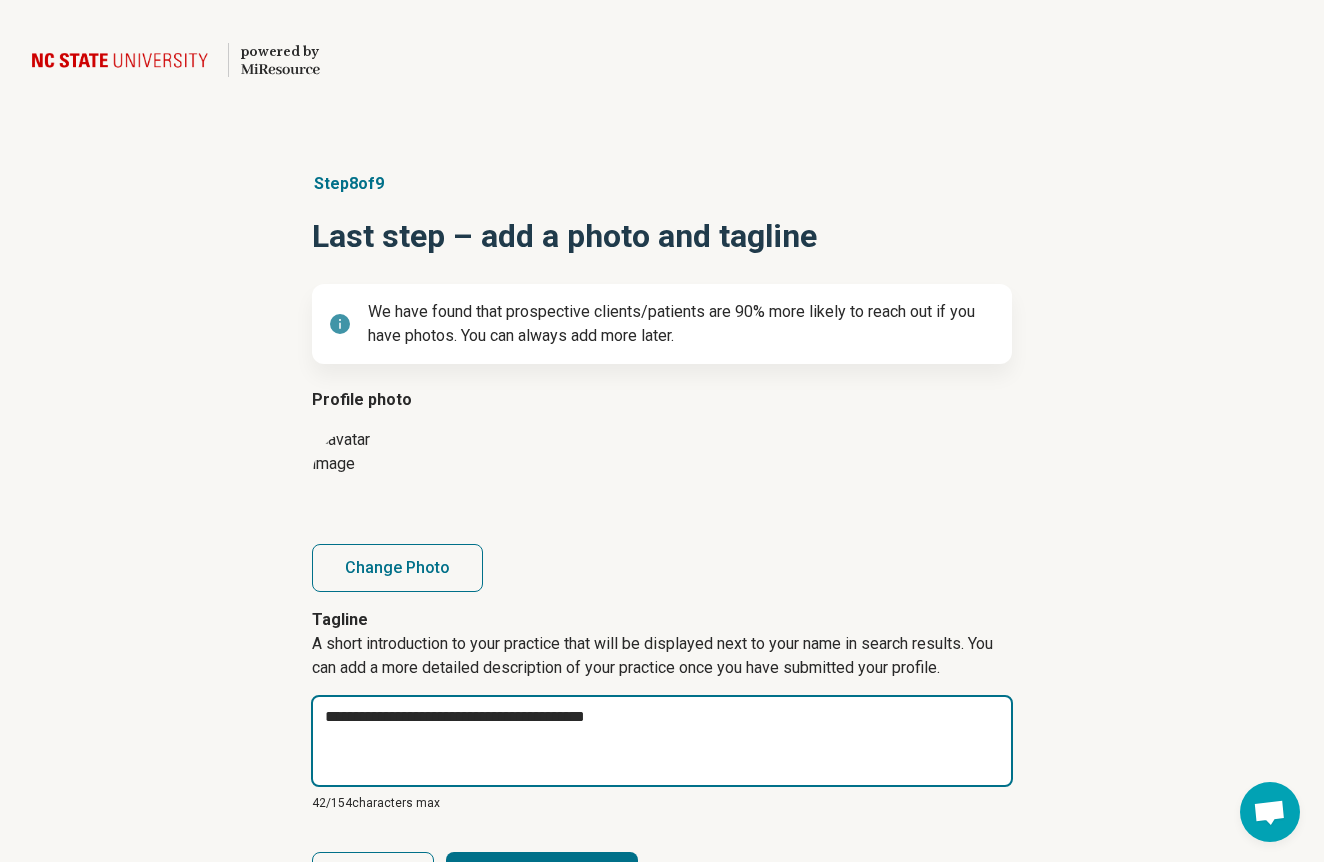 type on "*" 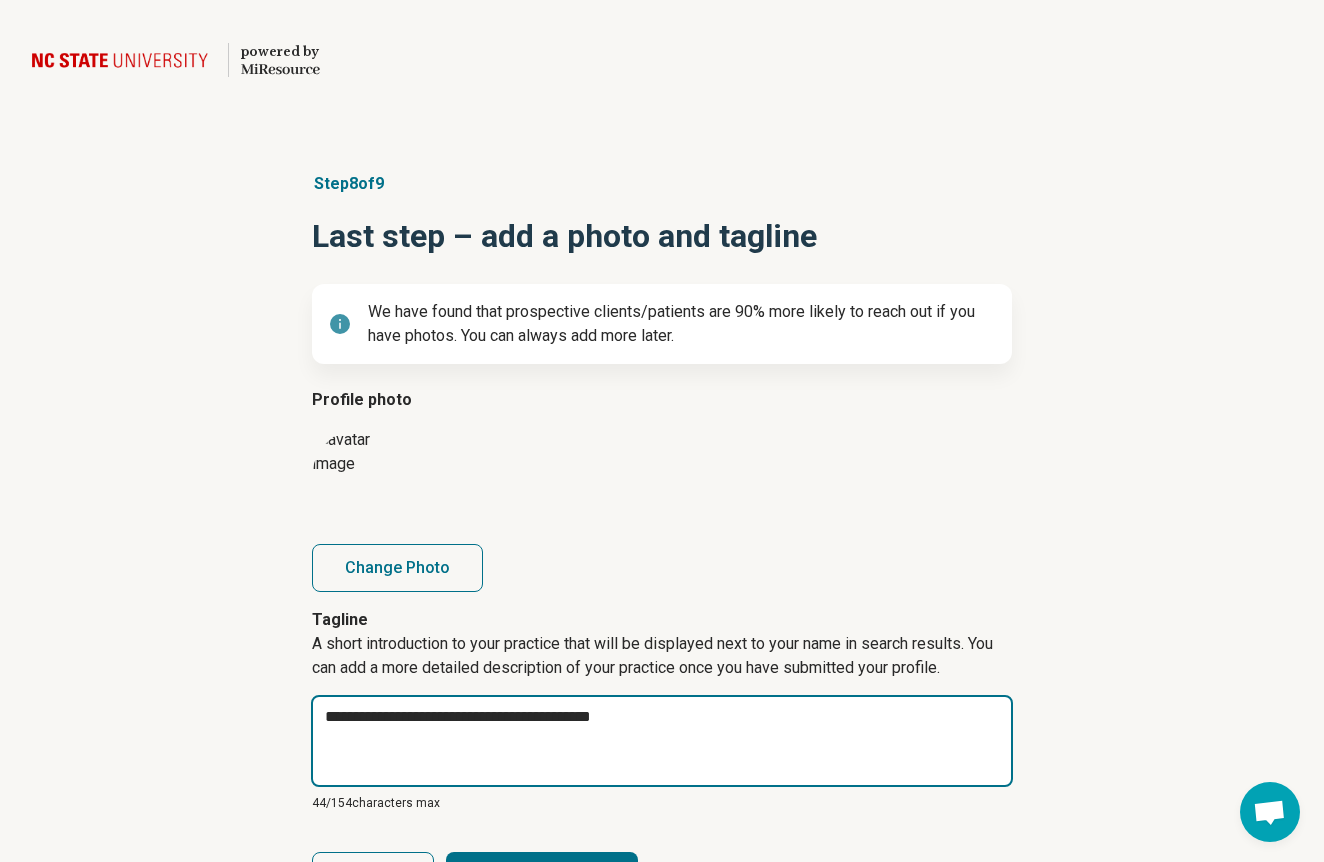 type on "*" 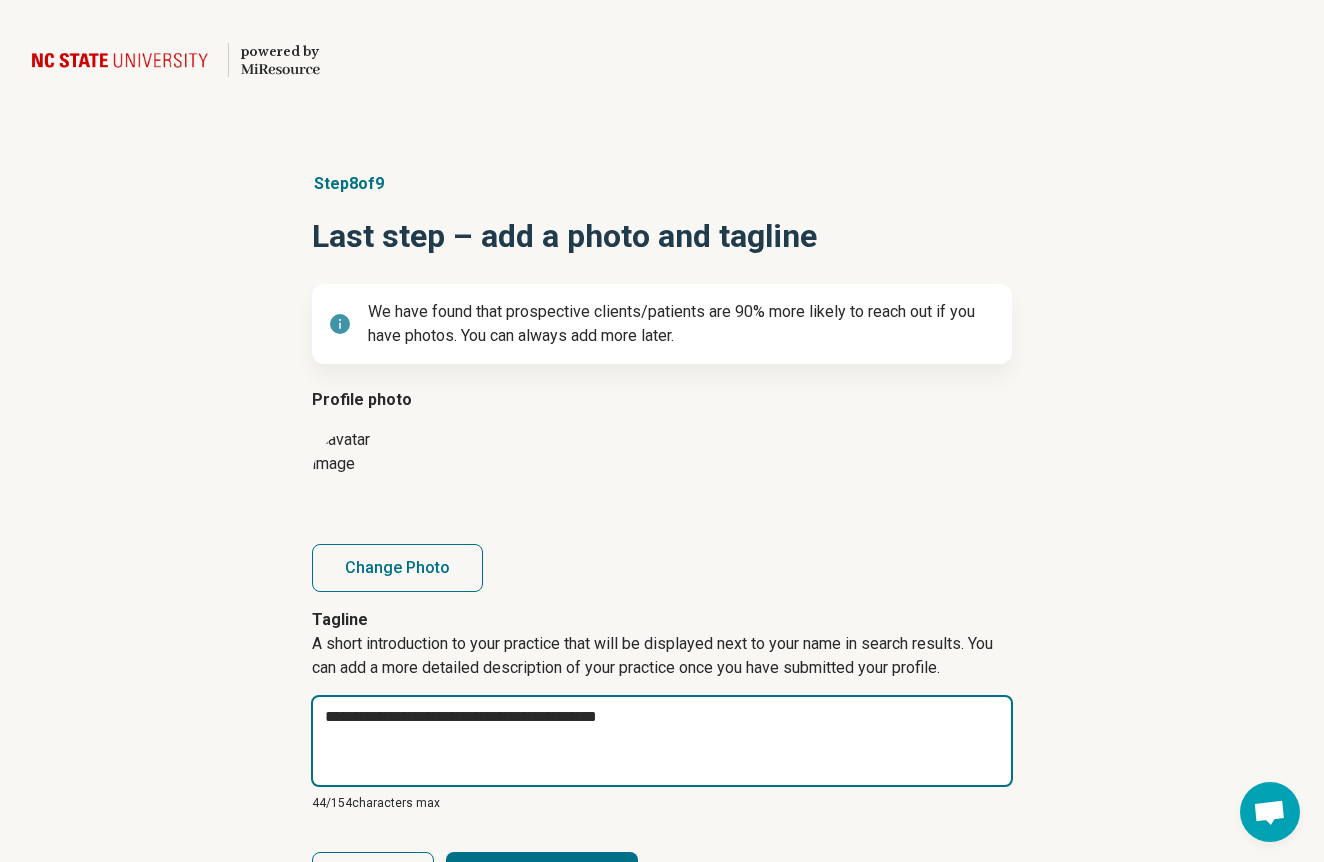 type on "*" 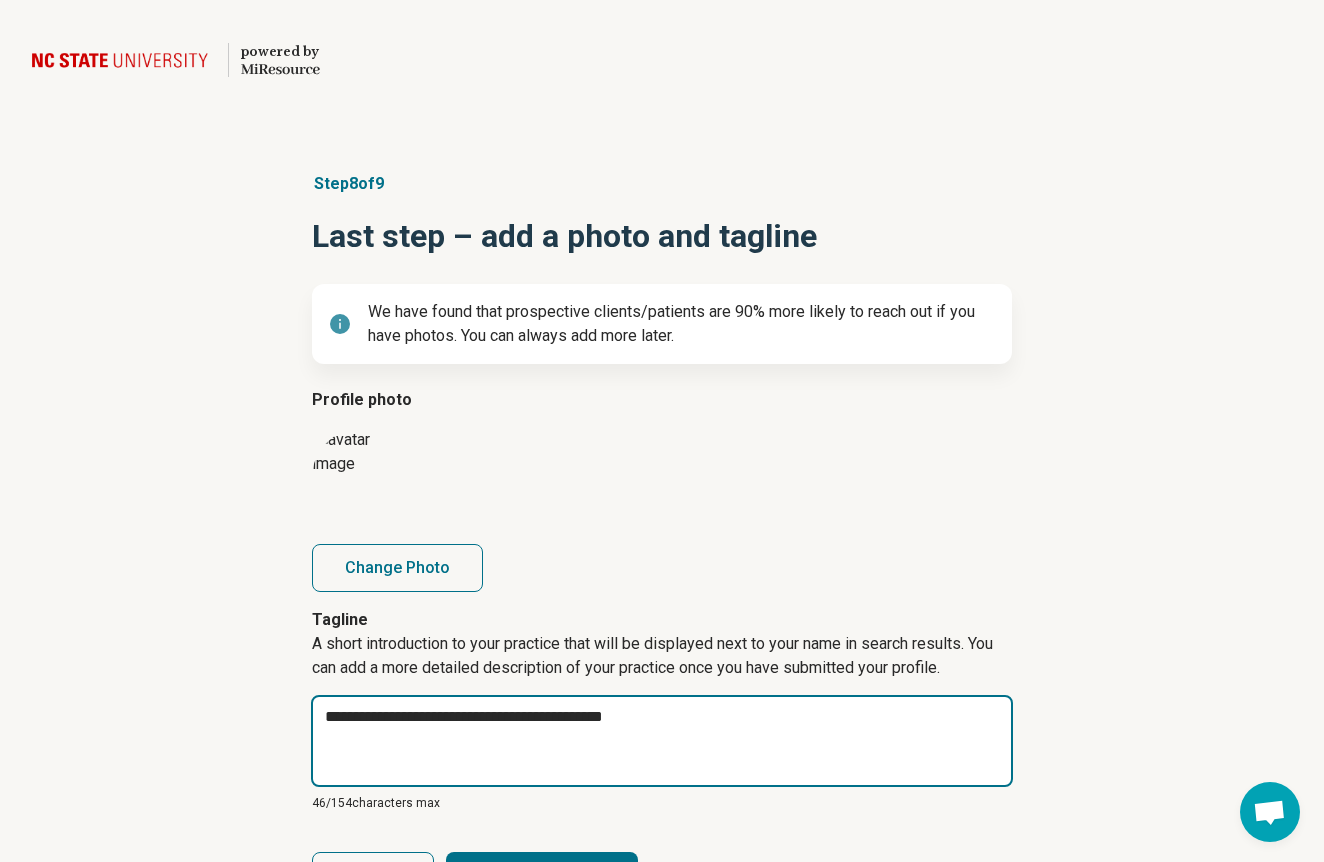 type on "*" 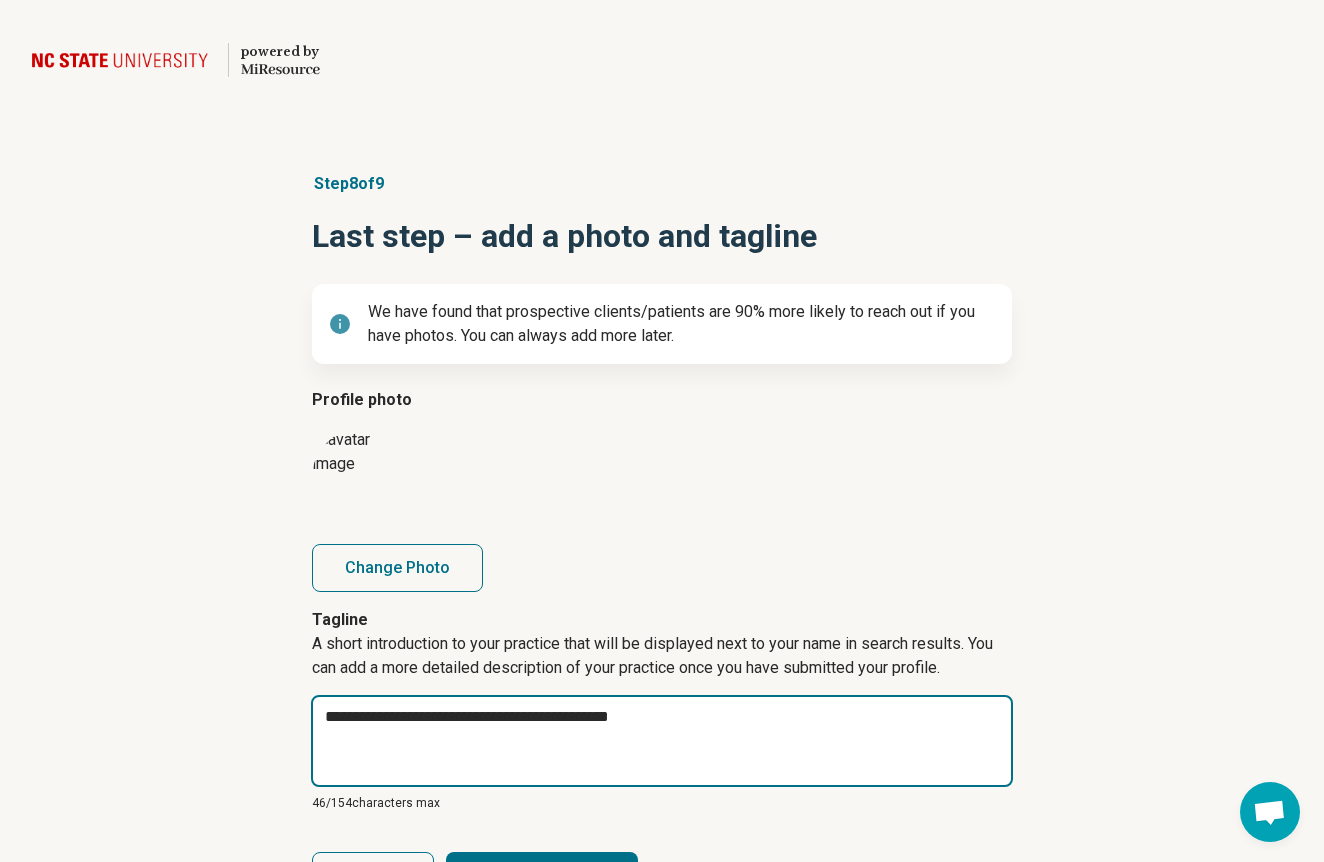 type on "*" 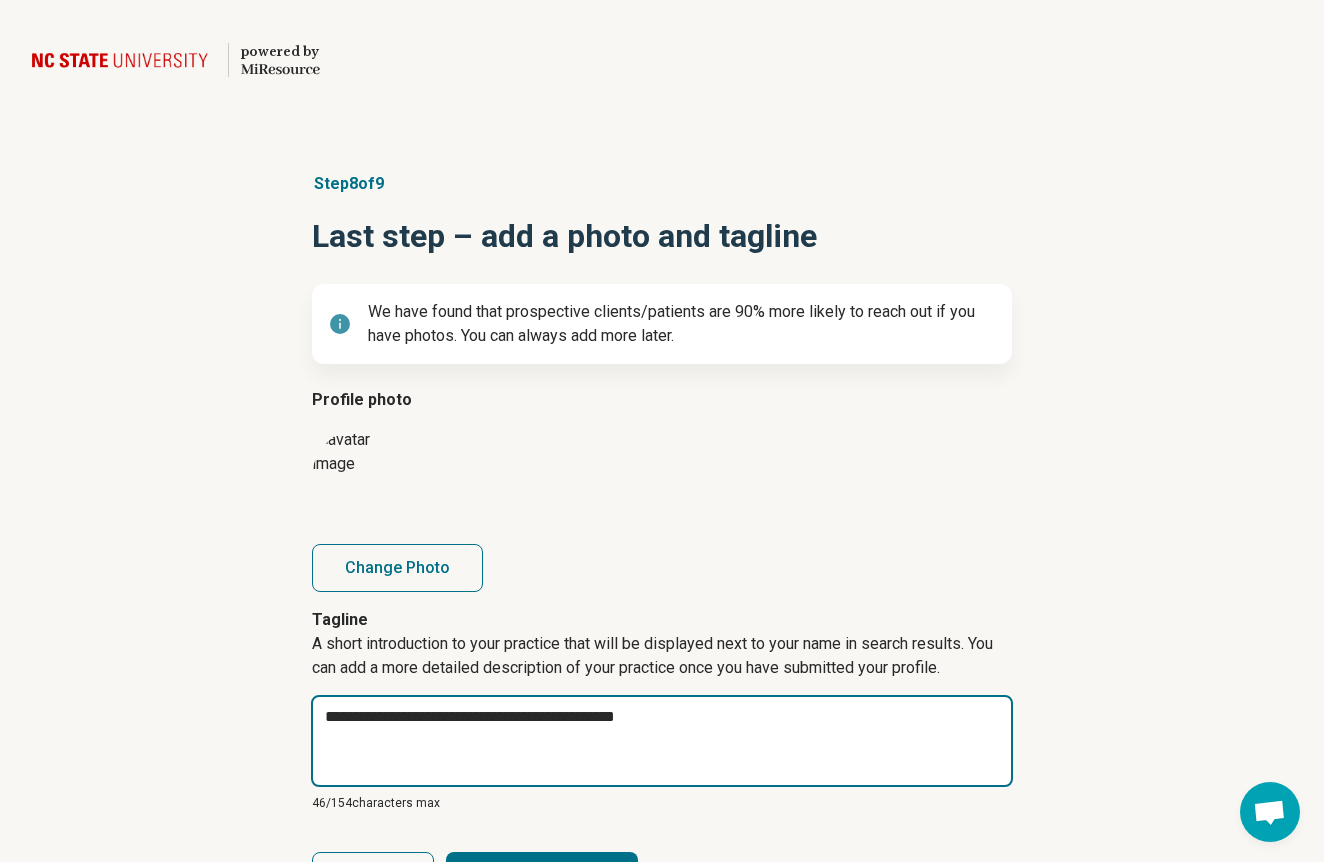 type on "*" 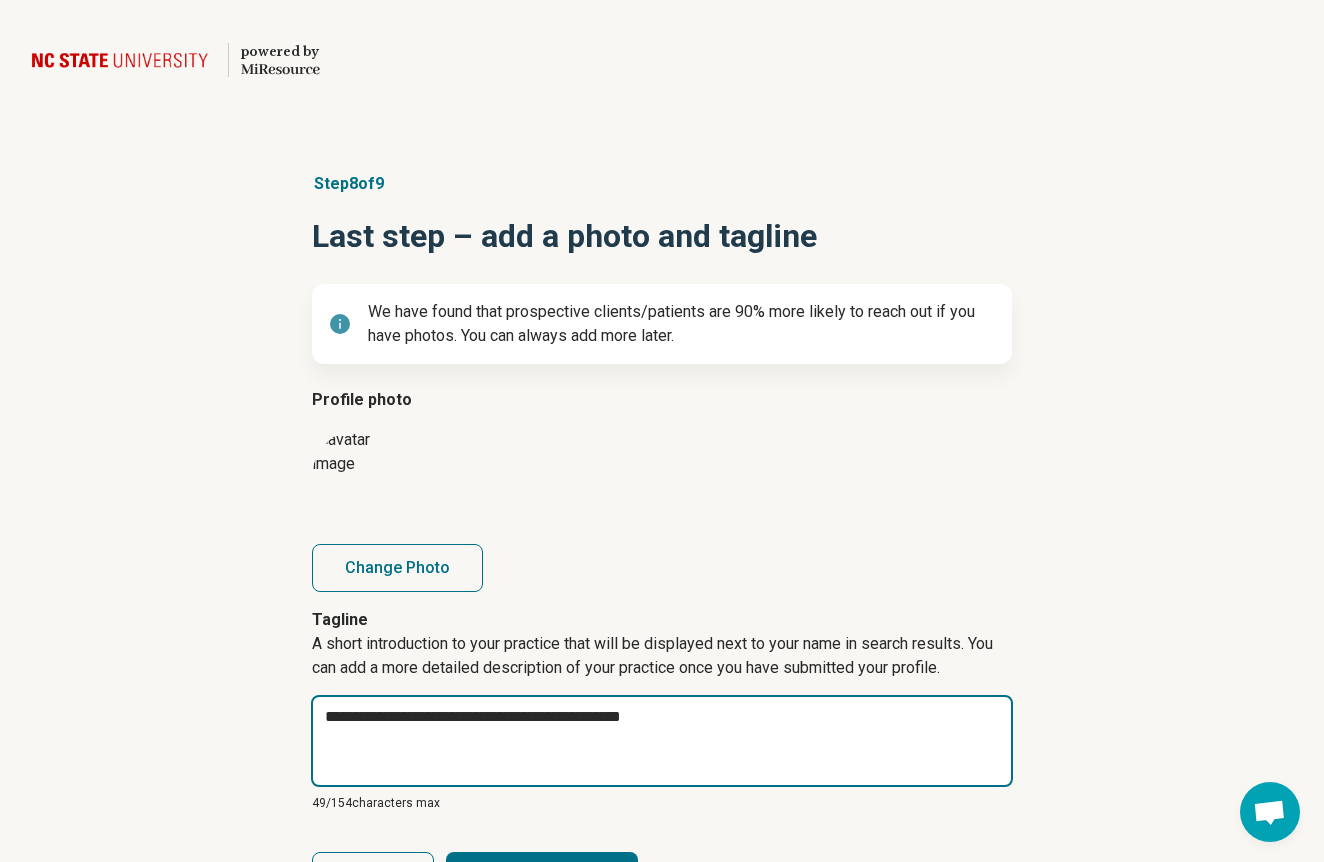 type on "*" 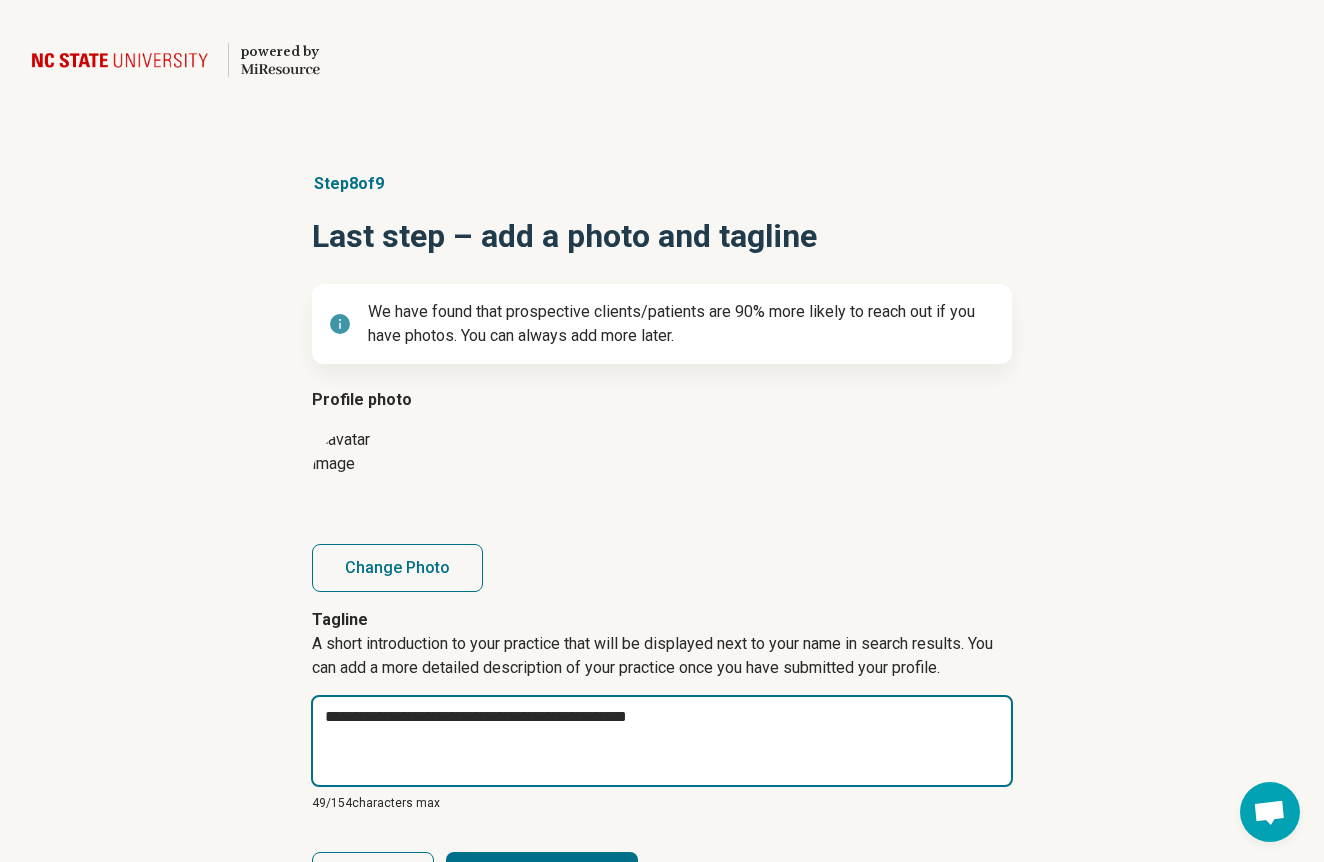 type on "*" 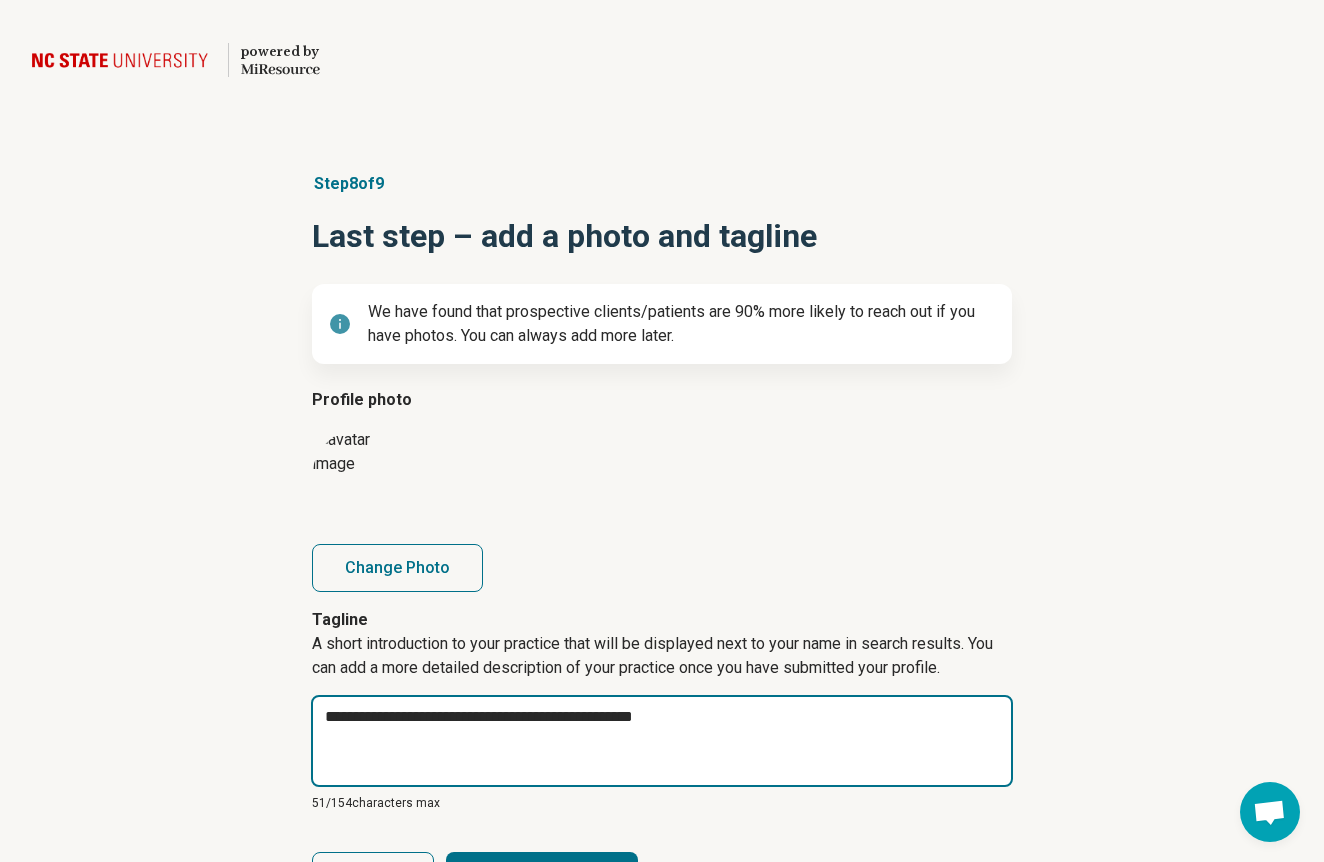 type 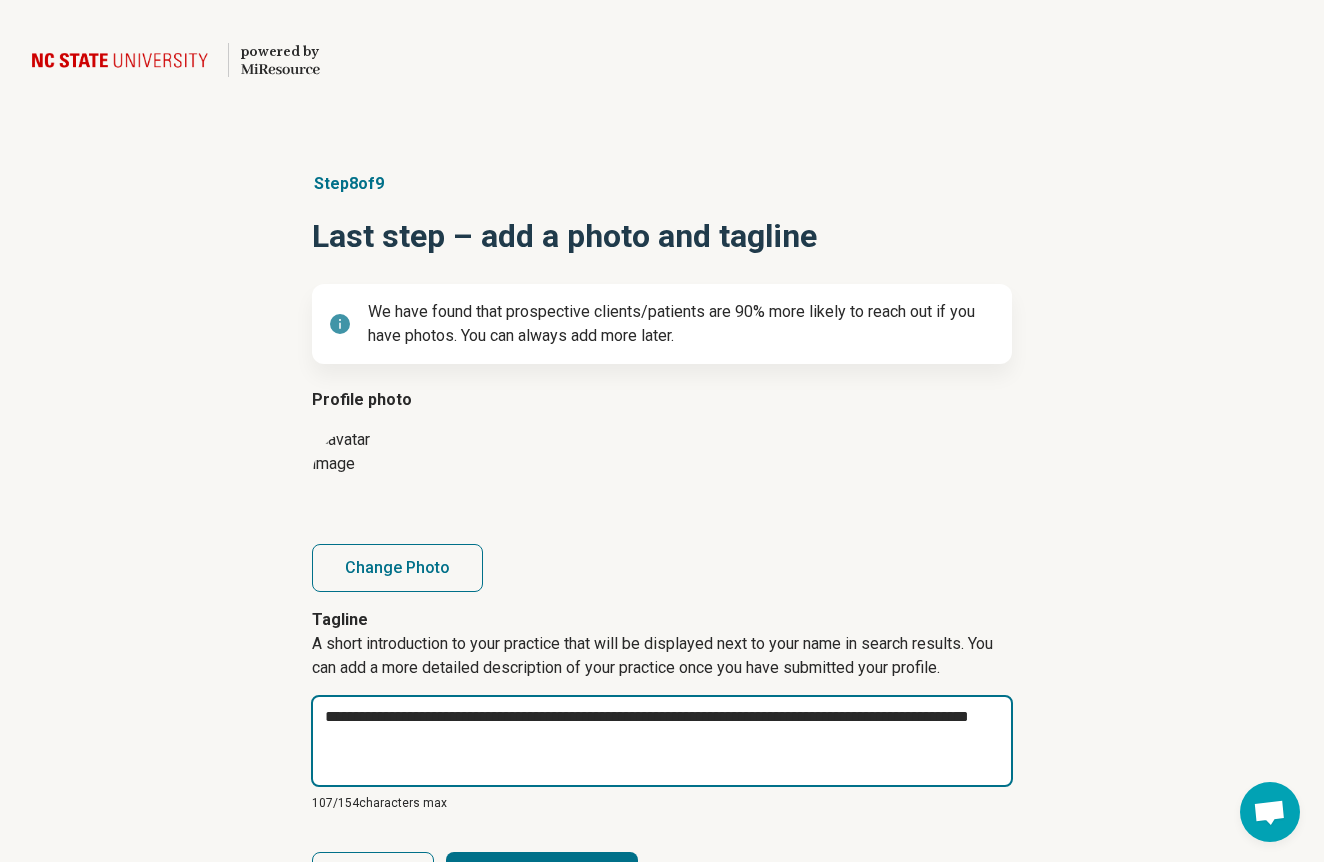 click on "**********" at bounding box center [662, 741] 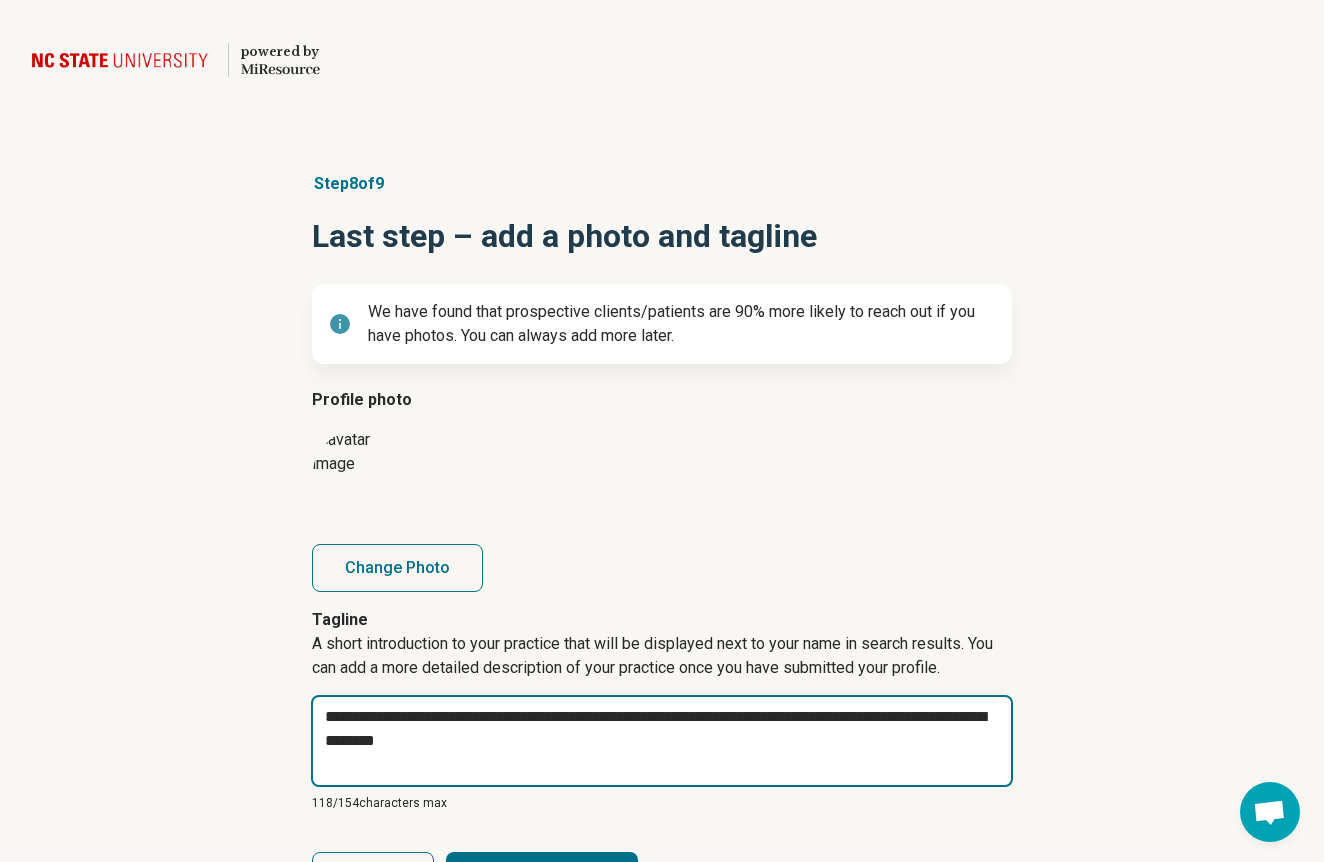 click on "**********" at bounding box center [662, 741] 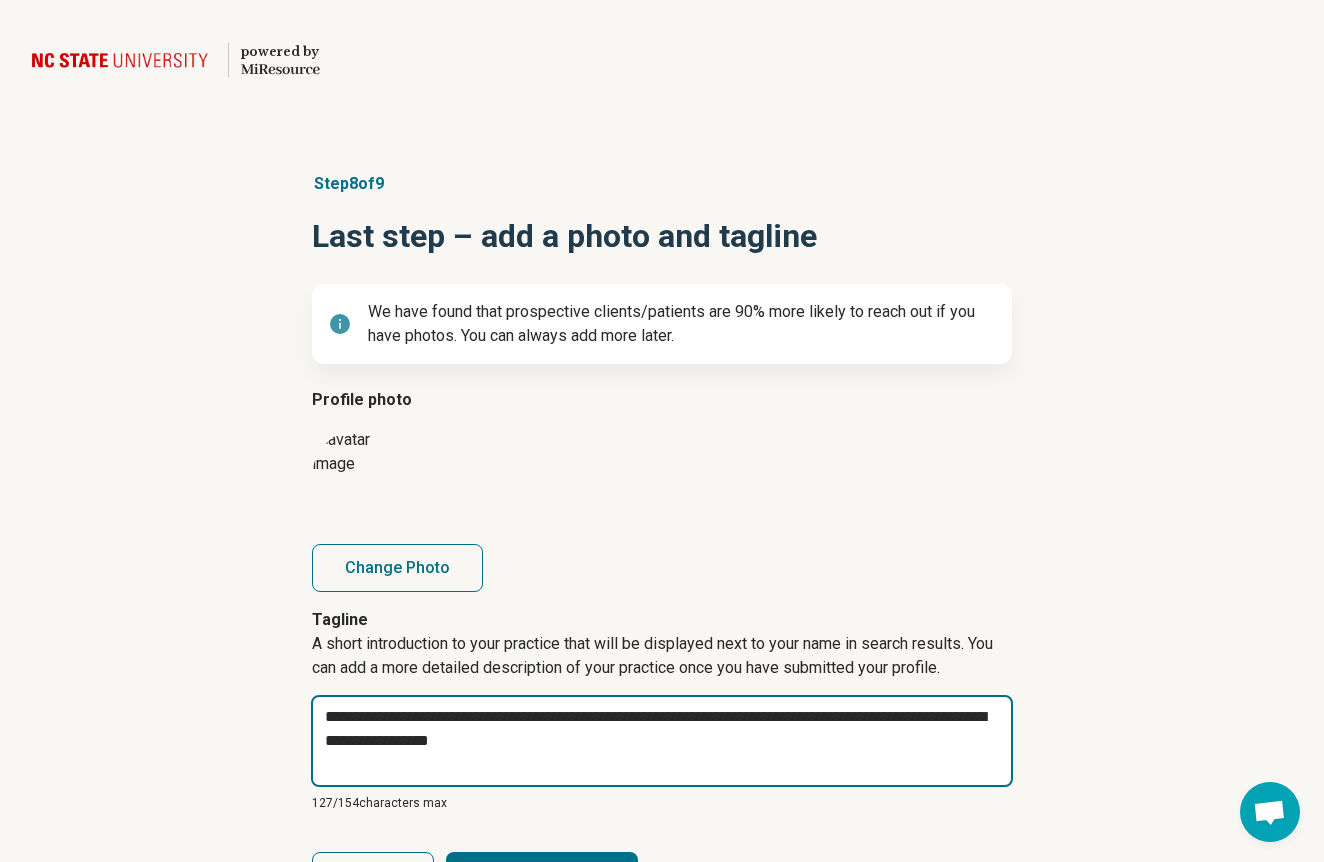 click on "**********" at bounding box center [662, 741] 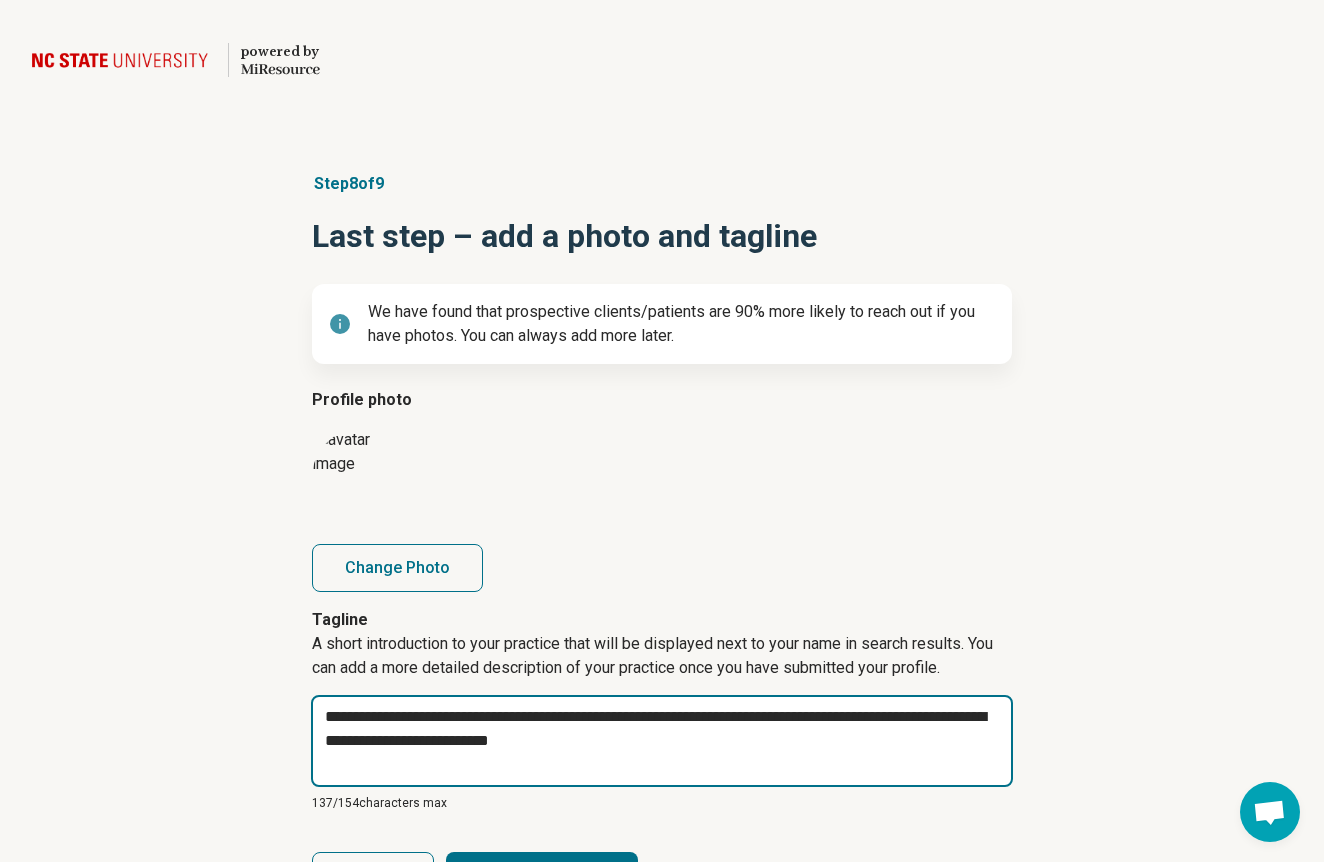 click on "**********" at bounding box center [662, 741] 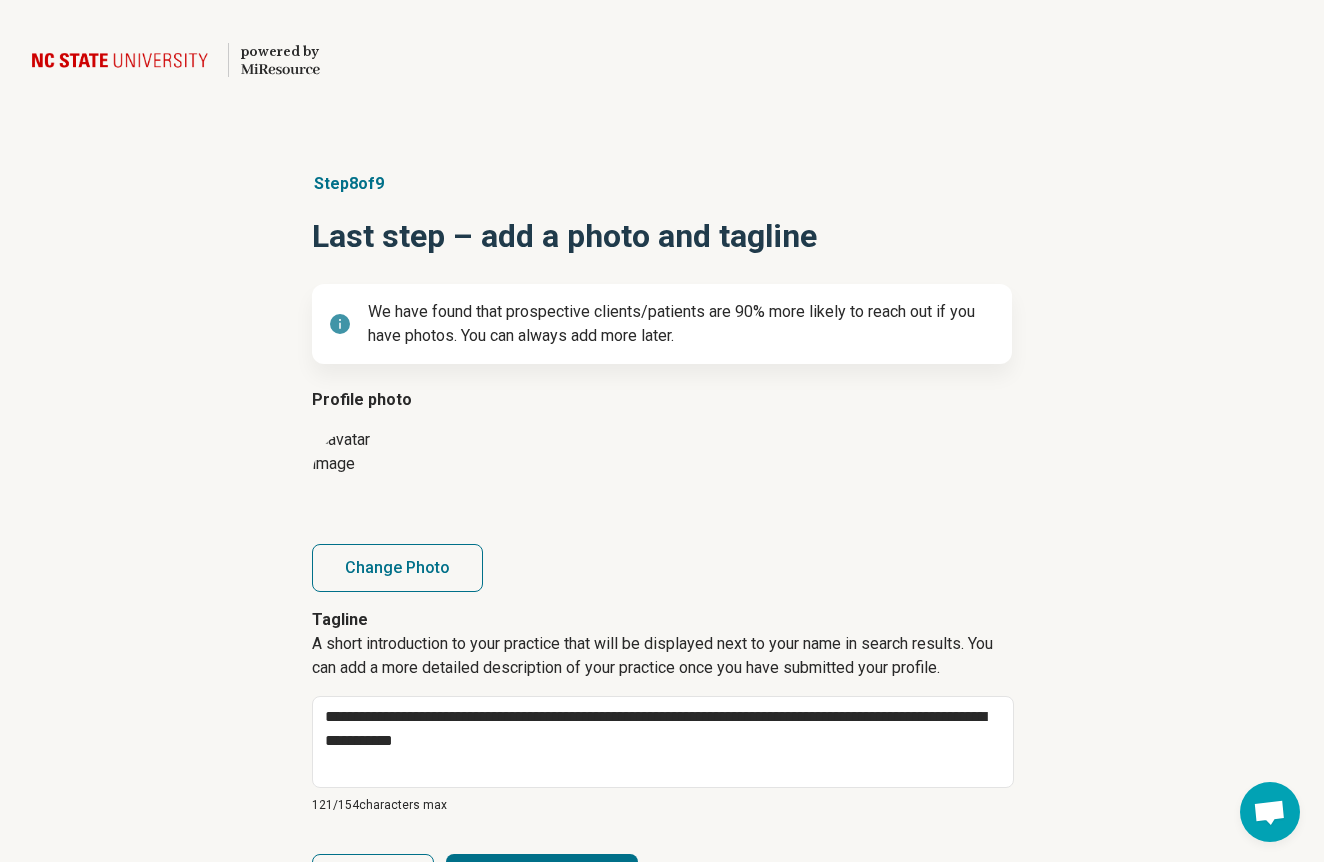 click on "**********" at bounding box center (662, 537) 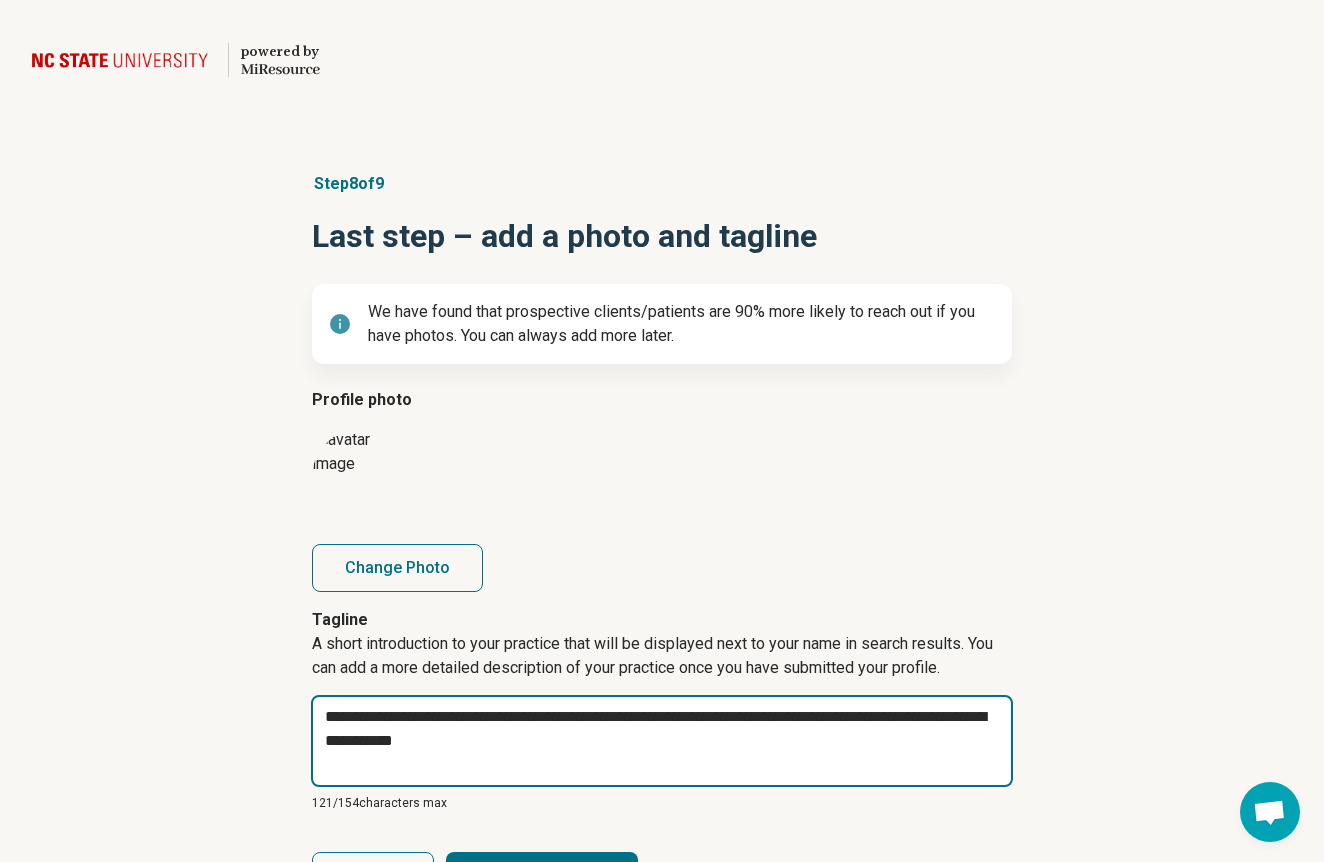 click on "**********" at bounding box center [662, 741] 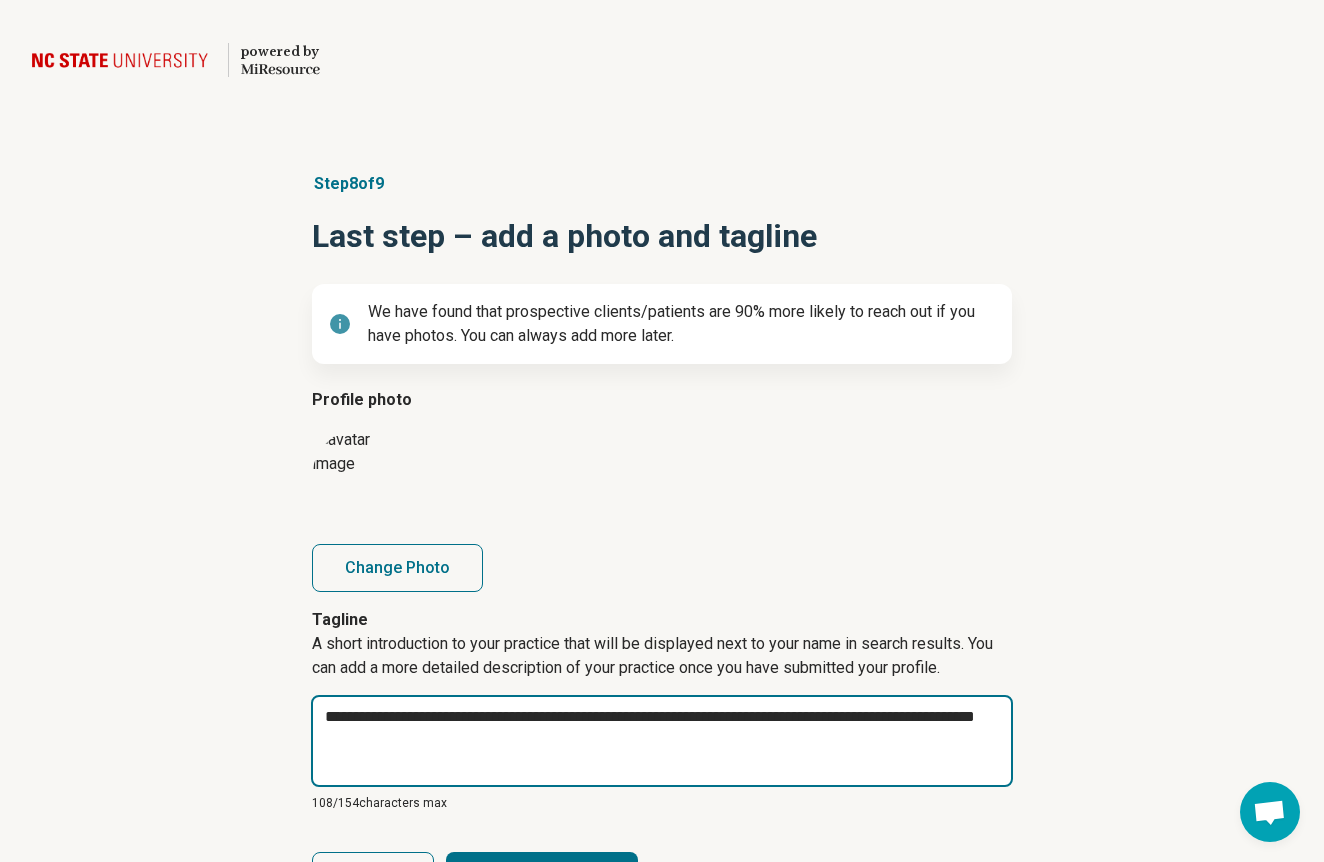 click on "**********" at bounding box center [662, 741] 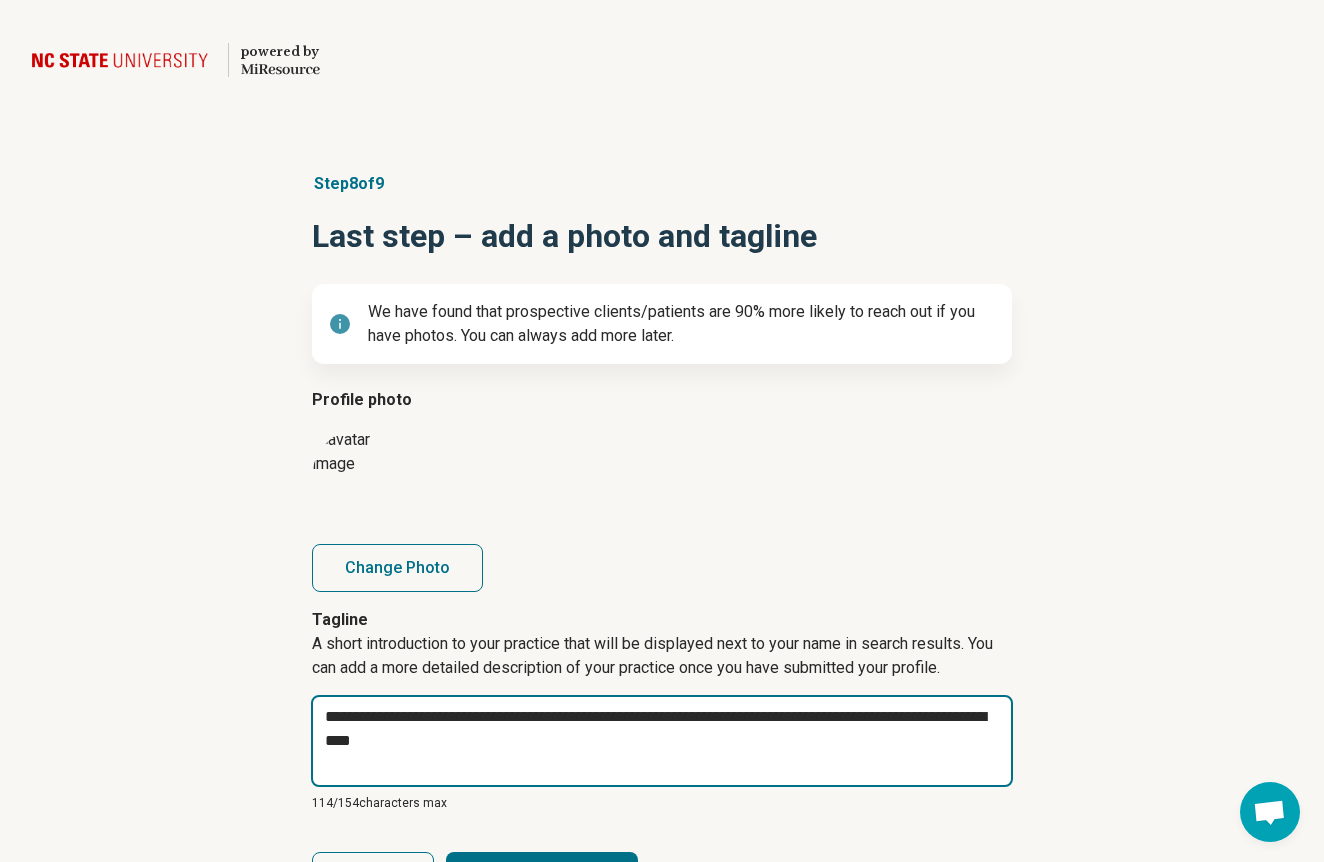 click on "**********" at bounding box center (662, 741) 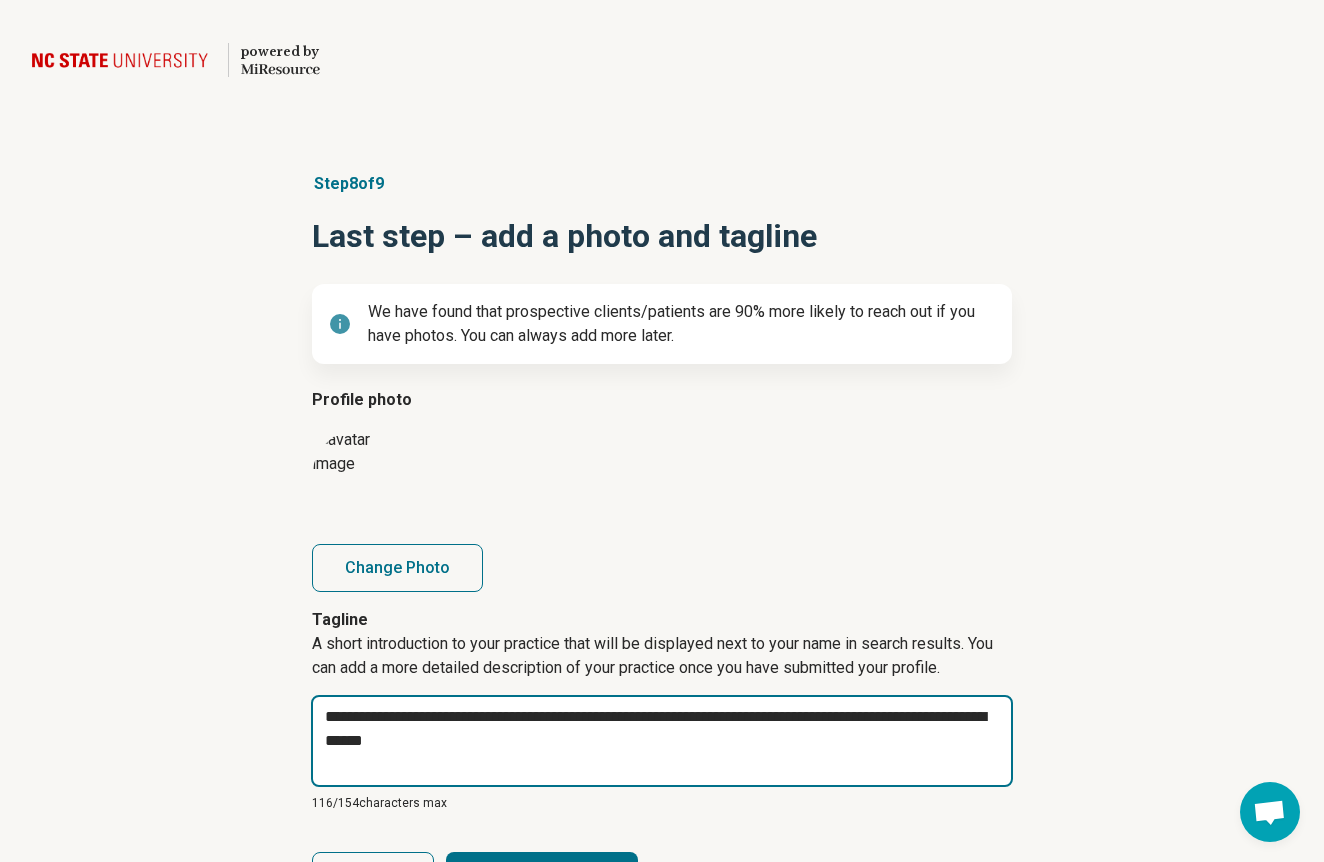 click on "**********" at bounding box center (662, 741) 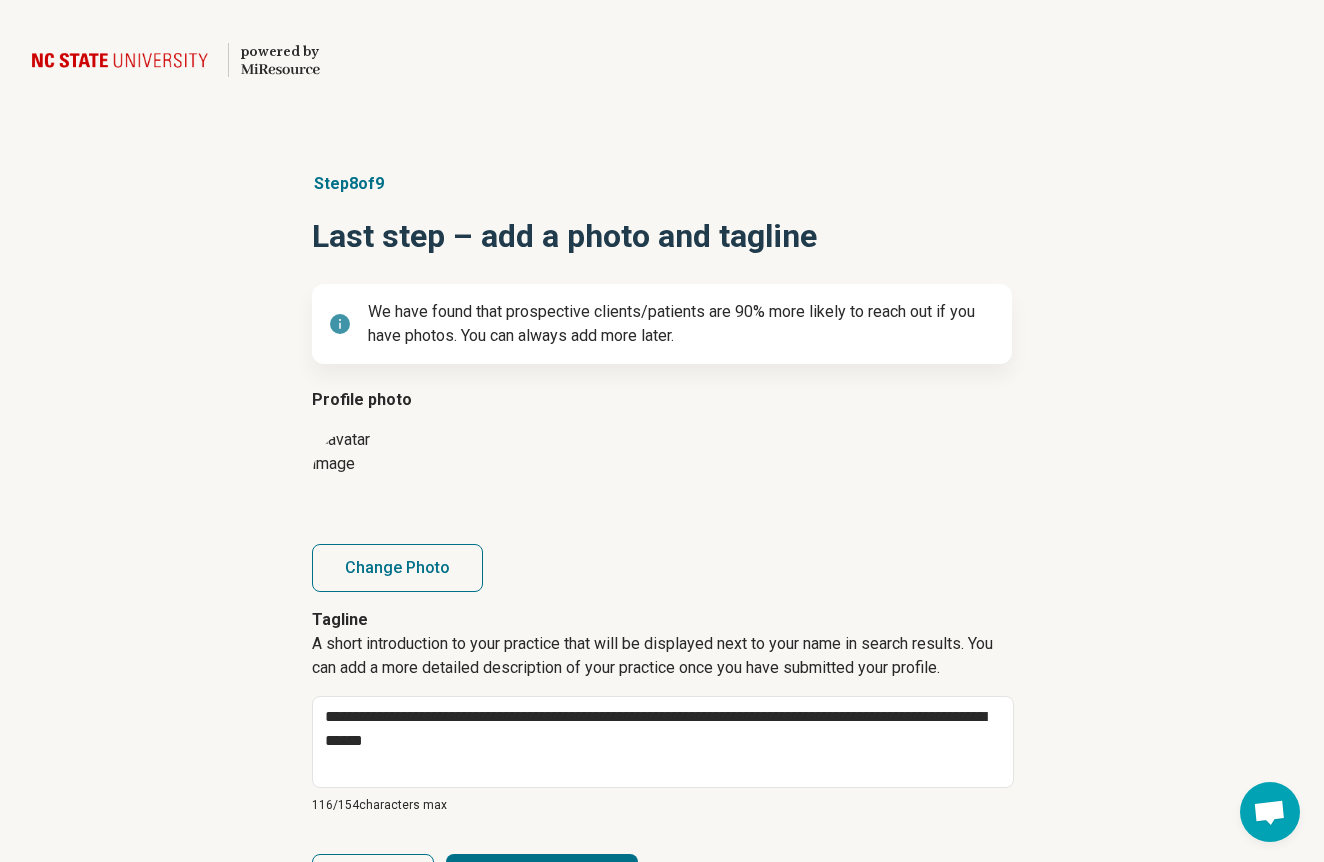 click on "**********" at bounding box center (662, 537) 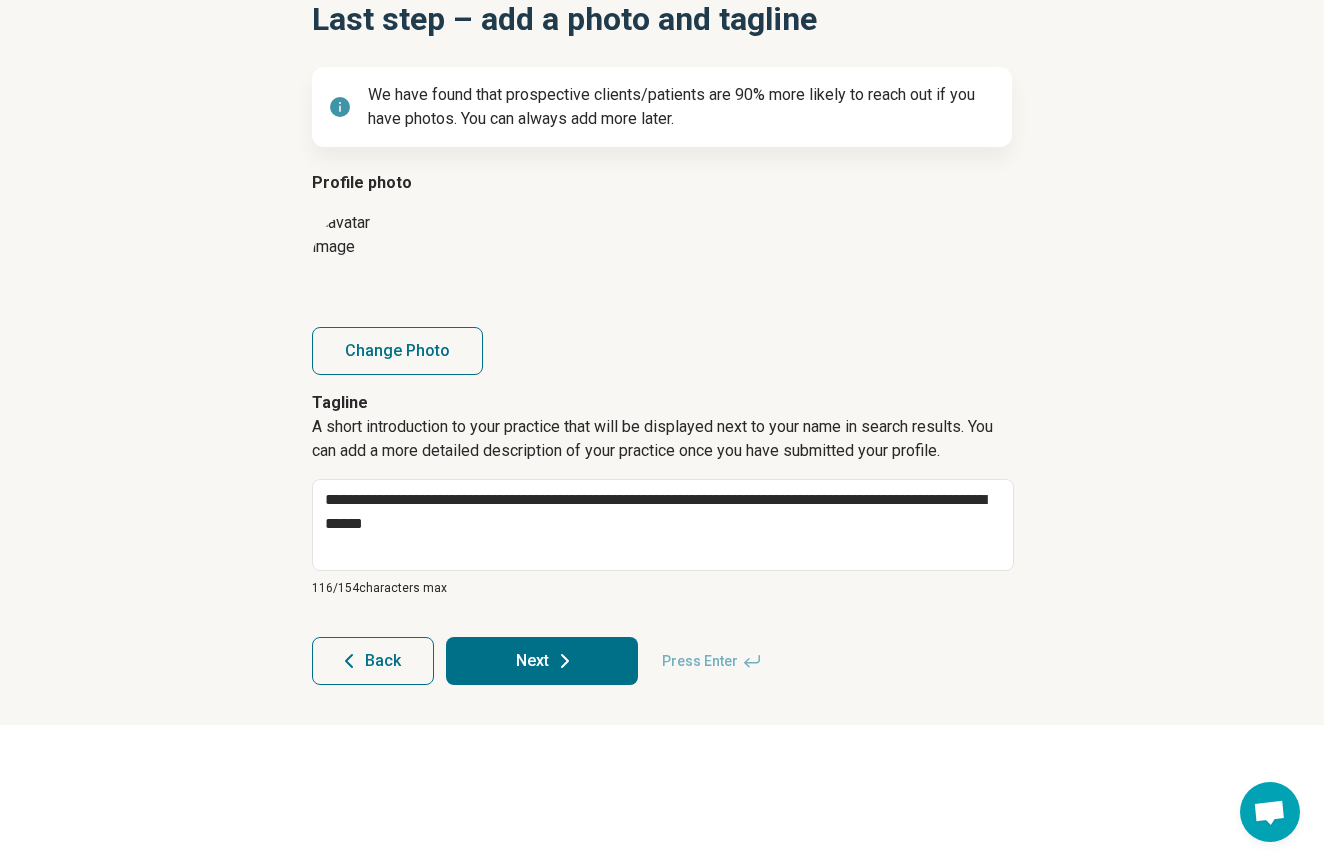 scroll, scrollTop: 217, scrollLeft: 0, axis: vertical 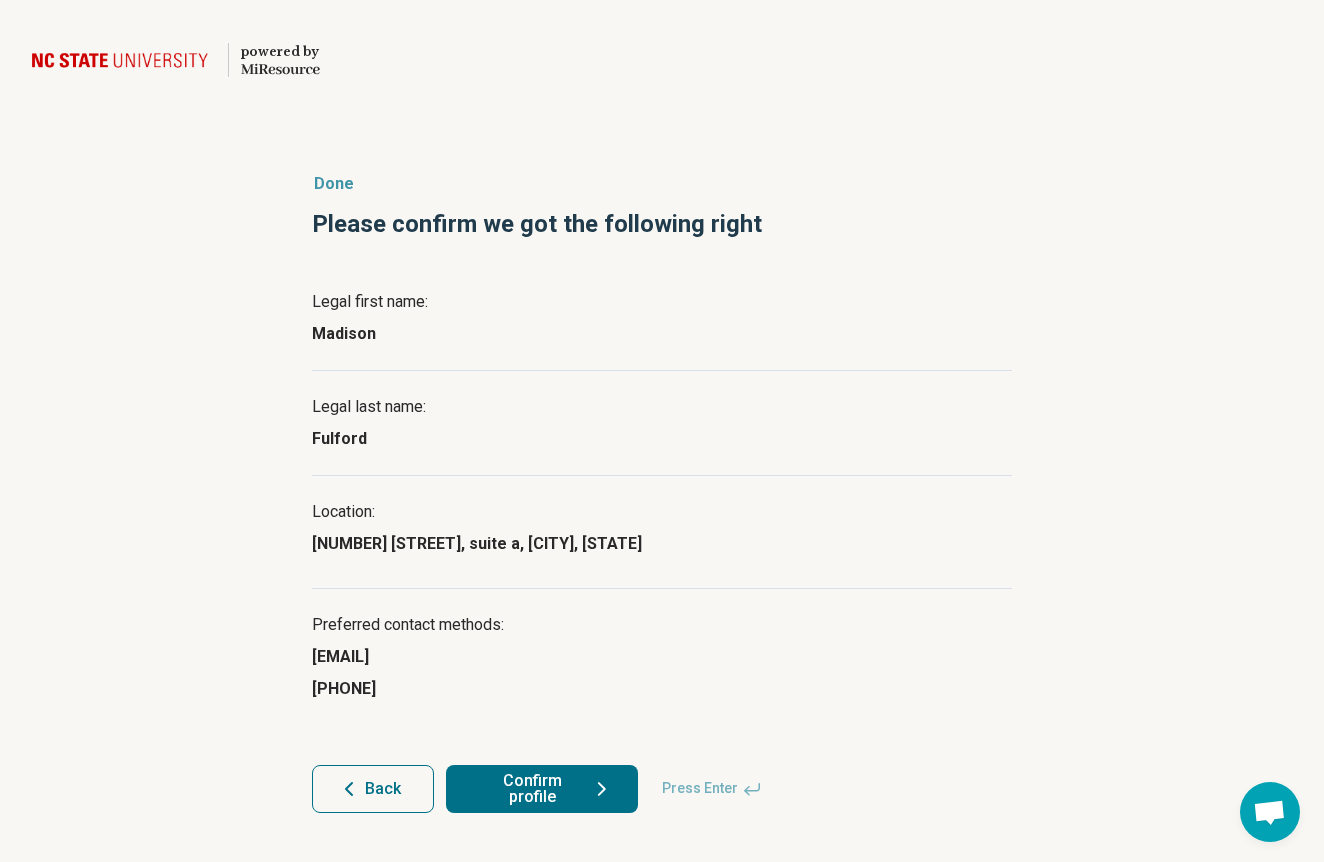 click on "Confirm profile" at bounding box center [542, 789] 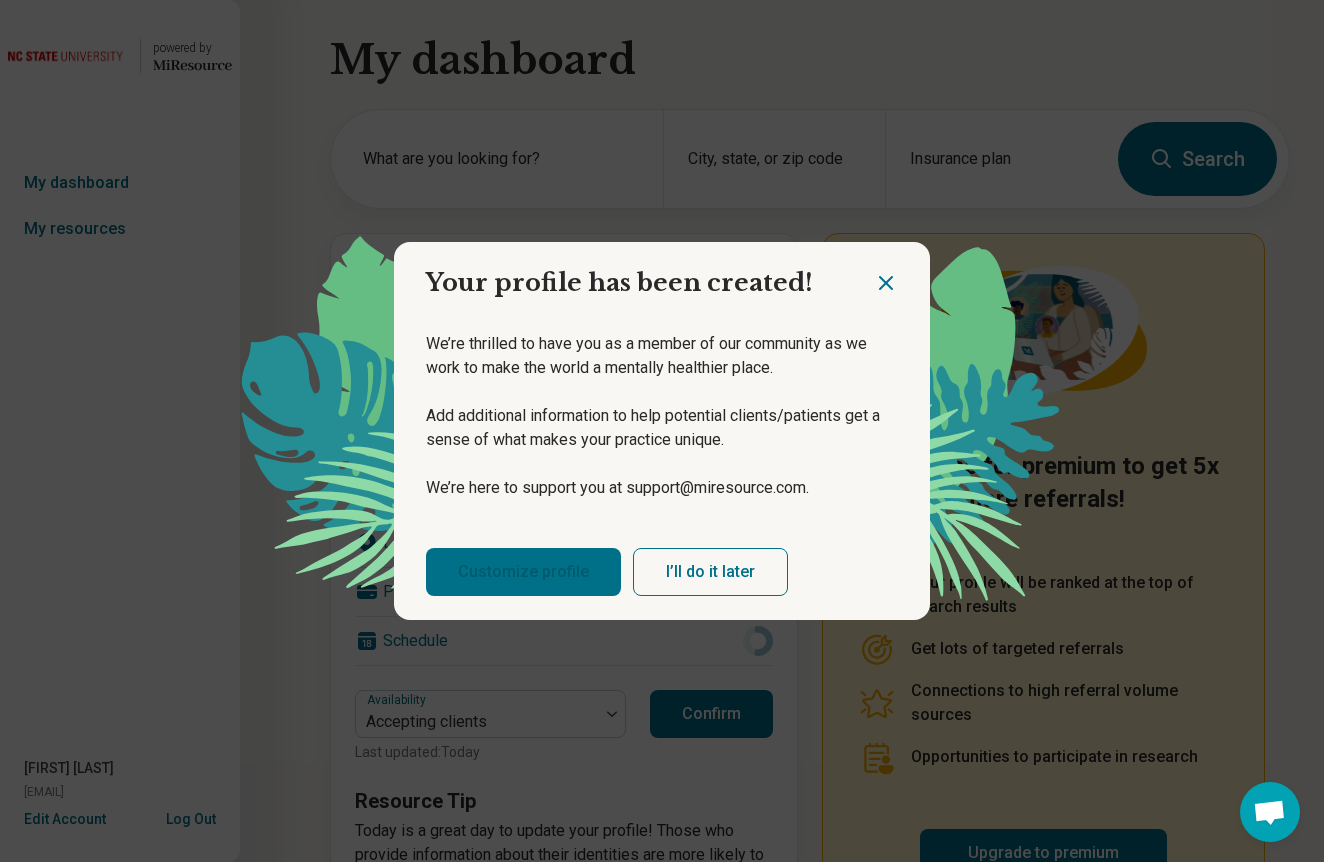 click on "Customize profile" at bounding box center [523, 572] 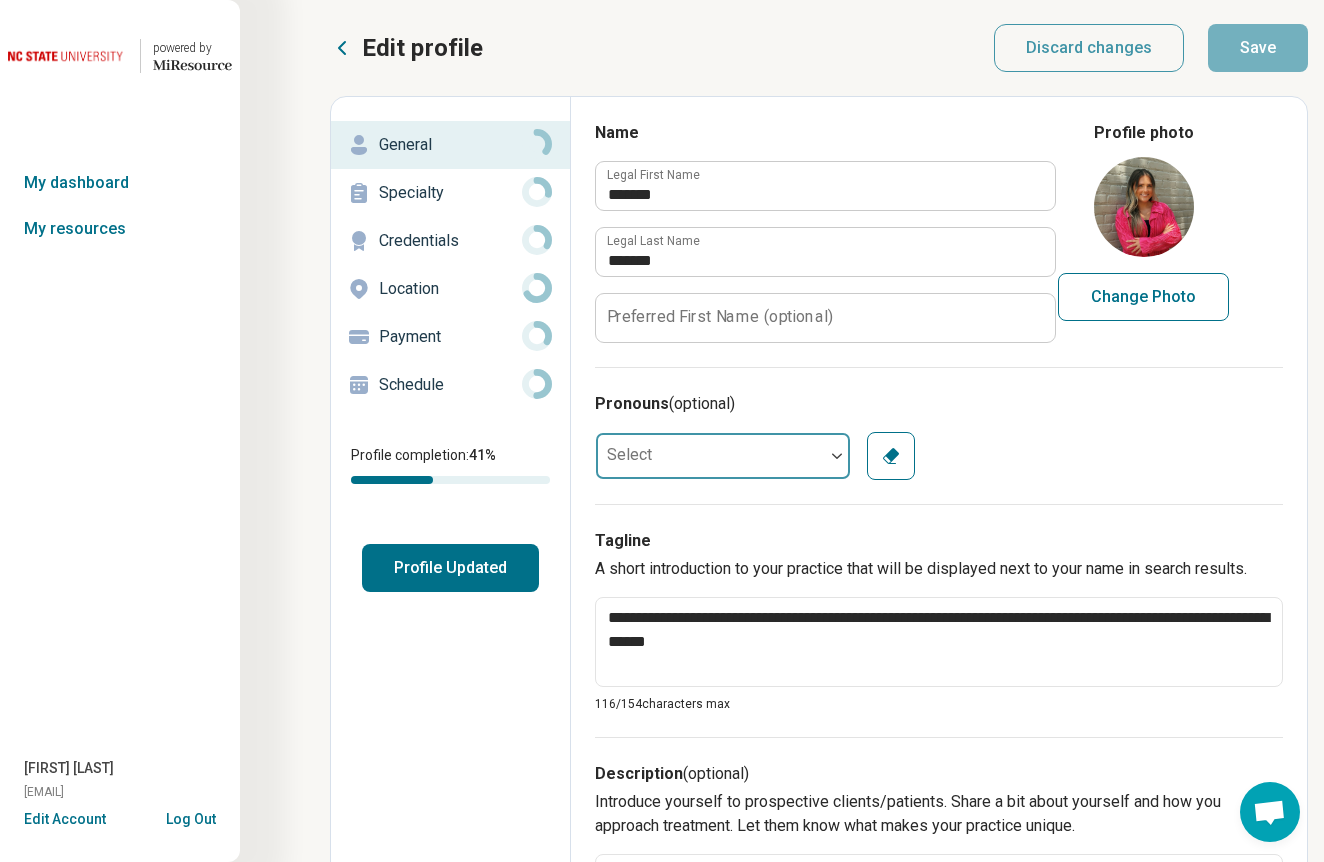 click at bounding box center (710, 456) 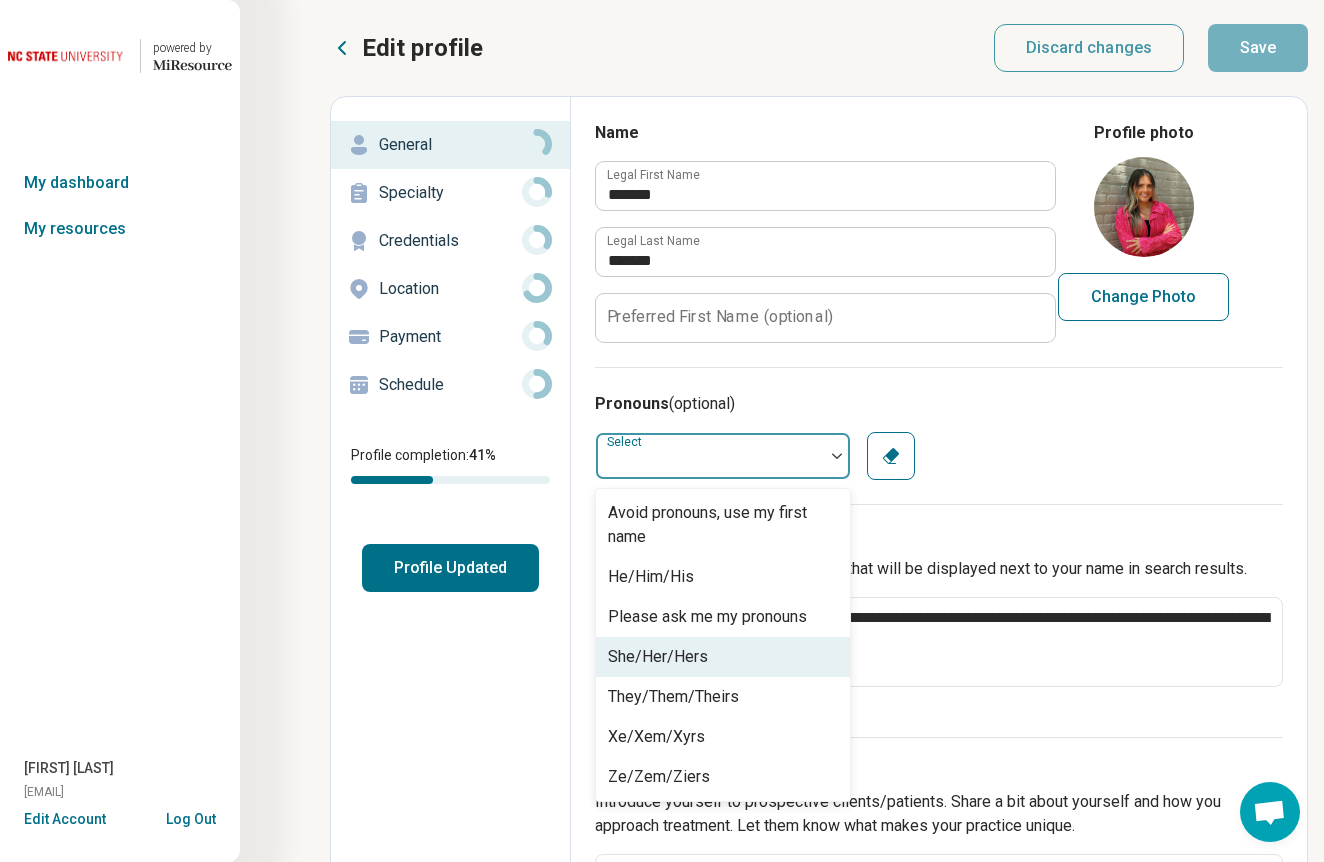 click on "She/Her/Hers" at bounding box center [658, 657] 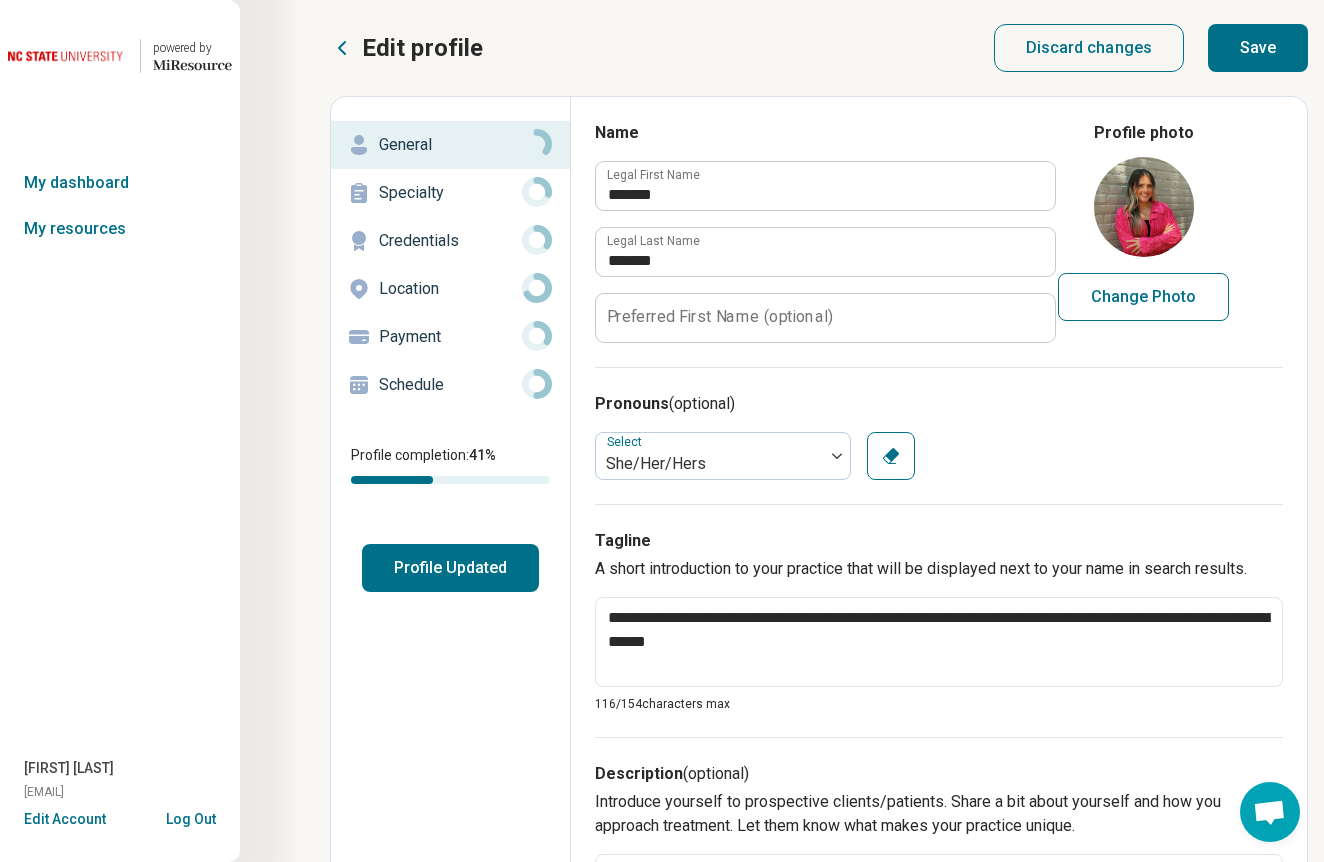click on "Description  (optional) Introduce yourself to prospective clients/patients. Share a bit about yourself and how you approach treatment. Let them know what makes your practice unique. 1200  characters max" at bounding box center [939, 889] 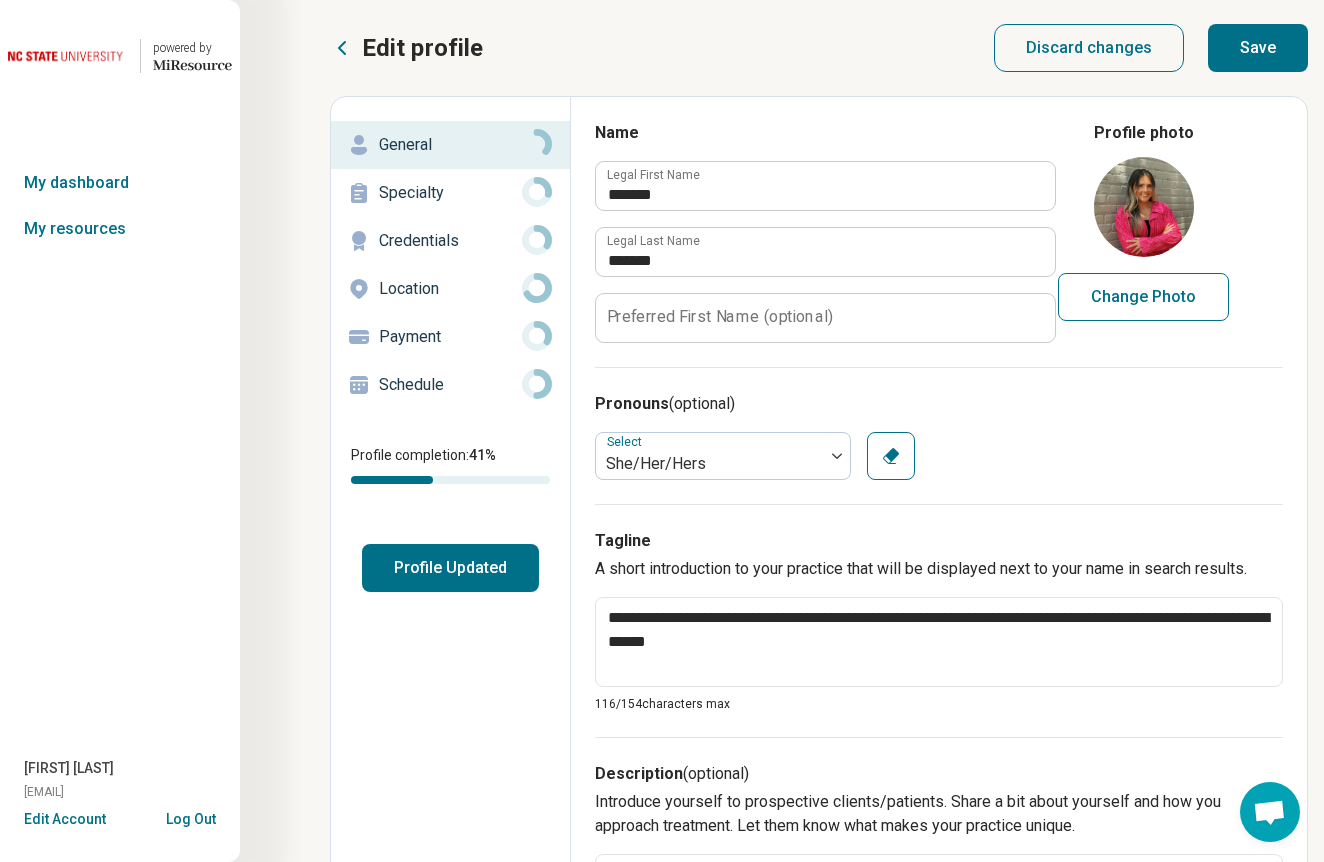 scroll, scrollTop: 0, scrollLeft: 0, axis: both 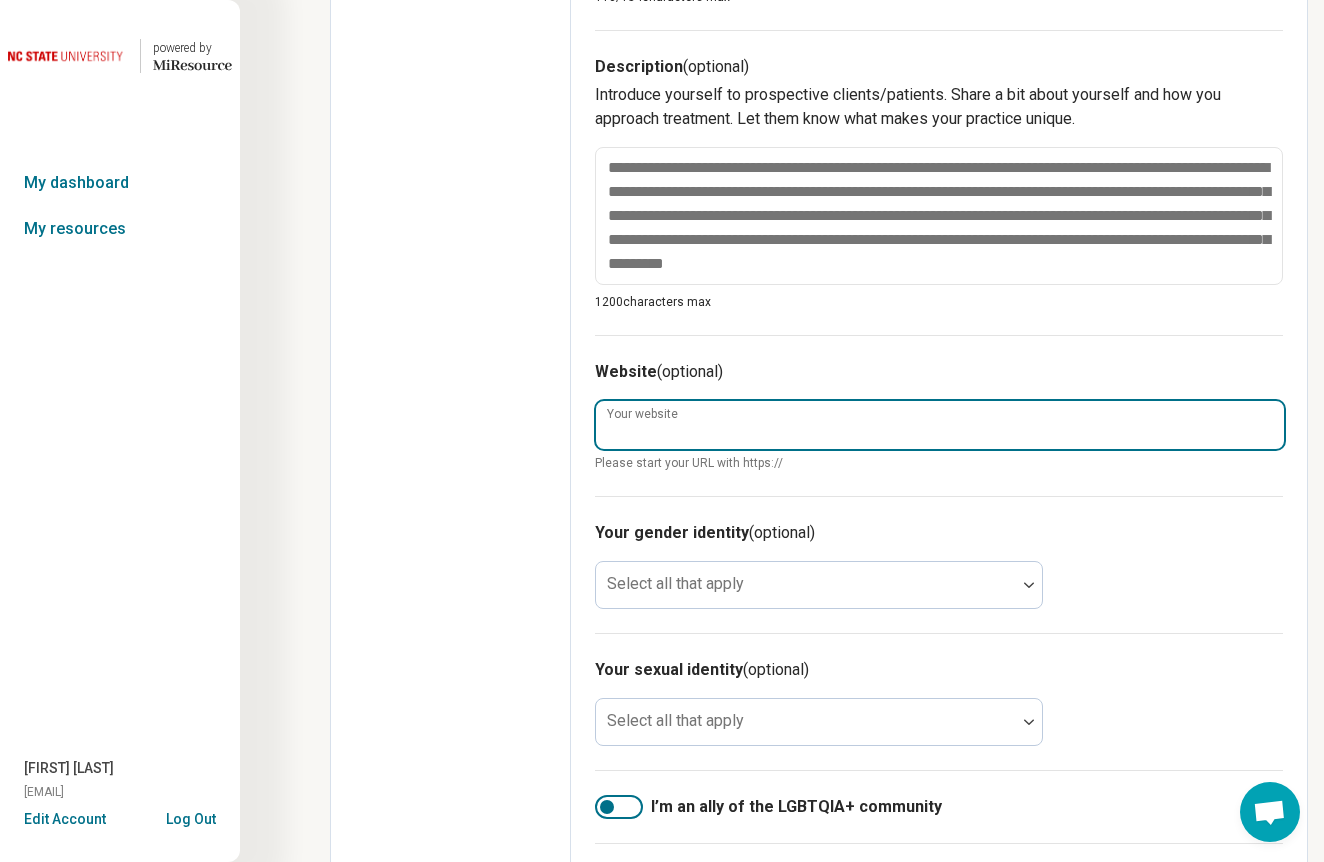 paste on "**********" 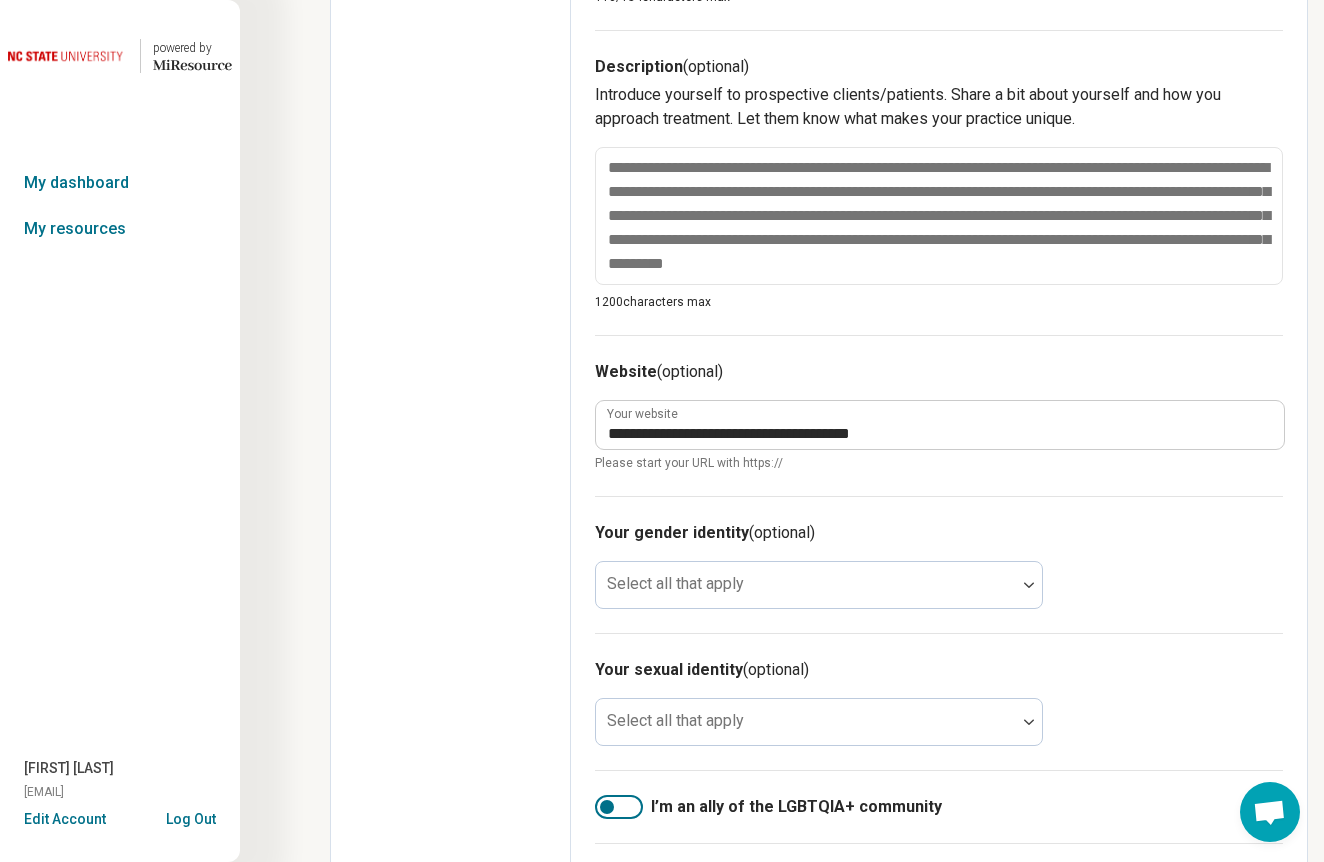 click on "Your gender identity  (optional) Select all that apply" at bounding box center (939, 564) 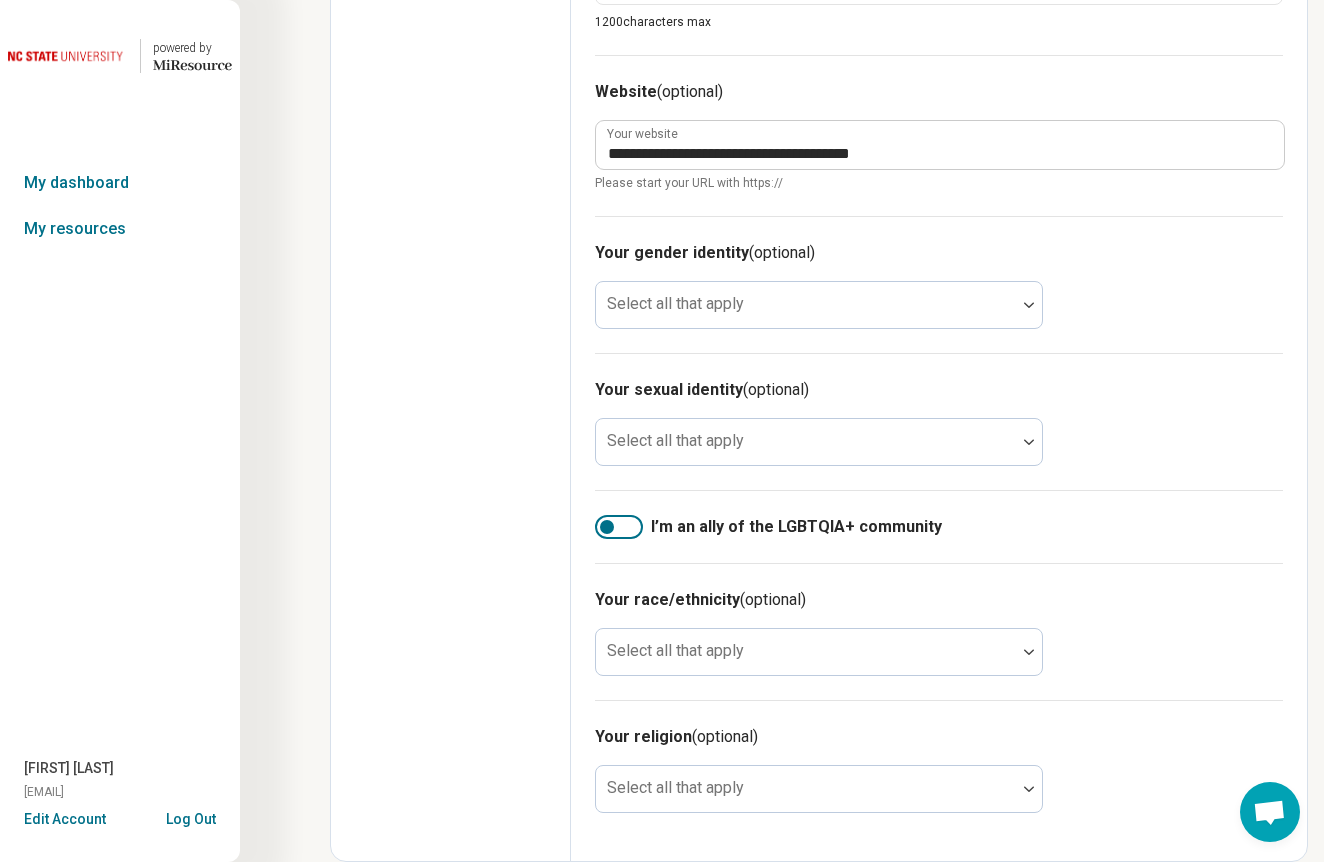 scroll, scrollTop: 987, scrollLeft: 0, axis: vertical 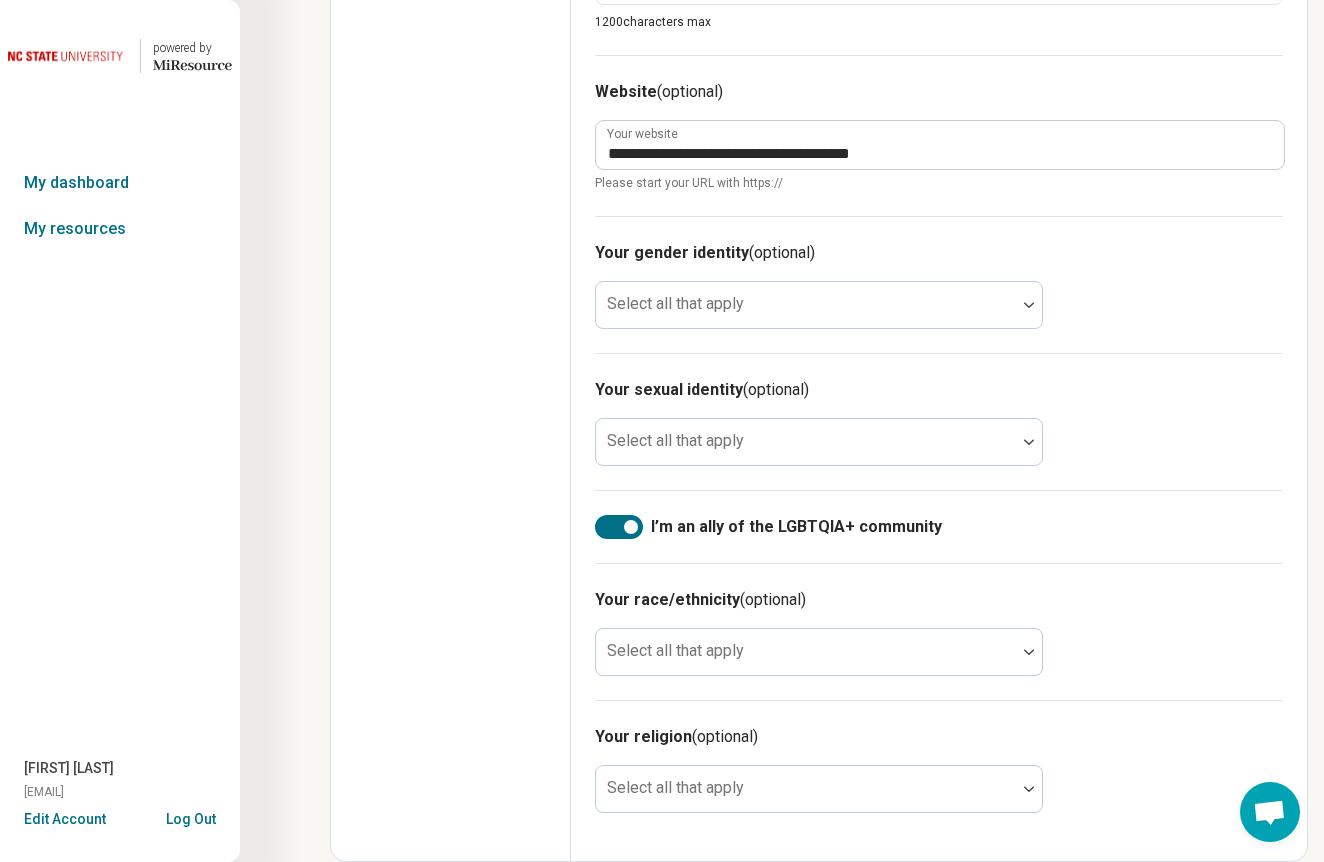 click on "Your race/ethnicity  (optional)" at bounding box center [939, 600] 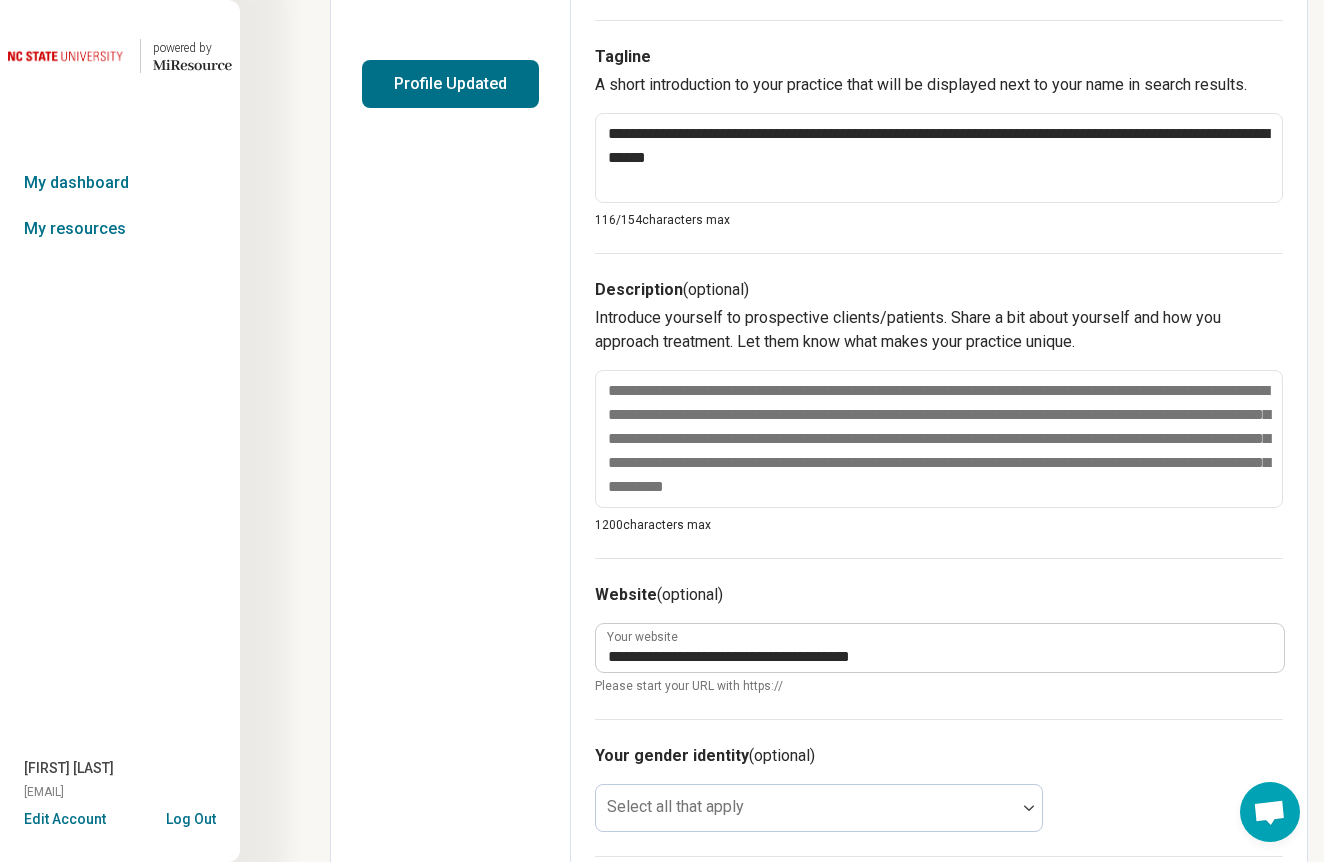 scroll, scrollTop: 485, scrollLeft: 0, axis: vertical 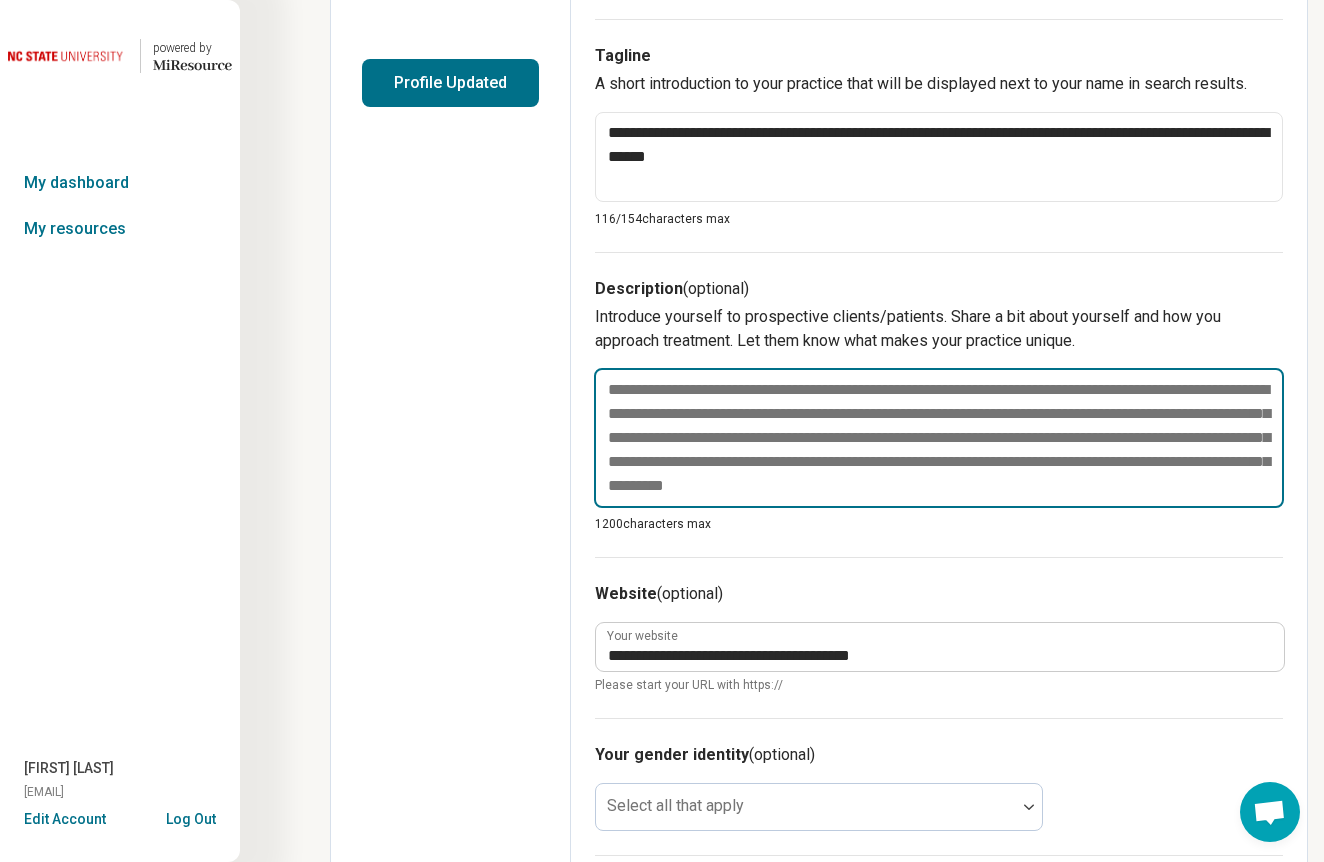 click at bounding box center (939, 438) 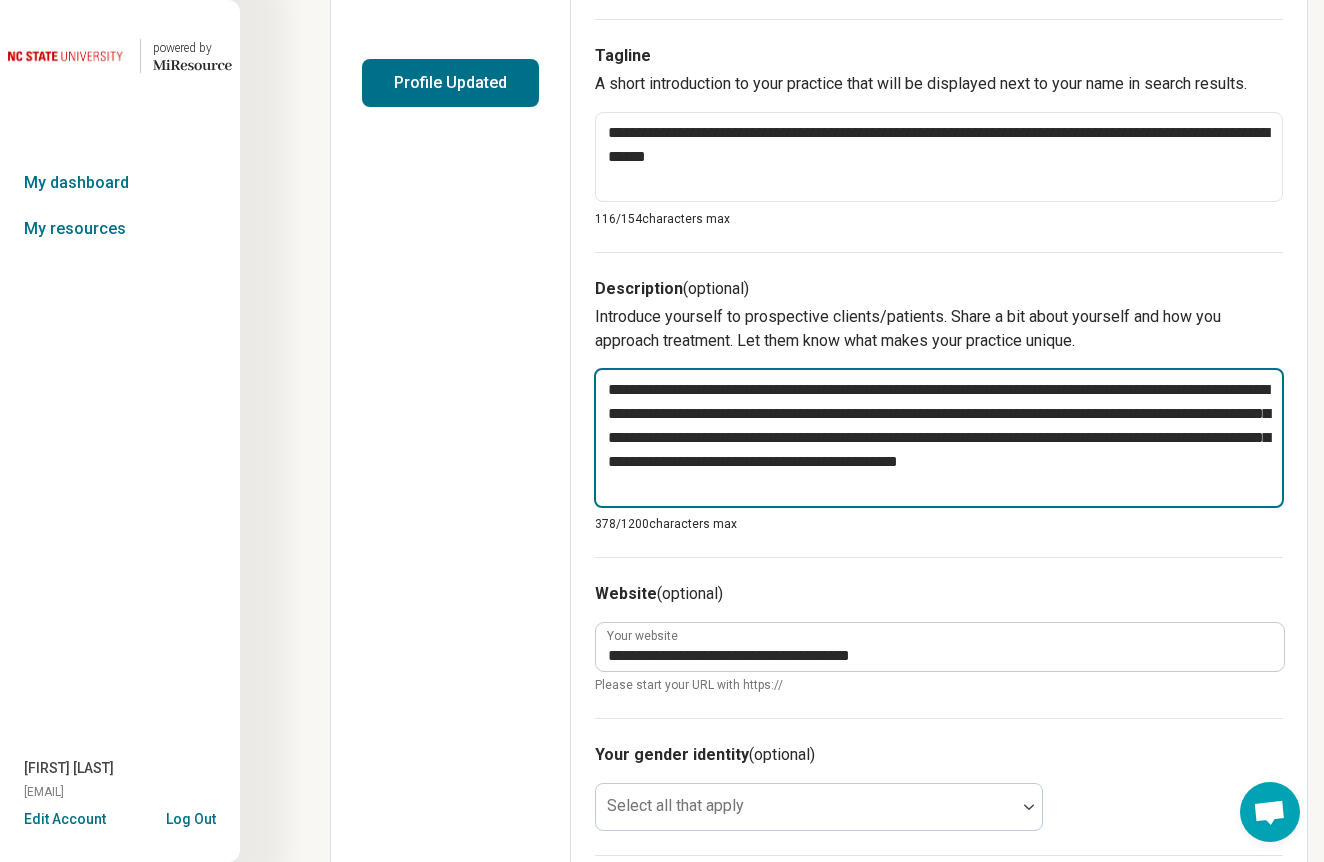 click on "**********" at bounding box center (939, 438) 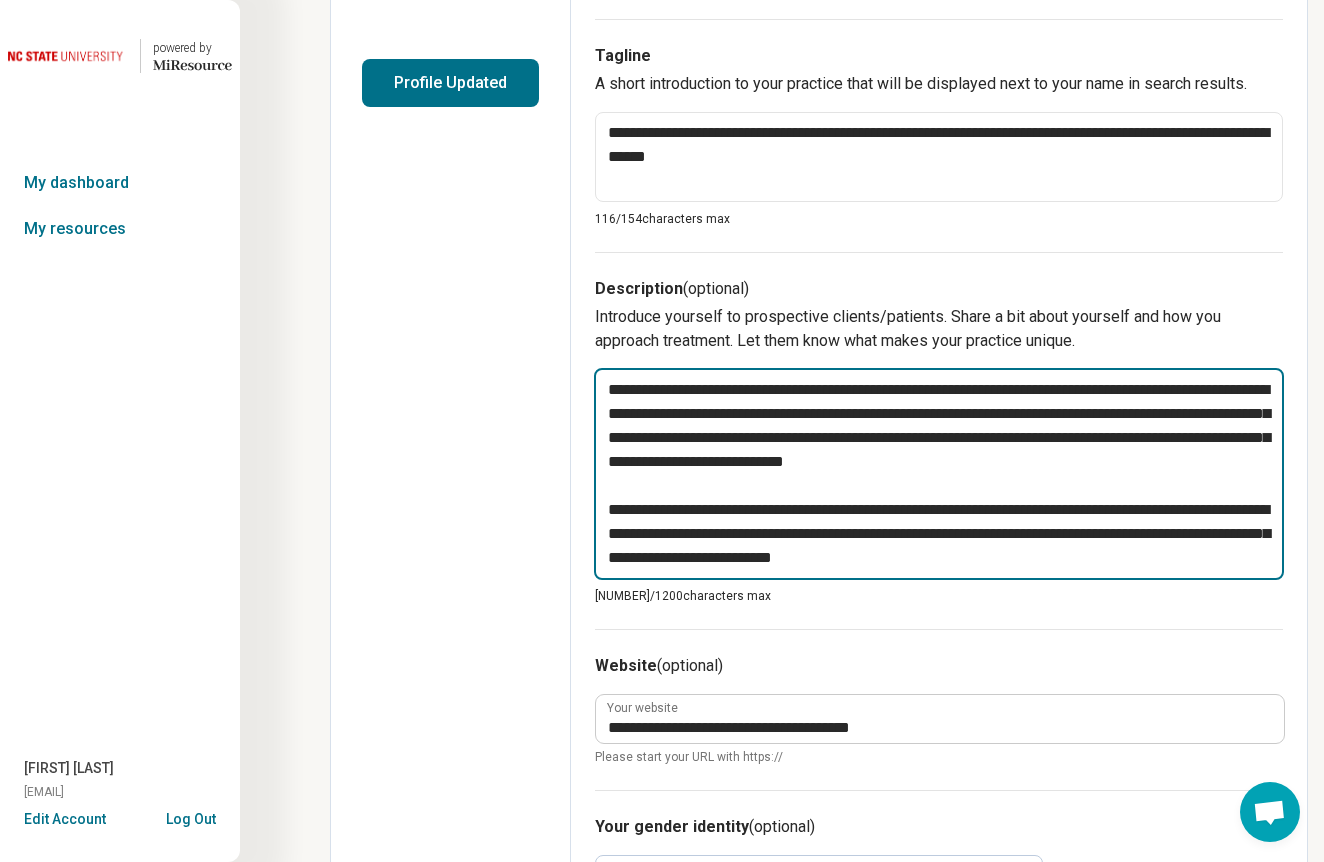 click on "**********" at bounding box center (939, 474) 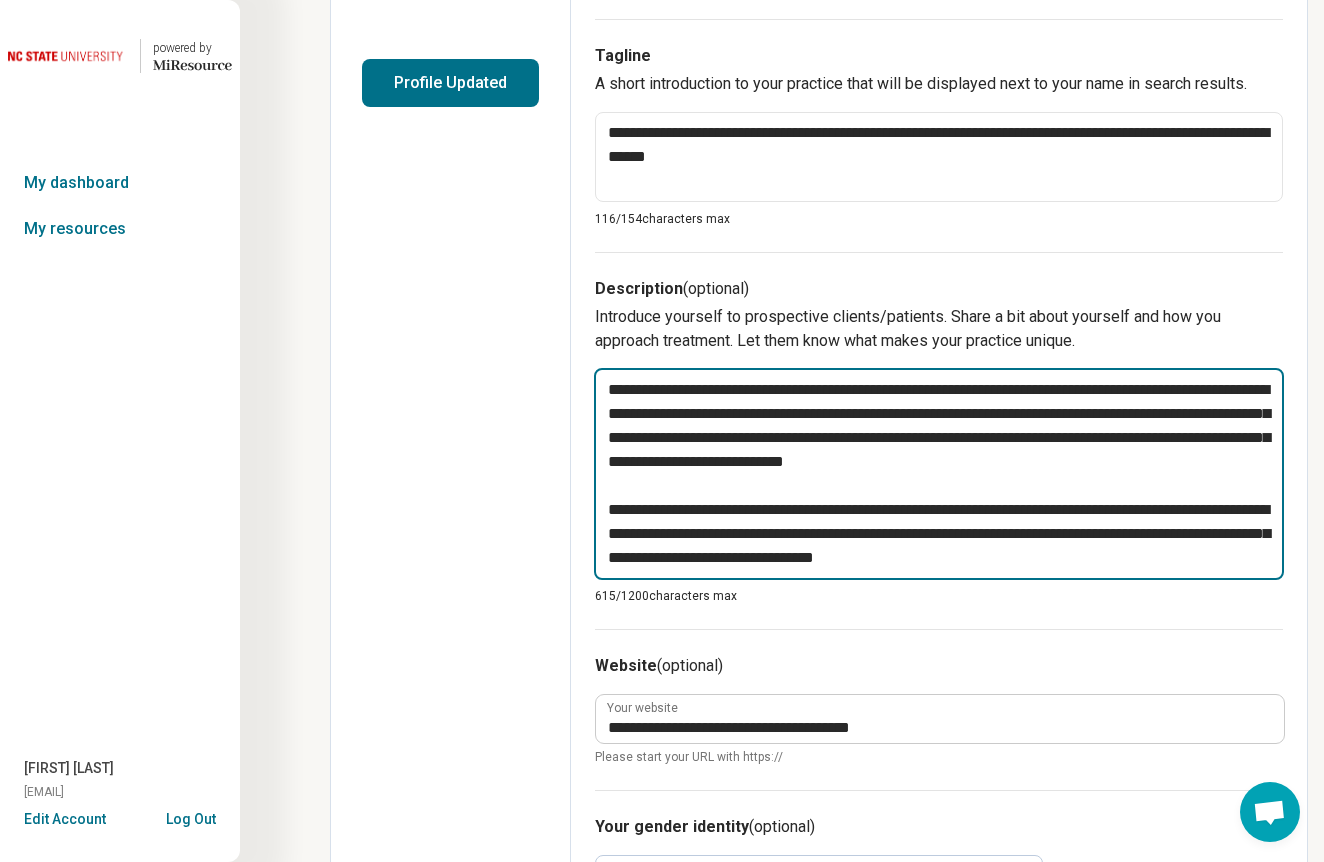 click on "**********" at bounding box center (939, 474) 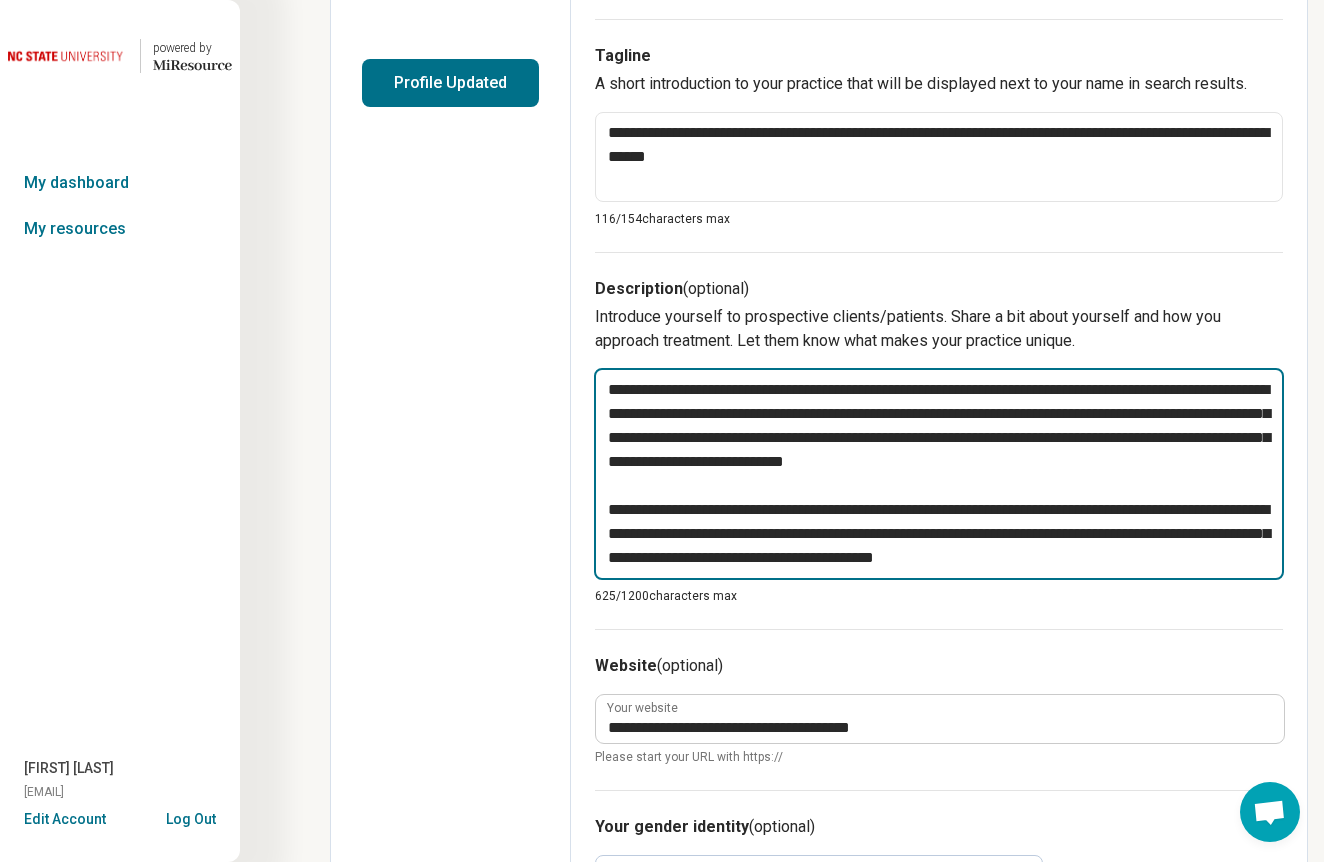 click on "**********" at bounding box center [939, 474] 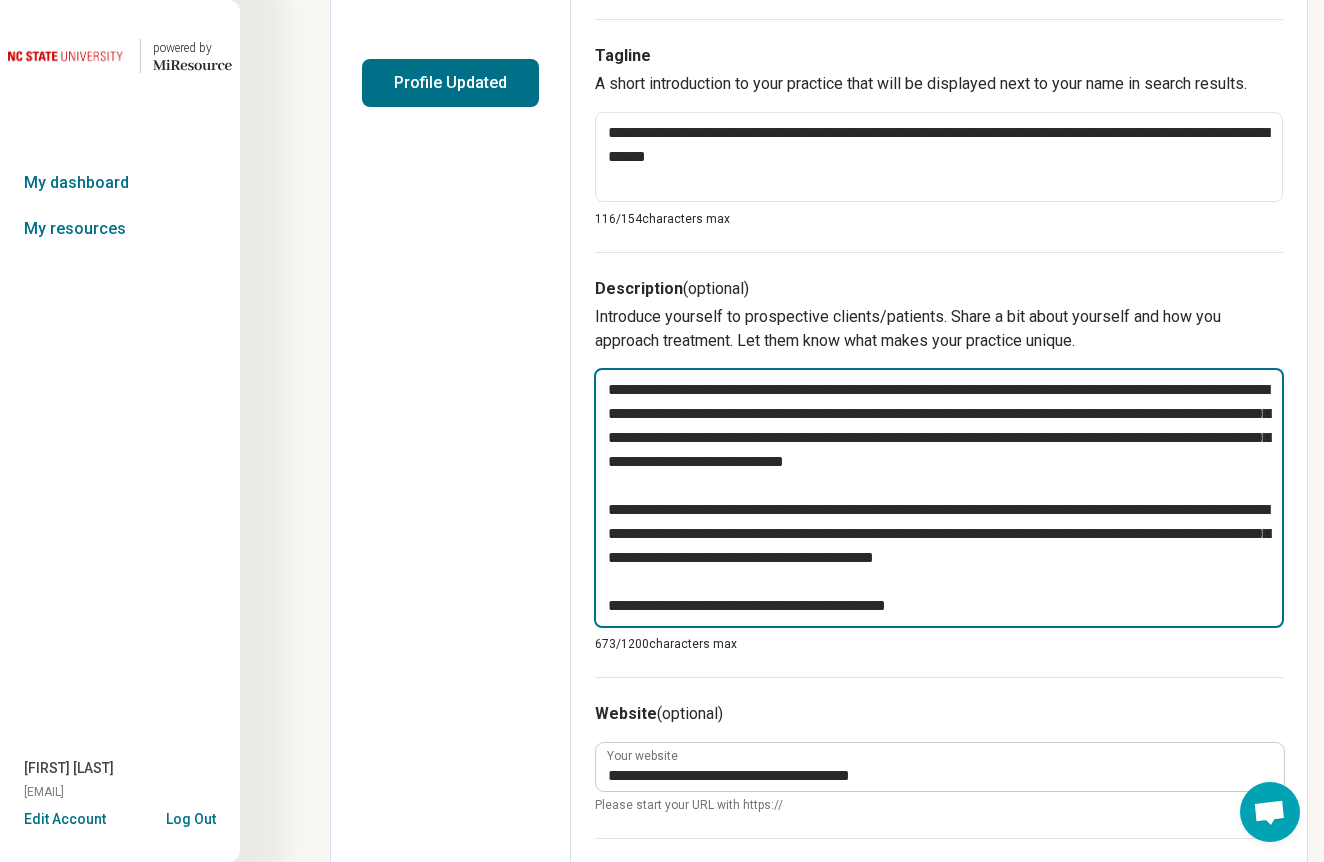 click on "**********" at bounding box center [939, 498] 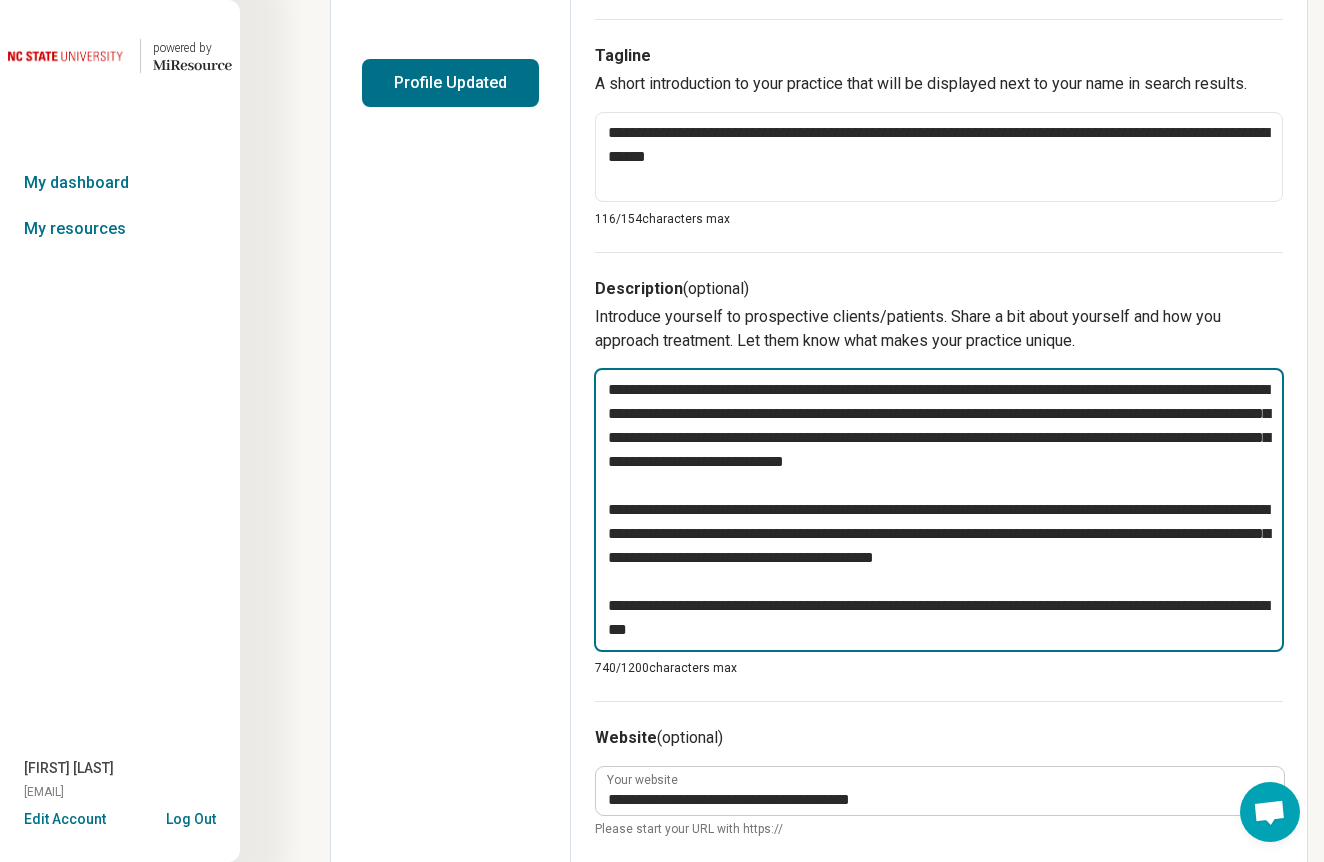 click on "**********" at bounding box center (939, 510) 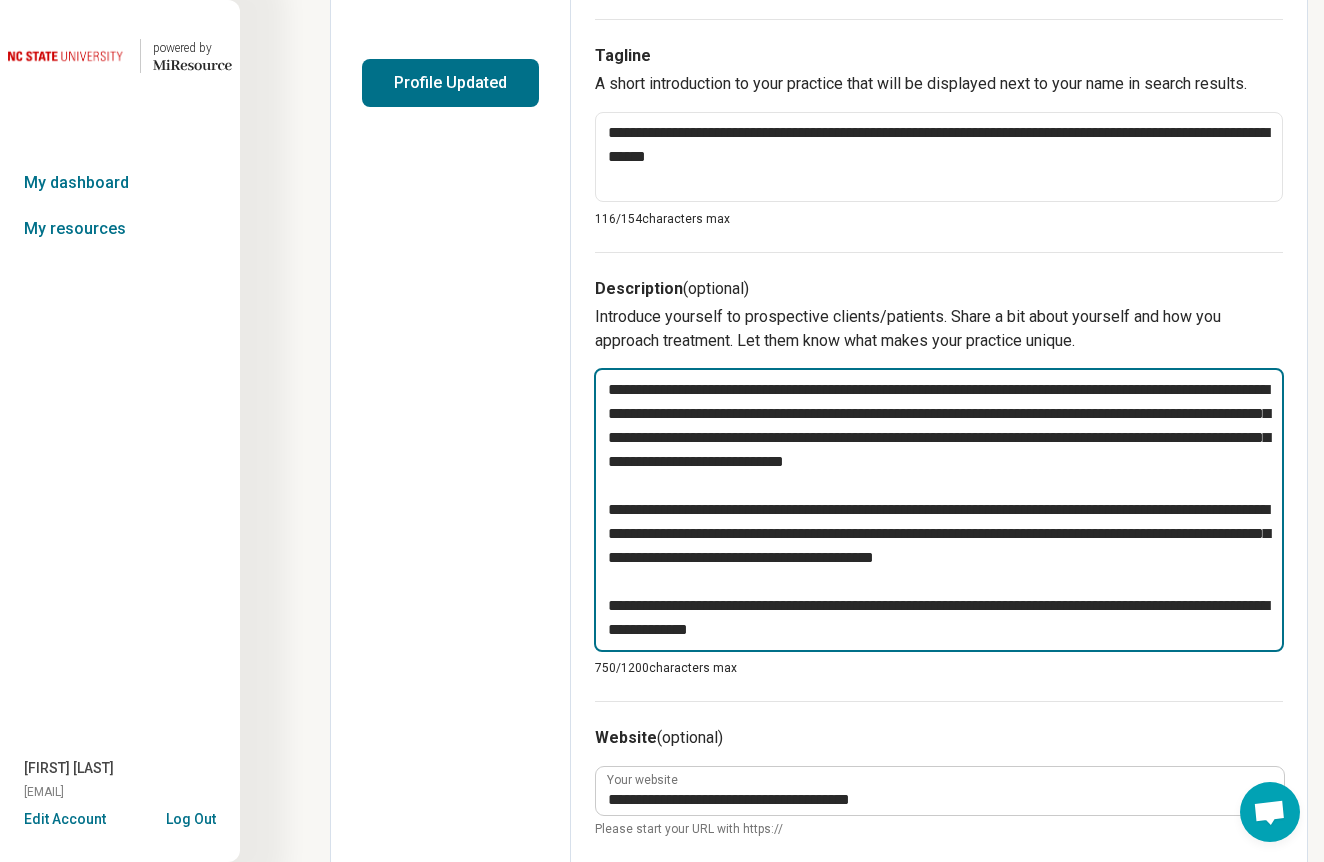 click on "**********" at bounding box center (939, 510) 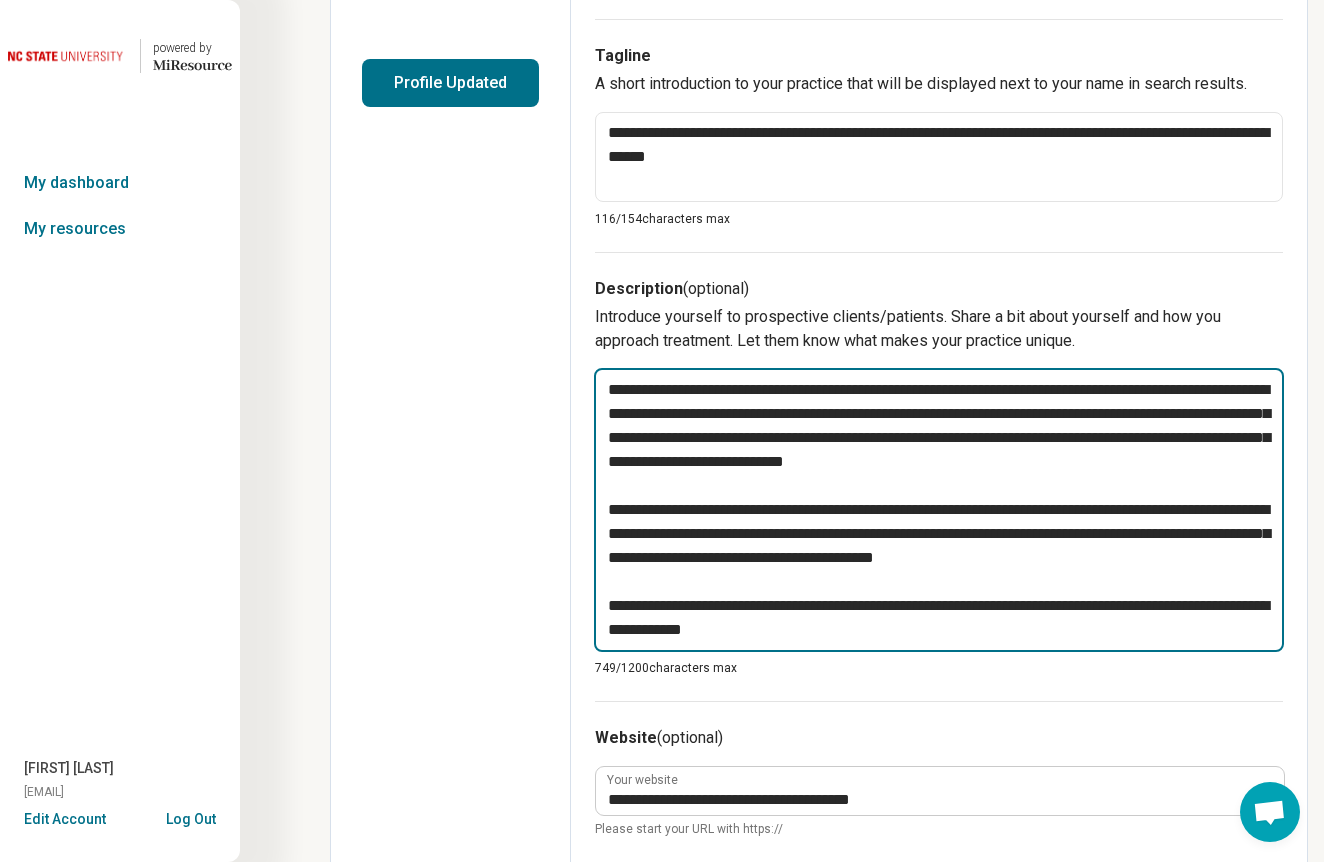 click on "**********" at bounding box center [939, 510] 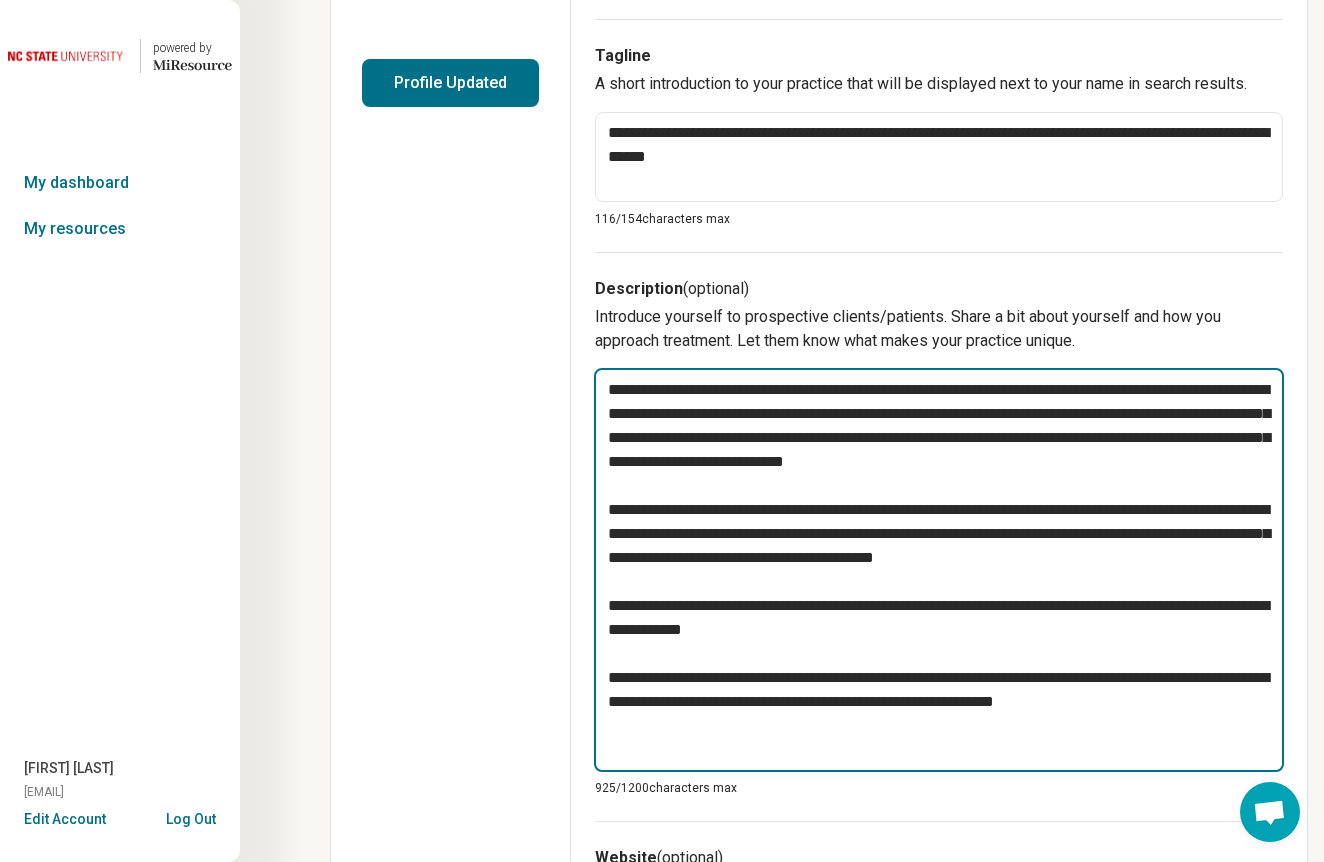 click on "**********" at bounding box center [939, 570] 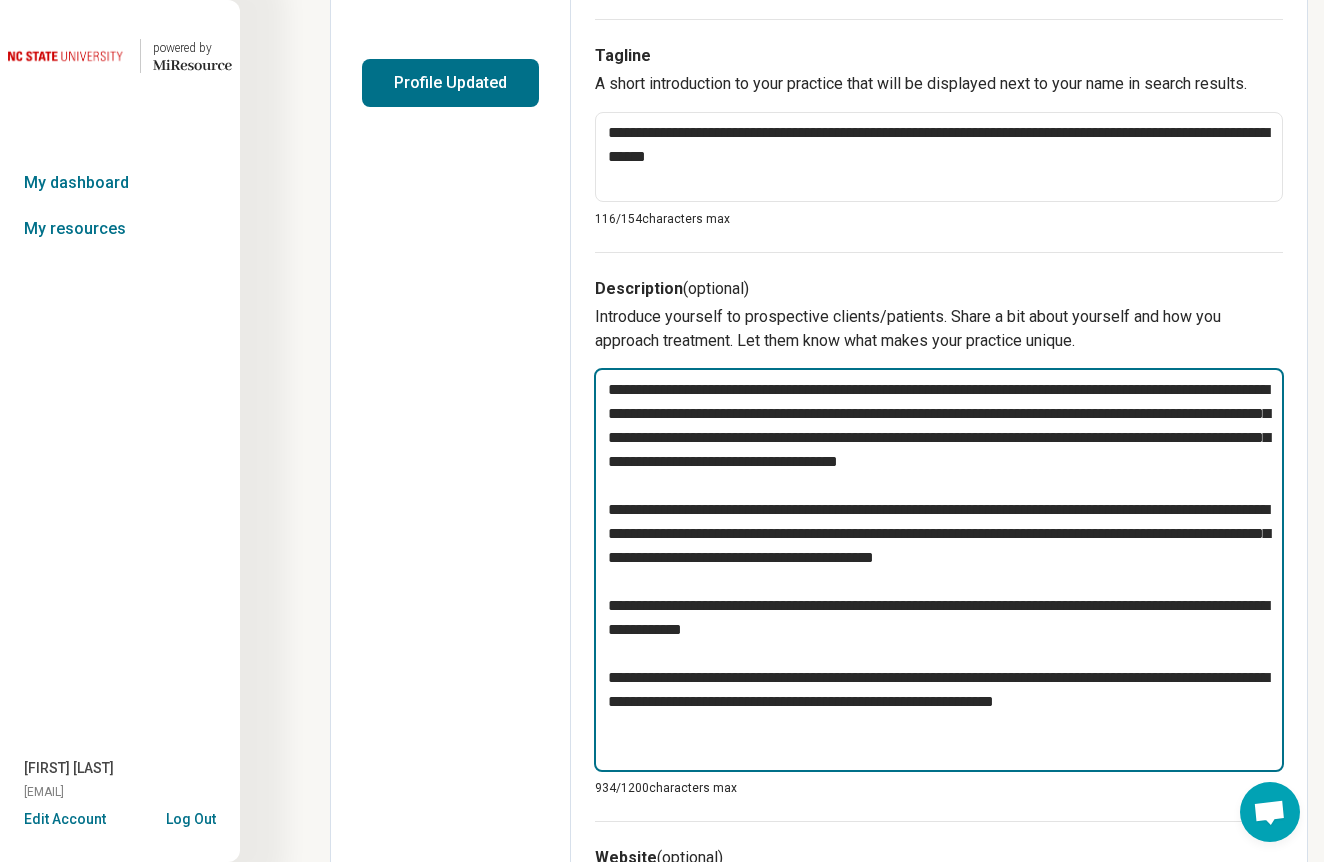 click on "**********" at bounding box center [939, 570] 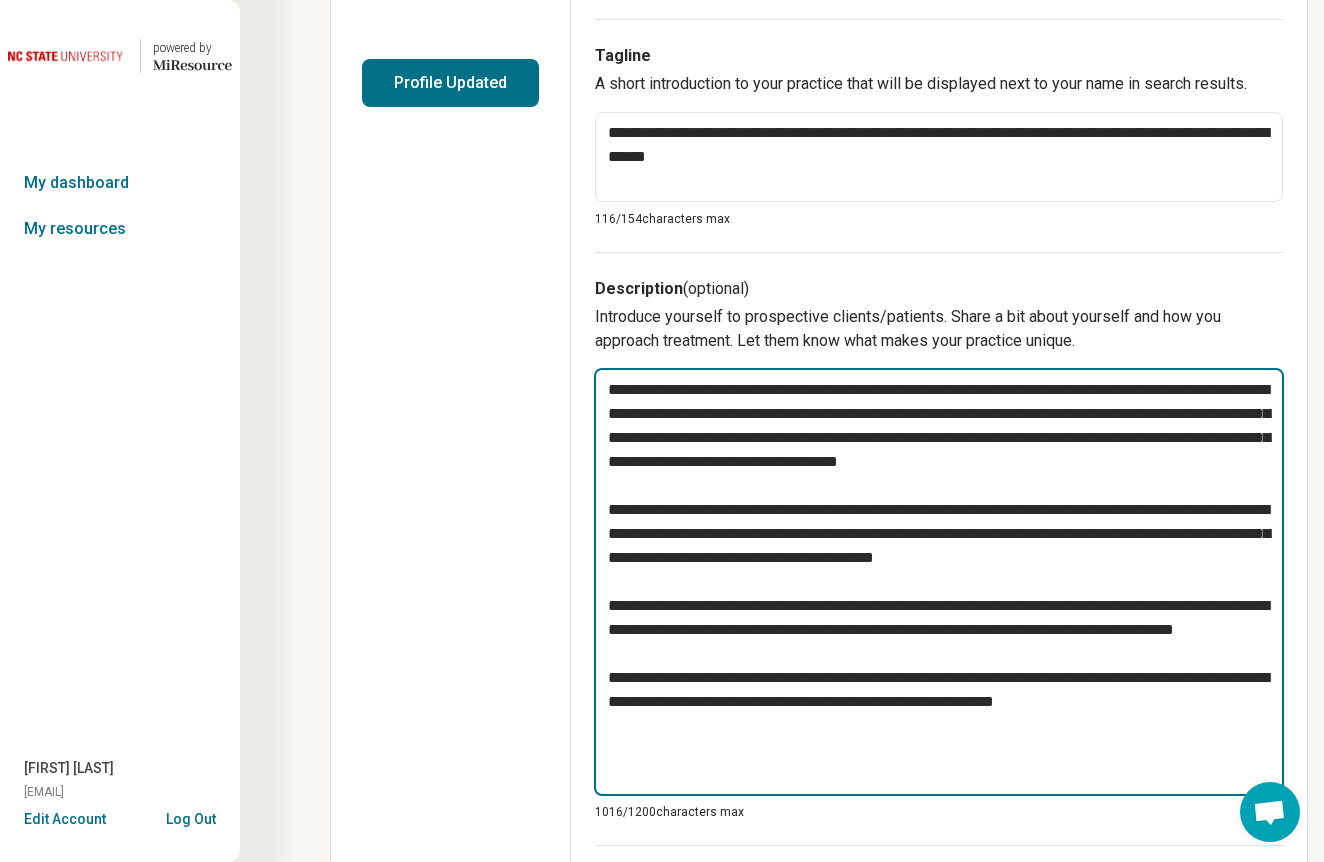 click on "**********" at bounding box center [939, 582] 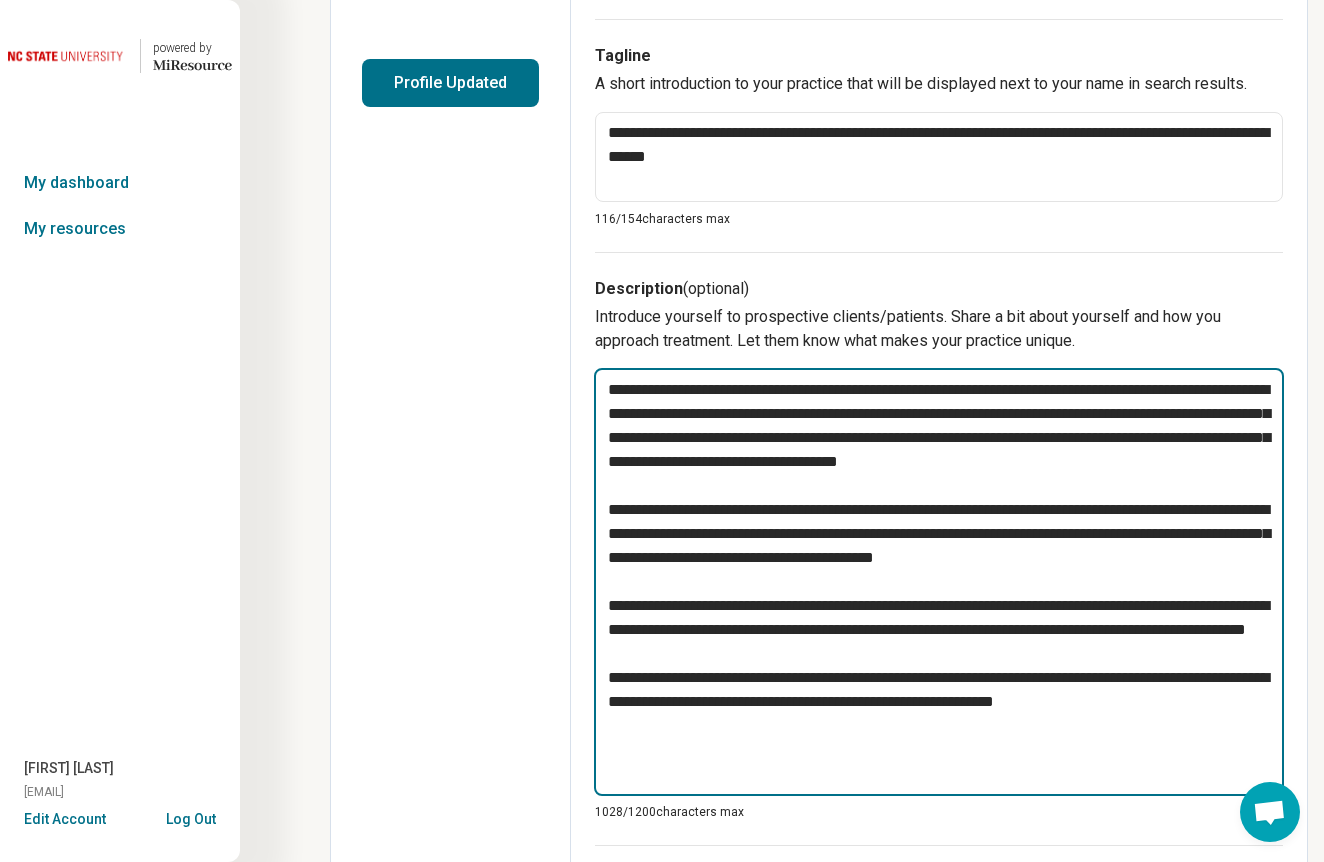 click at bounding box center (939, 582) 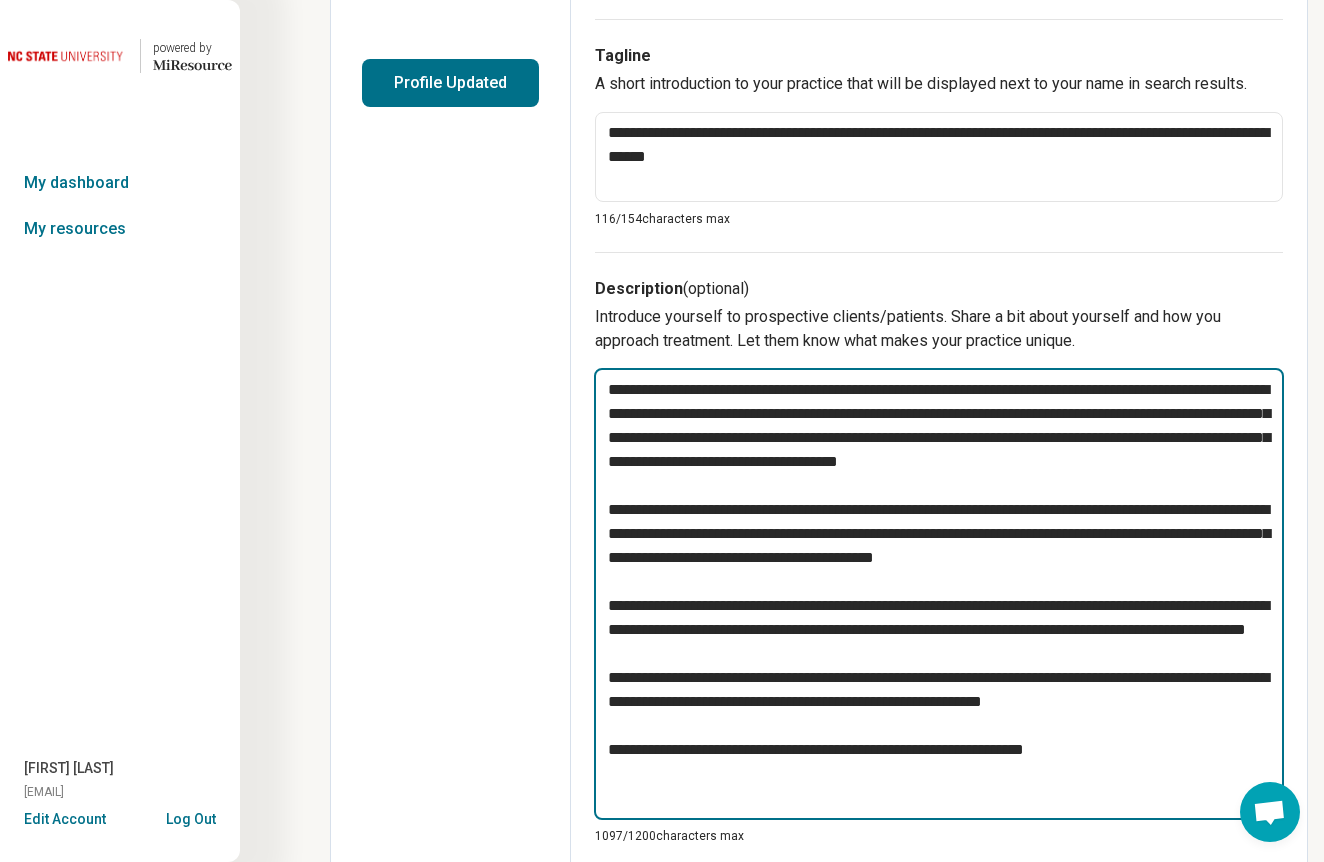 click at bounding box center [939, 594] 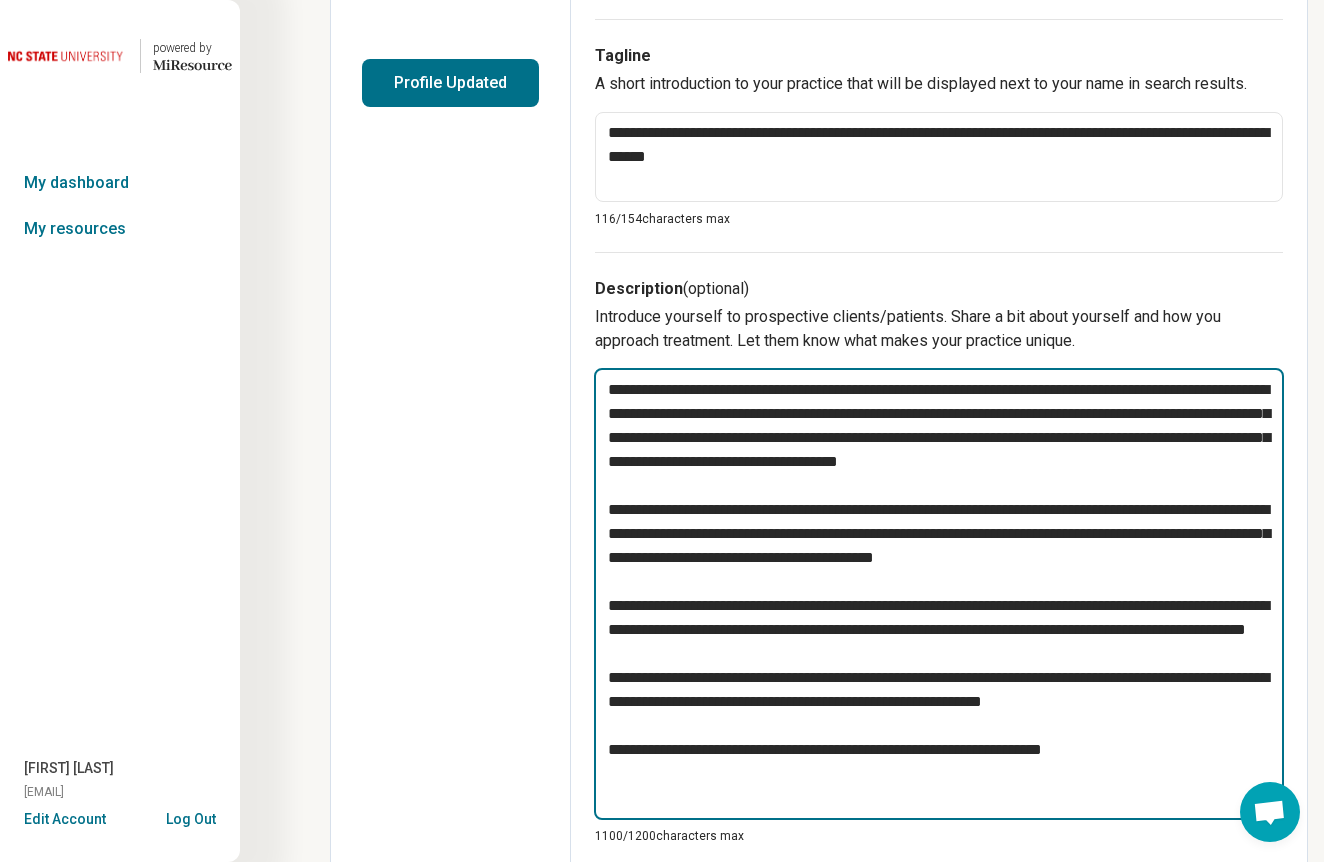 click at bounding box center [939, 594] 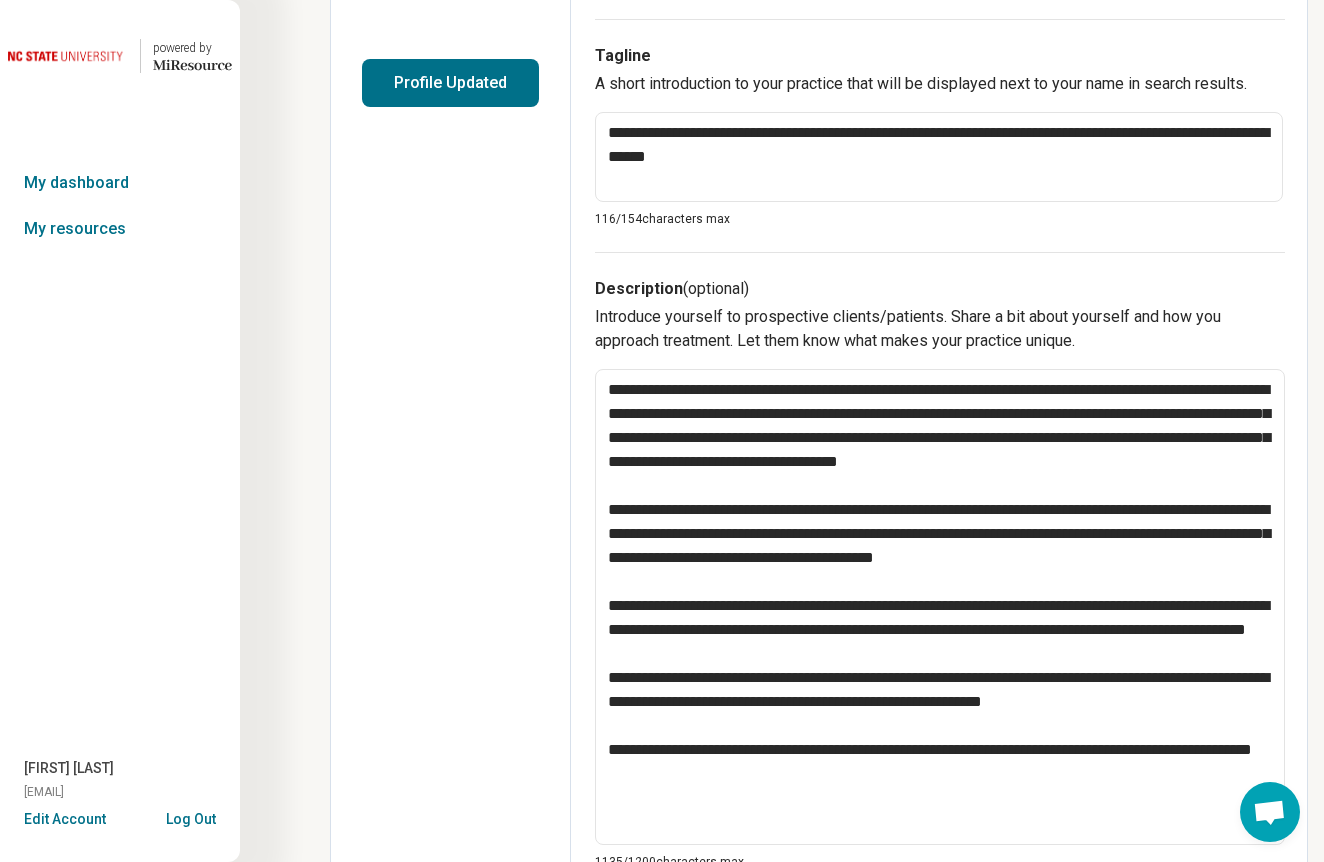 click on "**********" at bounding box center [940, 656] 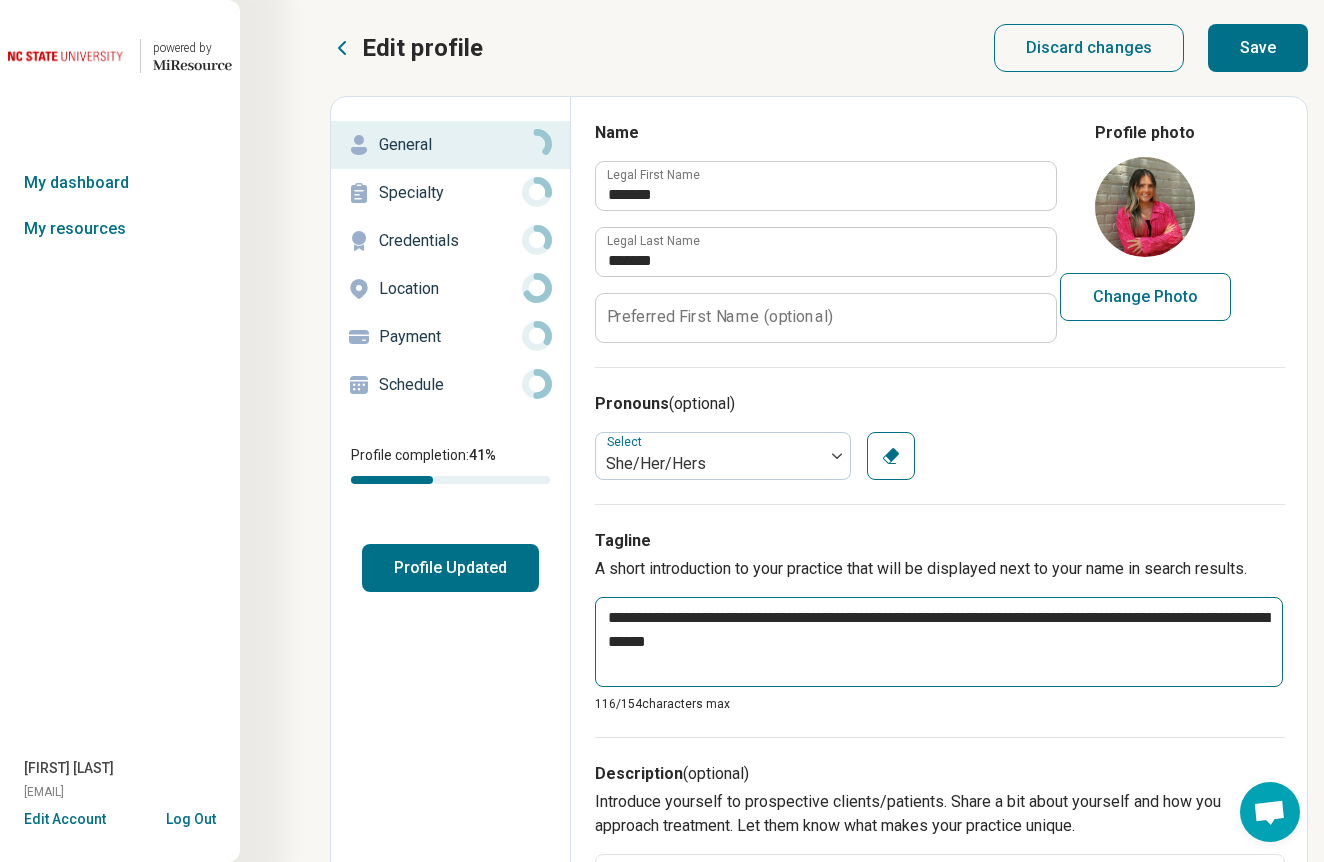 scroll, scrollTop: 0, scrollLeft: 0, axis: both 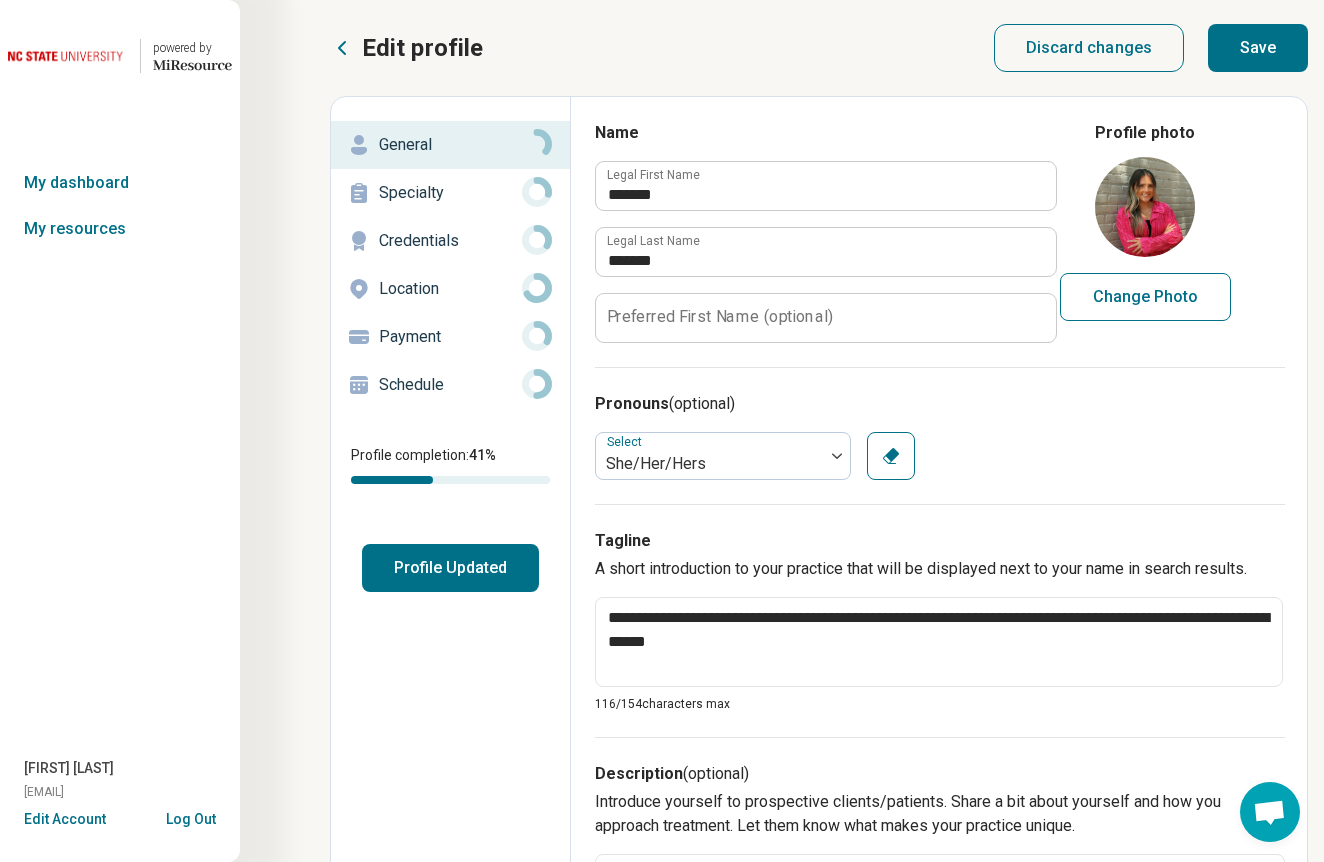 click on "Save" at bounding box center [1258, 48] 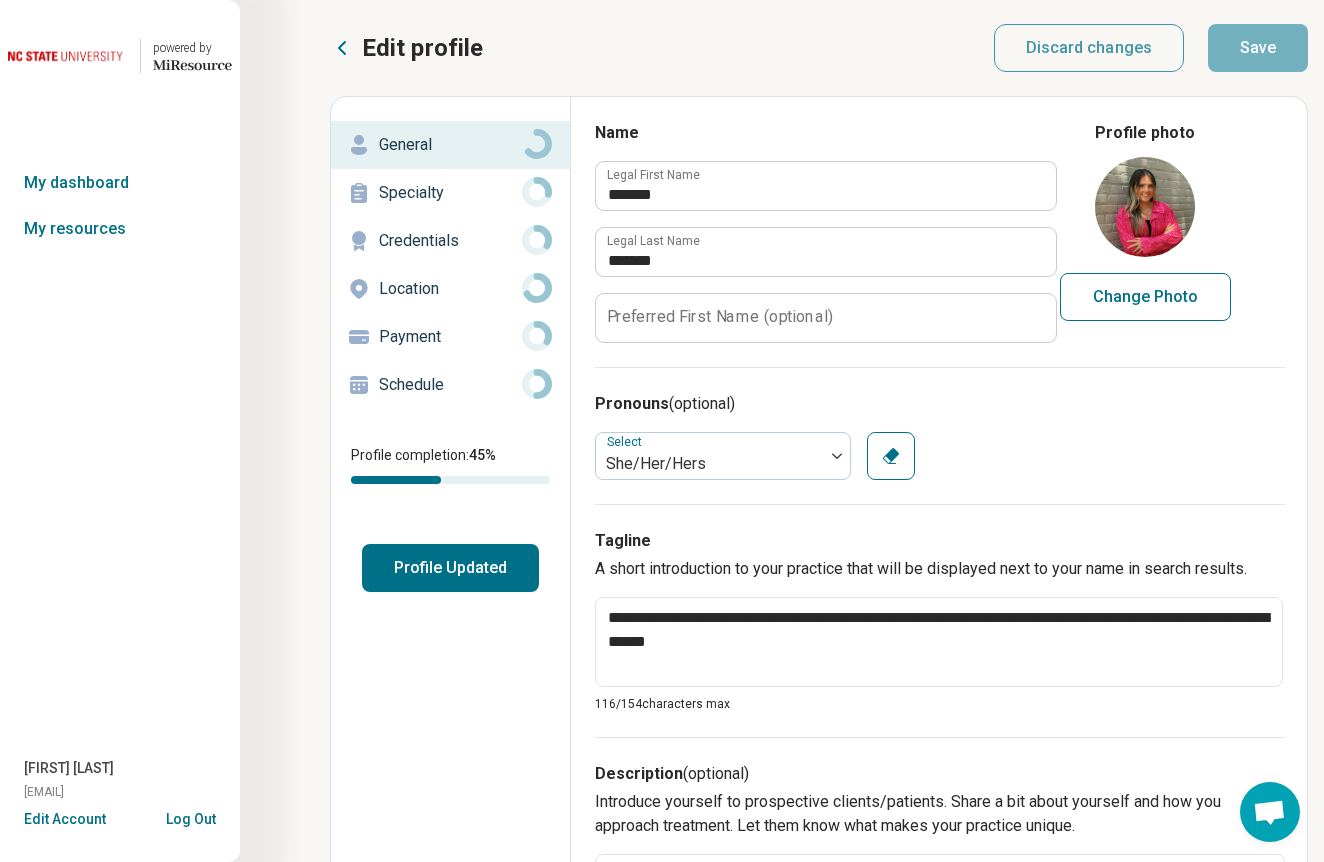 click on "Specialty" at bounding box center (450, 193) 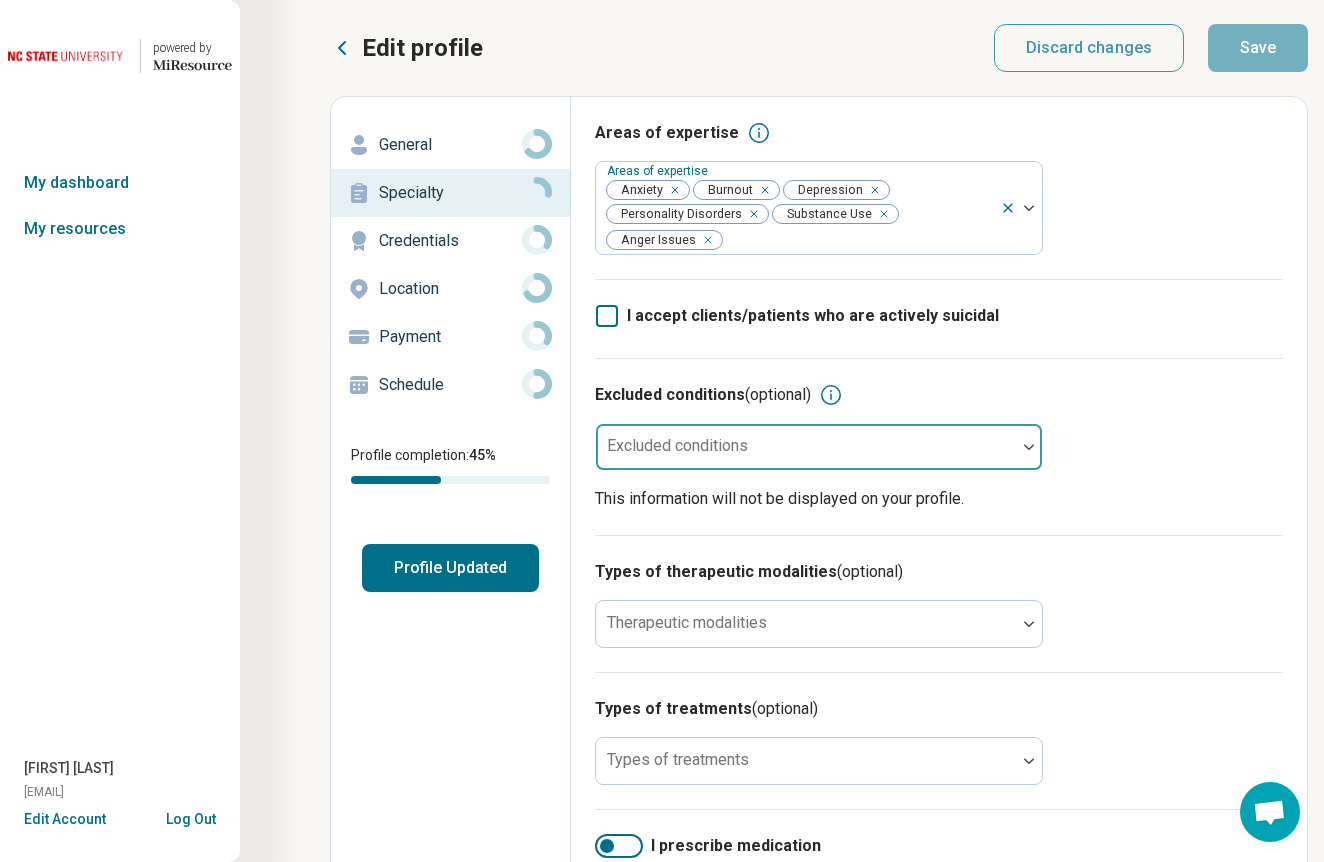 click at bounding box center (806, 447) 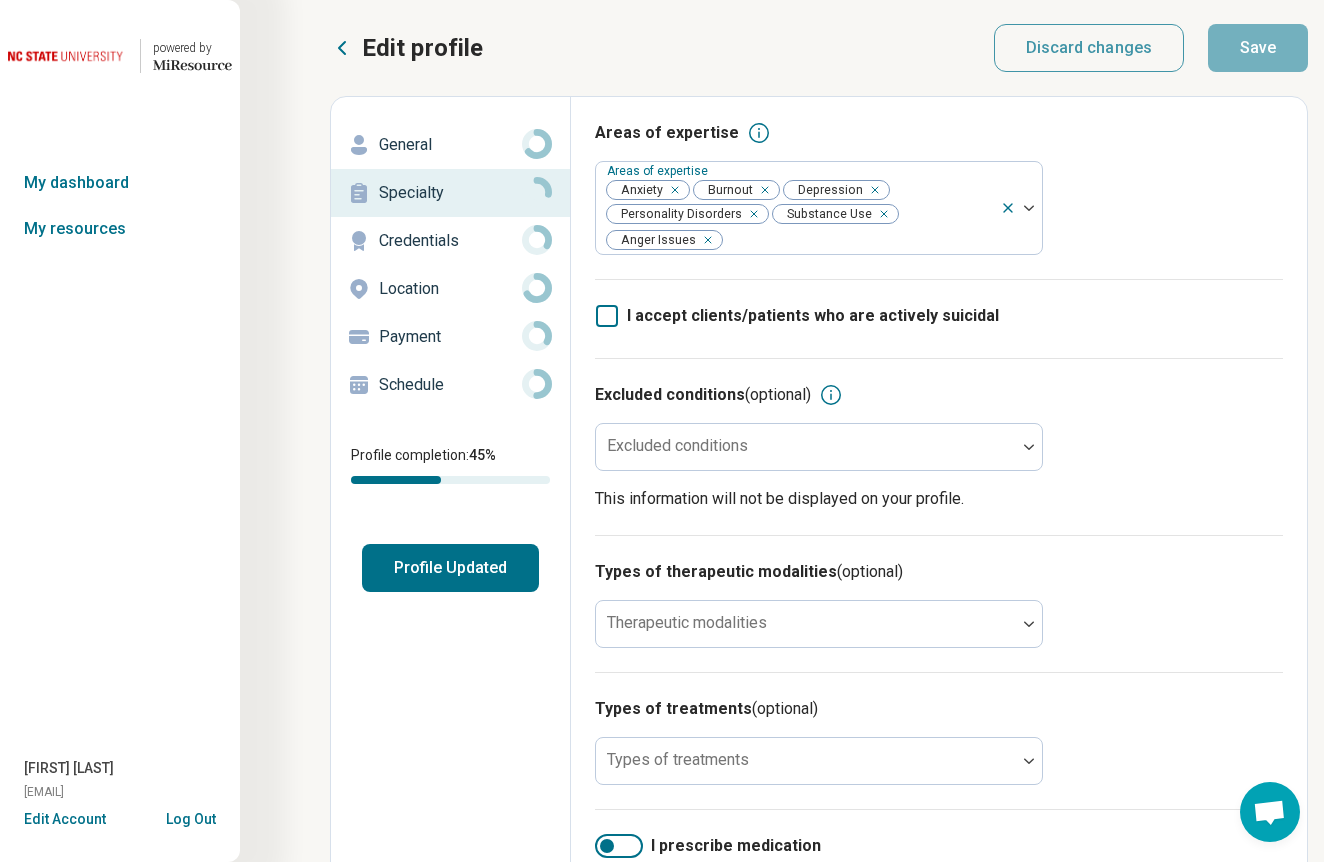click on "Excluded conditions  (optional) Excluded conditions This information will not be displayed on your profile." at bounding box center (939, 446) 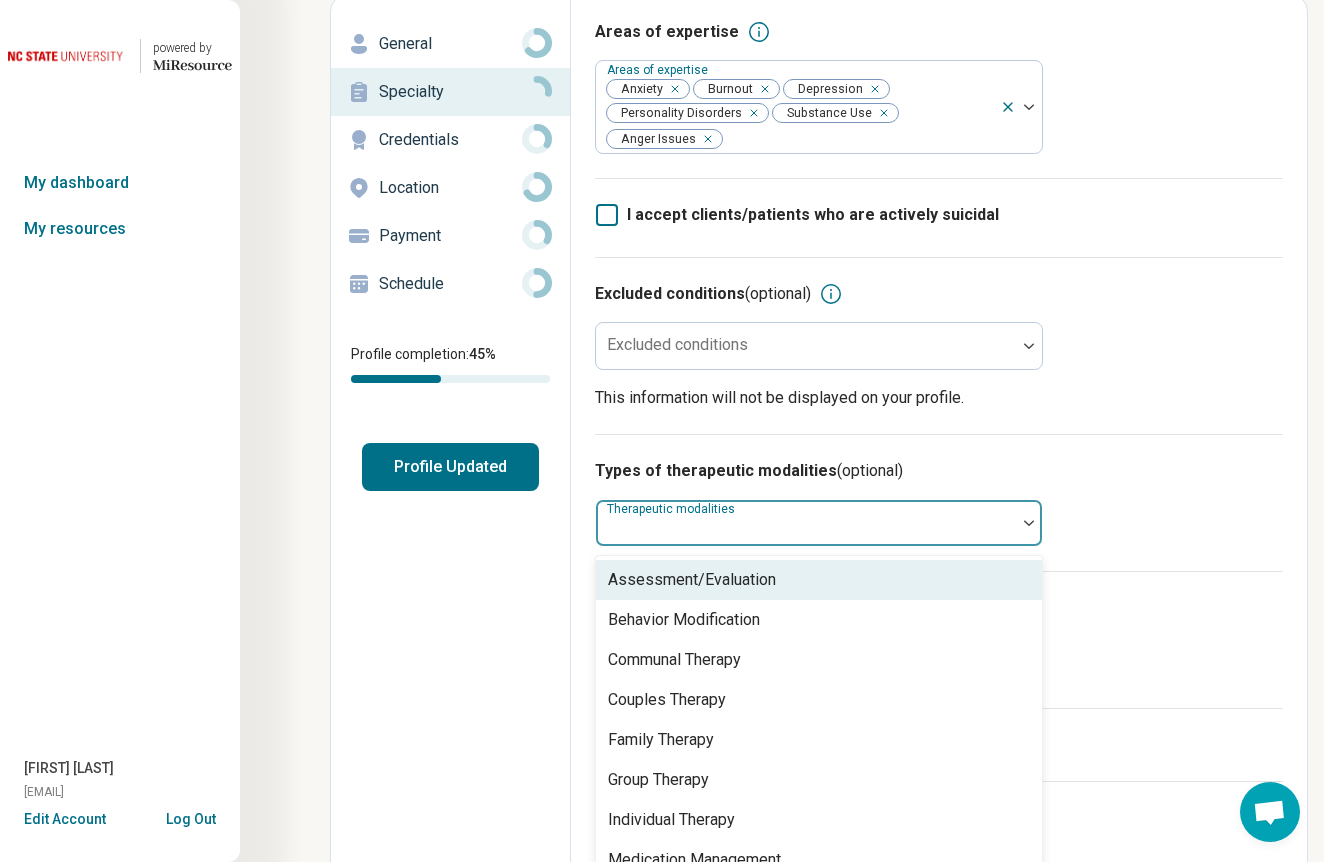 click on "Assessment/Evaluation, 1 of 8. 8 results available. Use Up and Down to choose options, press Enter to select the currently focused option, press Escape to exit the menu, press Tab to select the option and exit the menu. Therapeutic modalities Assessment/Evaluation Behavior Modification Communal Therapy Couples Therapy Family Therapy Group Therapy Individual Therapy Medication Management" at bounding box center (819, 523) 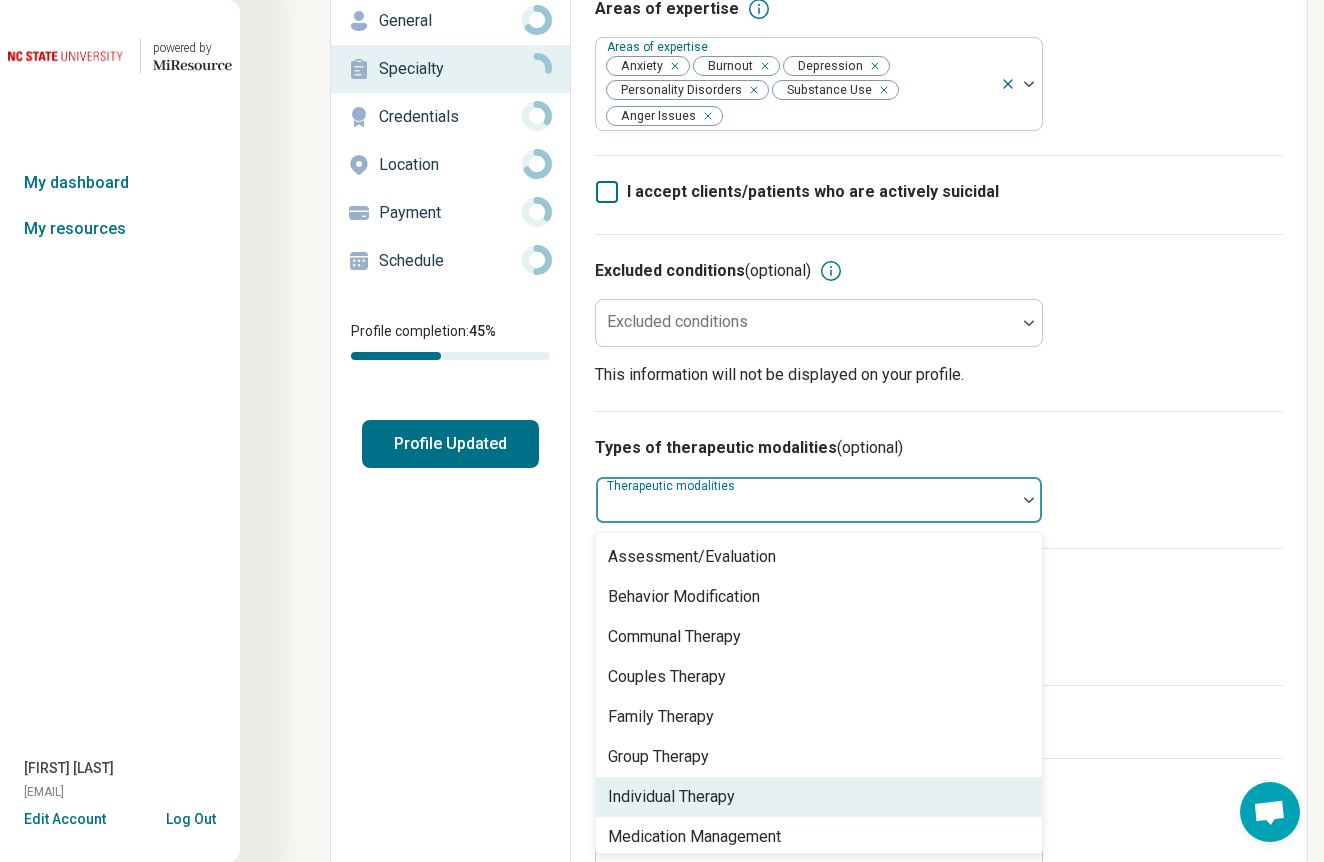 click on "Individual Therapy" at bounding box center (819, 797) 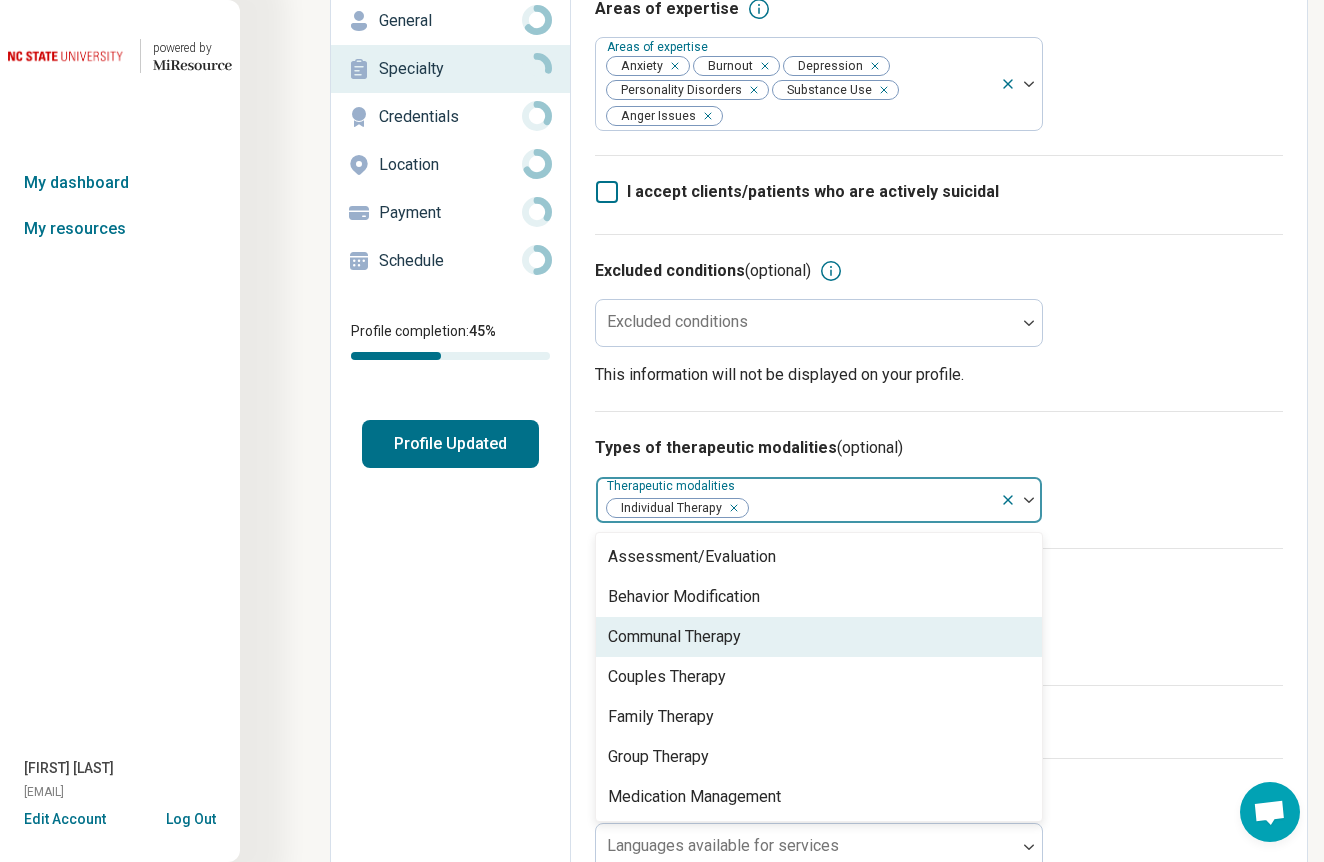 click on "Types of treatments  (optional) Types of treatments" at bounding box center [939, 616] 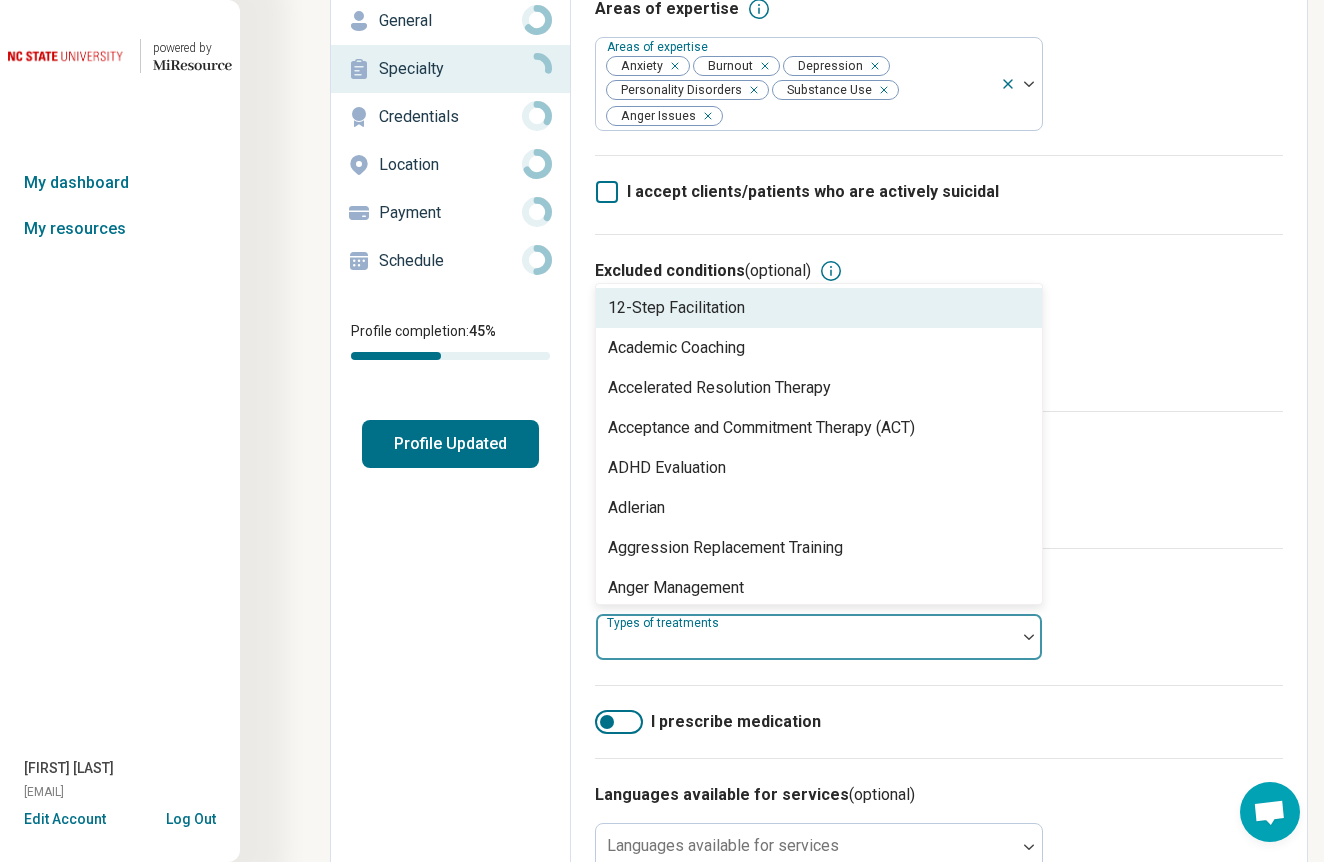 click at bounding box center [806, 637] 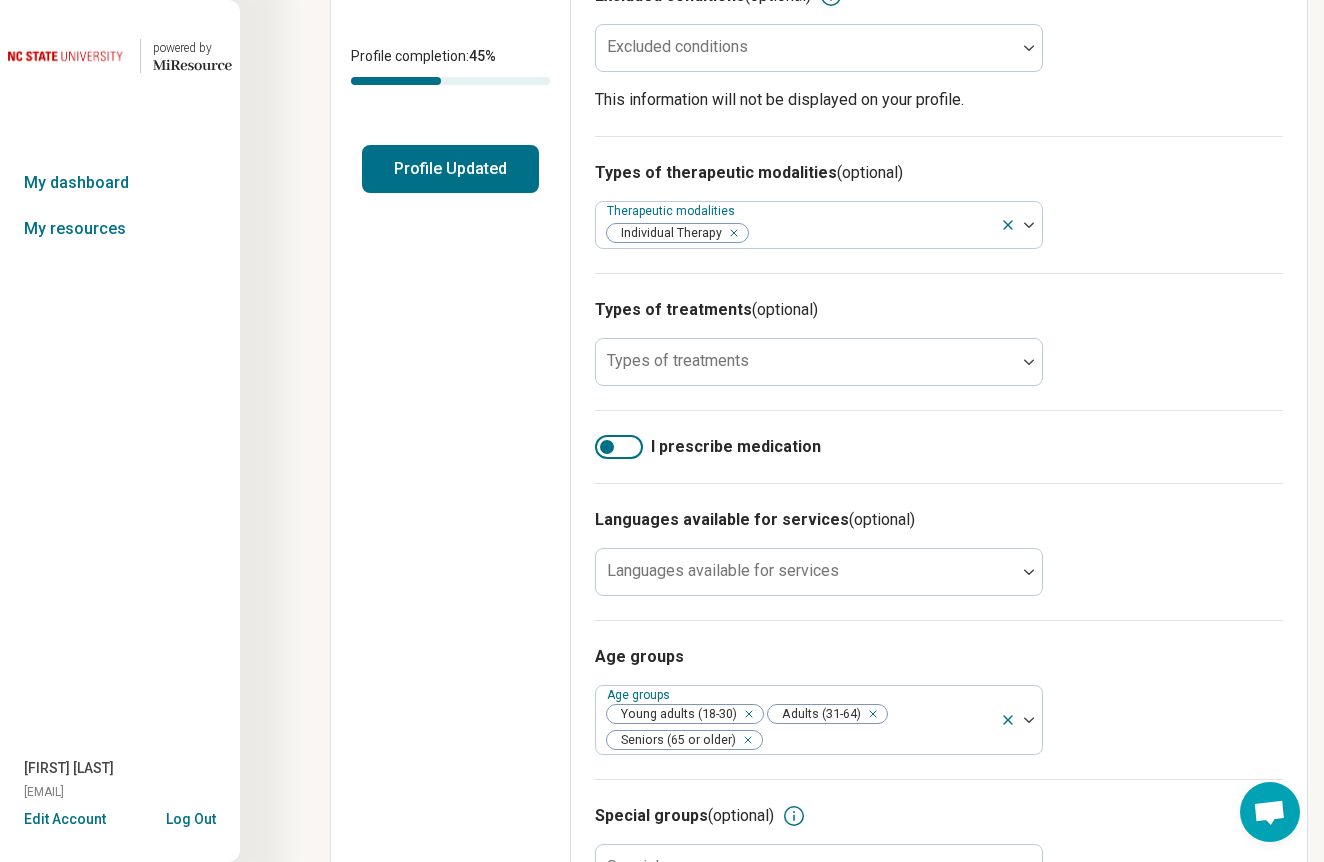 scroll, scrollTop: 405, scrollLeft: 0, axis: vertical 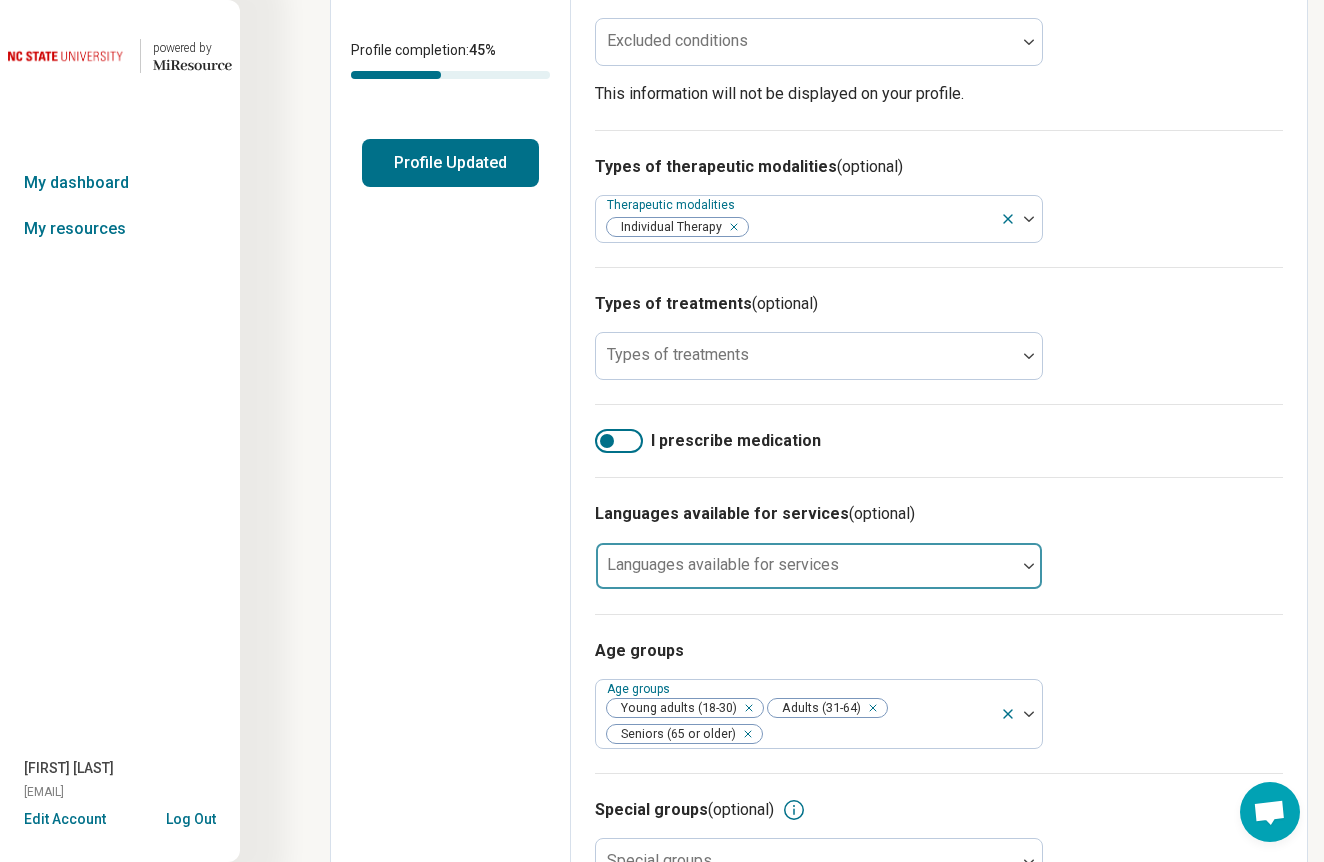 click at bounding box center [806, 574] 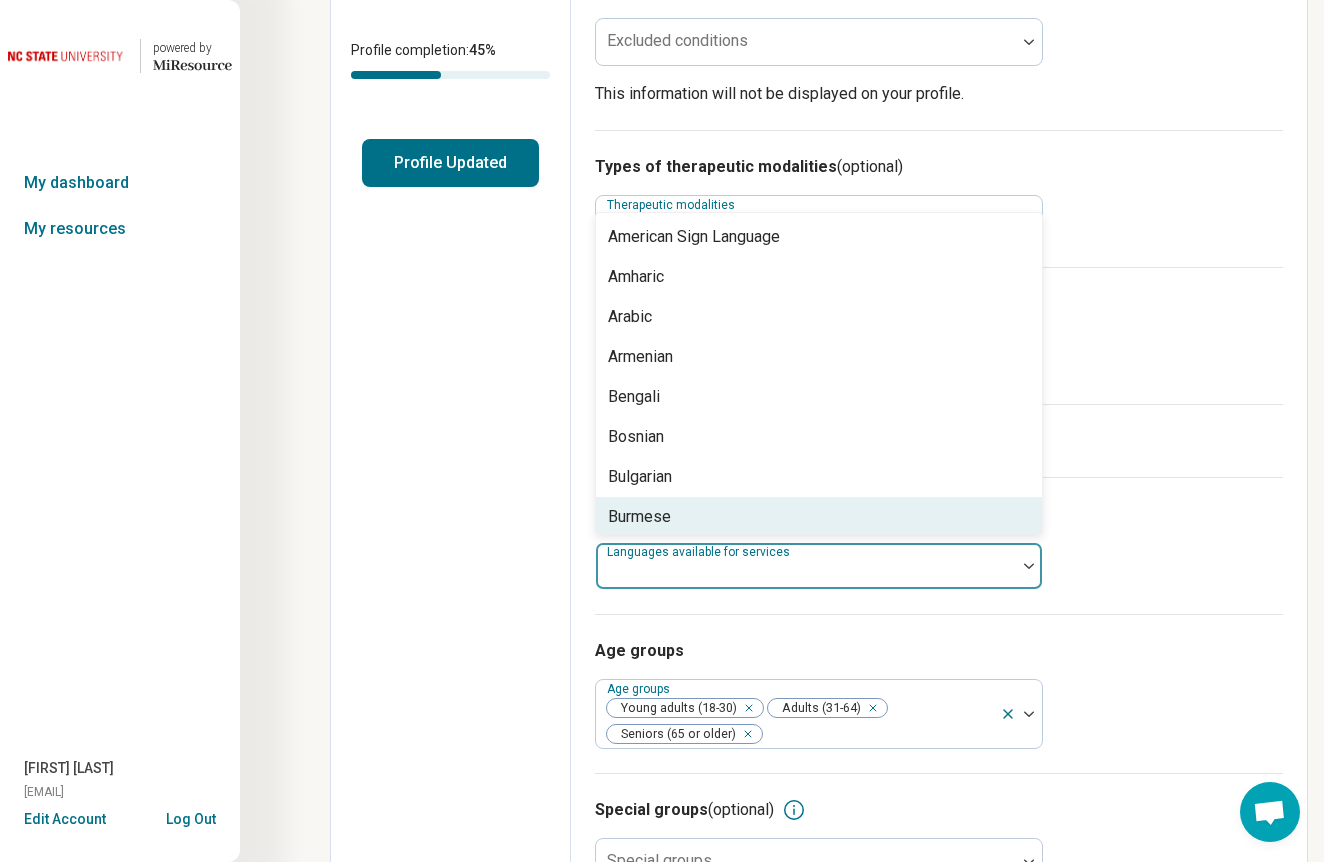 click on "Languages available for services  (optional)" at bounding box center (939, 514) 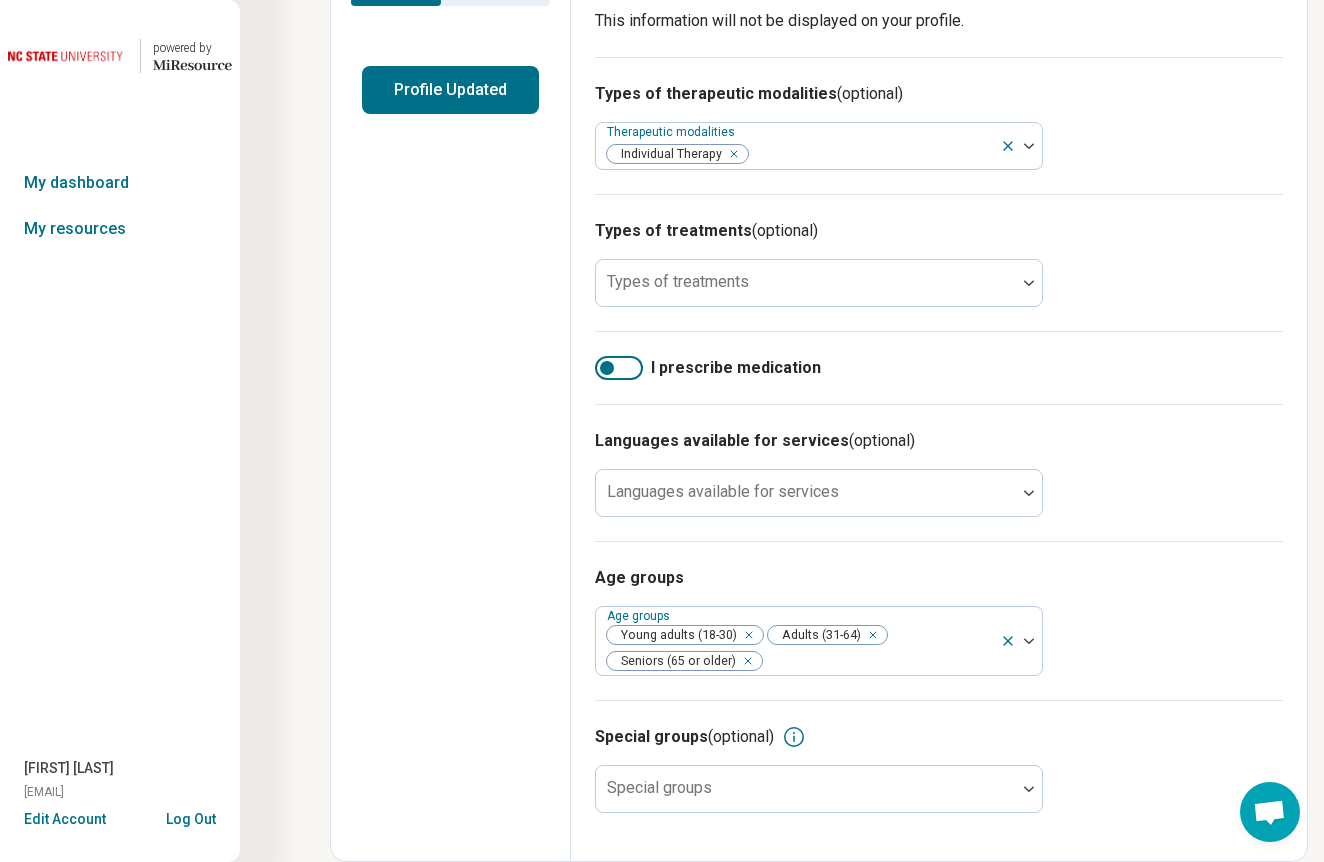 scroll, scrollTop: 478, scrollLeft: 0, axis: vertical 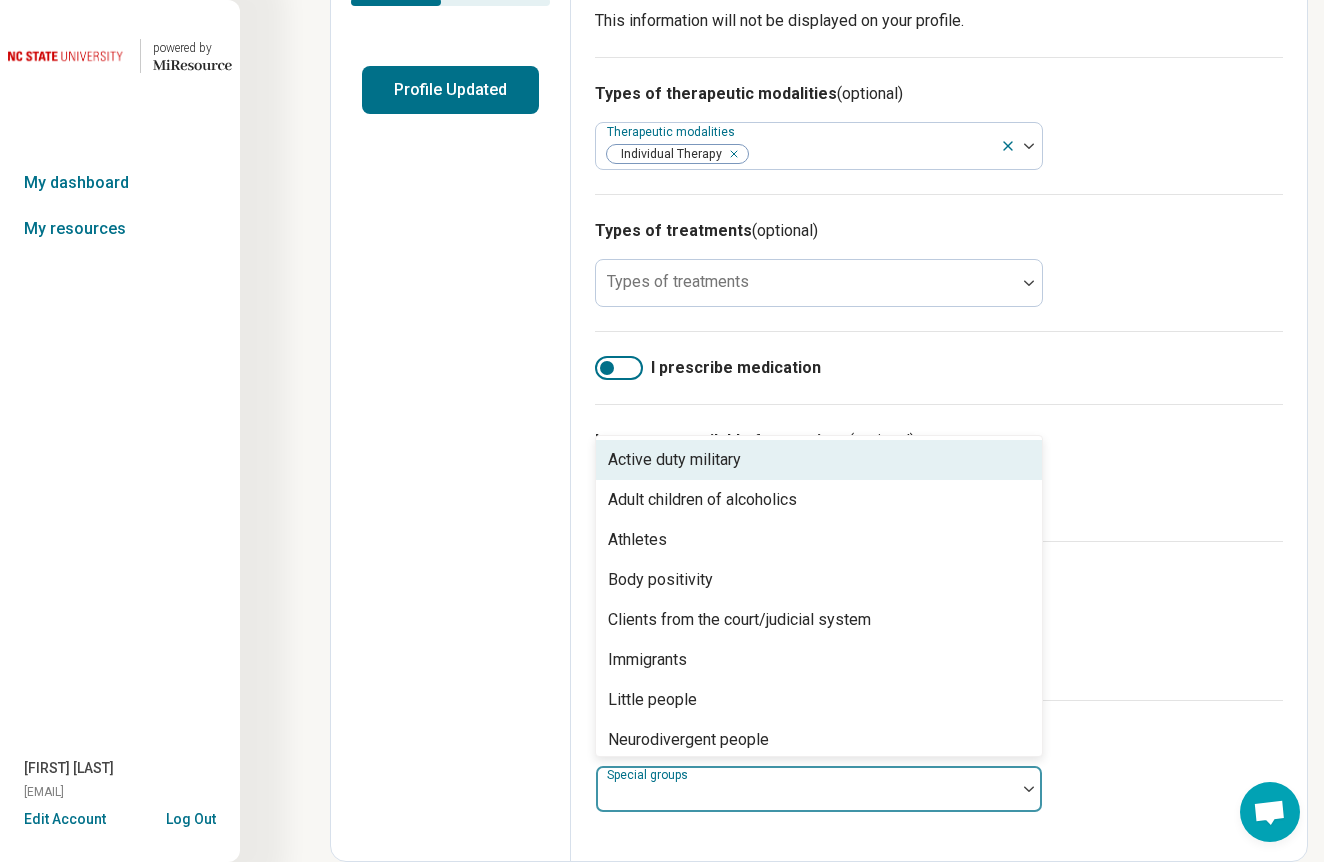 click at bounding box center (806, 797) 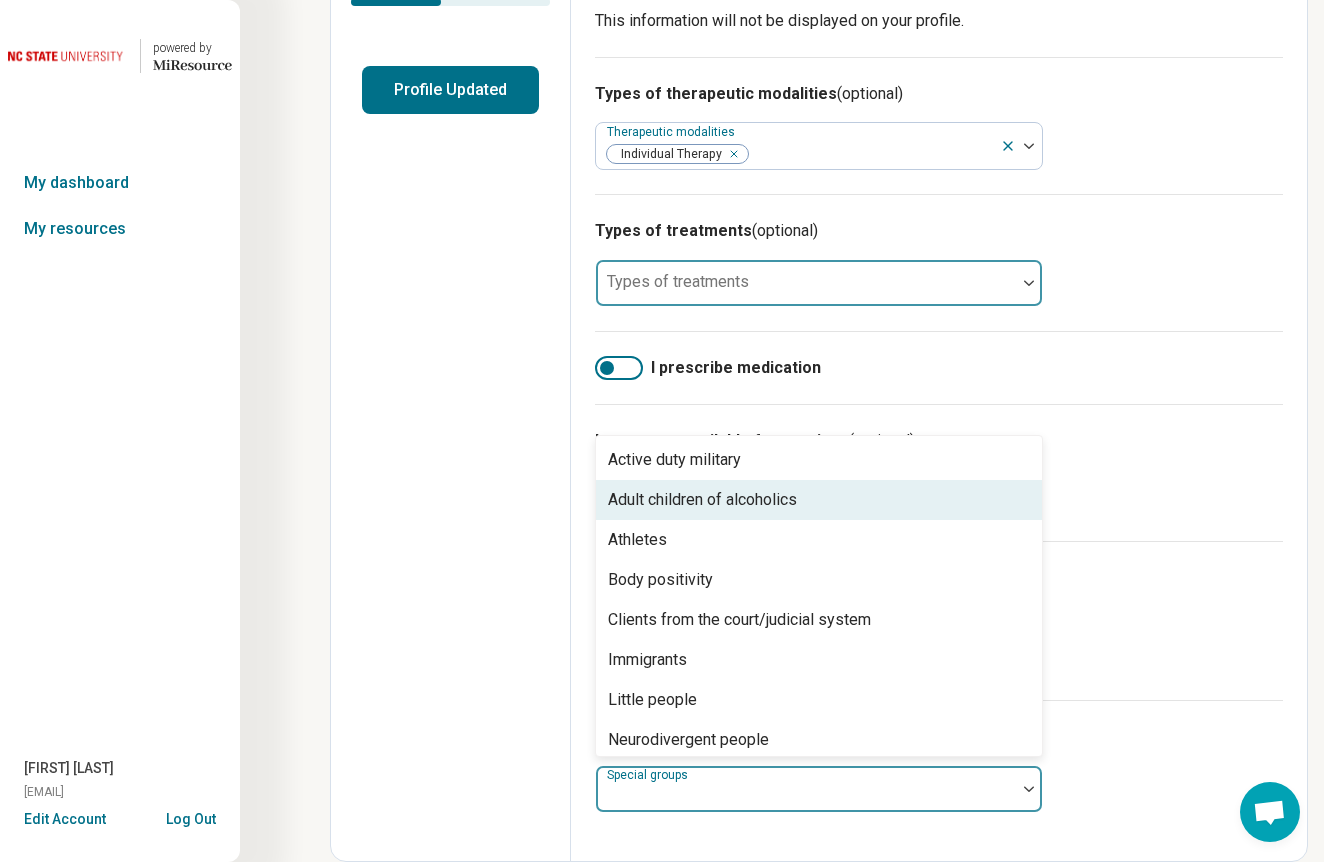 click at bounding box center [806, 283] 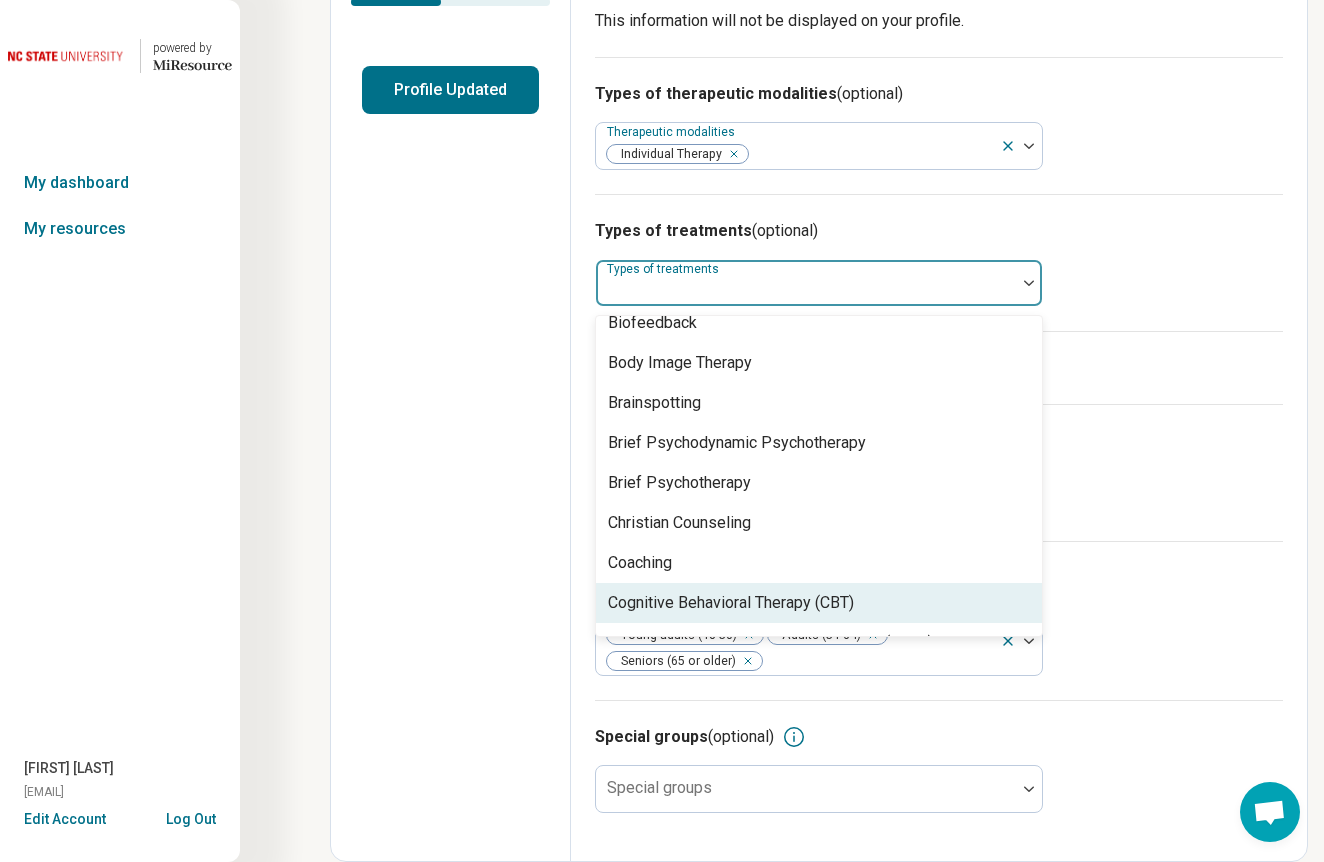 scroll, scrollTop: 657, scrollLeft: 0, axis: vertical 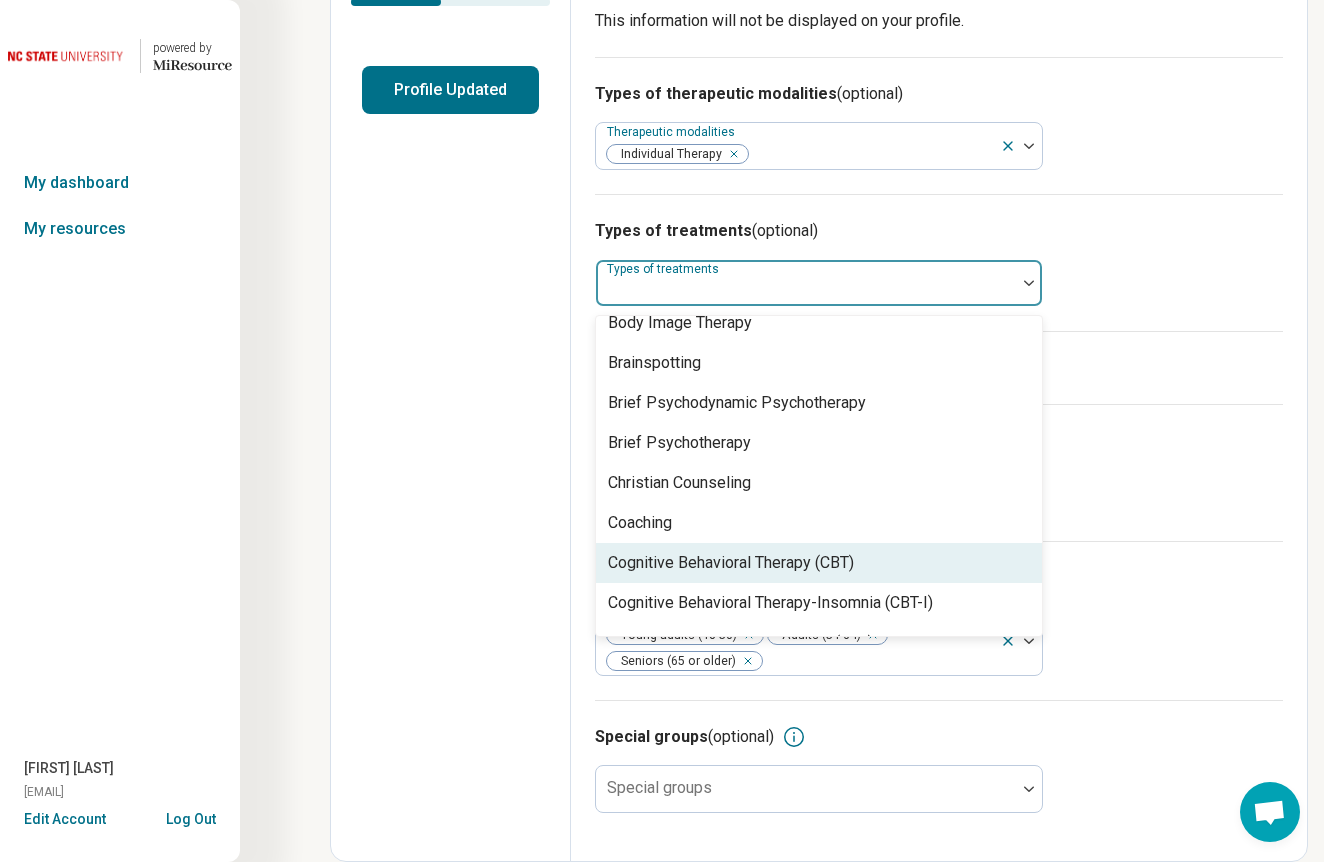 click on "Cognitive Behavioral Therapy (CBT)" at bounding box center (731, 563) 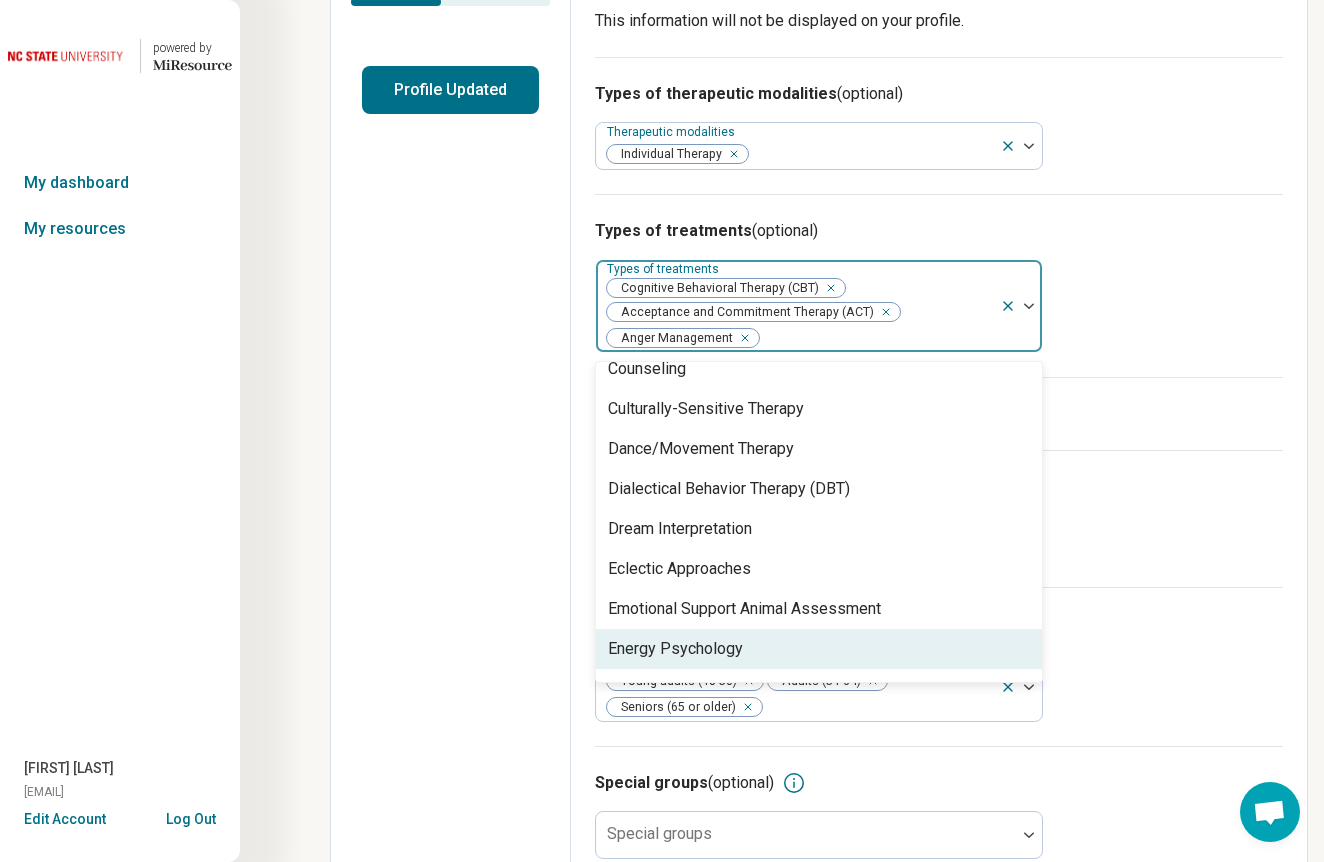 scroll, scrollTop: 1097, scrollLeft: 0, axis: vertical 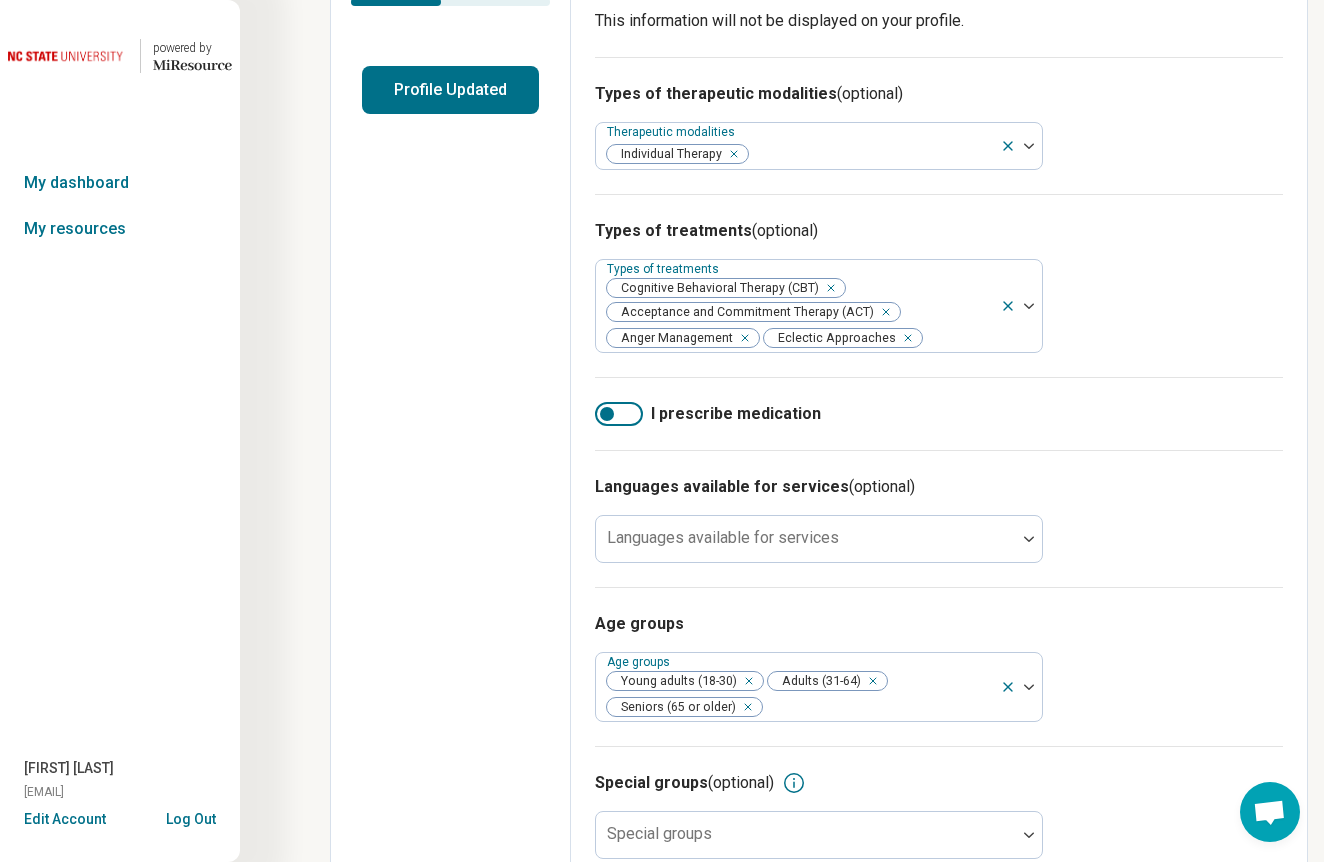 click on "I prescribe medication" at bounding box center (939, 414) 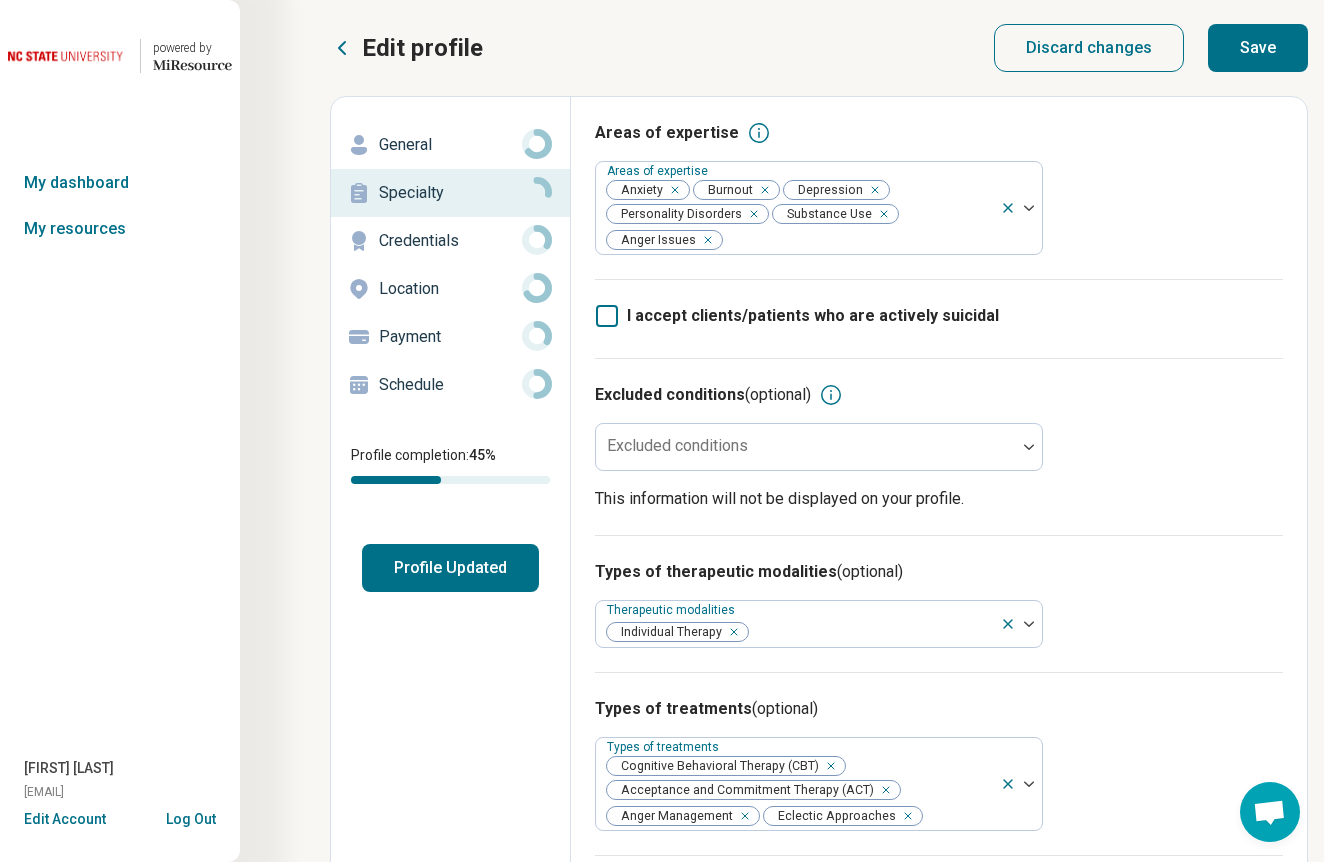 scroll, scrollTop: 0, scrollLeft: 0, axis: both 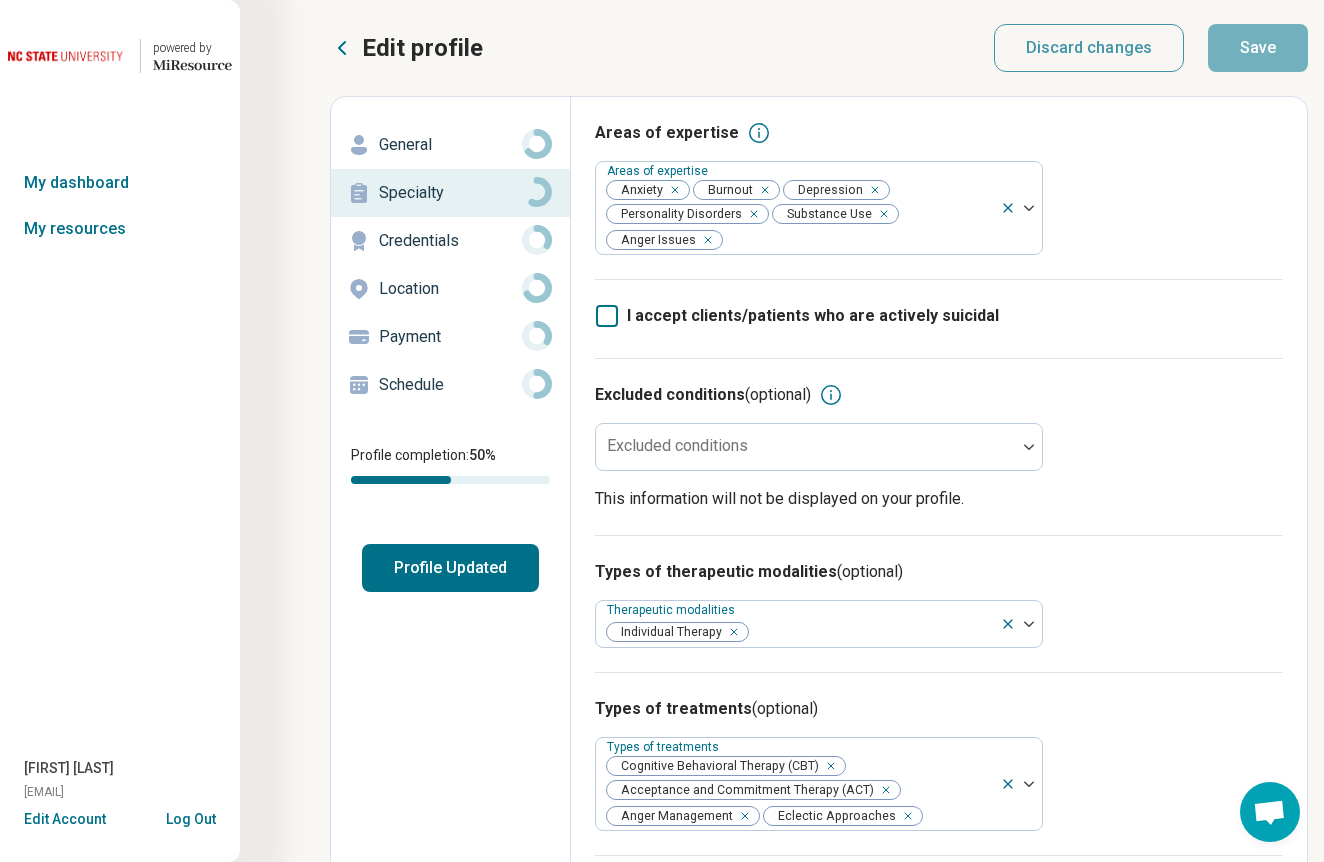 click on "Credentials" at bounding box center (450, 241) 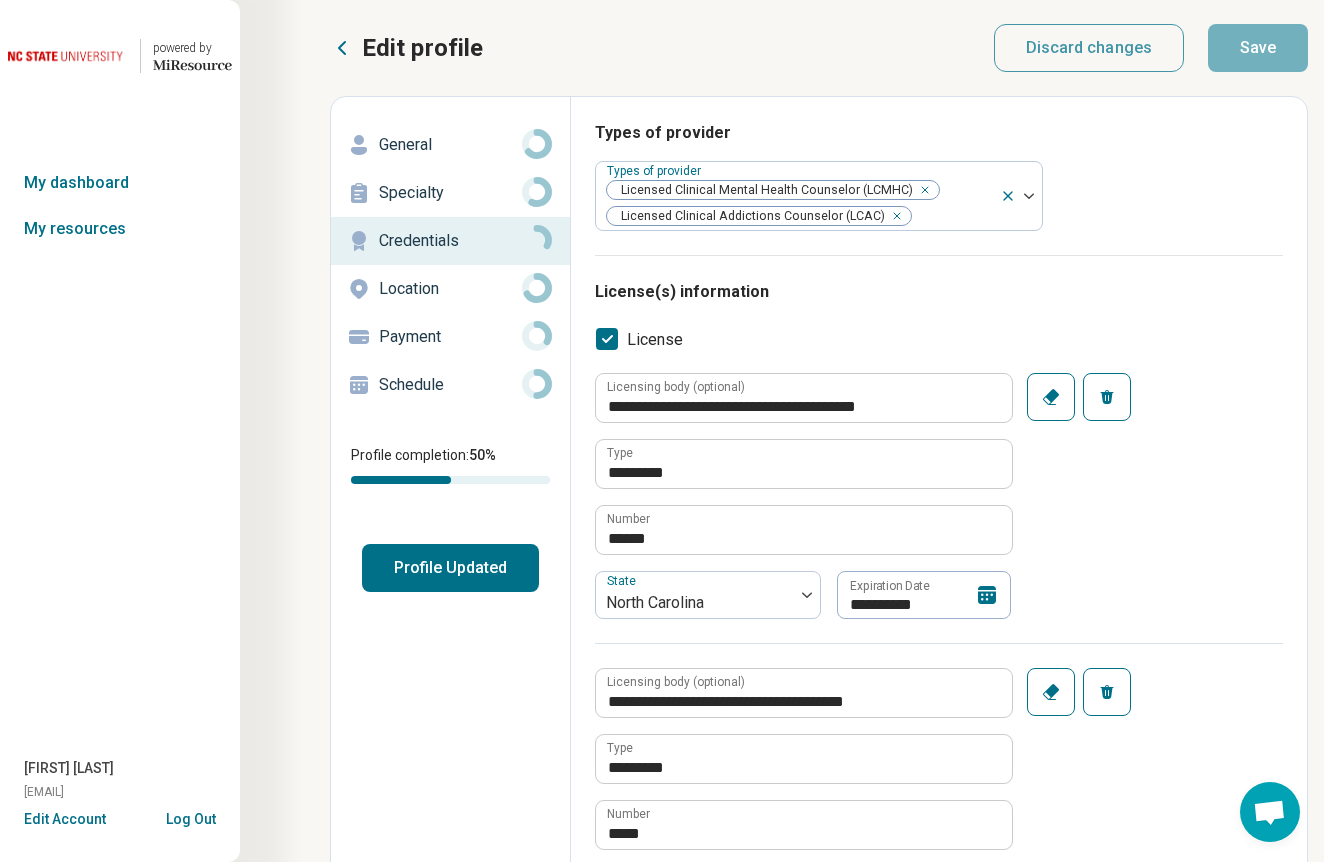 click on "License(s) information" at bounding box center (939, 292) 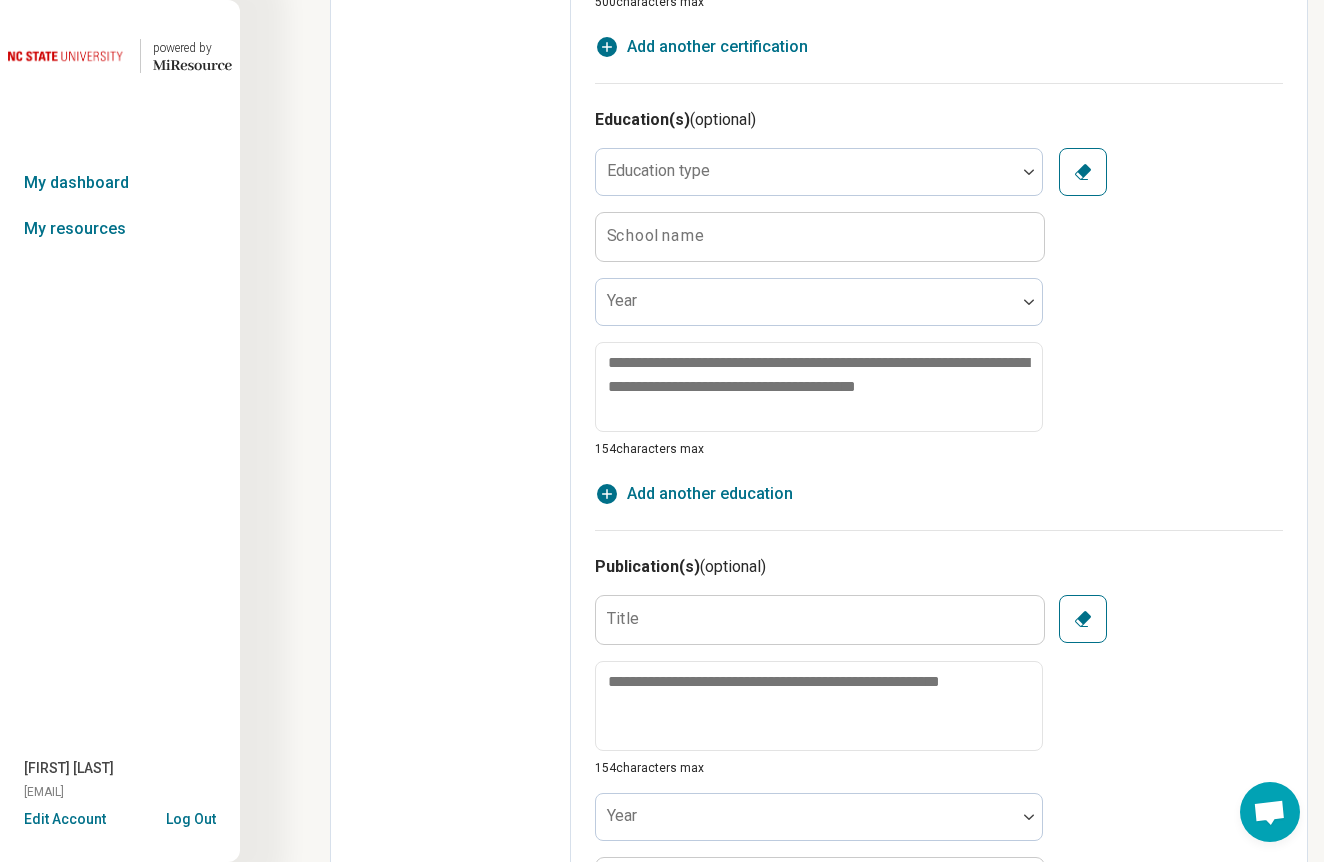 scroll, scrollTop: 1584, scrollLeft: 0, axis: vertical 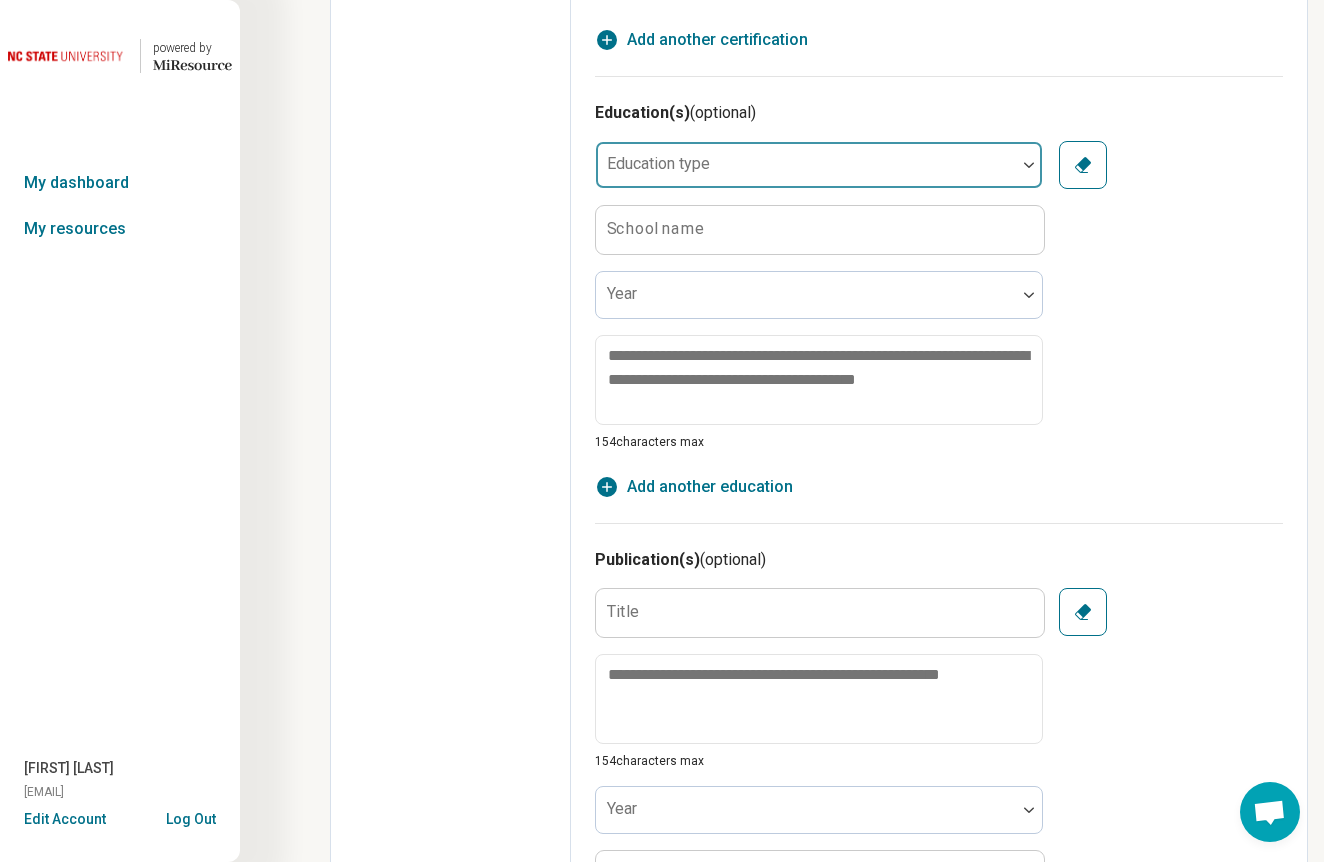 click on "Education type" at bounding box center [819, 165] 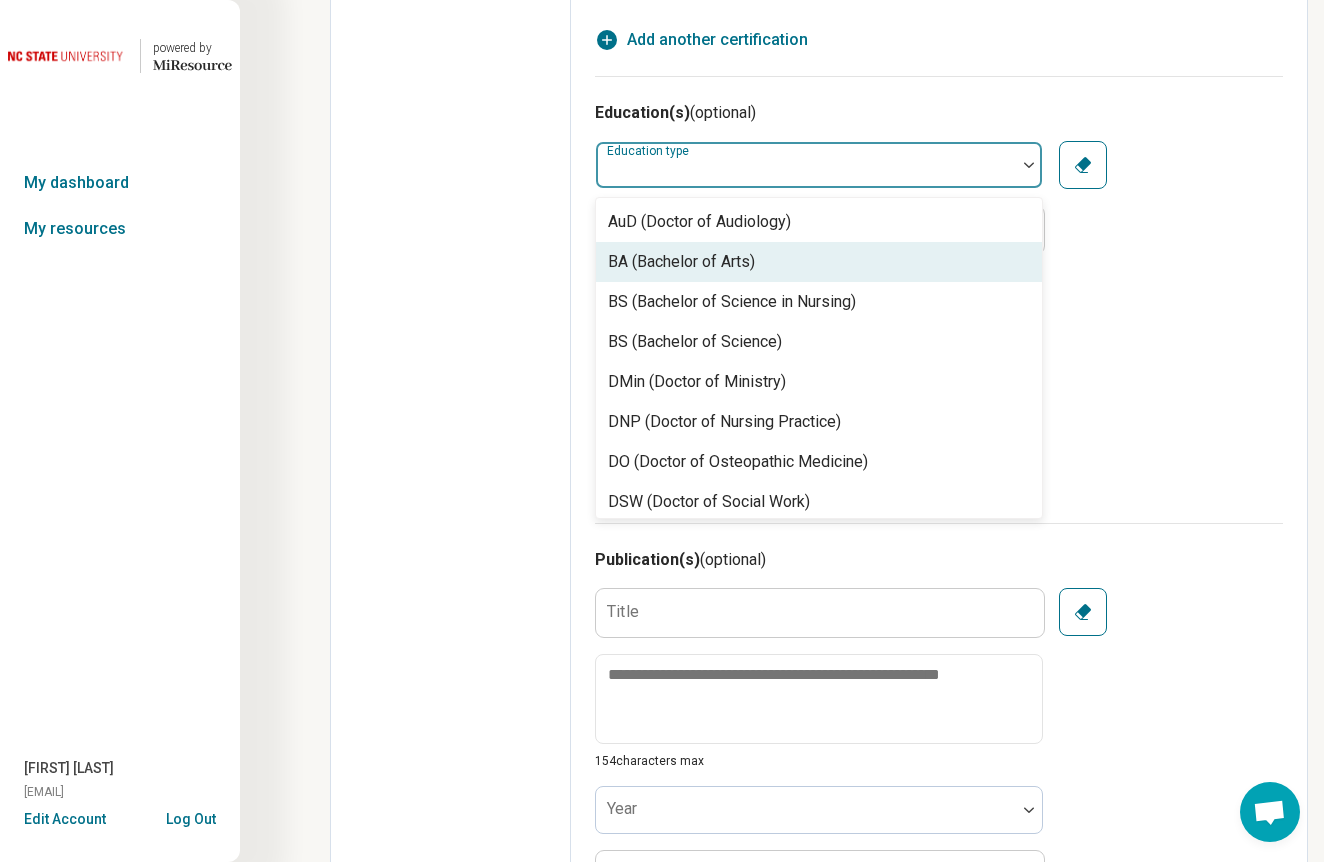 click on "BA (Bachelor of Arts)" at bounding box center (681, 262) 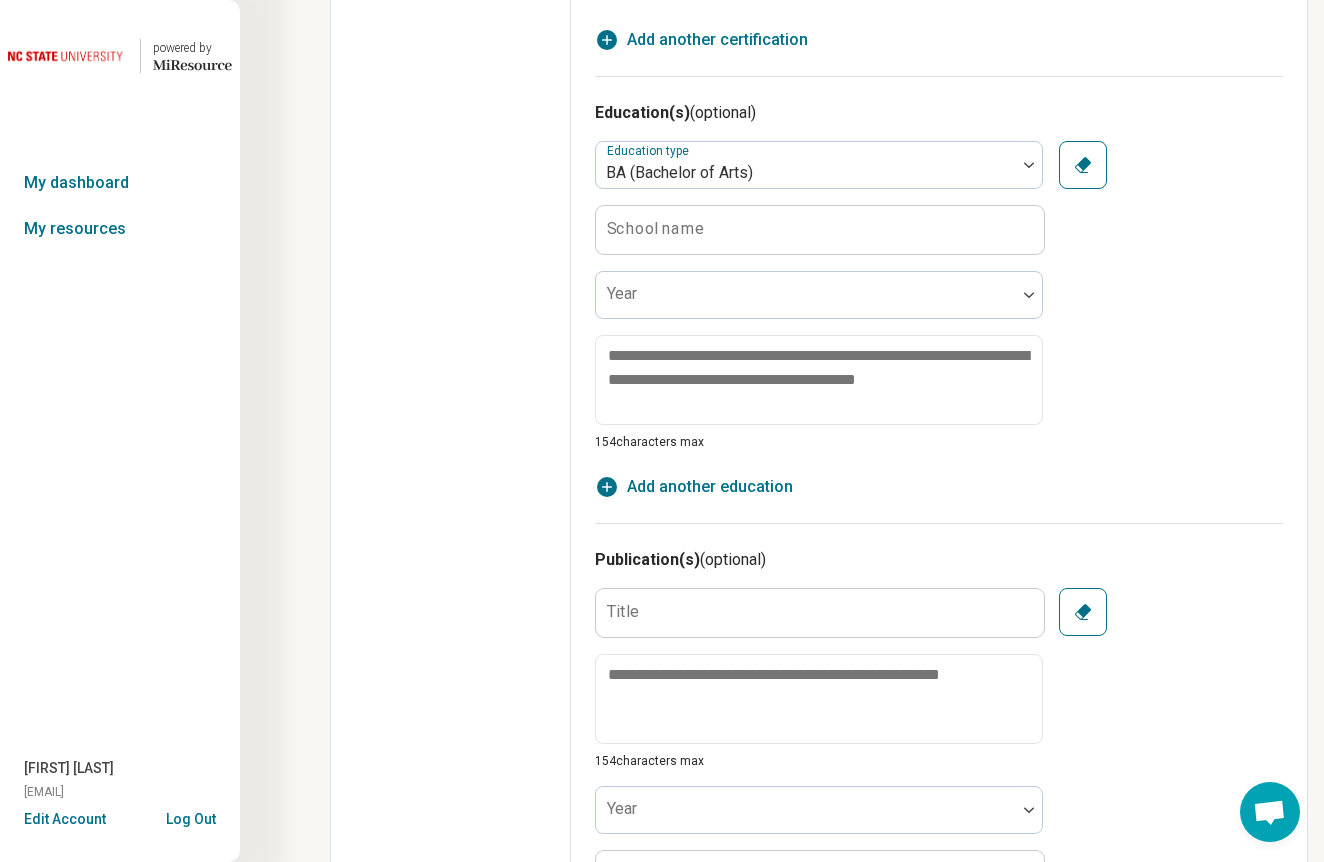 click on "School name" at bounding box center [656, 229] 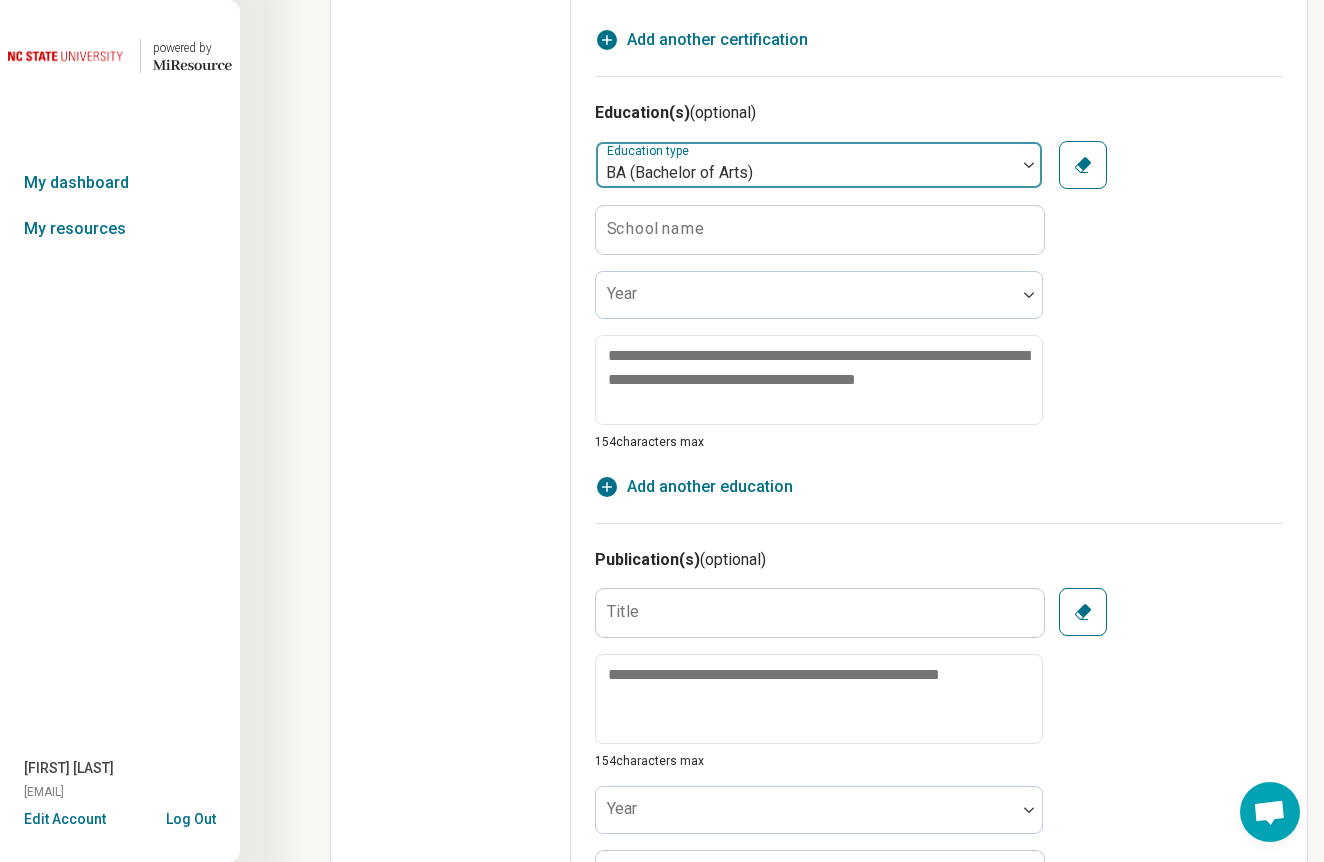 click at bounding box center (806, 173) 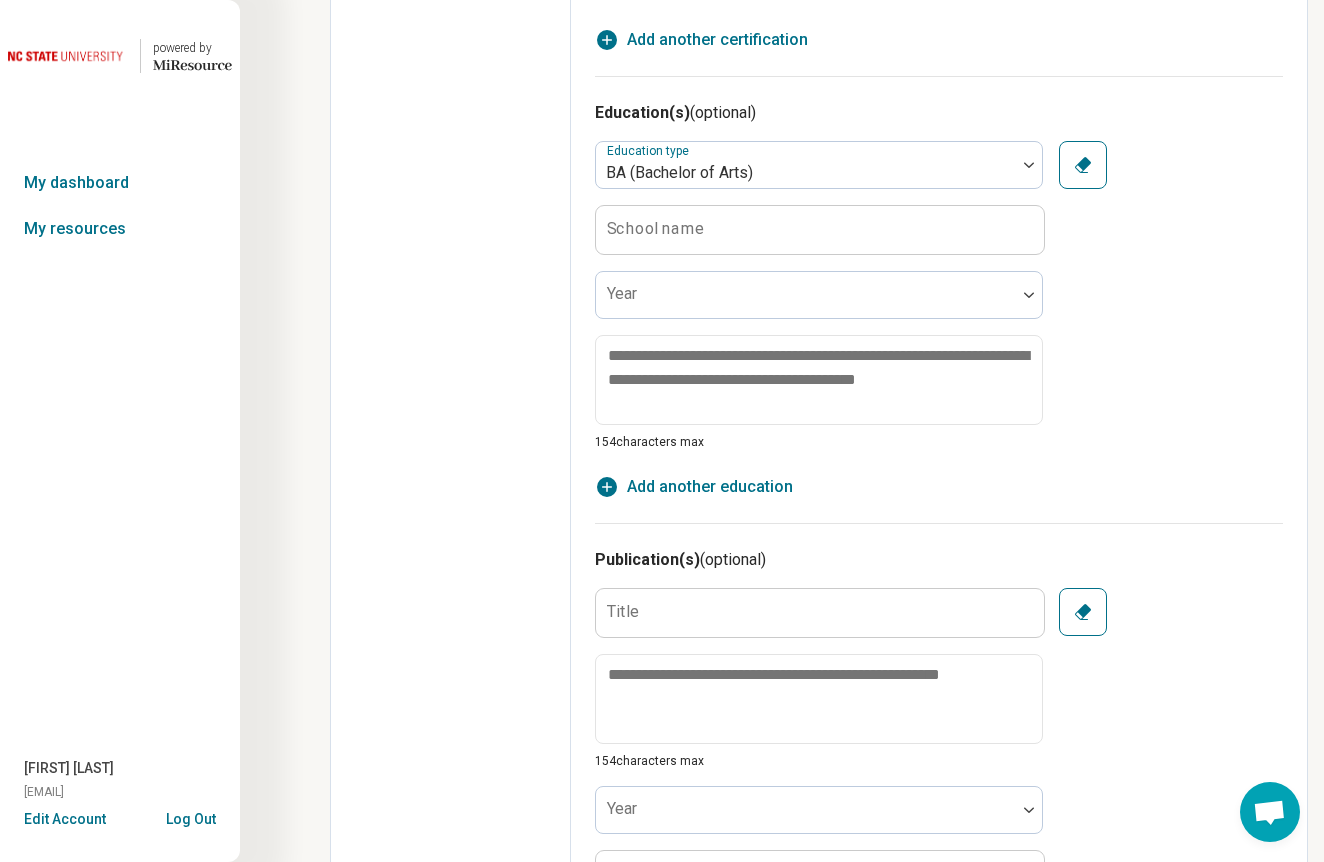 click on "Education type BA (Bachelor of Arts) School name Year 154  characters max Clear" at bounding box center [939, 296] 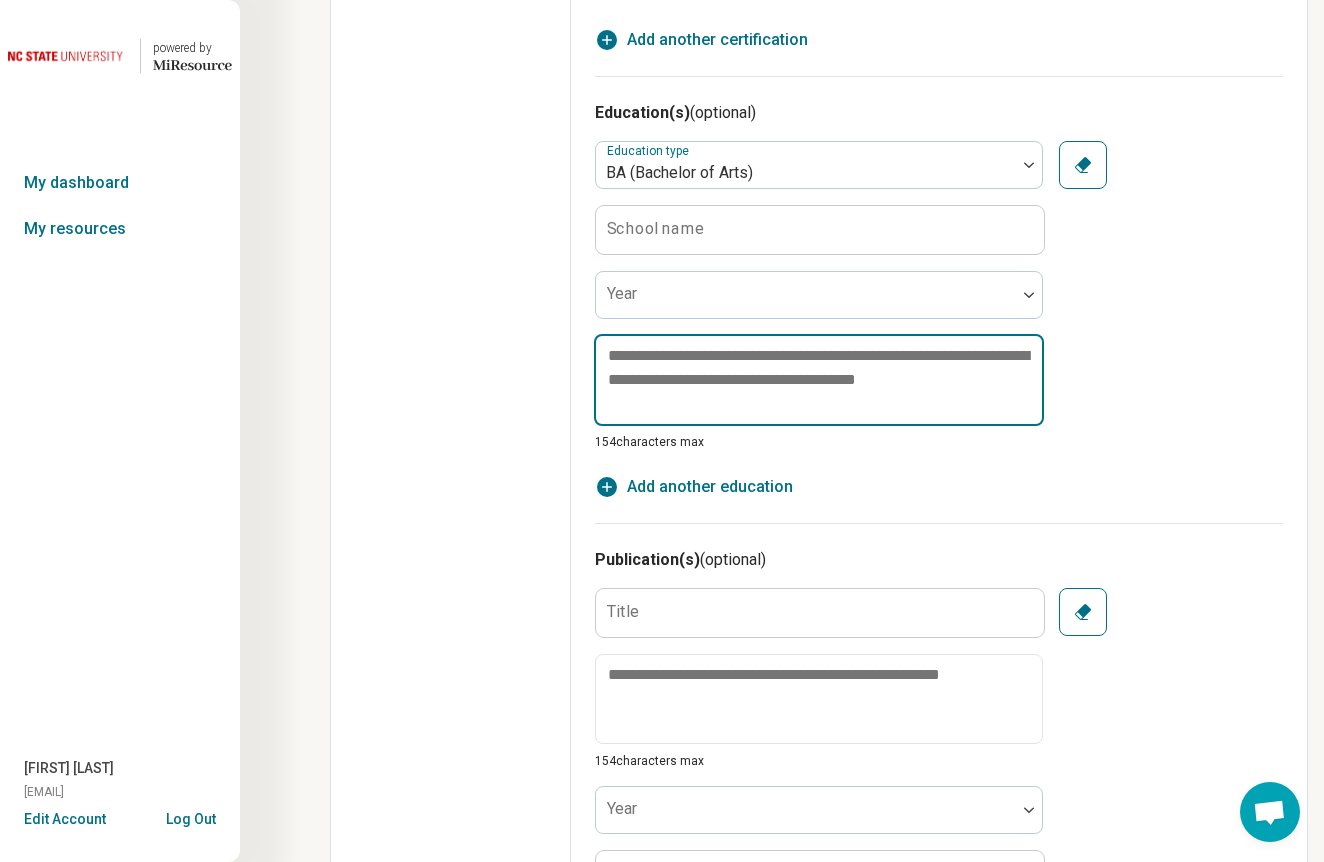 click at bounding box center (819, 380) 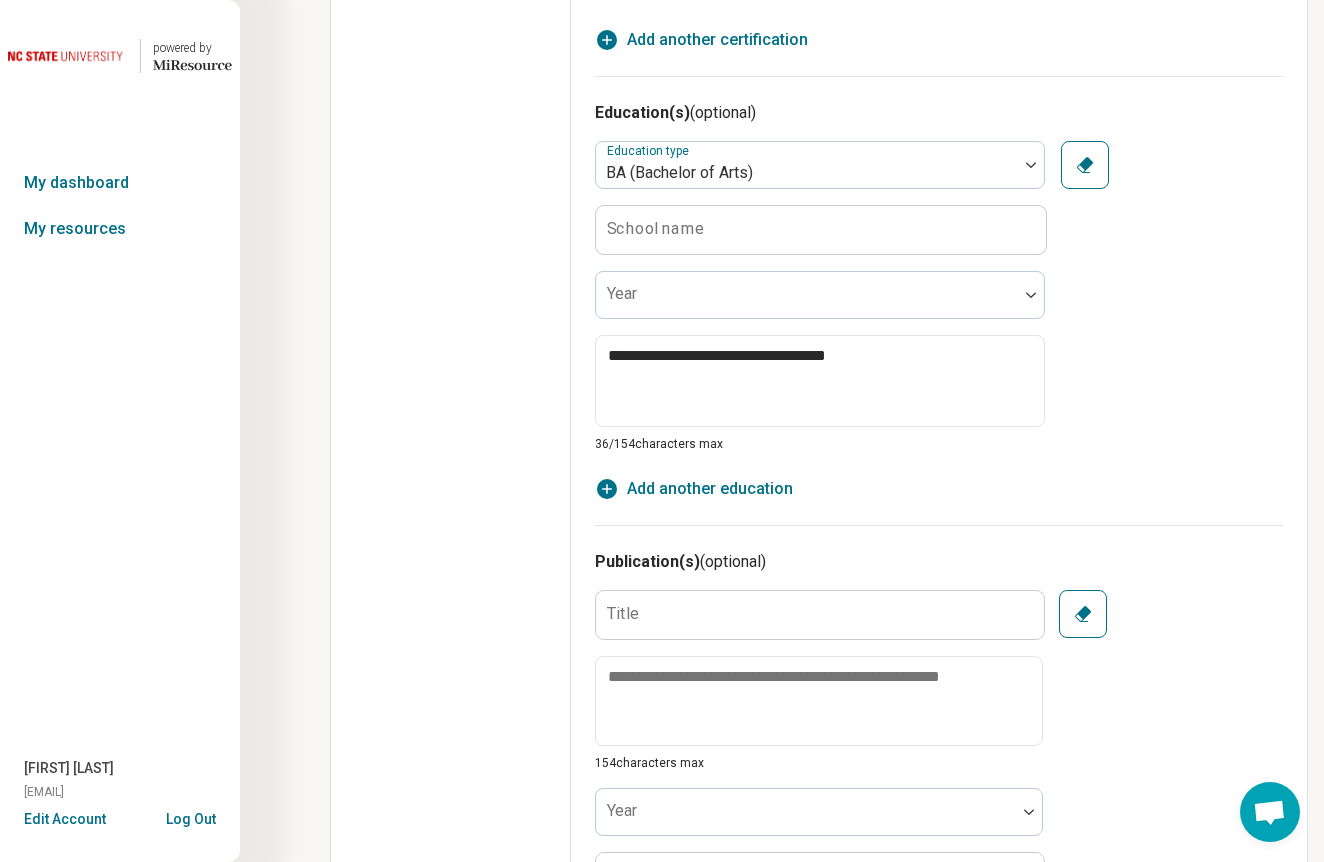 click on "School name" at bounding box center (656, 229) 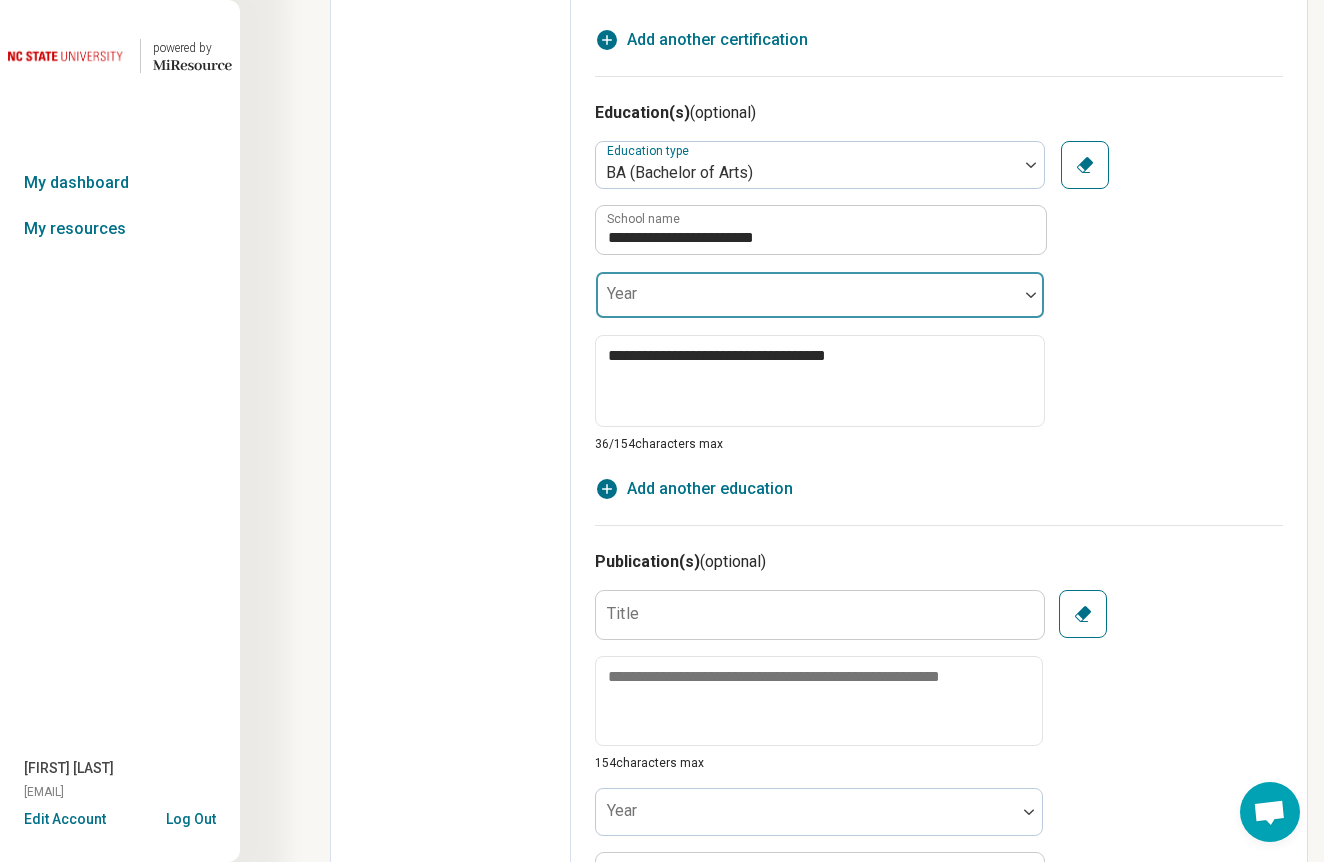 click on "Year" at bounding box center [820, 295] 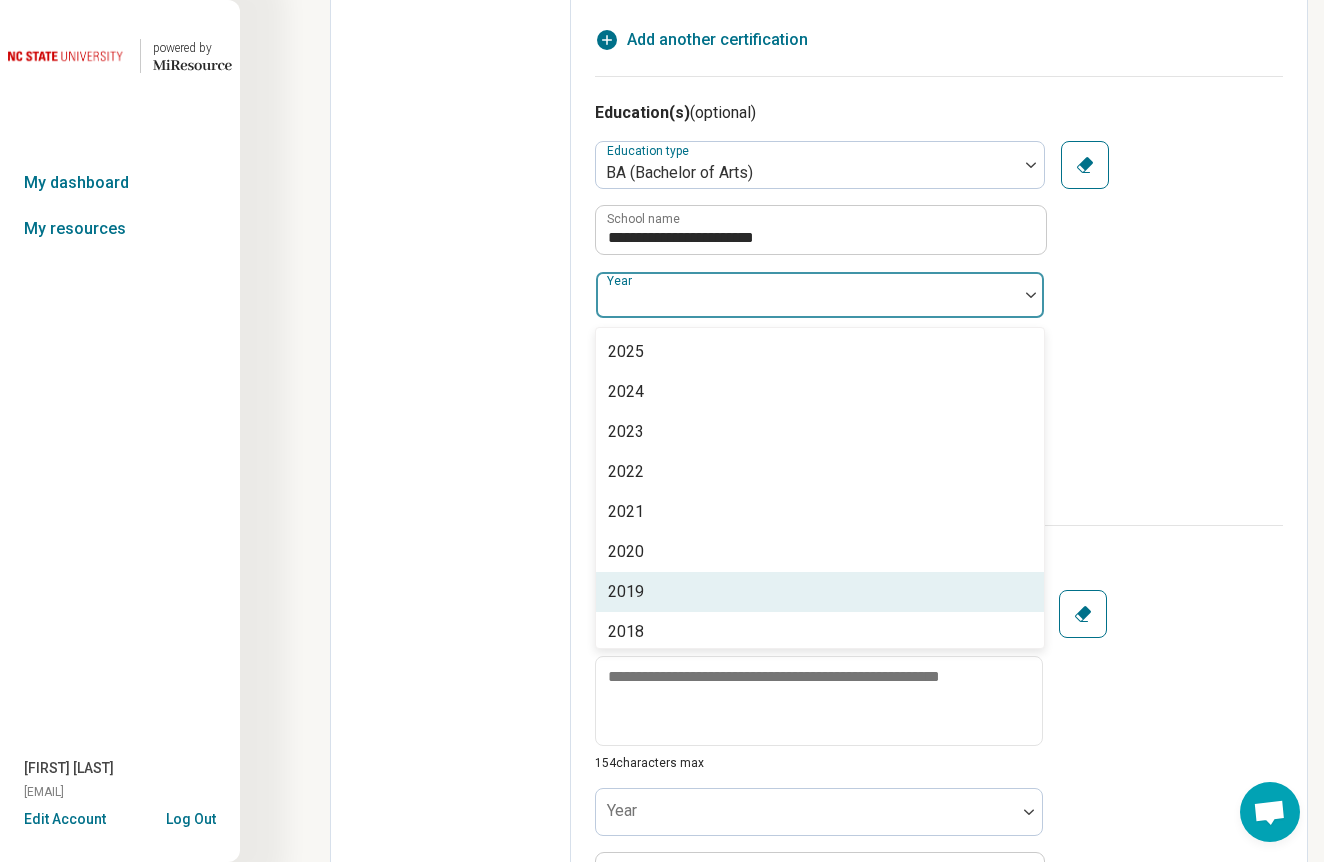 click on "2019" at bounding box center (820, 592) 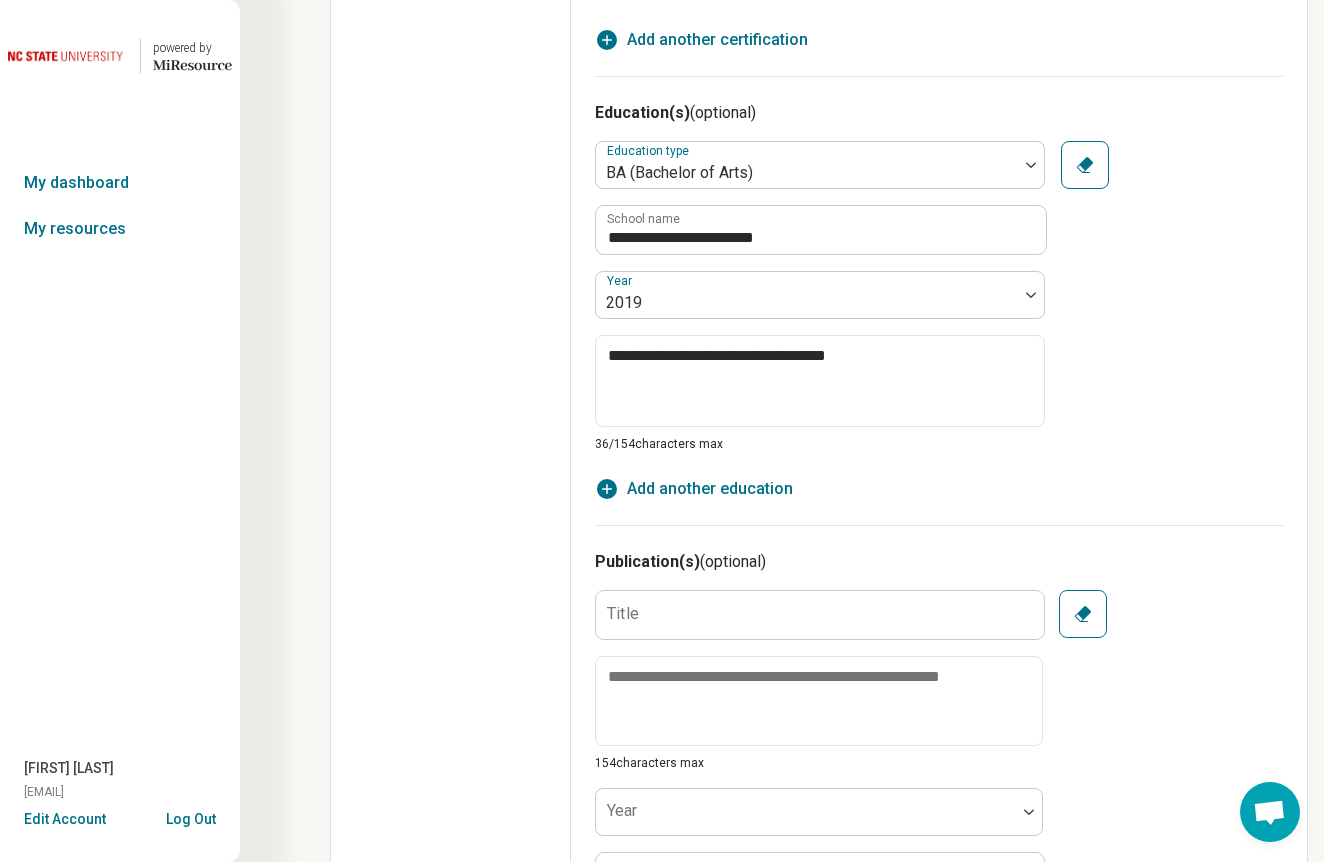 click on "Add another education" at bounding box center [710, 489] 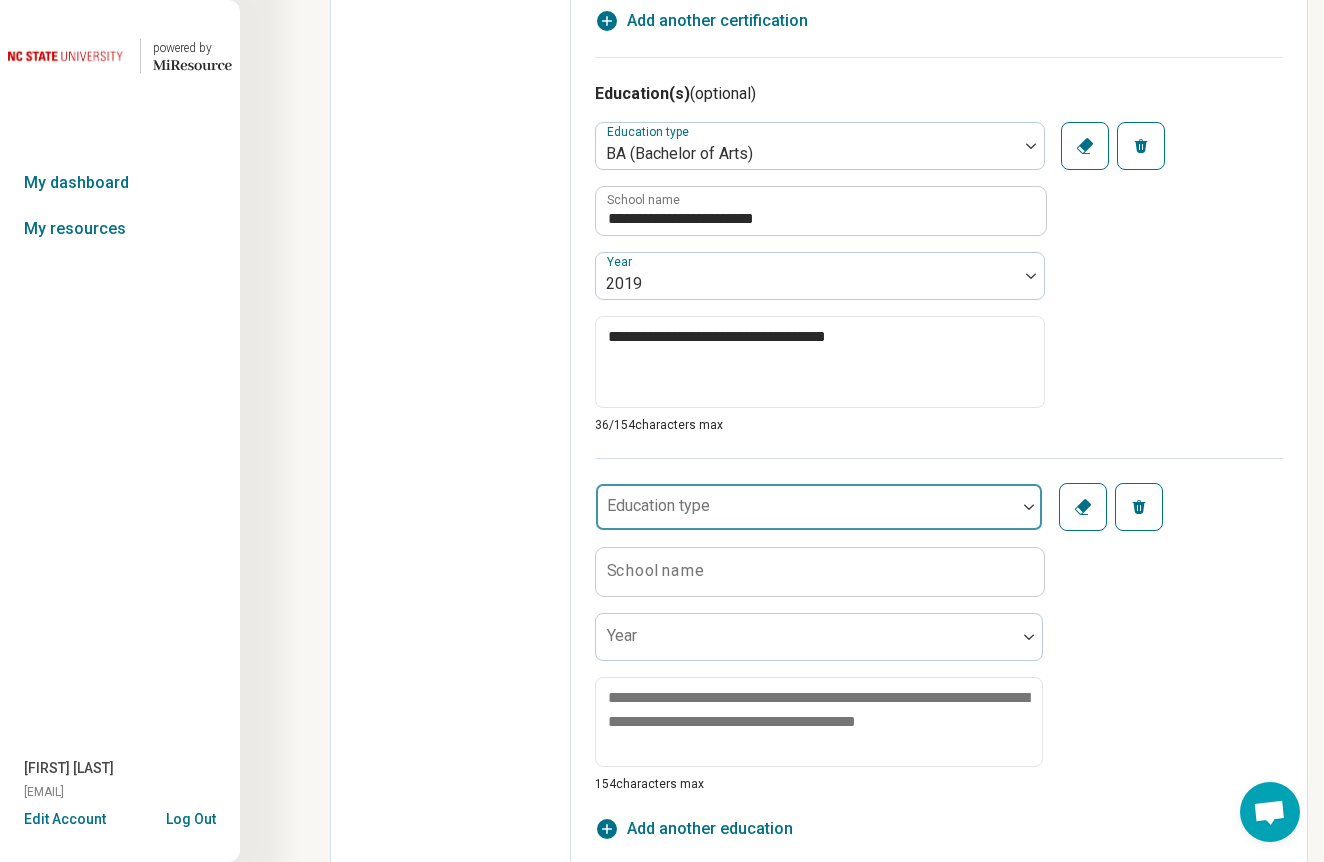 click on "Education type" at bounding box center [819, 507] 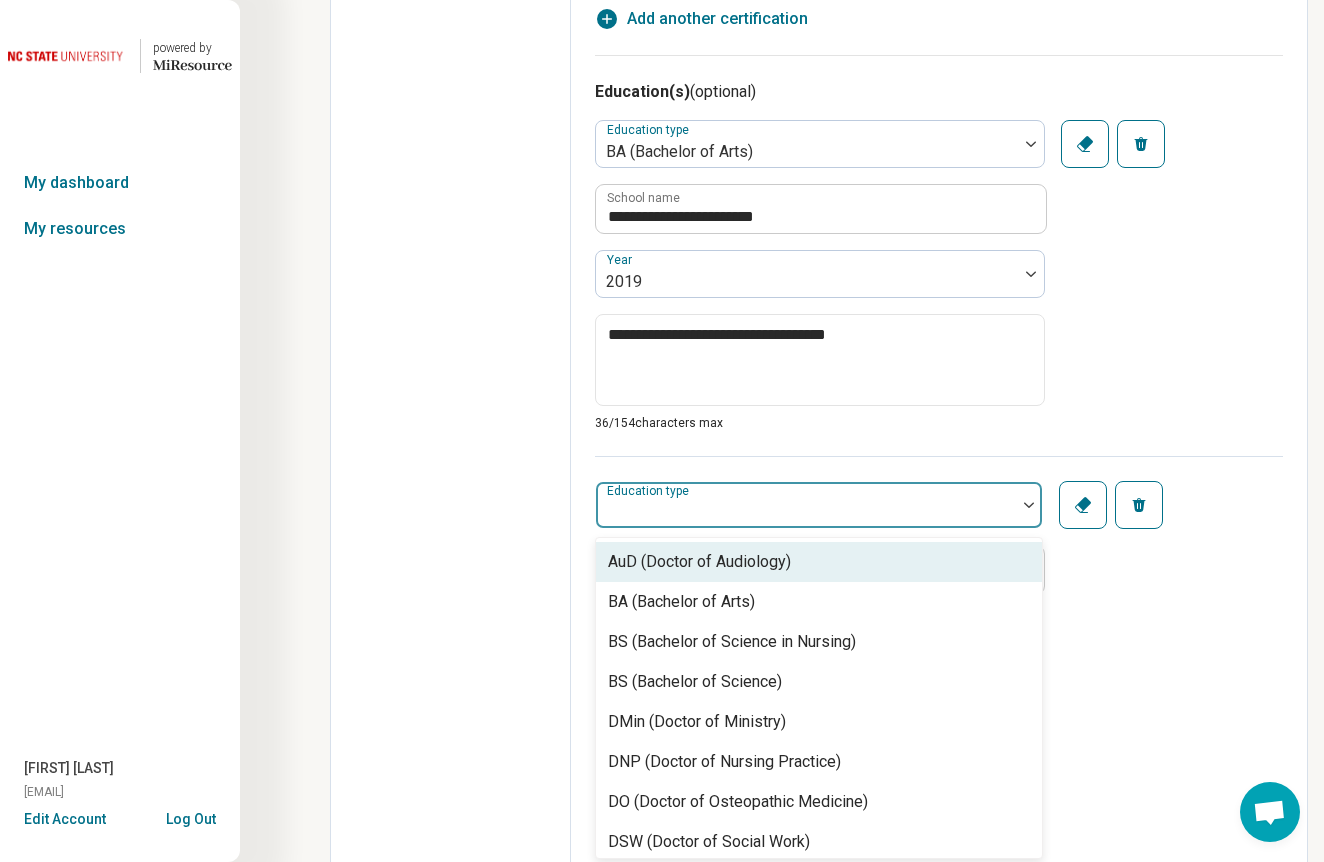 scroll, scrollTop: 1609, scrollLeft: 0, axis: vertical 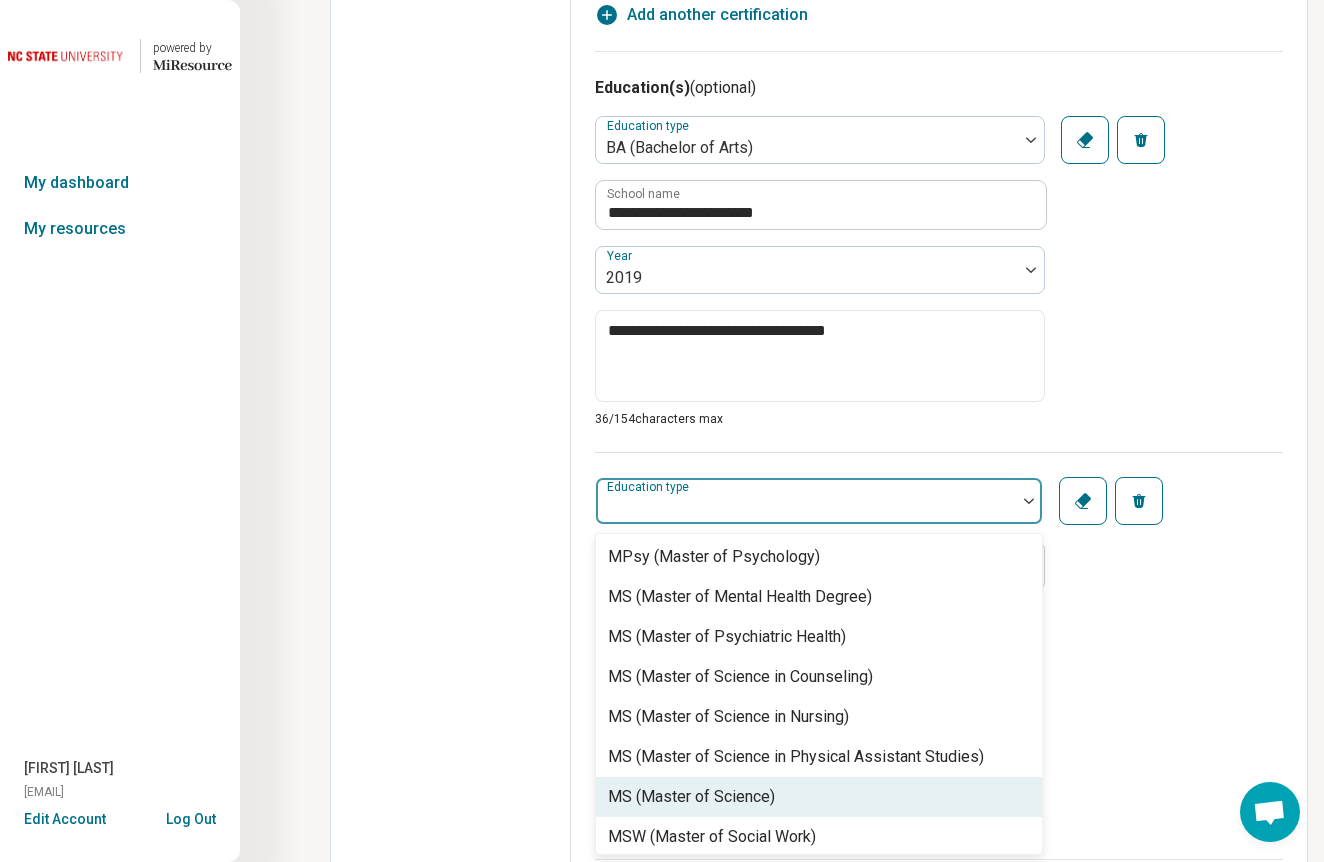 click on "MS (Master of Science)" at bounding box center (691, 797) 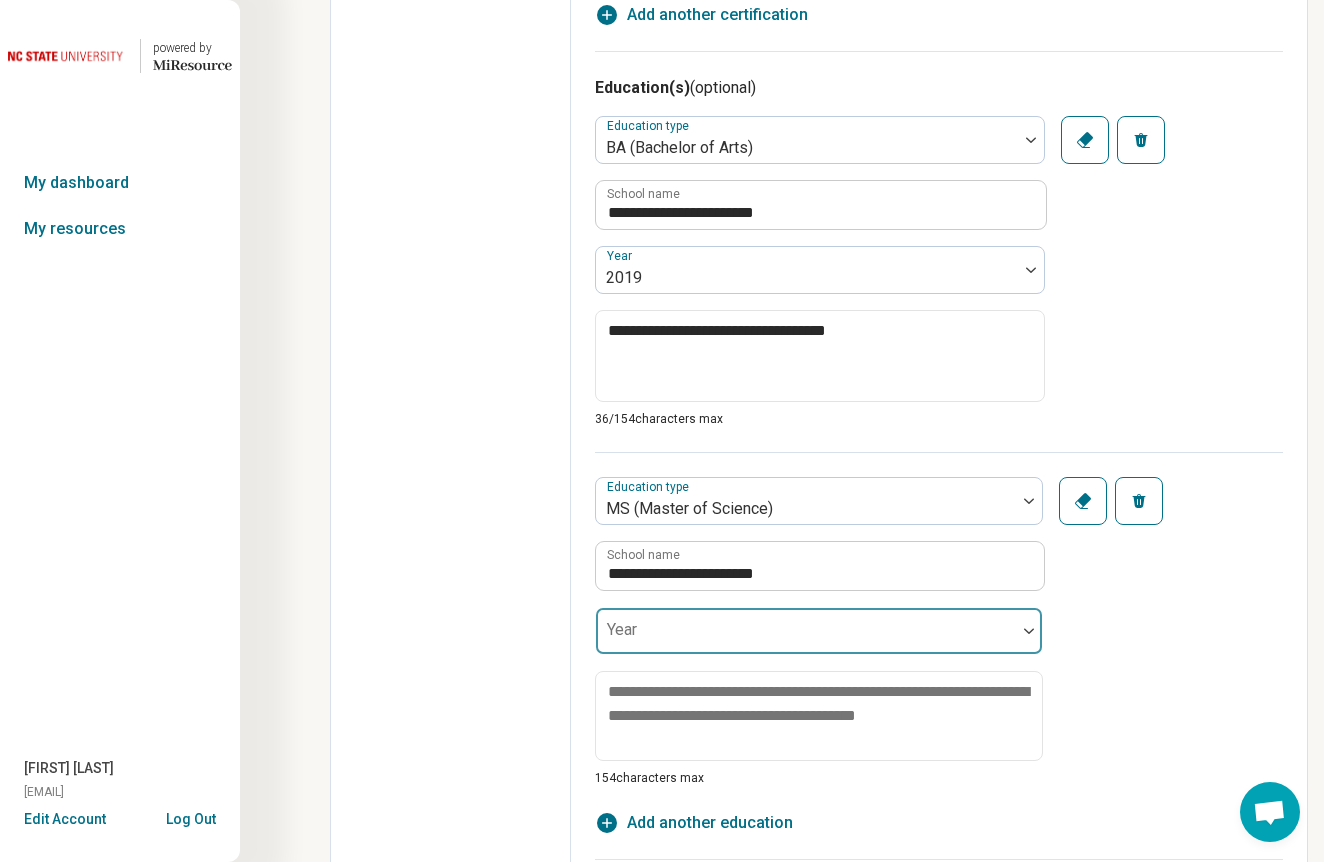 click at bounding box center (806, 639) 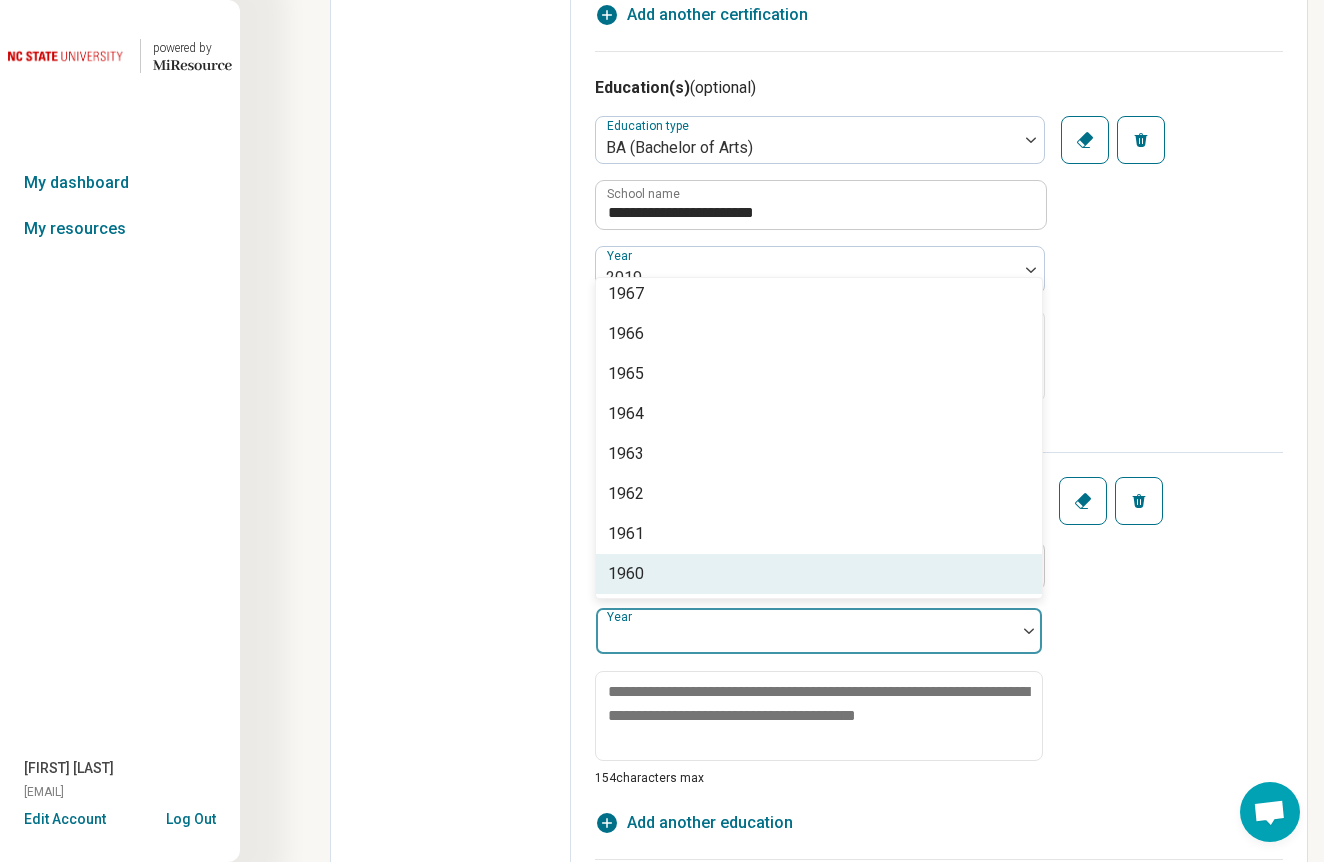 scroll, scrollTop: 0, scrollLeft: 0, axis: both 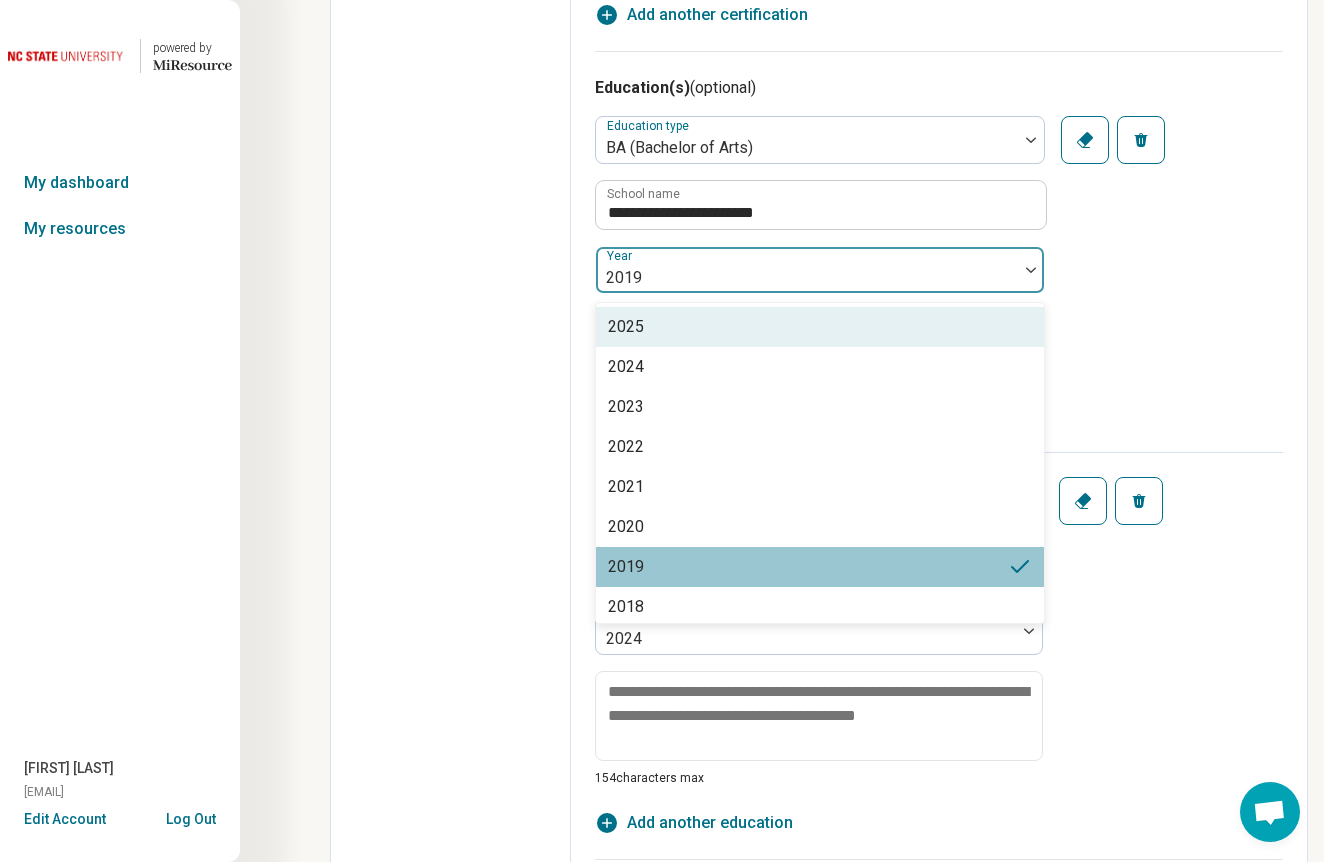 click on "2019" at bounding box center [807, 270] 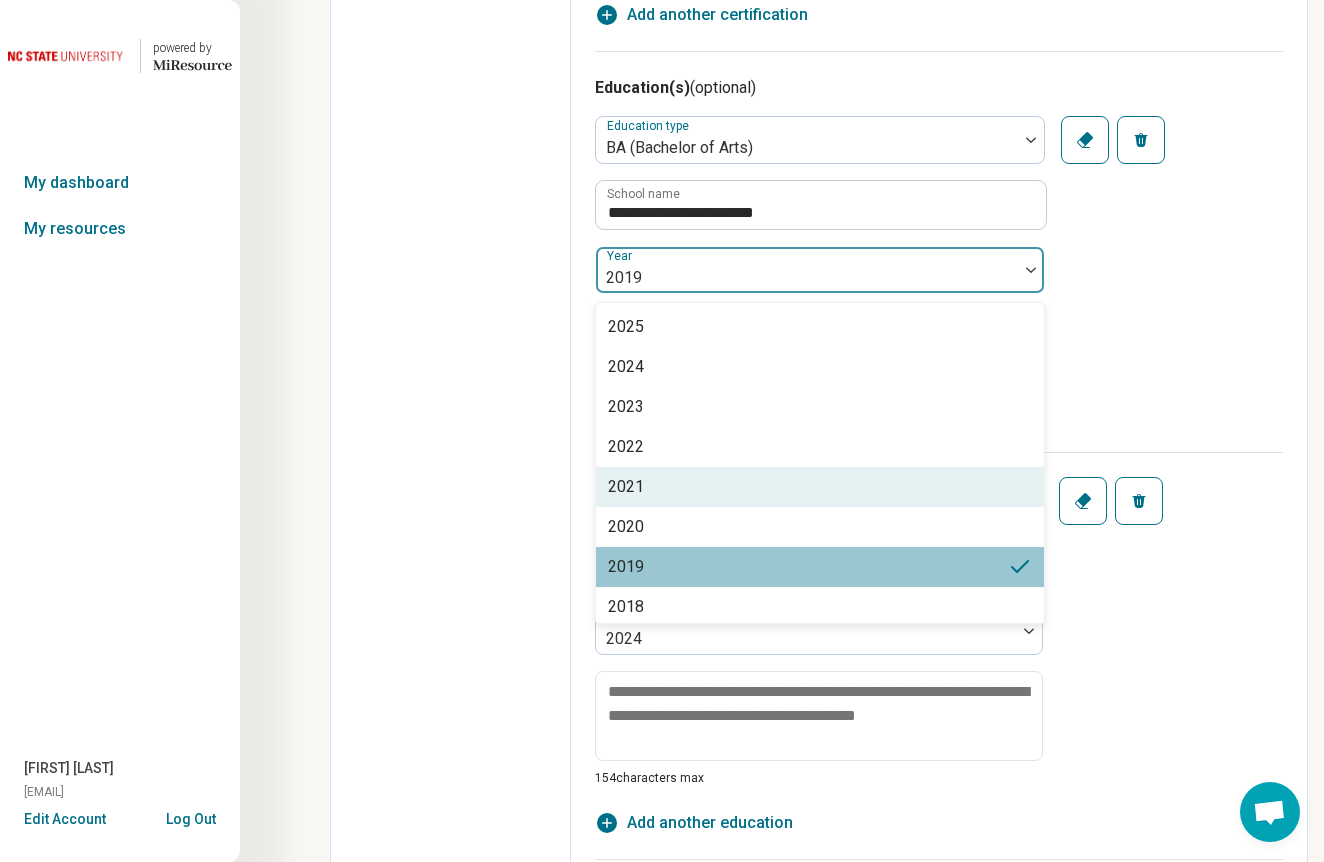 click on "2021" at bounding box center (820, 487) 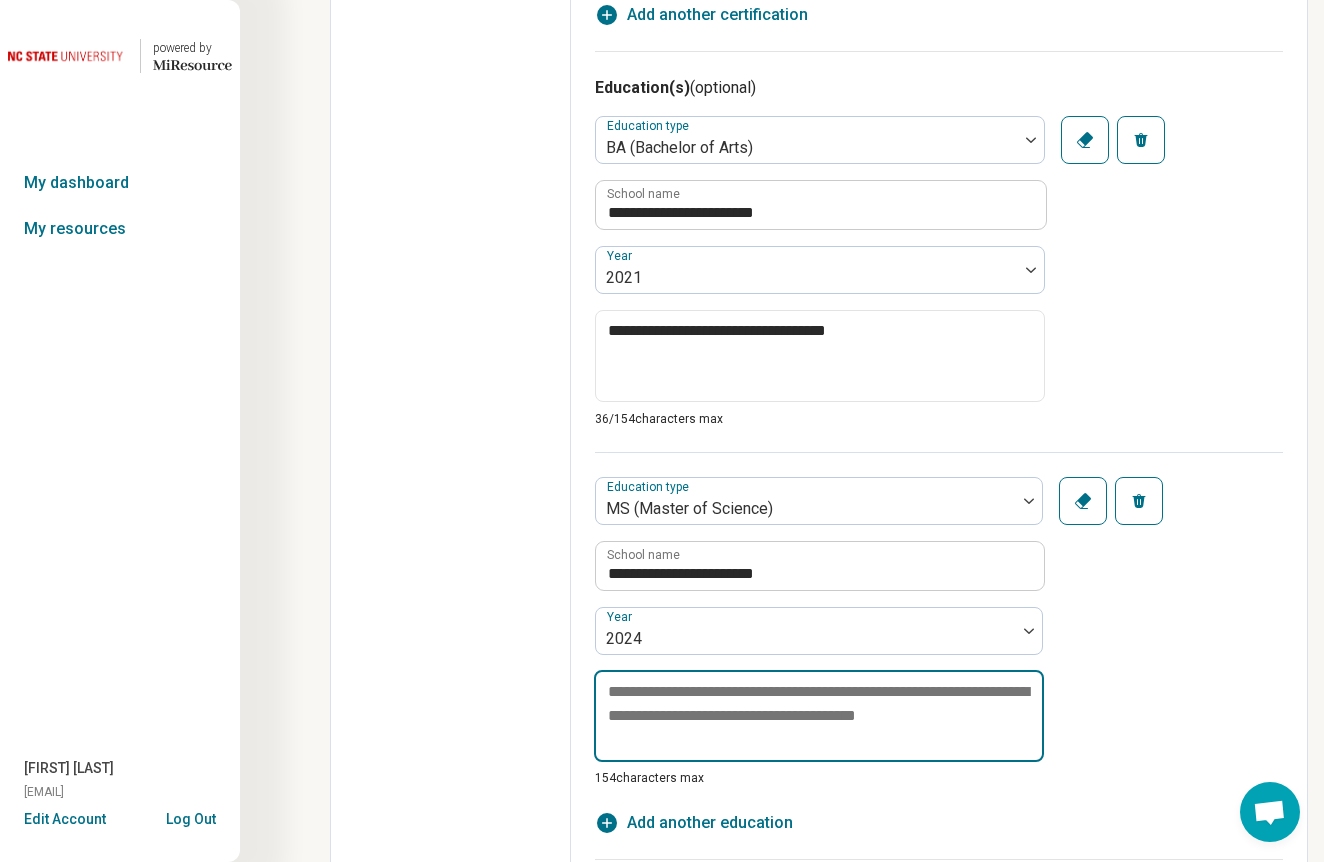 click at bounding box center [819, 716] 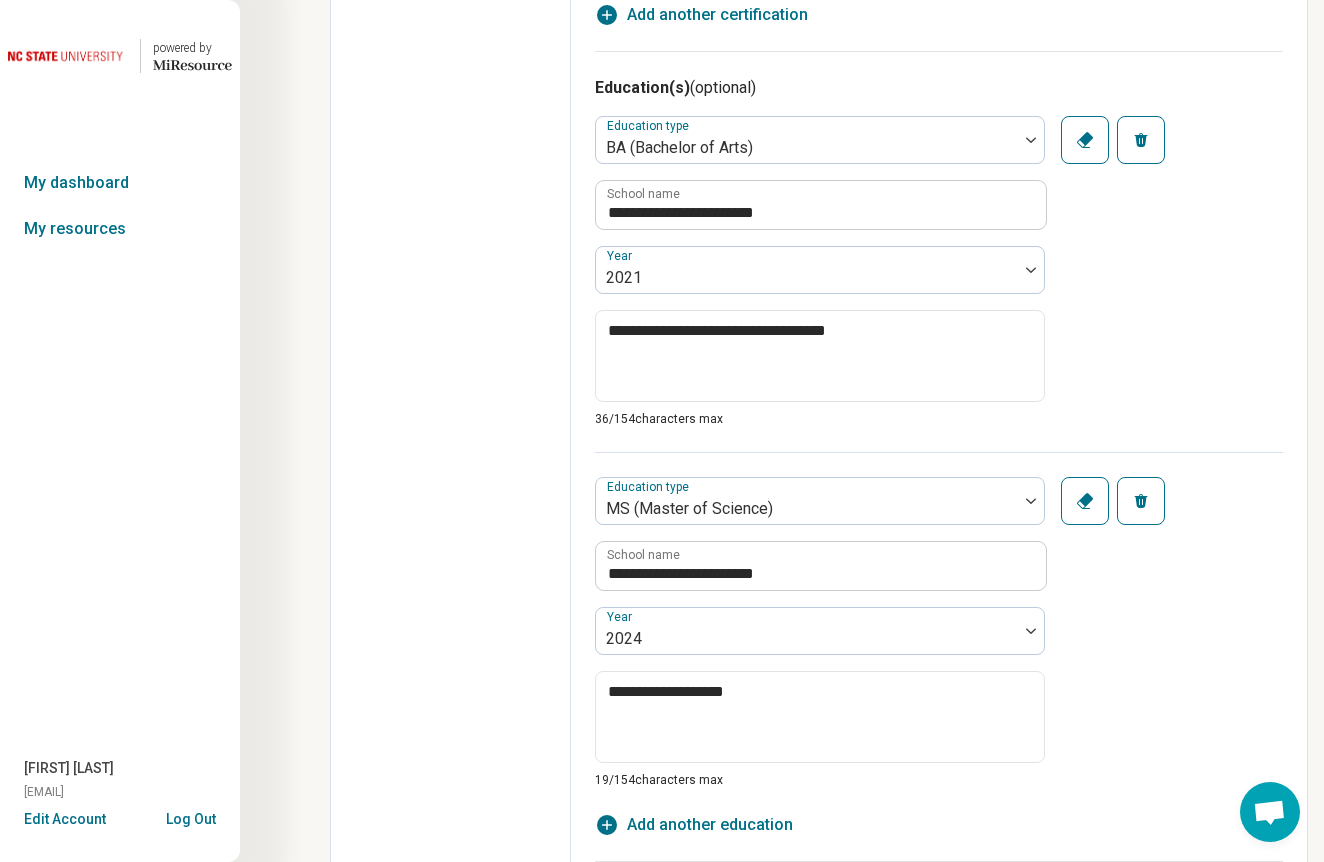 click on "**********" at bounding box center (939, 620) 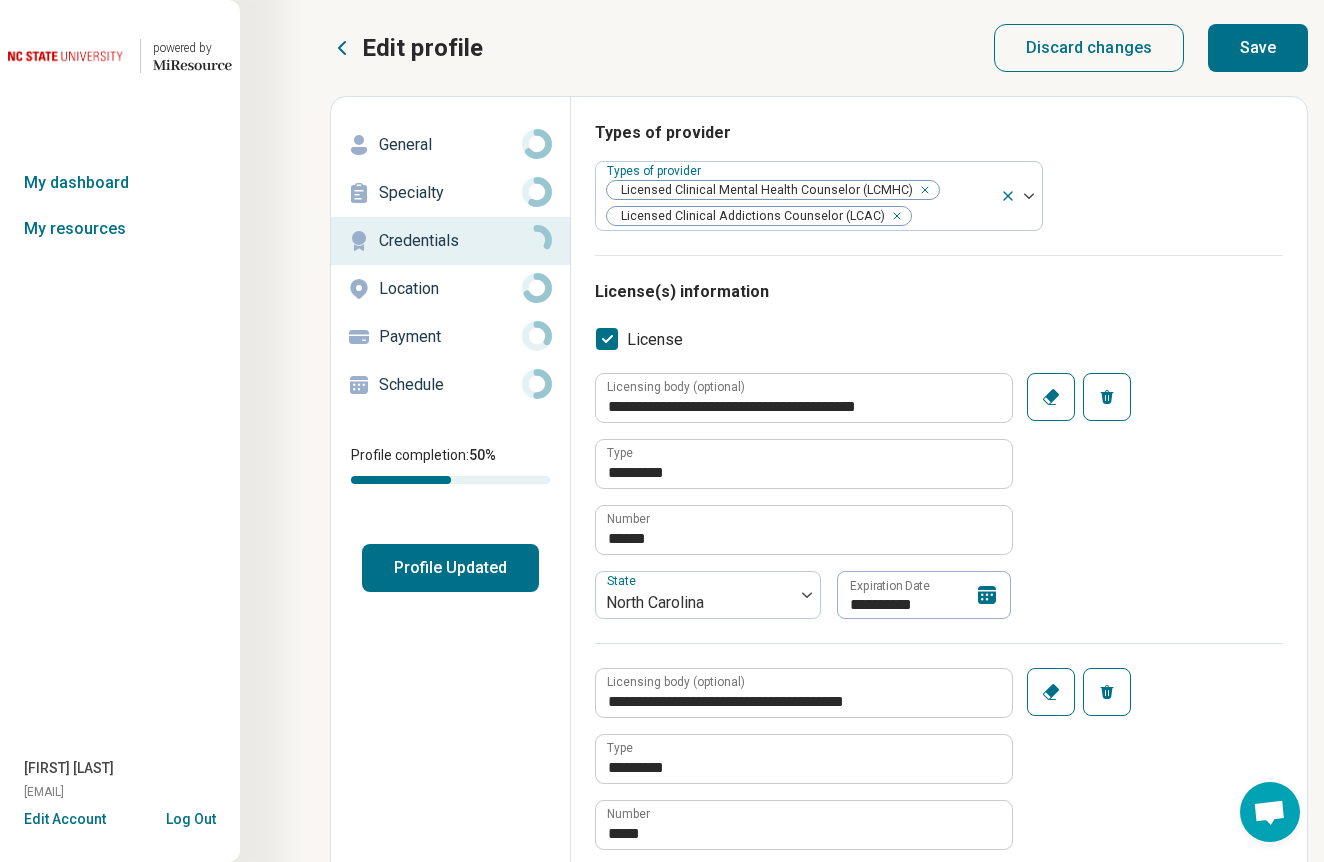 scroll, scrollTop: 0, scrollLeft: 0, axis: both 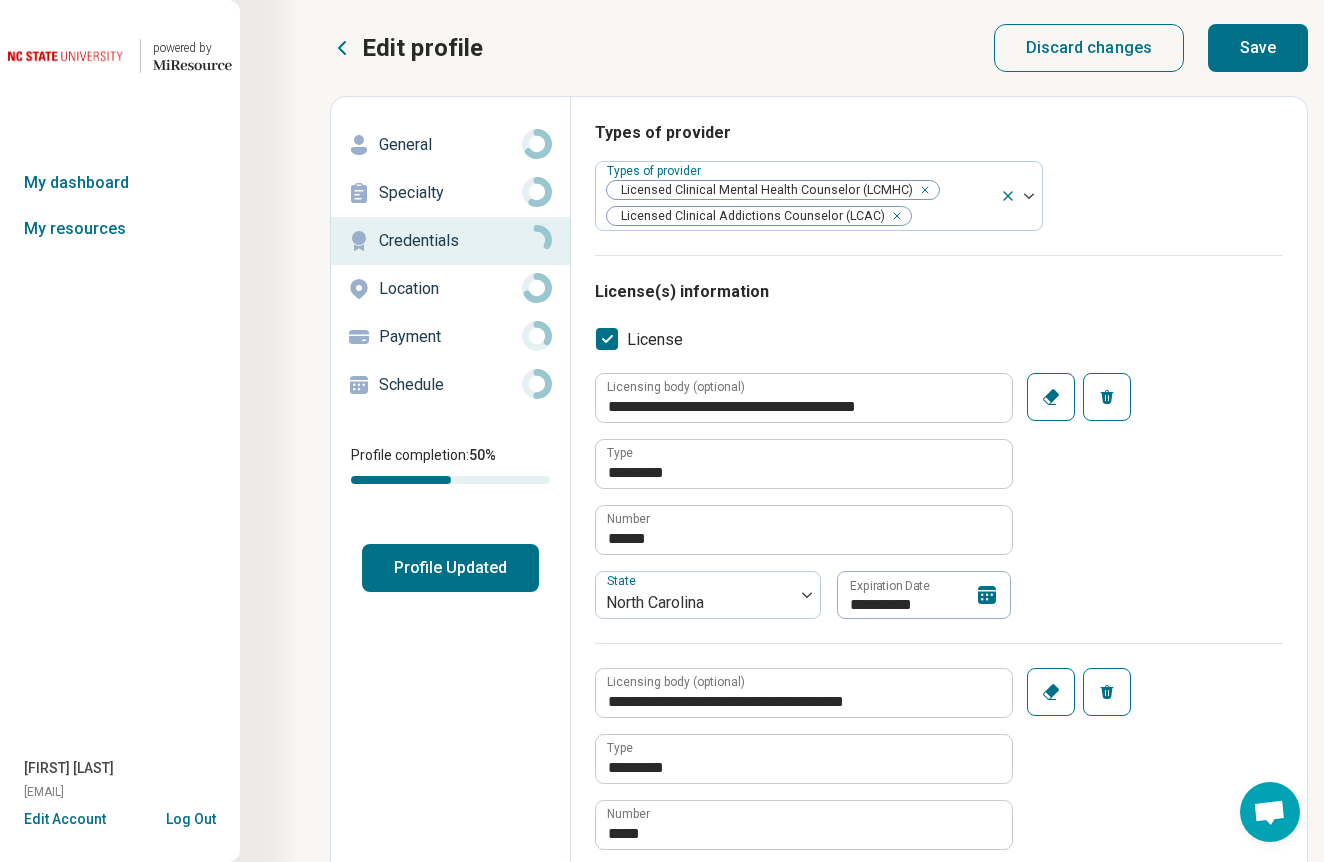 click on "Save" at bounding box center (1258, 48) 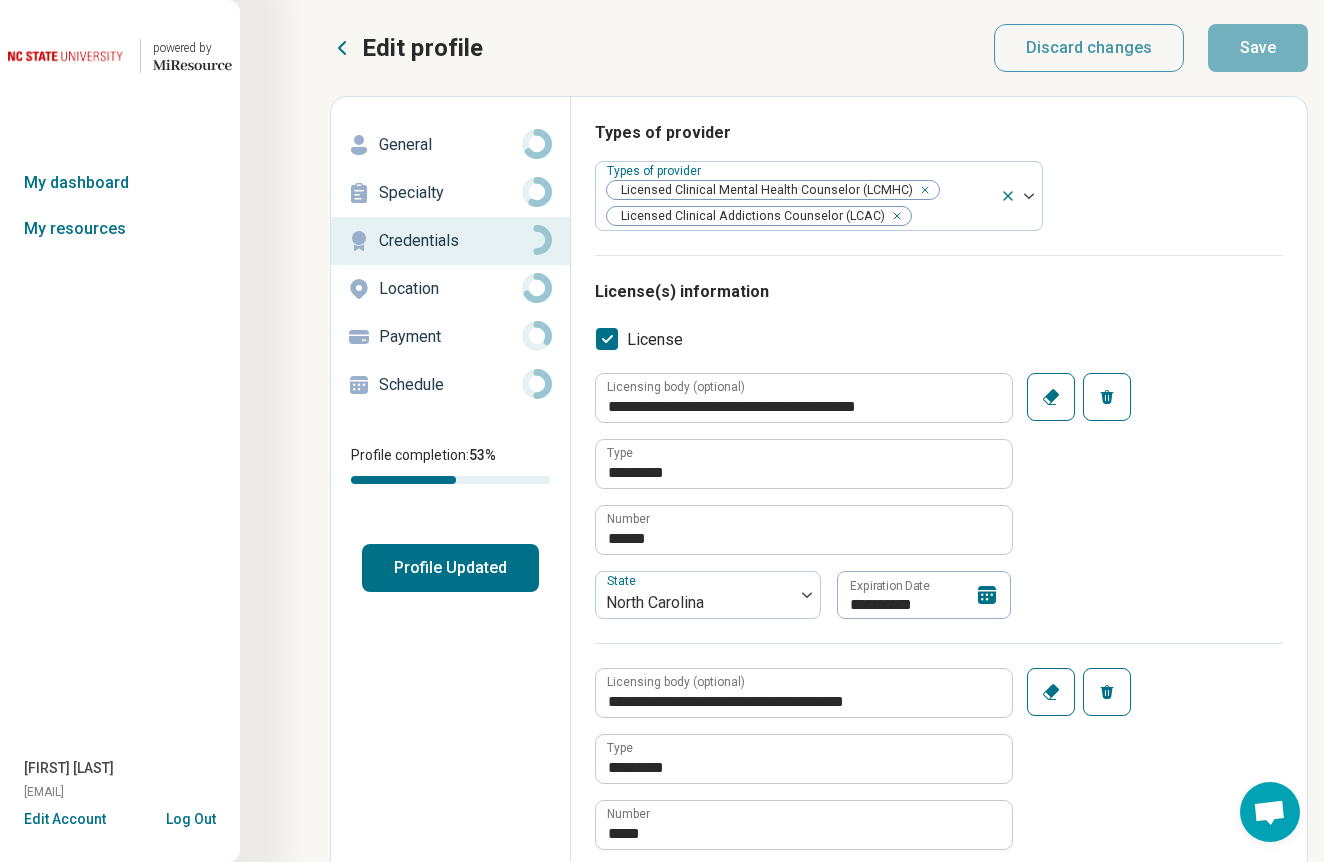click on "Location" at bounding box center [450, 289] 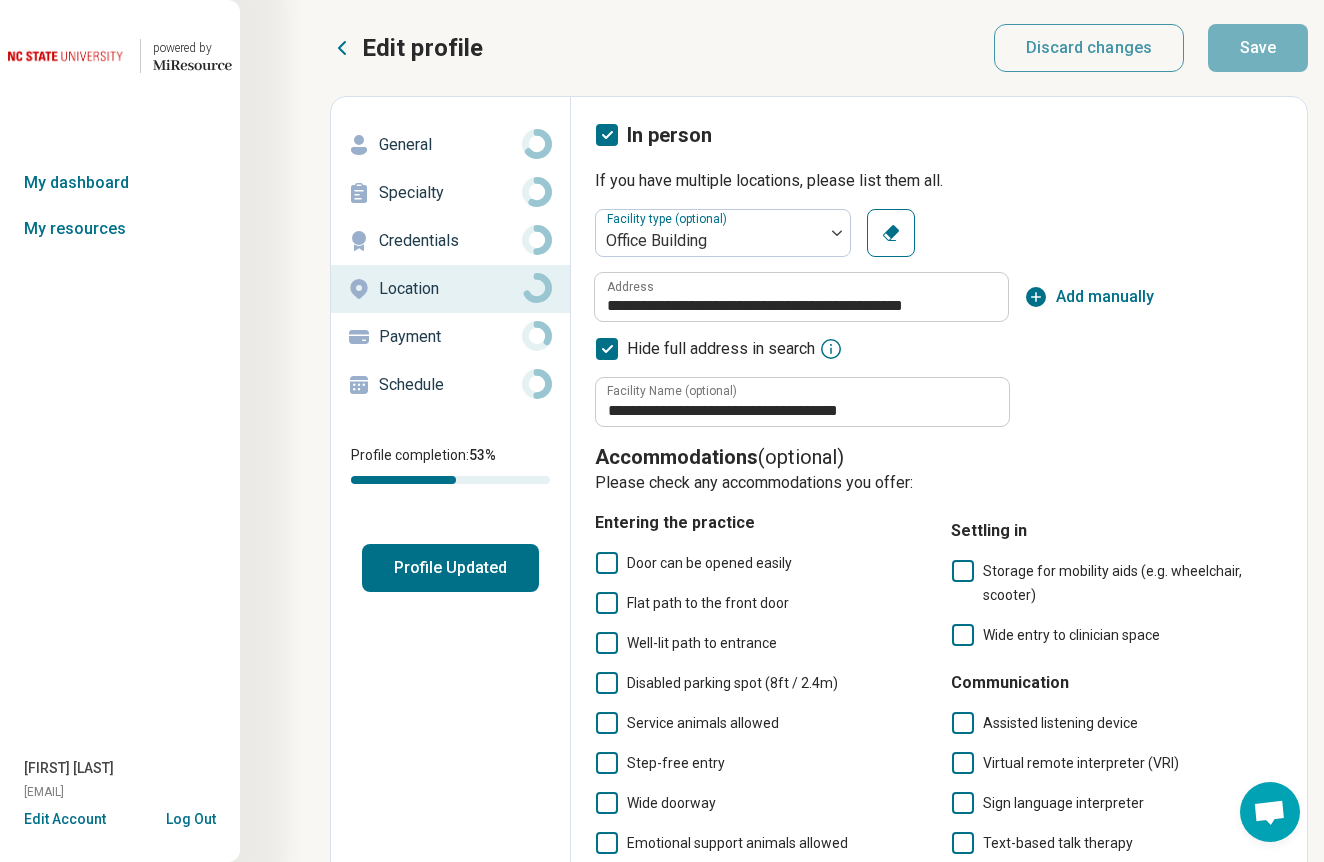 click on "Accommodations  (optional)" at bounding box center (939, 457) 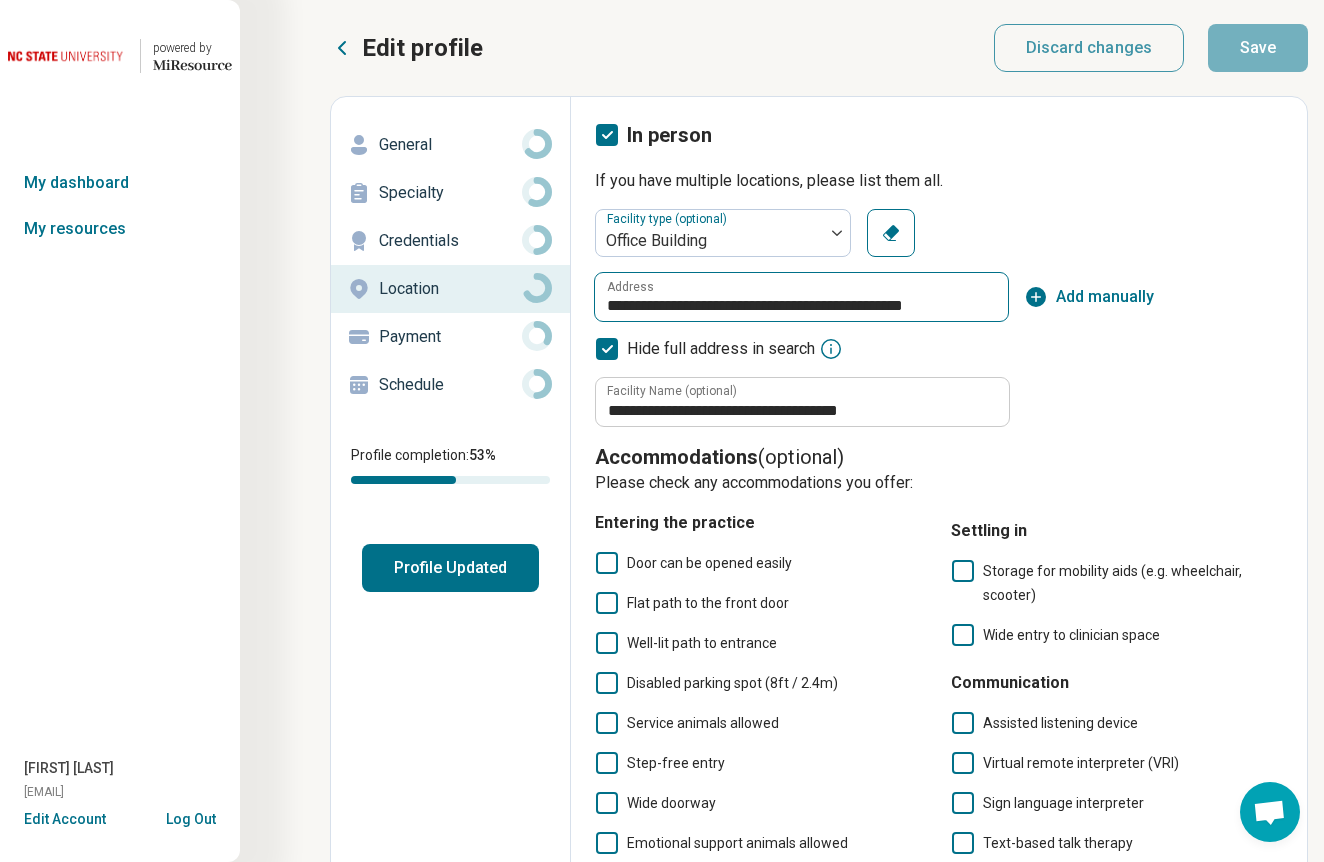 scroll, scrollTop: 0, scrollLeft: 0, axis: both 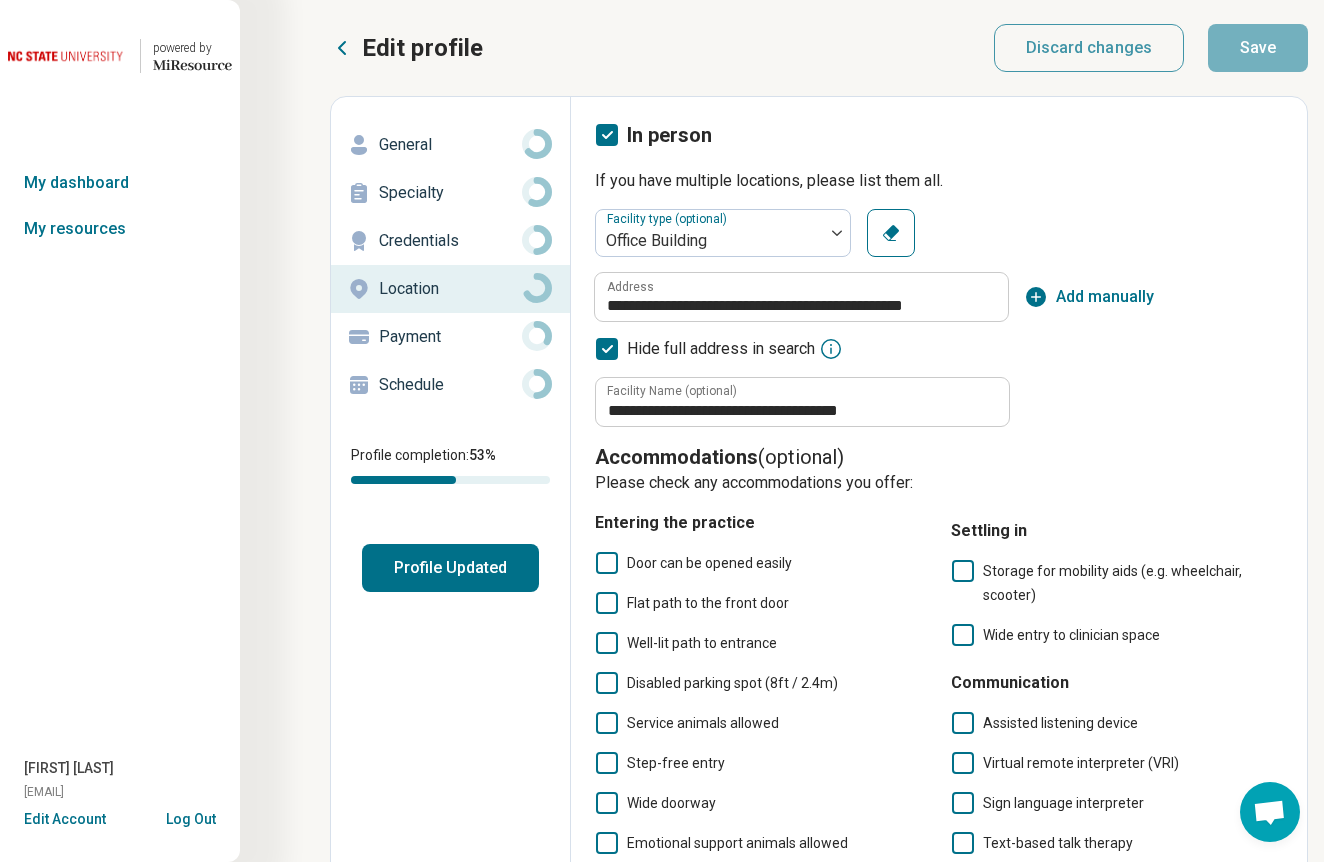 click on "Payment" at bounding box center (450, 337) 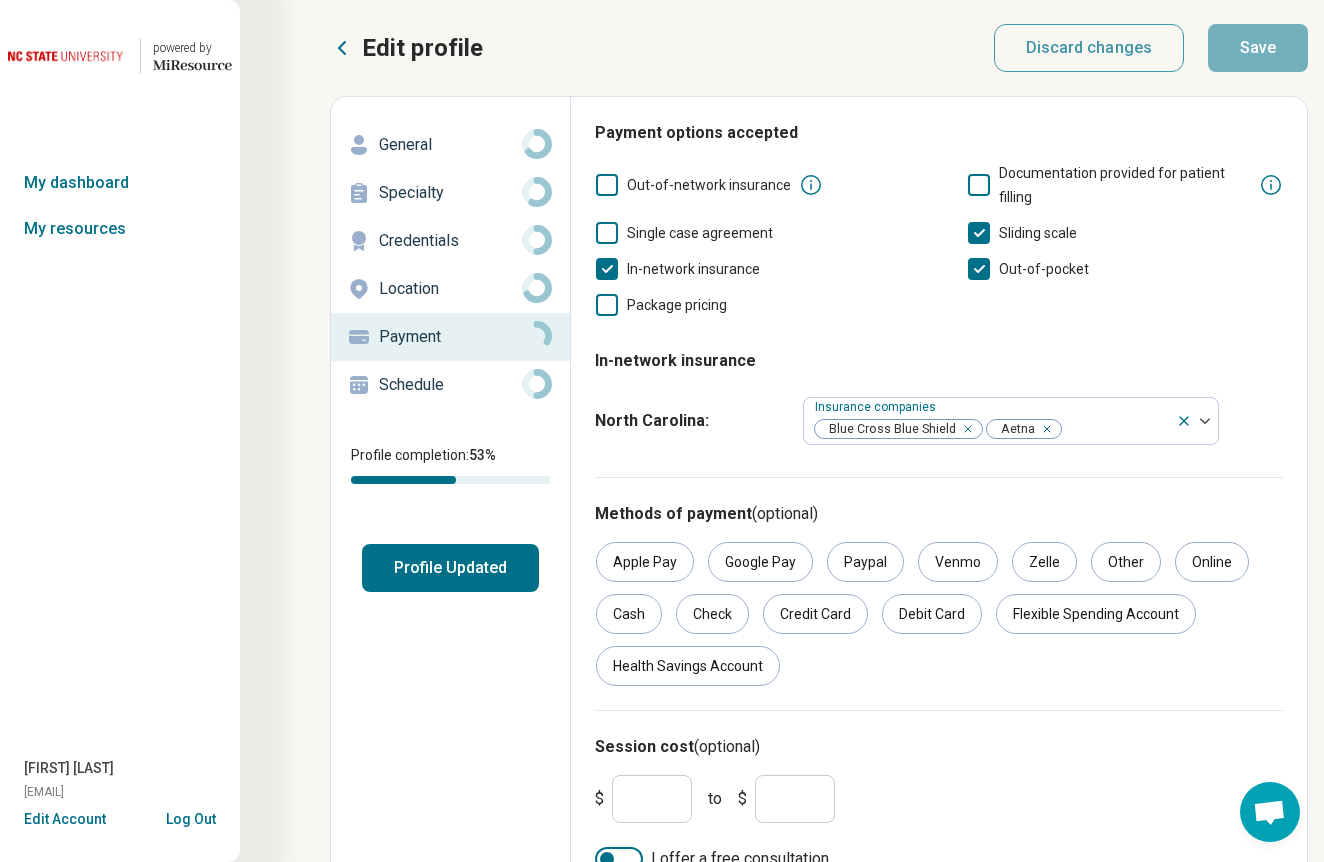 click on "$ * to $ *" at bounding box center [939, 799] 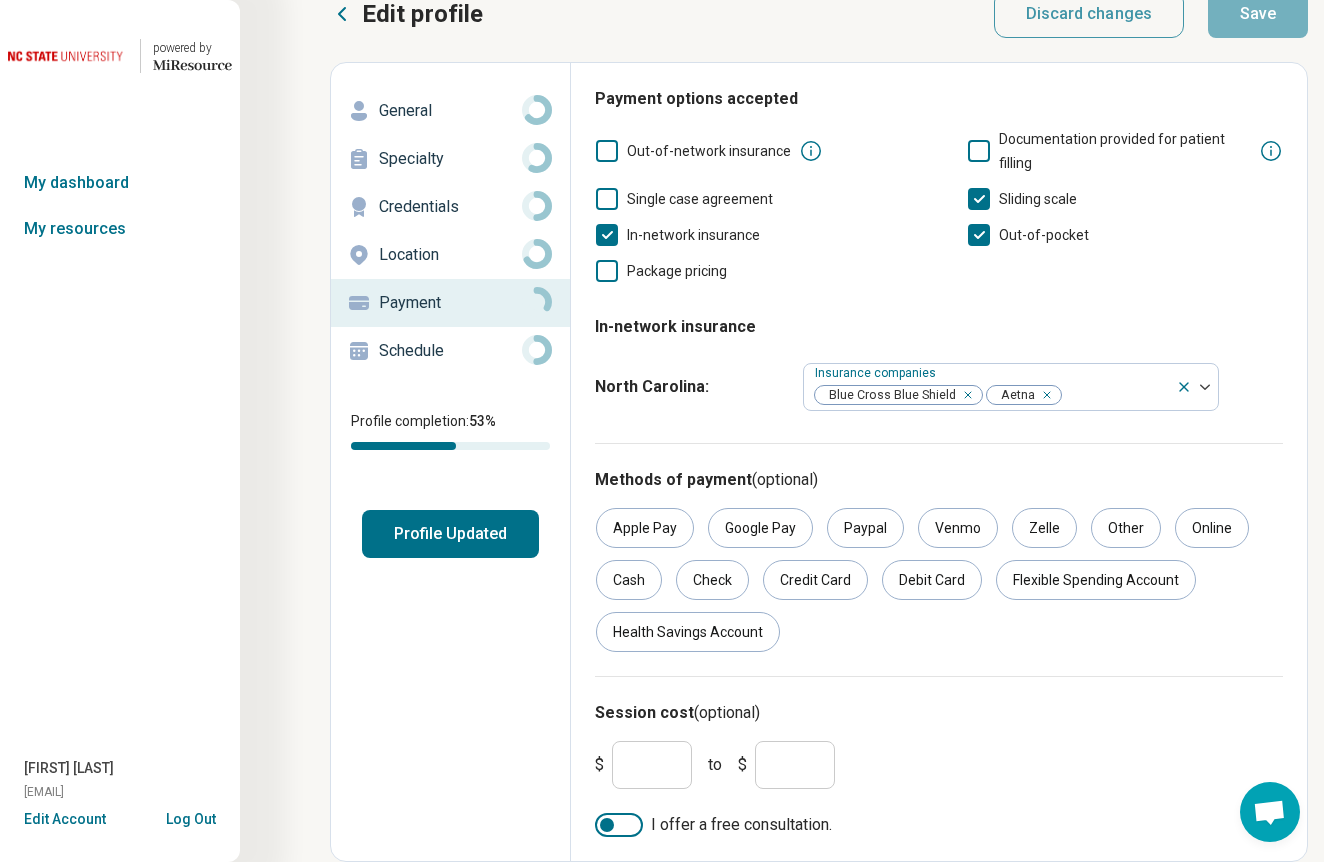 scroll, scrollTop: 34, scrollLeft: 0, axis: vertical 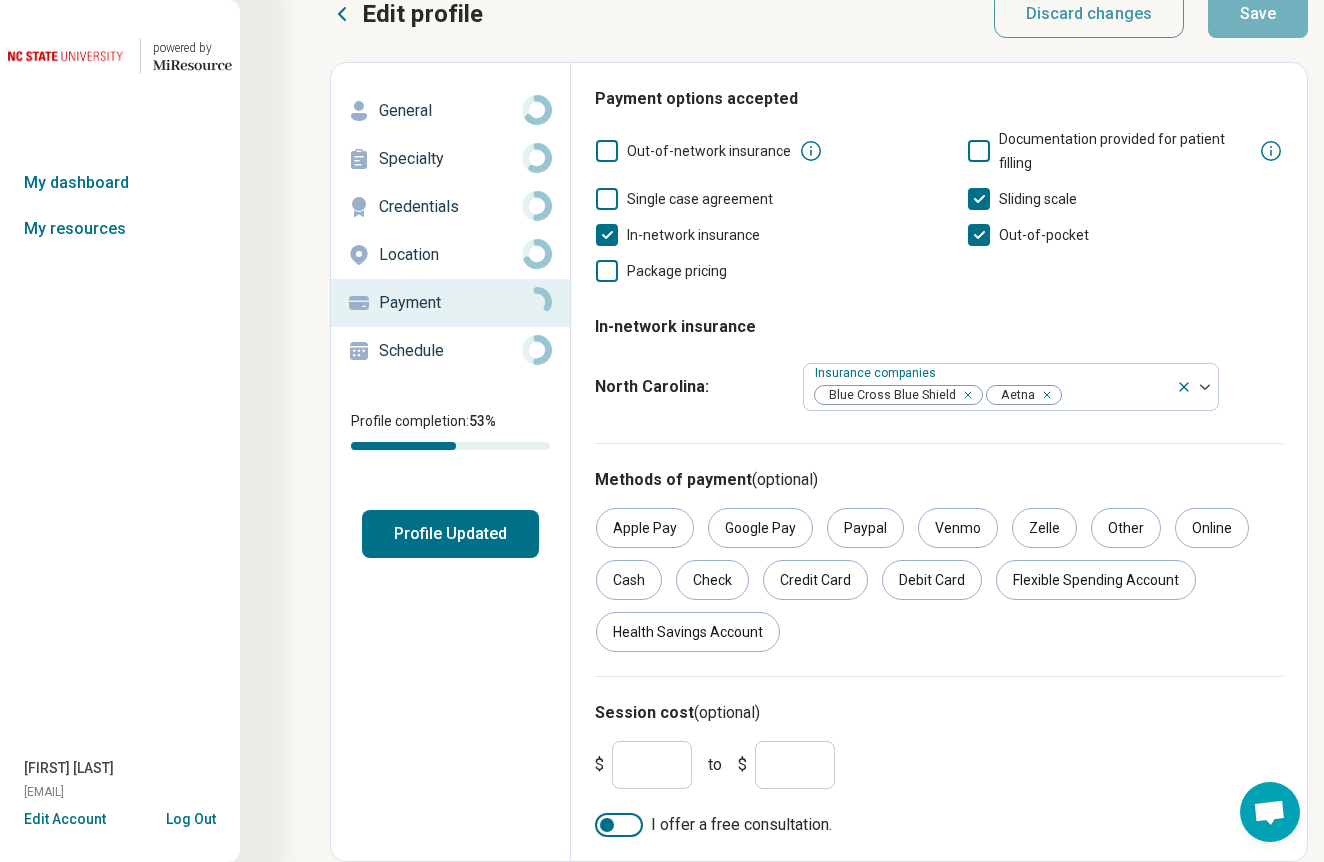click at bounding box center [607, 825] 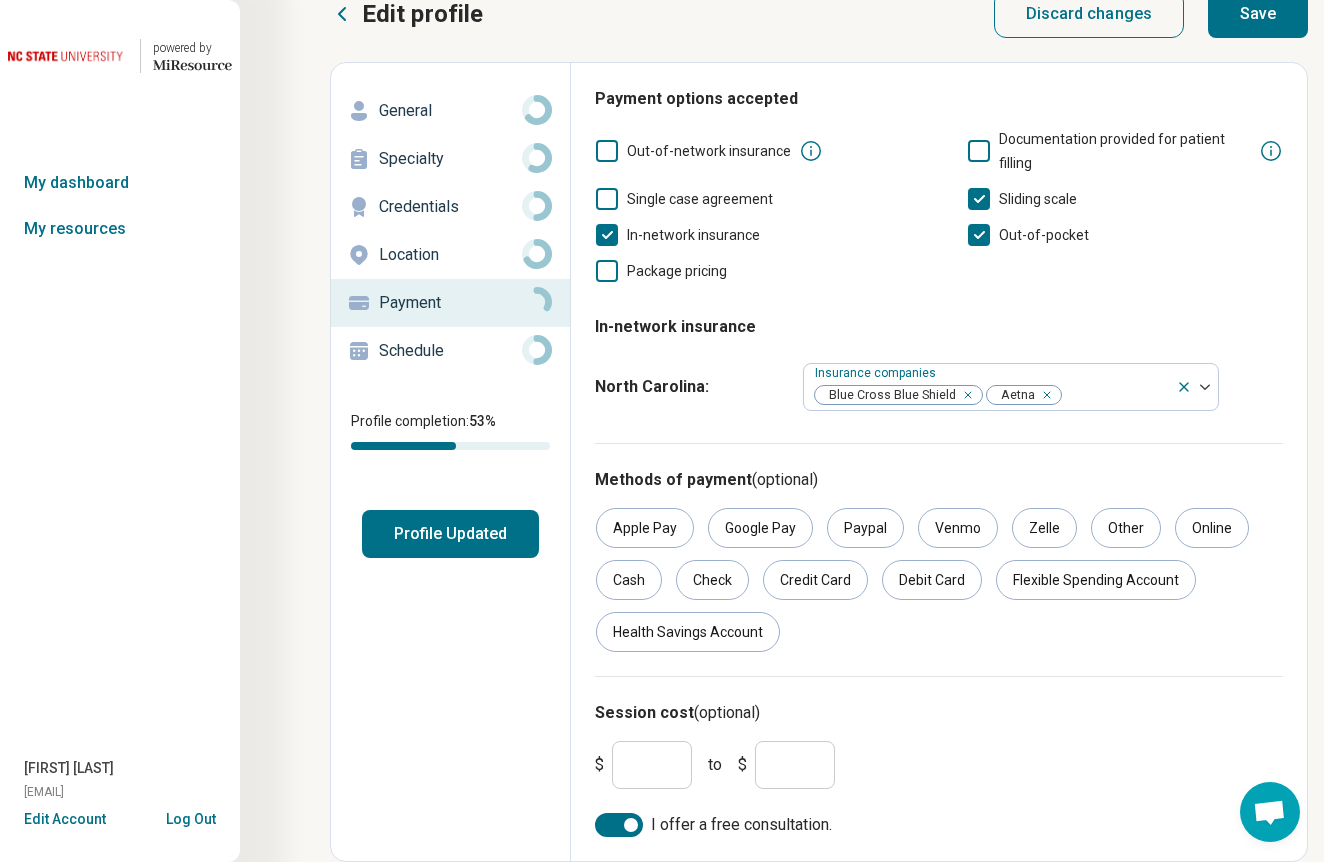 click on "*" at bounding box center [652, 765] 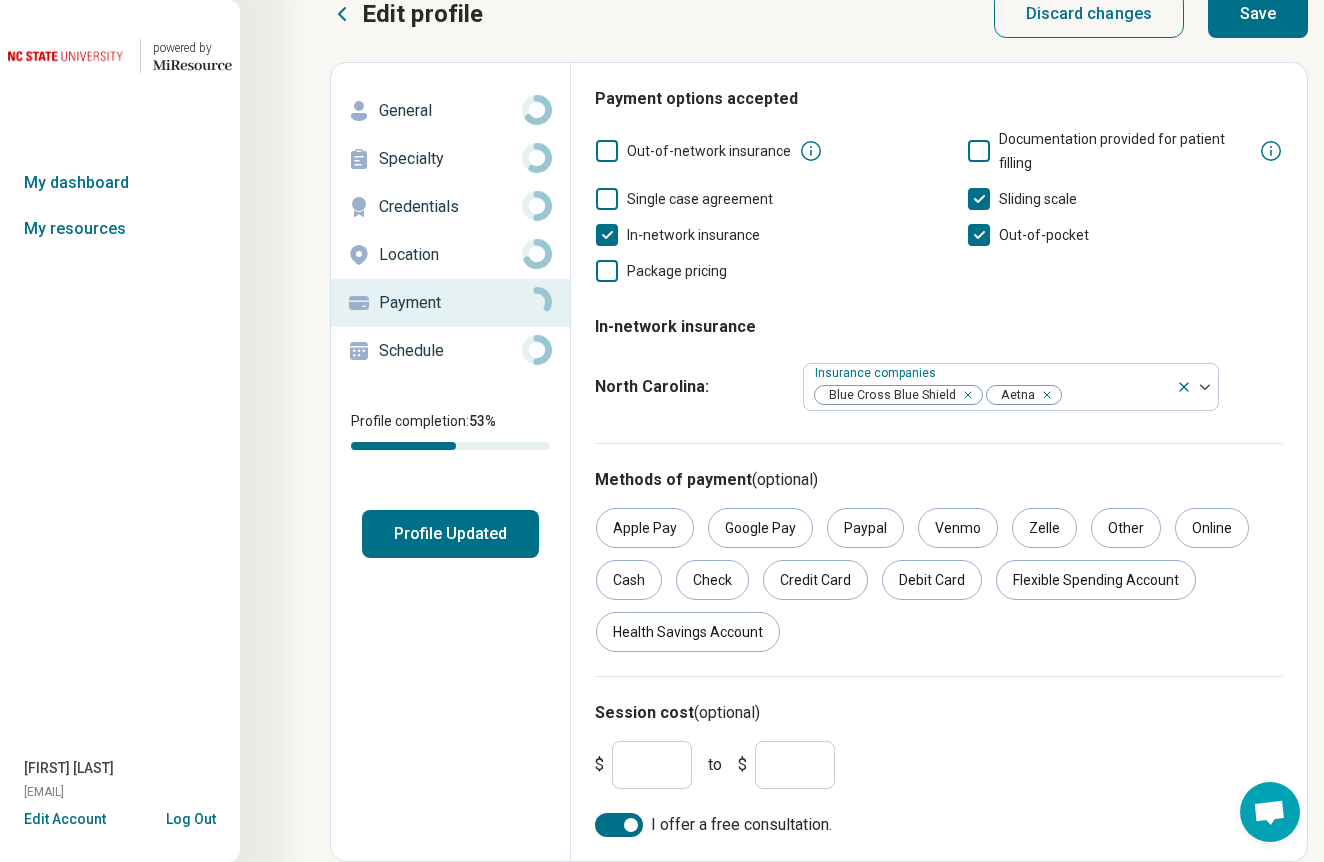 click on "Save" at bounding box center (1258, 14) 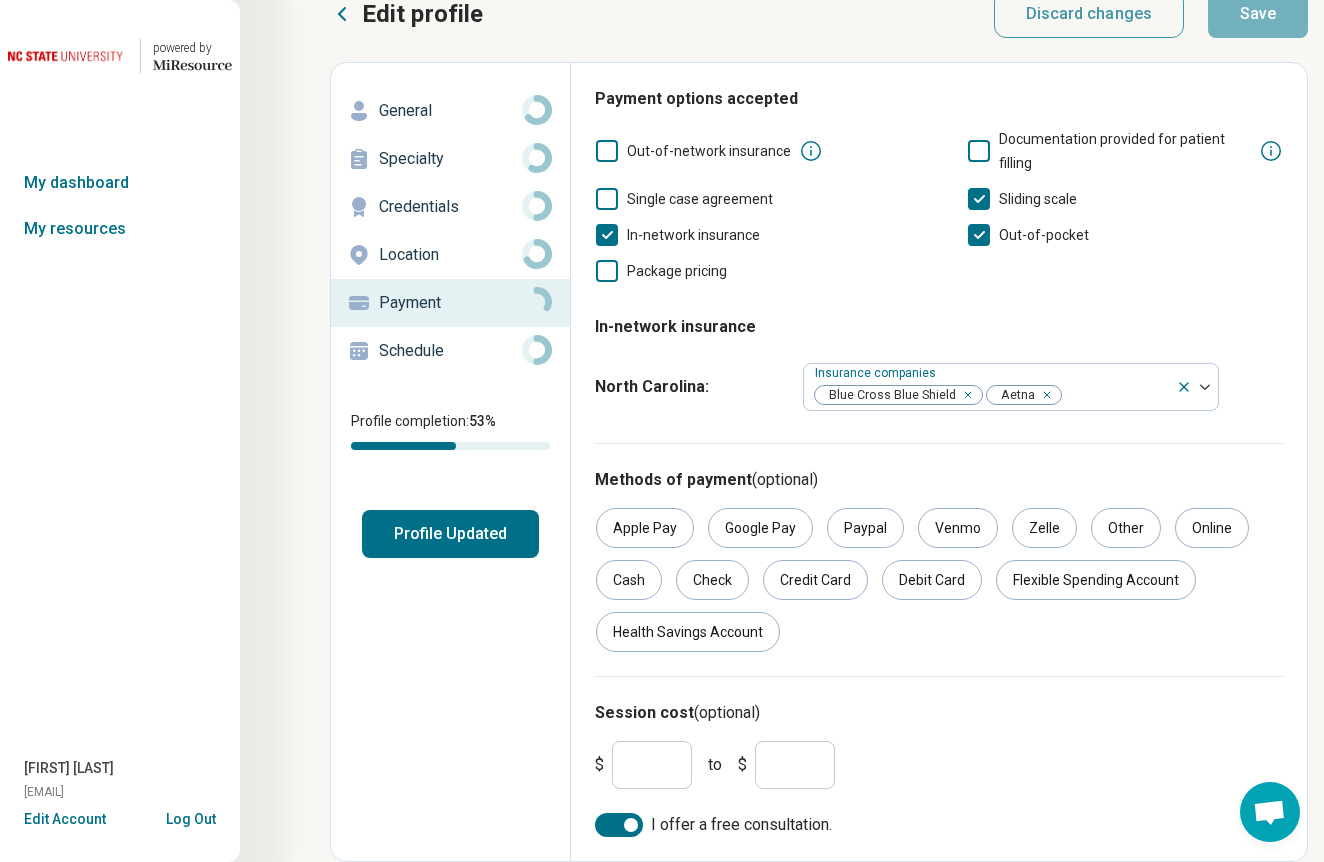click on "Schedule" at bounding box center (450, 351) 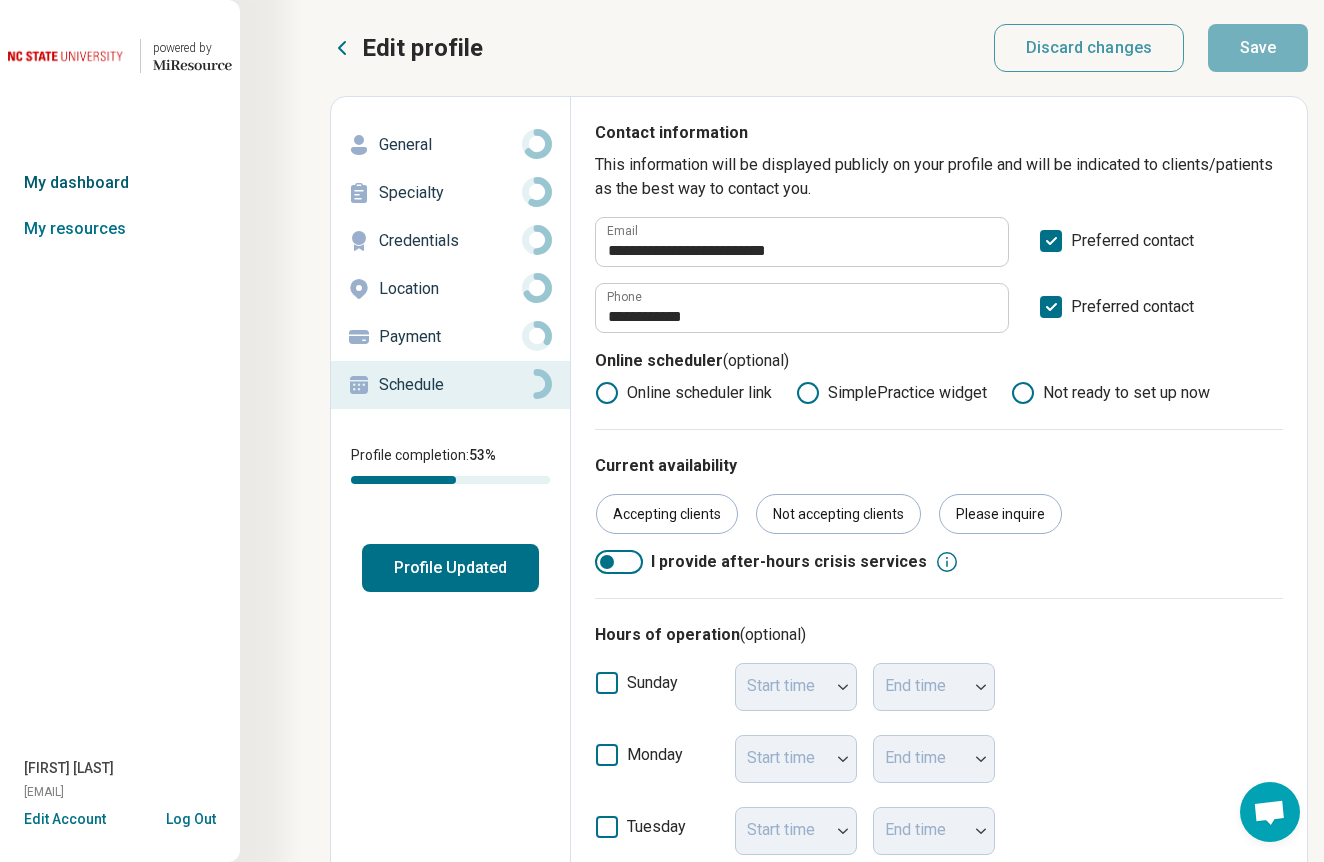 click on "My dashboard" at bounding box center [120, 183] 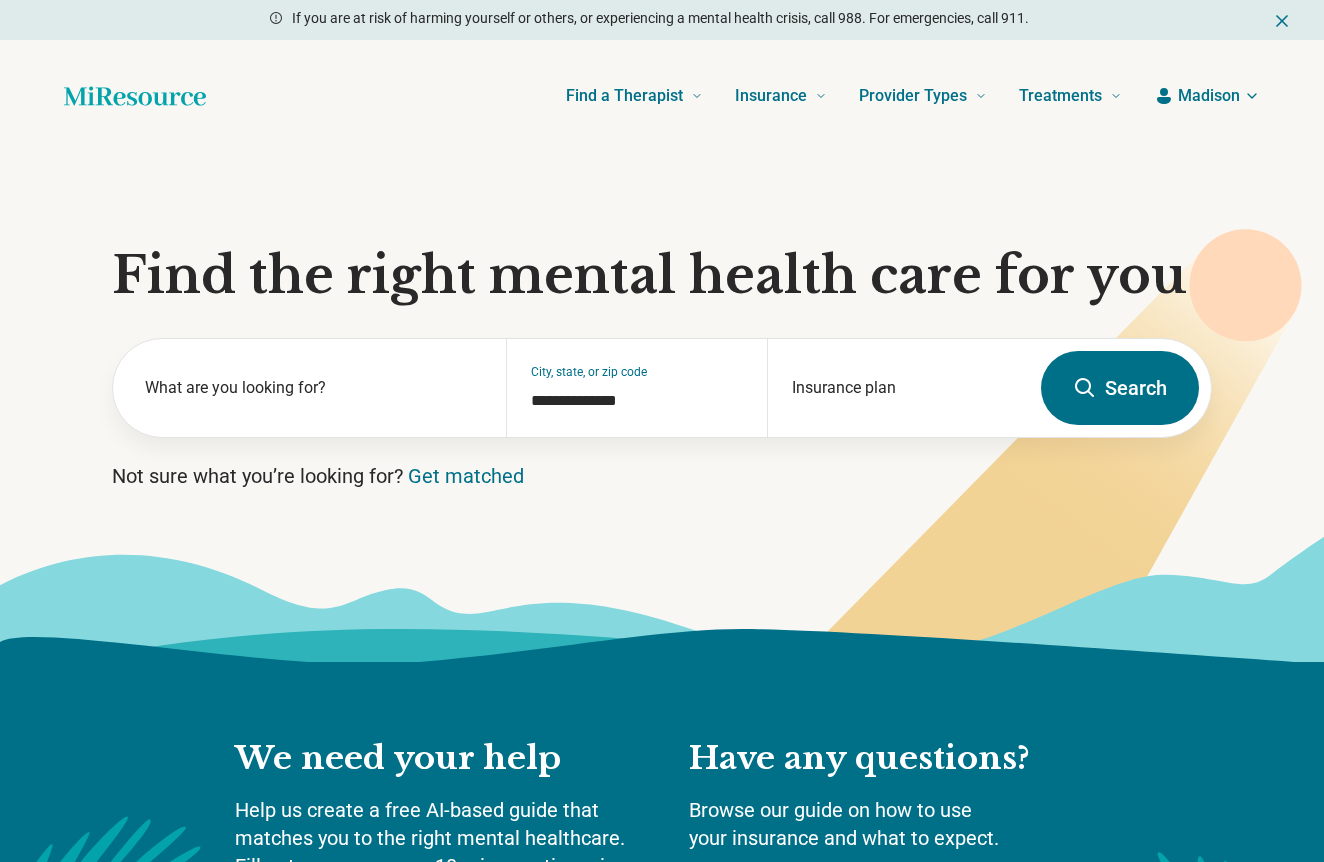 scroll, scrollTop: 0, scrollLeft: 0, axis: both 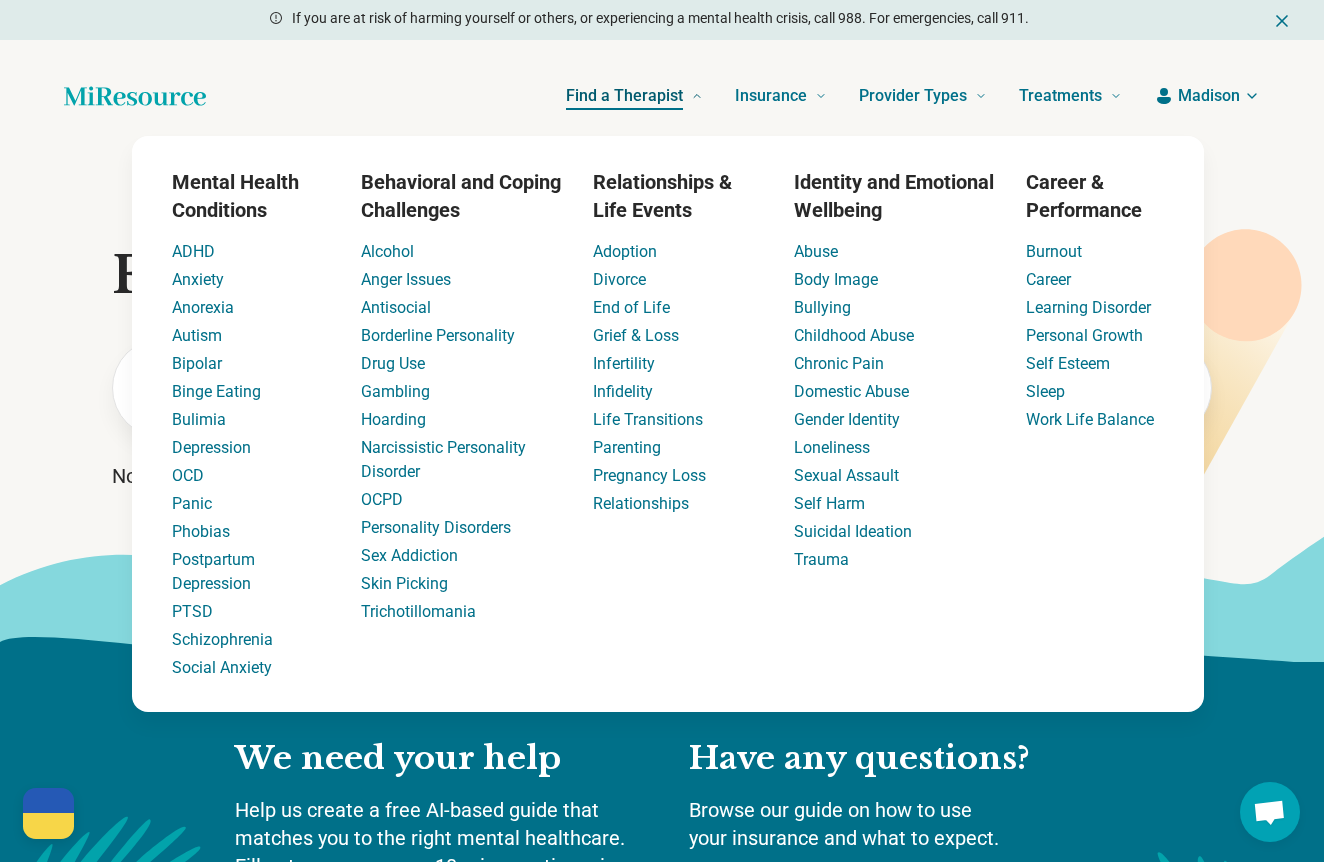 click on "Find a Therapist" at bounding box center [624, 96] 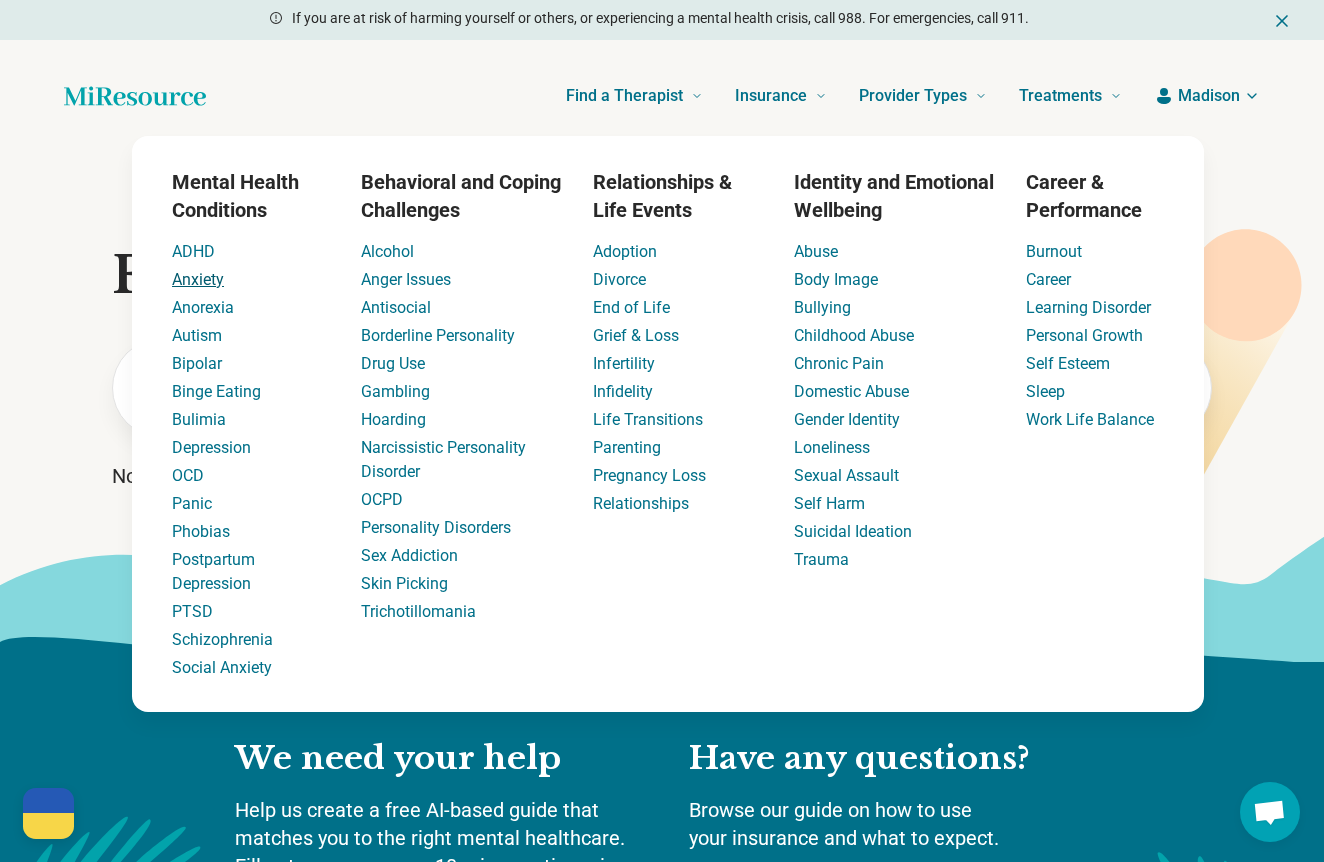 click on "Anxiety" at bounding box center (198, 279) 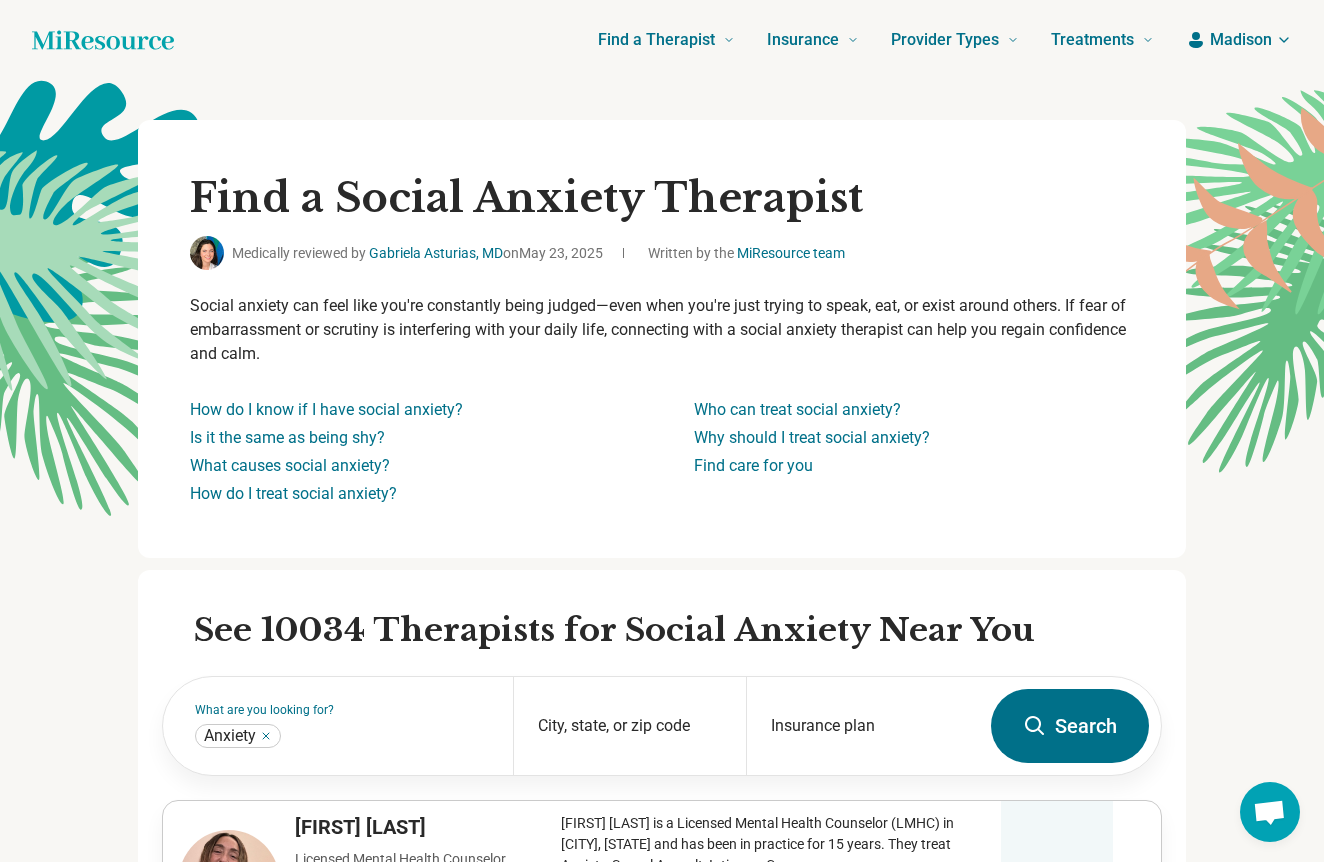 click on "Find a Social Anxiety Therapist Medically reviewed by   Gabriela Asturias, MD  on  May 23, 2025 Written by the   MiResource team Social anxiety can feel like you're constantly being judged—even when you're just trying to
speak, eat, or exist around others. If fear of embarrassment or scrutiny is interfering with your daily life, connecting
with a social anxiety therapist can help you regain confidence and calm. How do I know if I have social anxiety? Is it the same as being shy? What causes social anxiety? How do I treat social anxiety? Who can treat social anxiety? Why should I treat social anxiety? Find care for you" at bounding box center [662, 339] 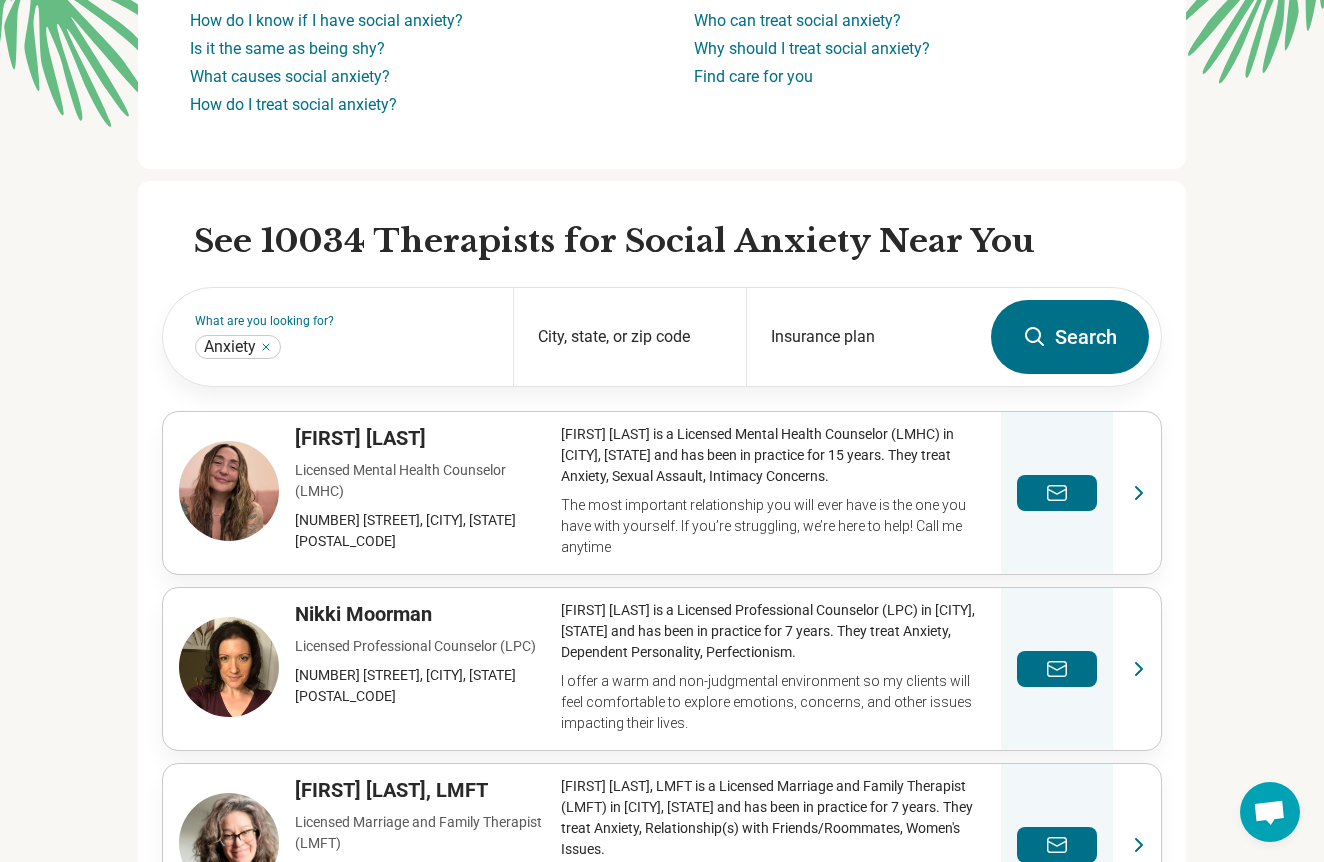 scroll, scrollTop: 400, scrollLeft: 0, axis: vertical 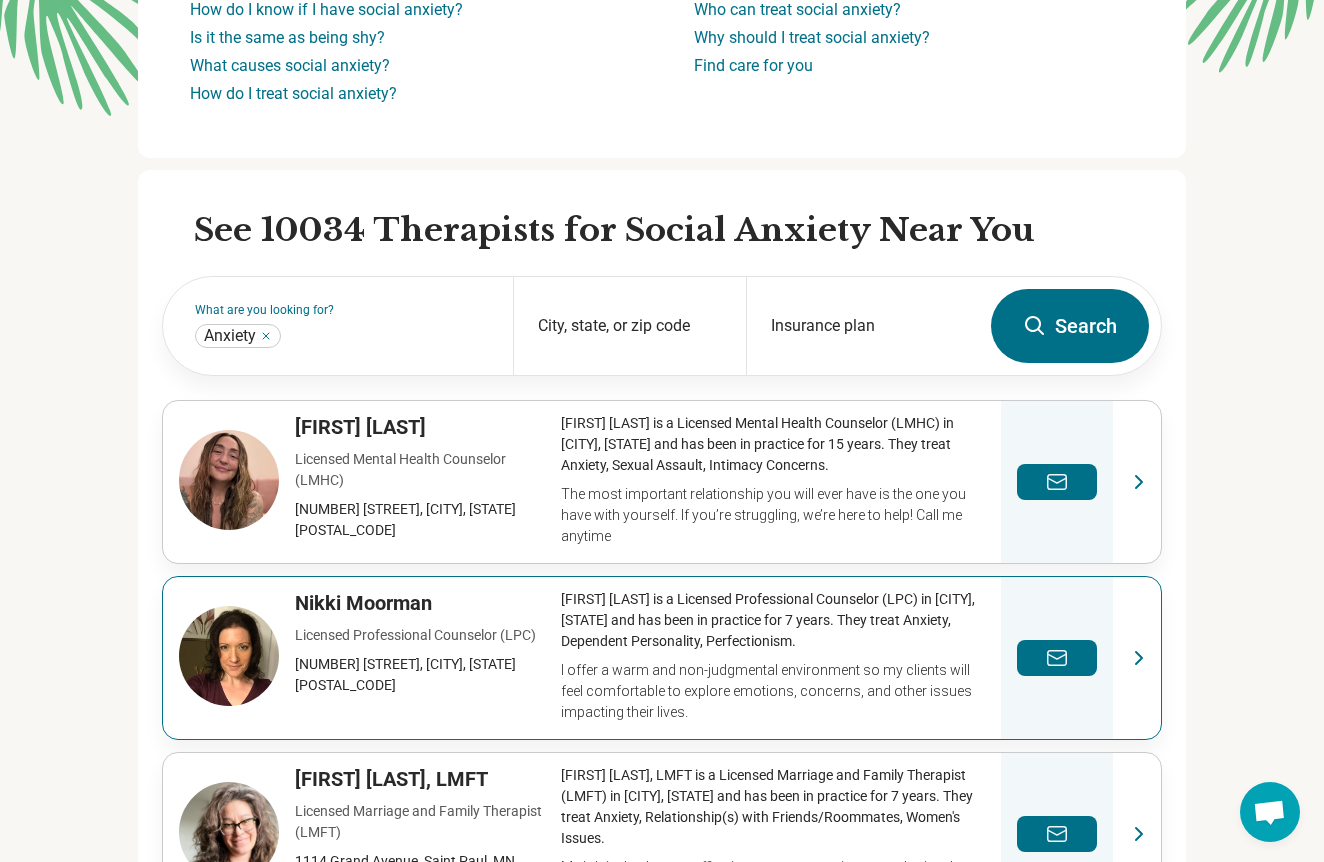 click on "View profile" at bounding box center (662, 658) 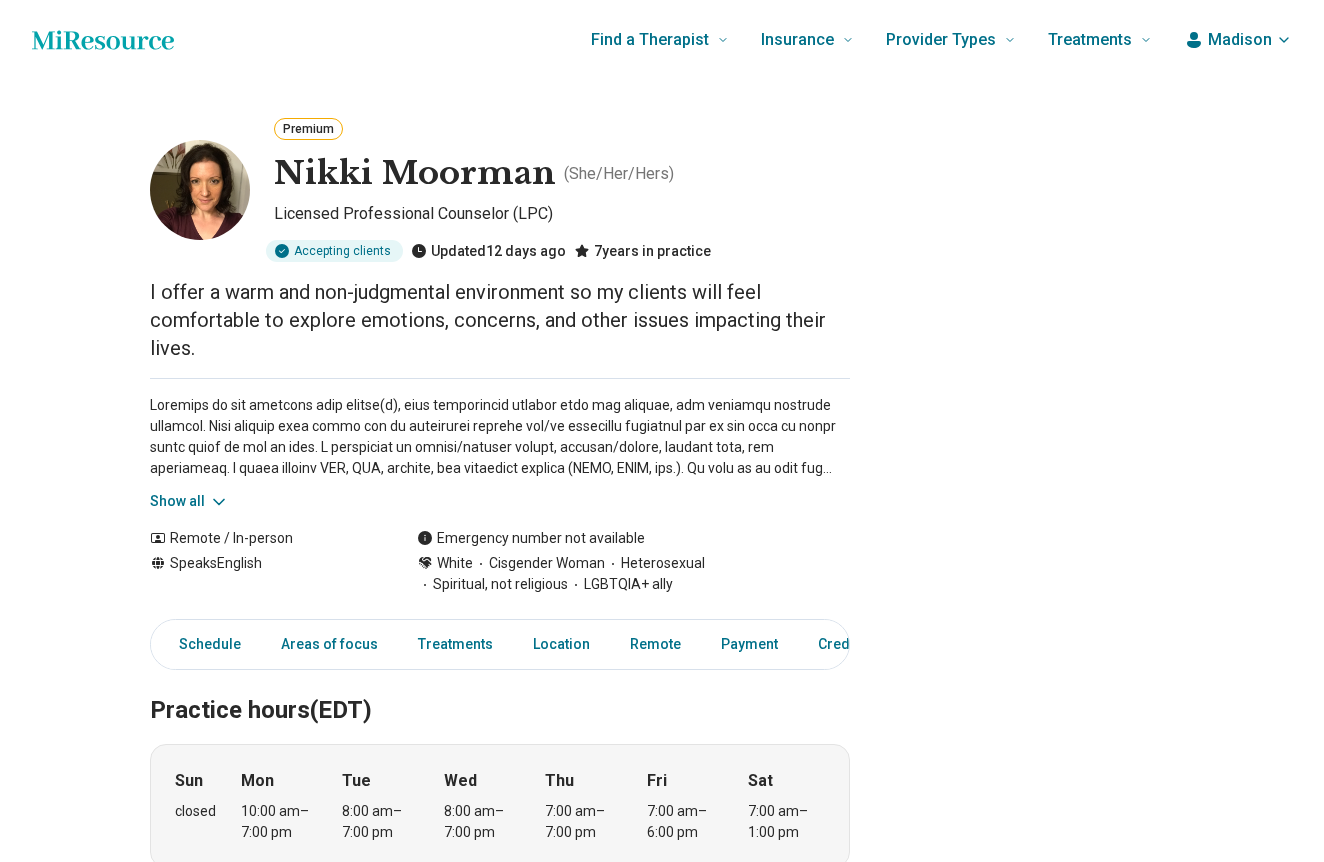 scroll, scrollTop: 0, scrollLeft: 0, axis: both 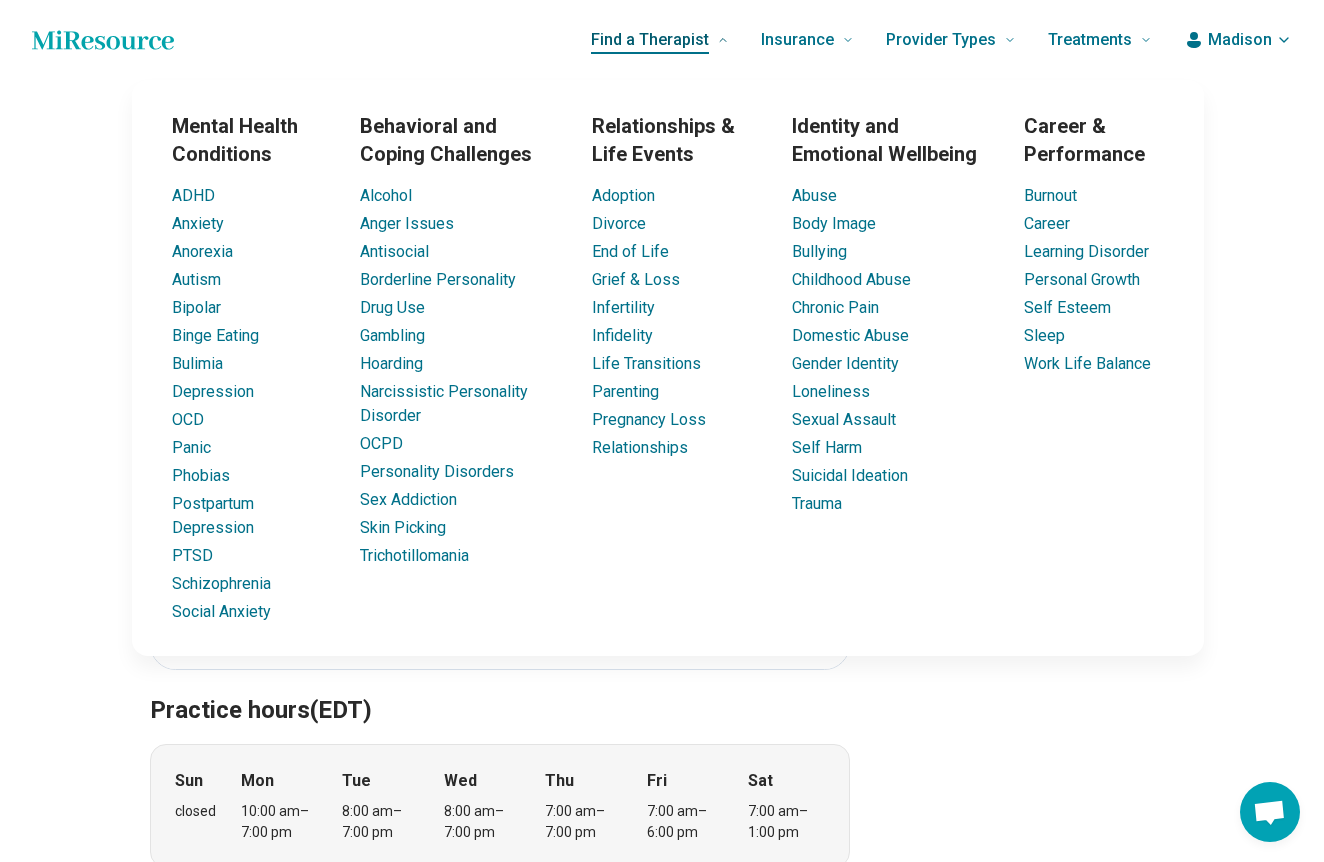 click on "Find a Therapist" at bounding box center [650, 40] 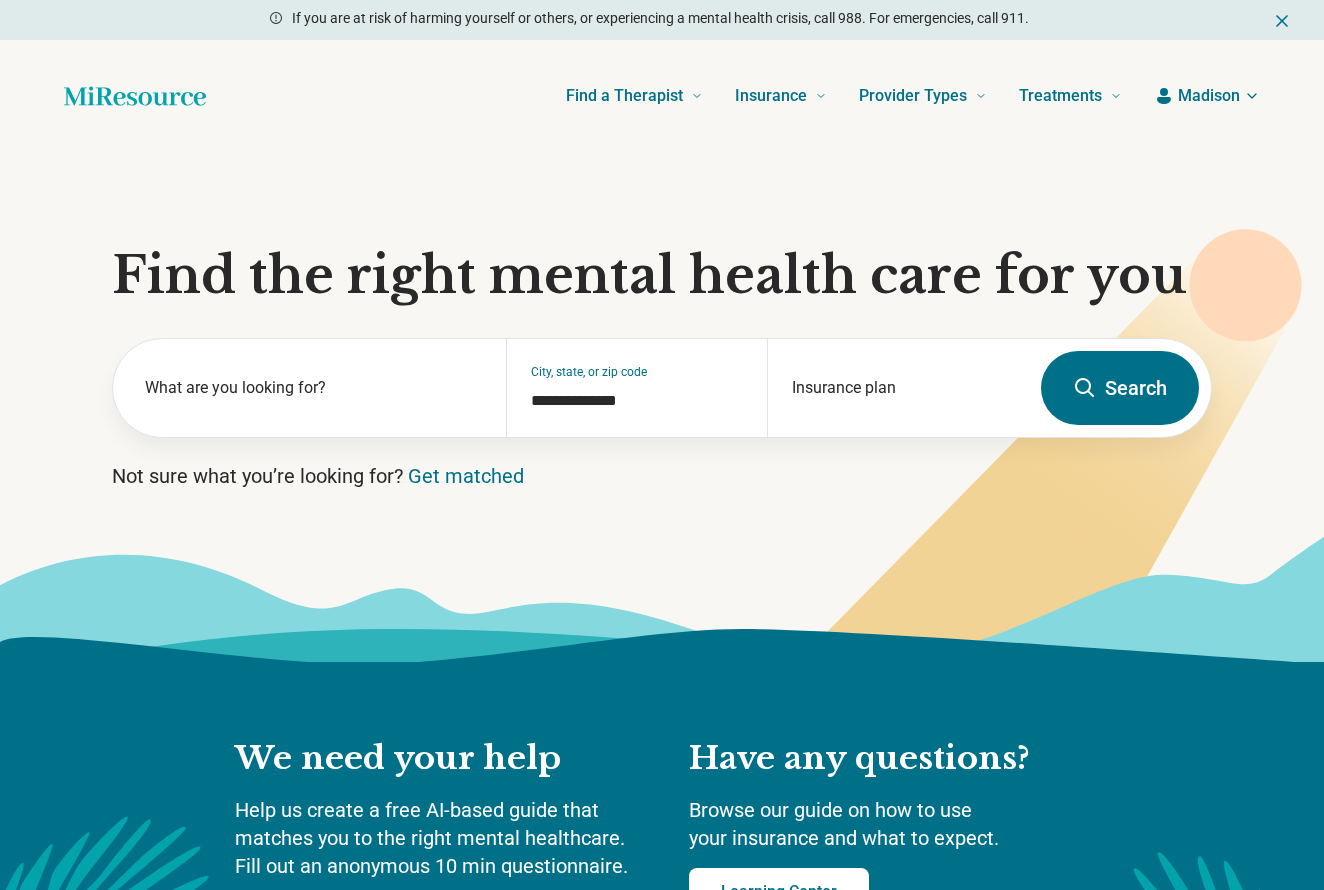 scroll, scrollTop: 0, scrollLeft: 0, axis: both 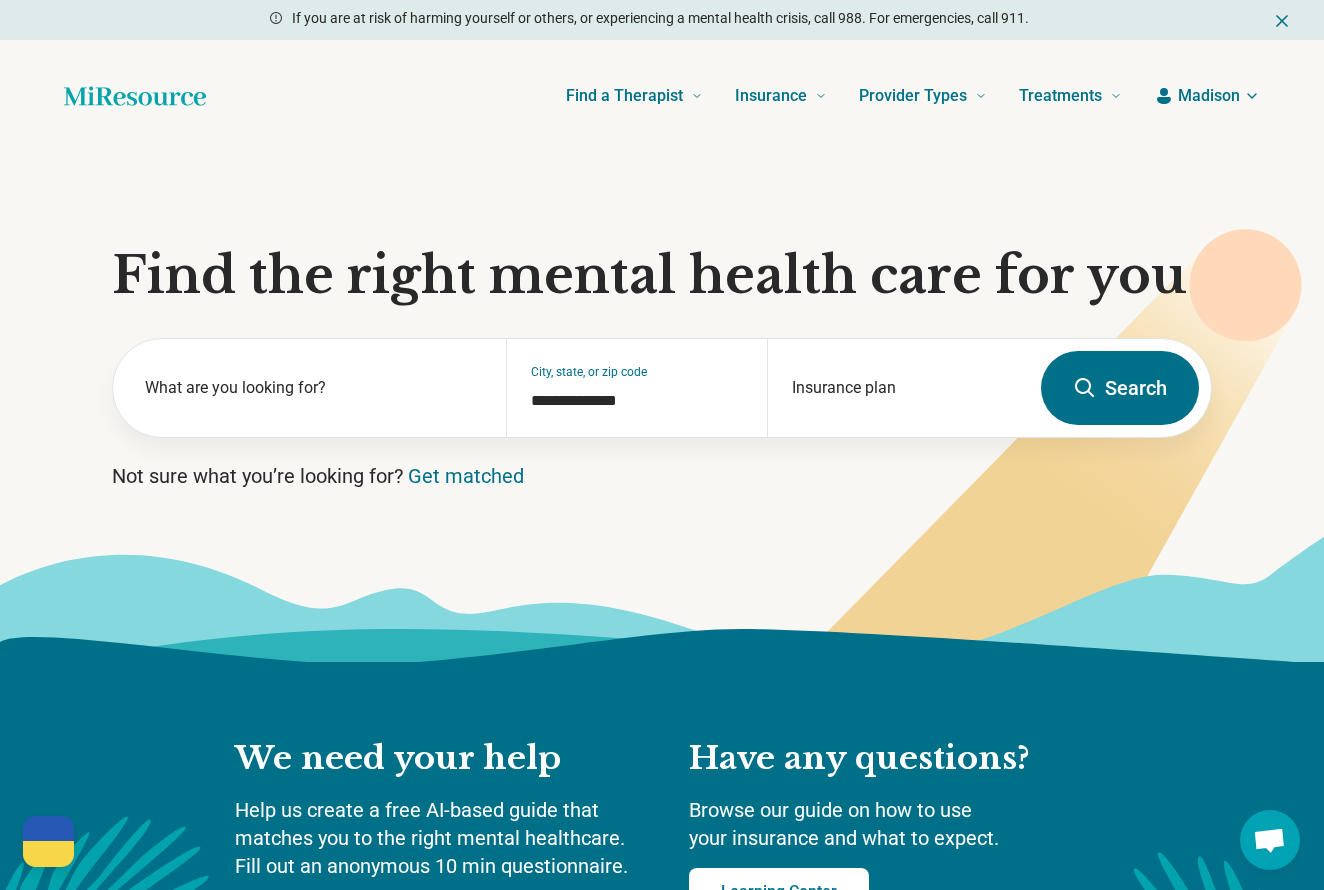 click on "Madison" at bounding box center [1209, 96] 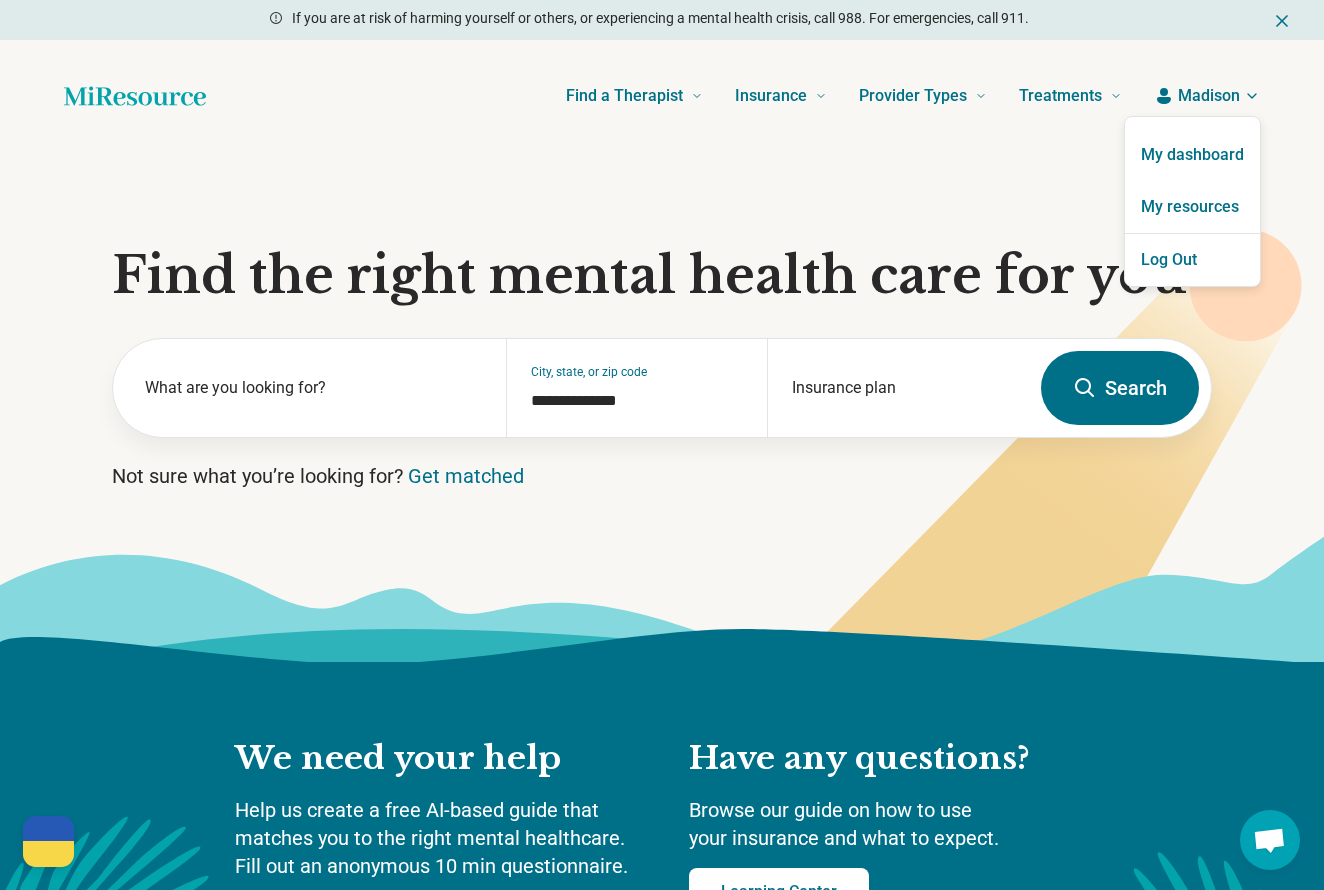 click at bounding box center (662, 445) 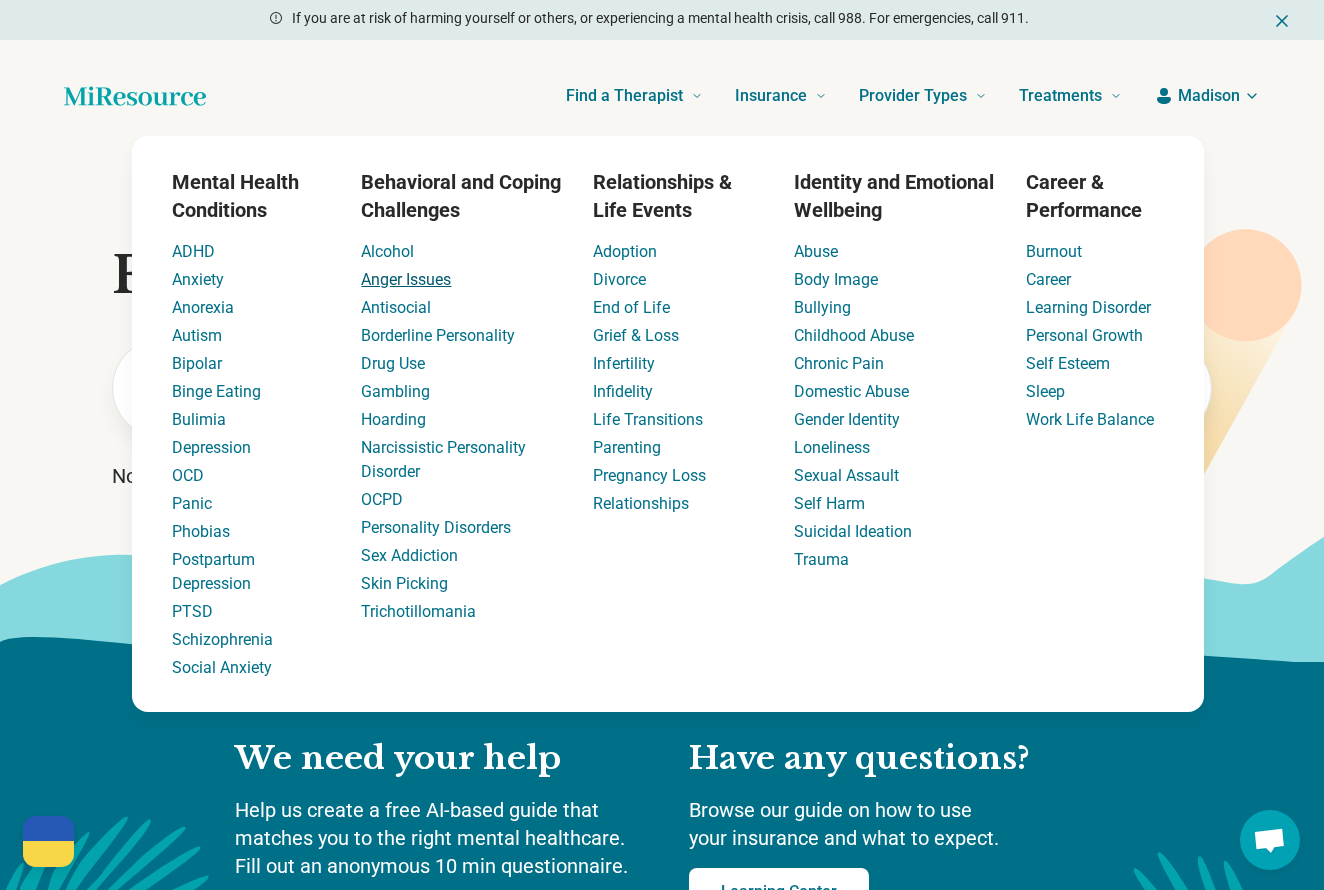 click on "Anger Issues" at bounding box center (406, 279) 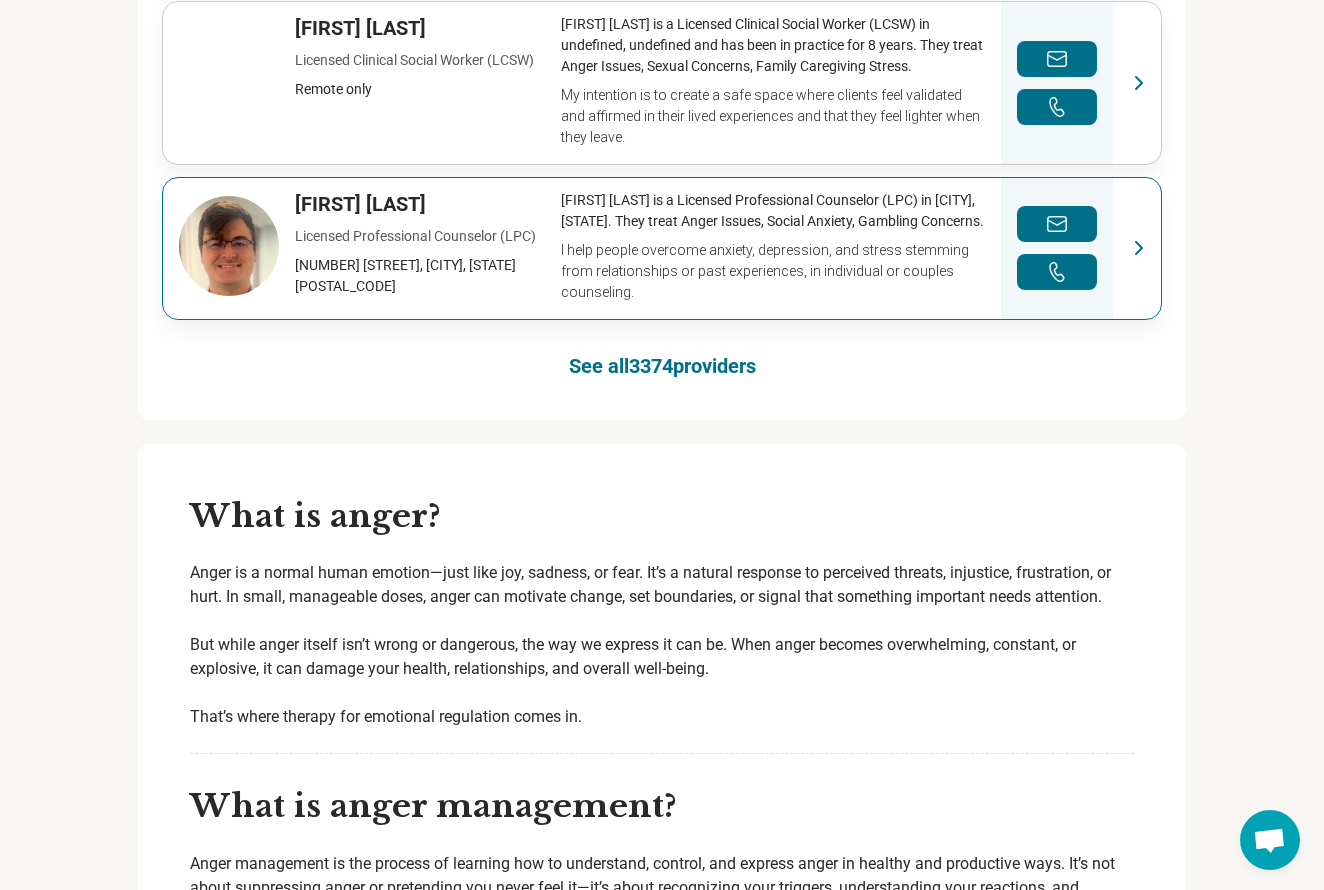 scroll, scrollTop: 1466, scrollLeft: 0, axis: vertical 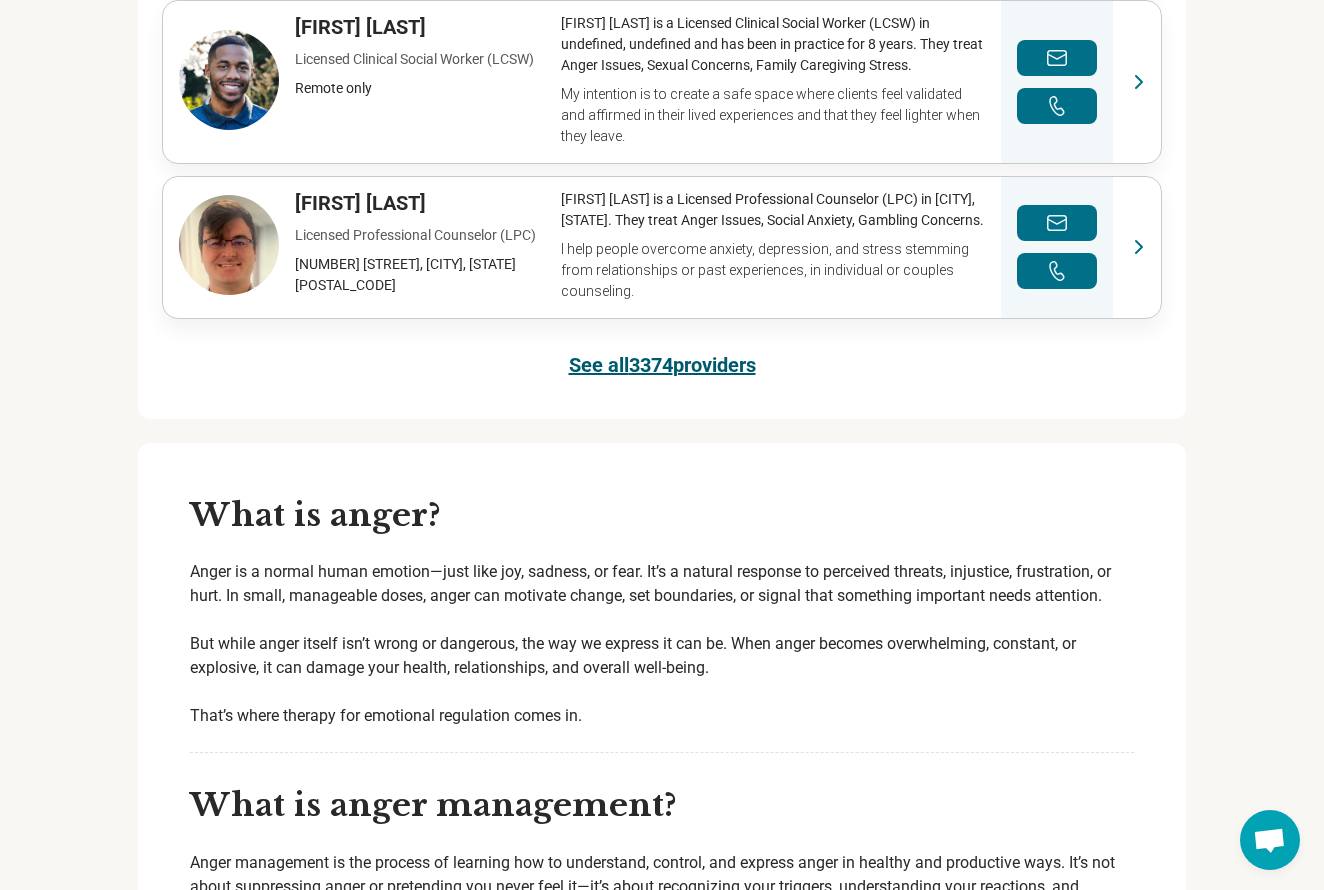 click on "See all  3374  providers" at bounding box center [662, 365] 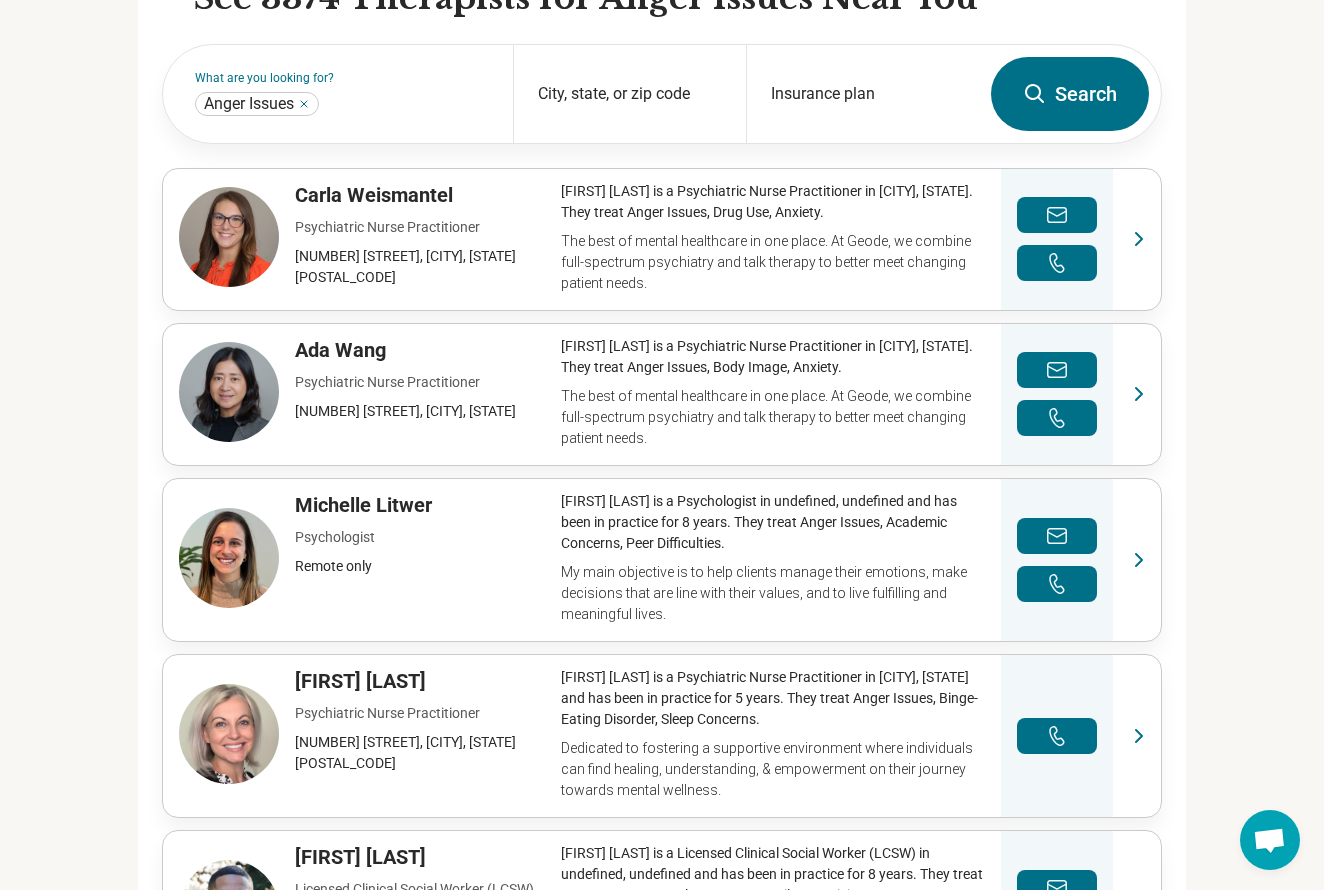 scroll, scrollTop: 614, scrollLeft: 0, axis: vertical 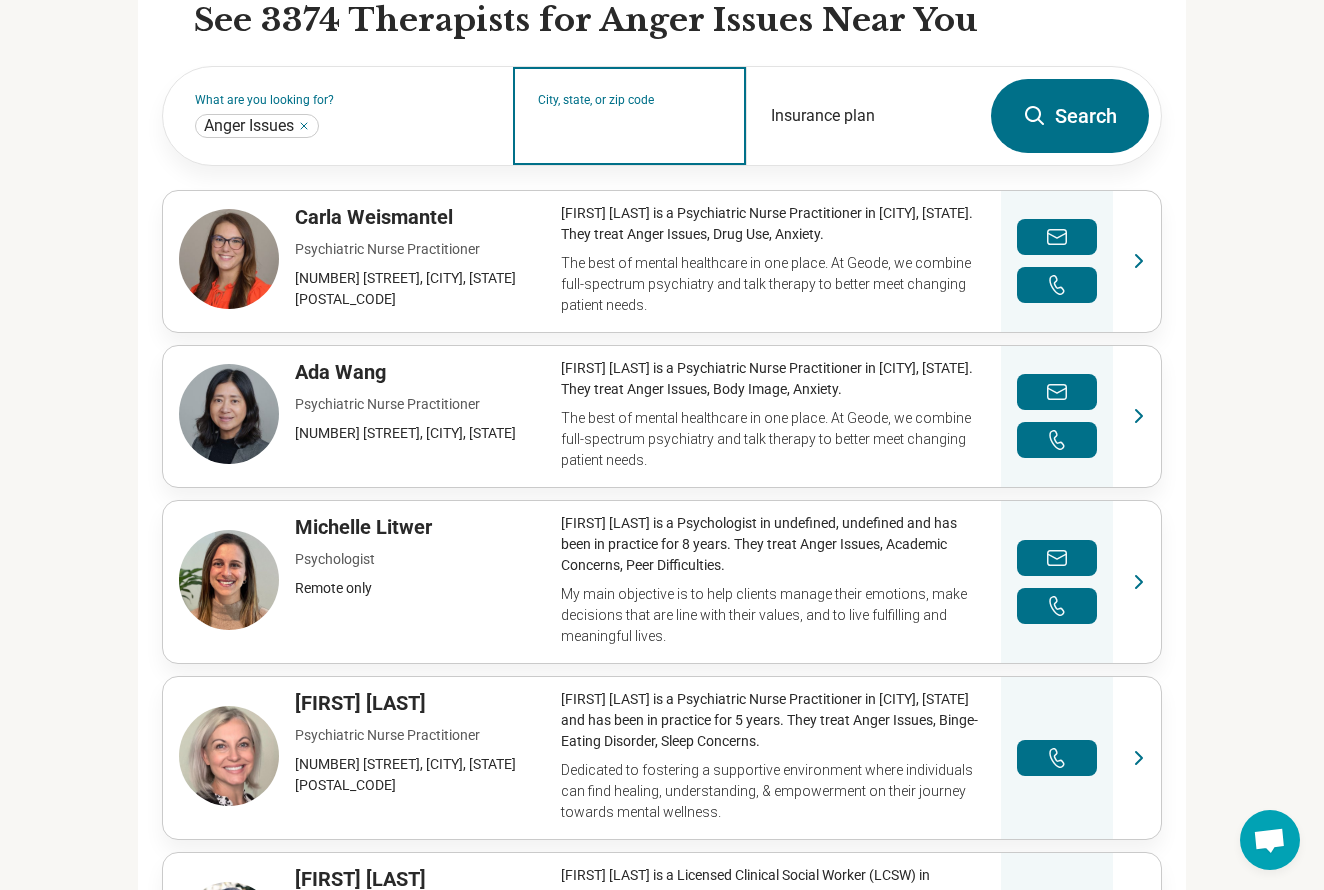 click on "City, state, or zip code" at bounding box center (630, 129) 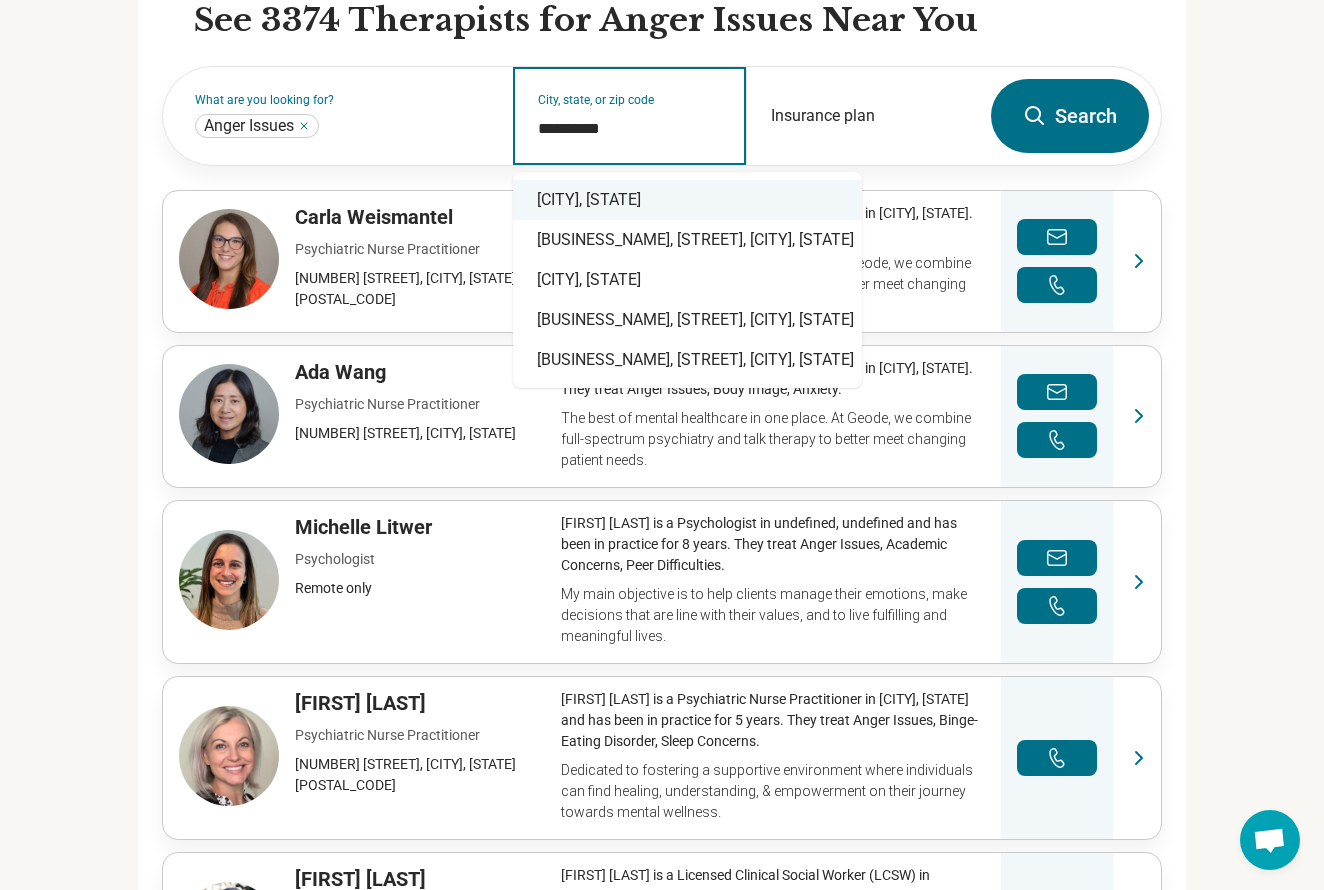 click on "Greenville, NC" at bounding box center (687, 200) 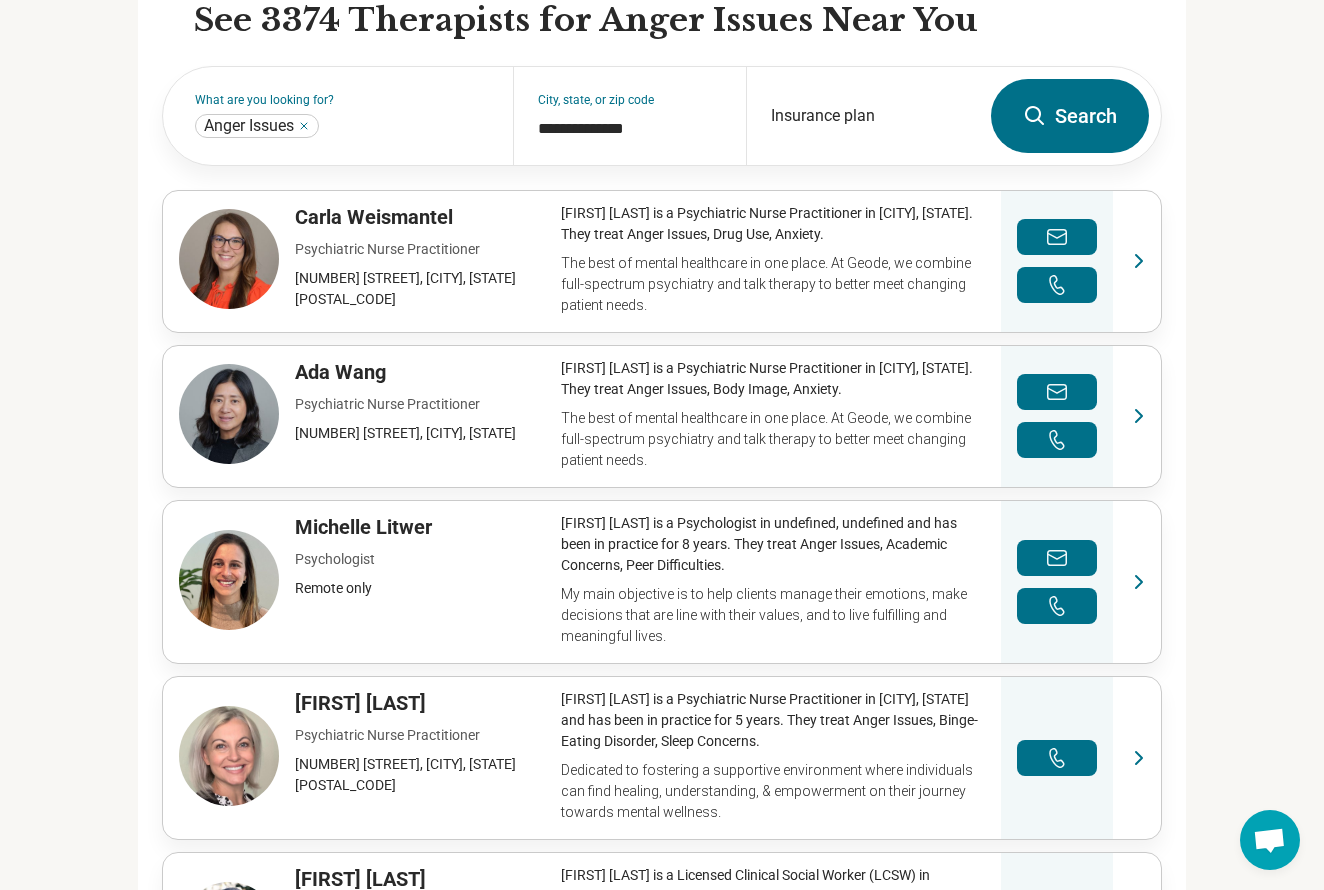 click on "Search" at bounding box center [1070, 116] 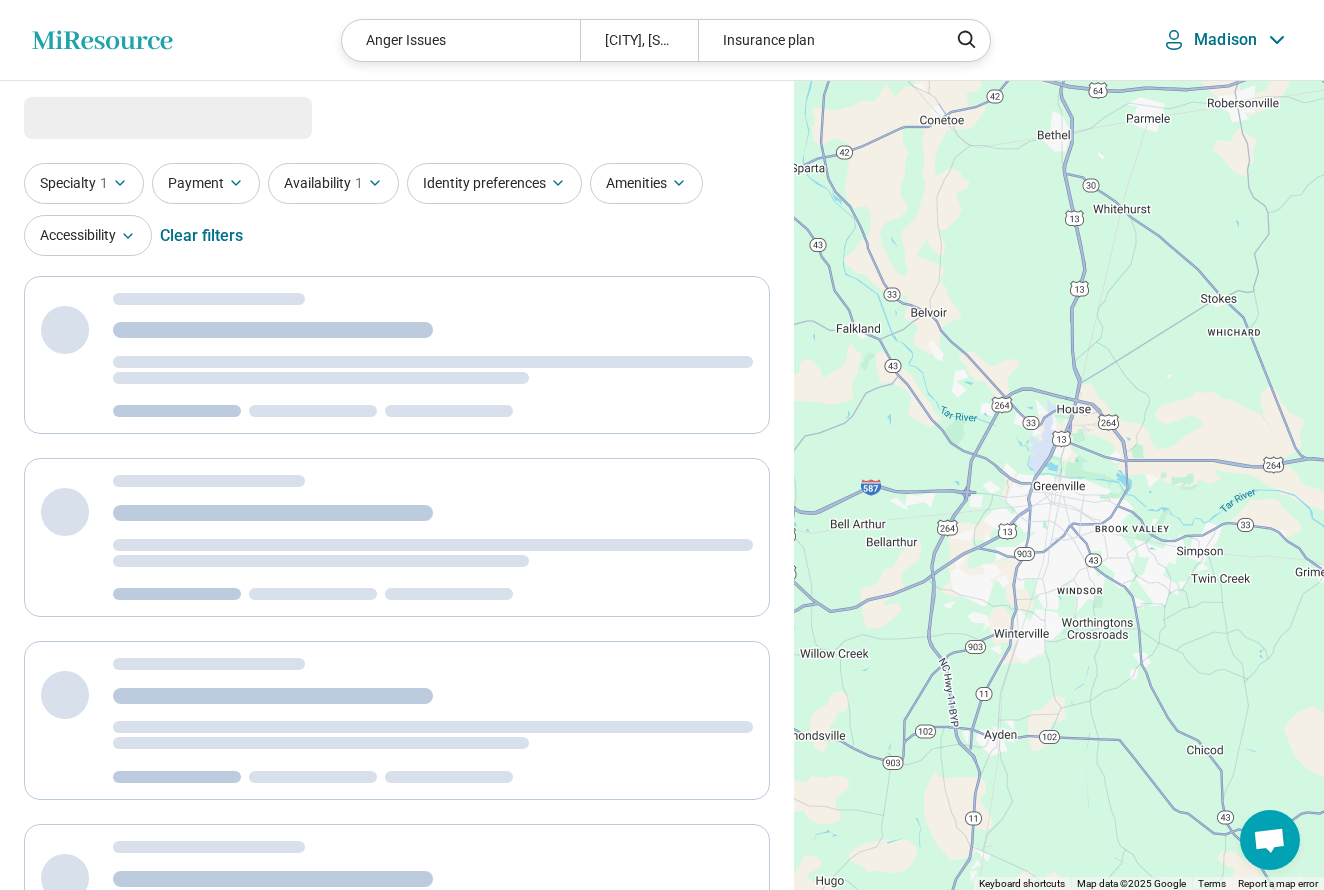 select on "***" 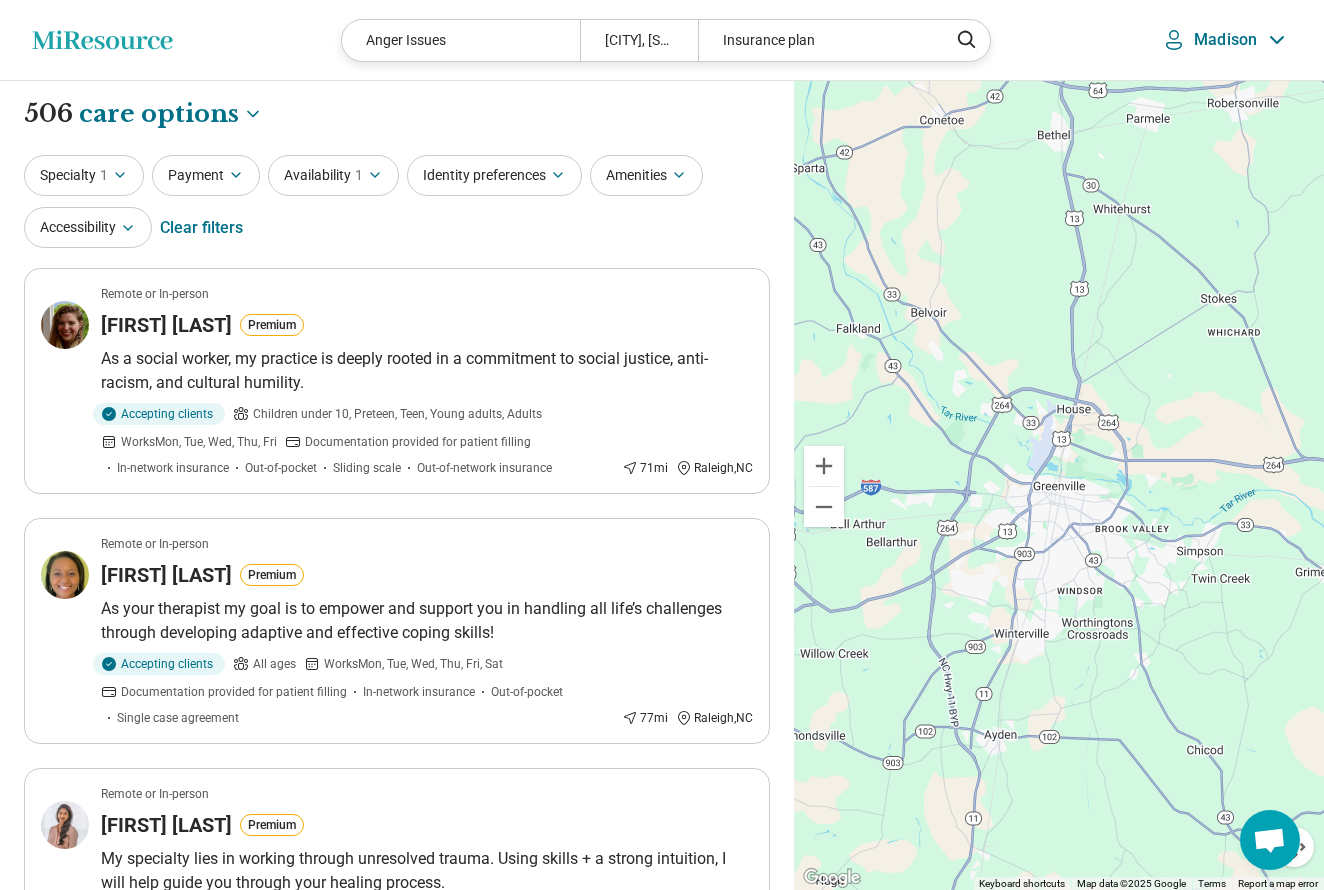 click on "Specialty 1 Payment Availability 1 Identity preferences Amenities Accessibility Clear filters" at bounding box center [397, 203] 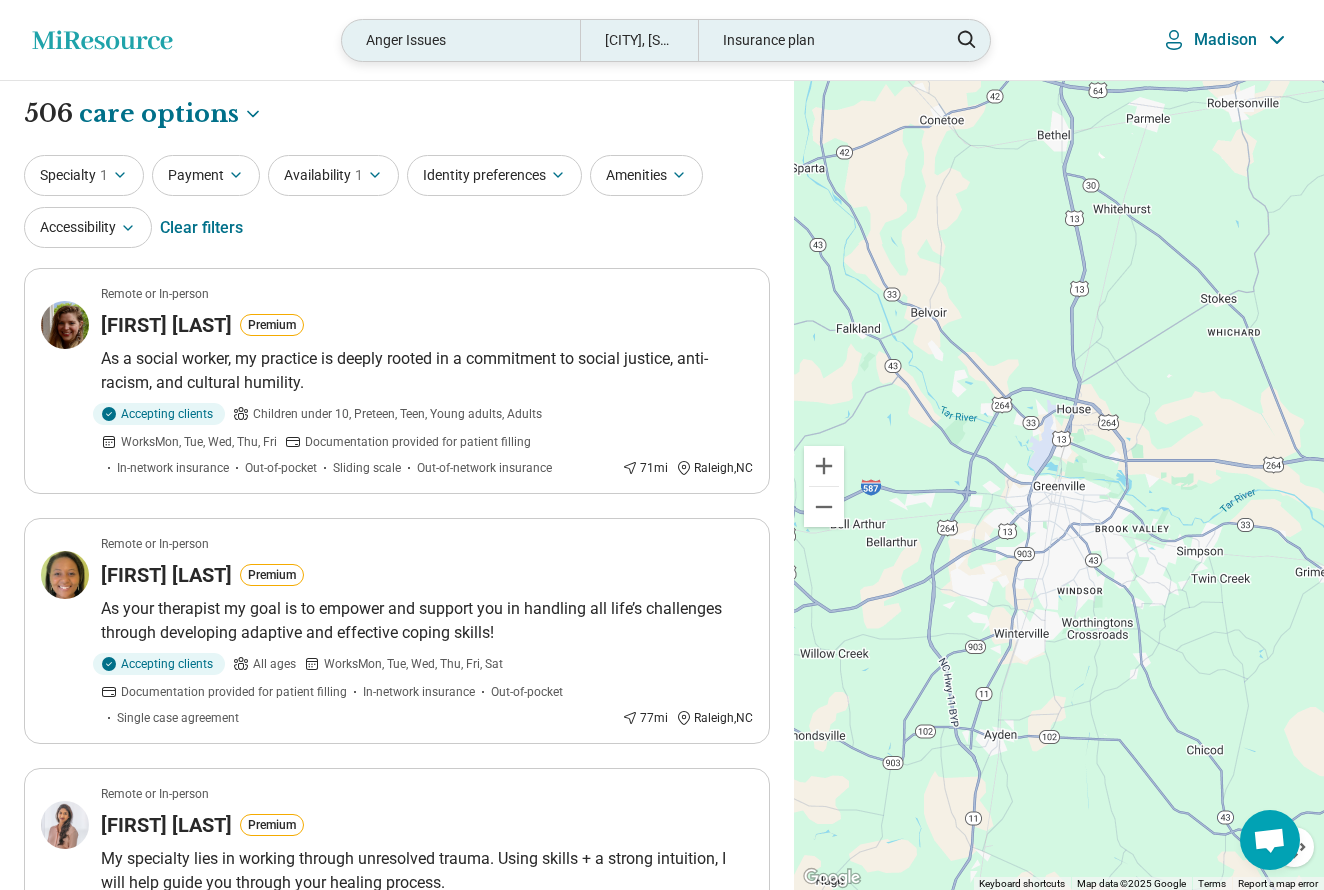 click on "Anger Issues" at bounding box center [460, 40] 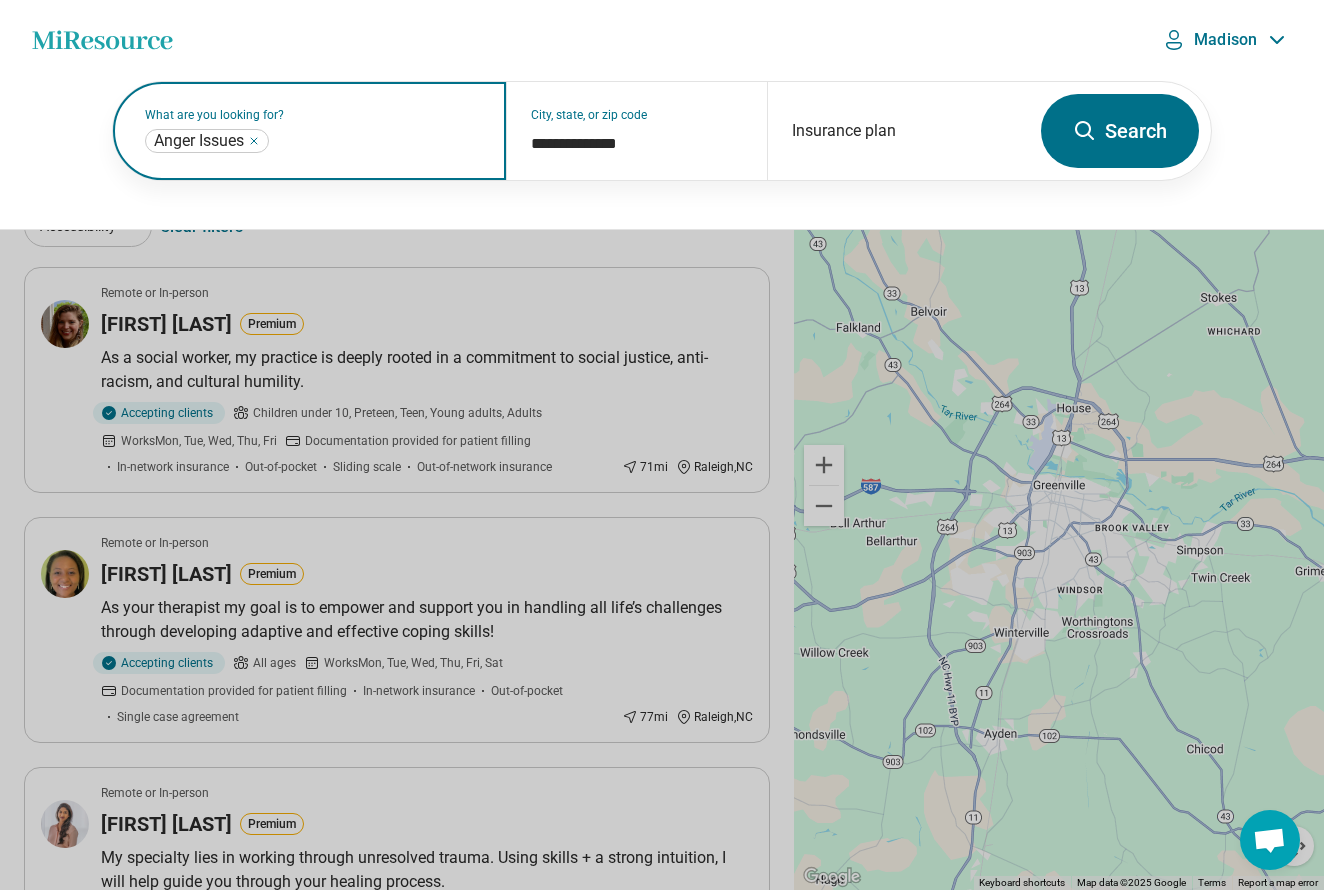 click 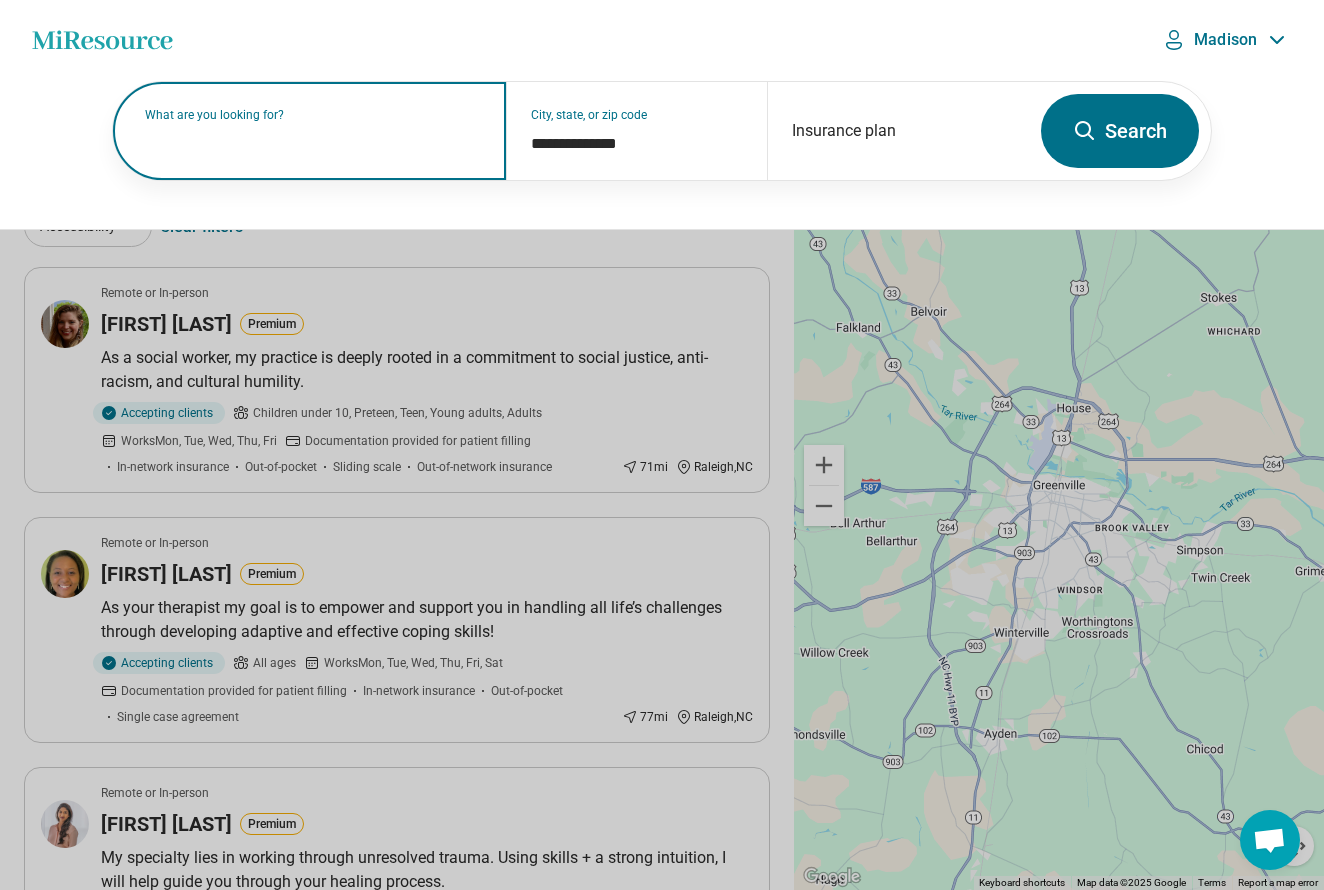 click on "What are you looking for?" at bounding box center [309, 131] 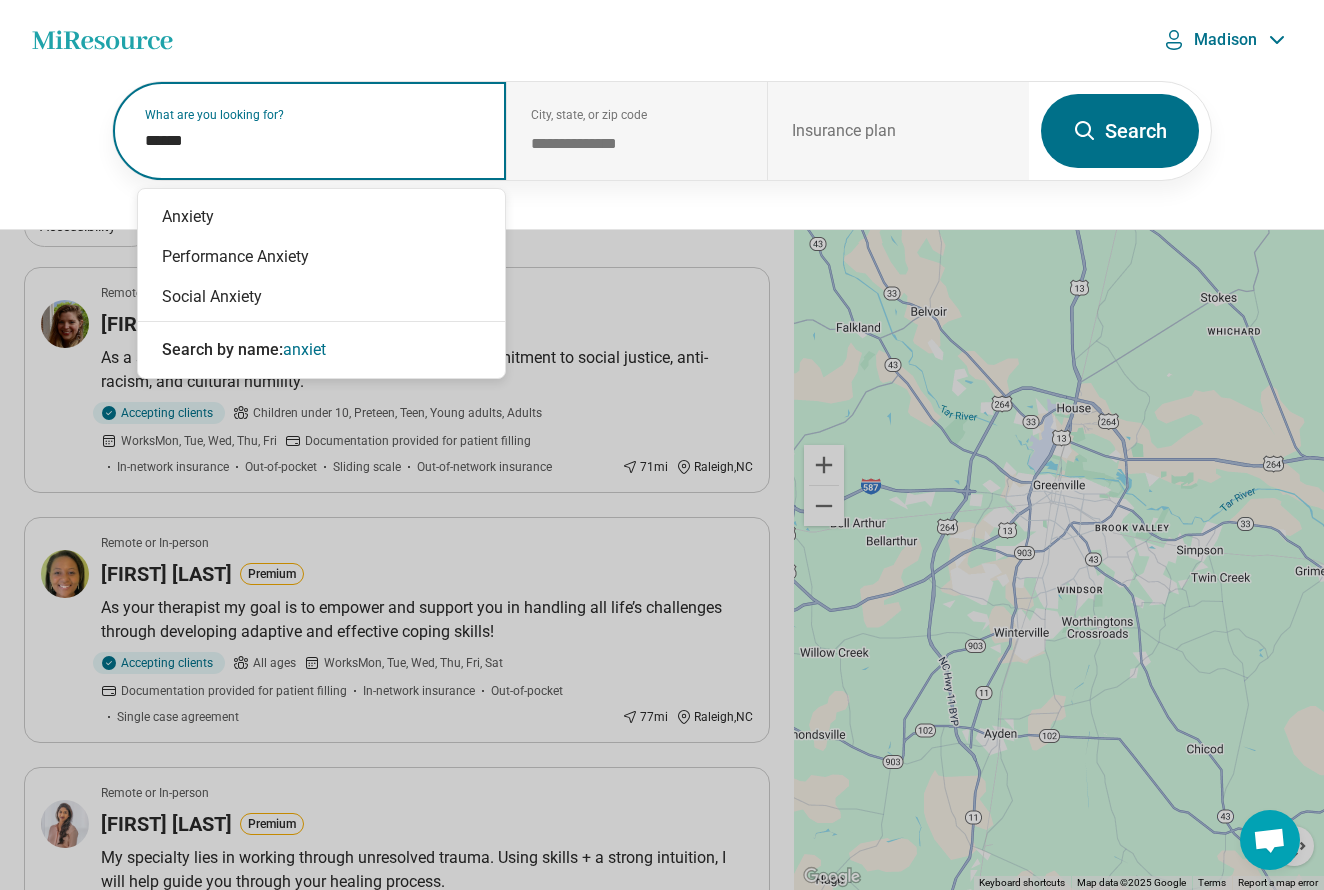 type on "*******" 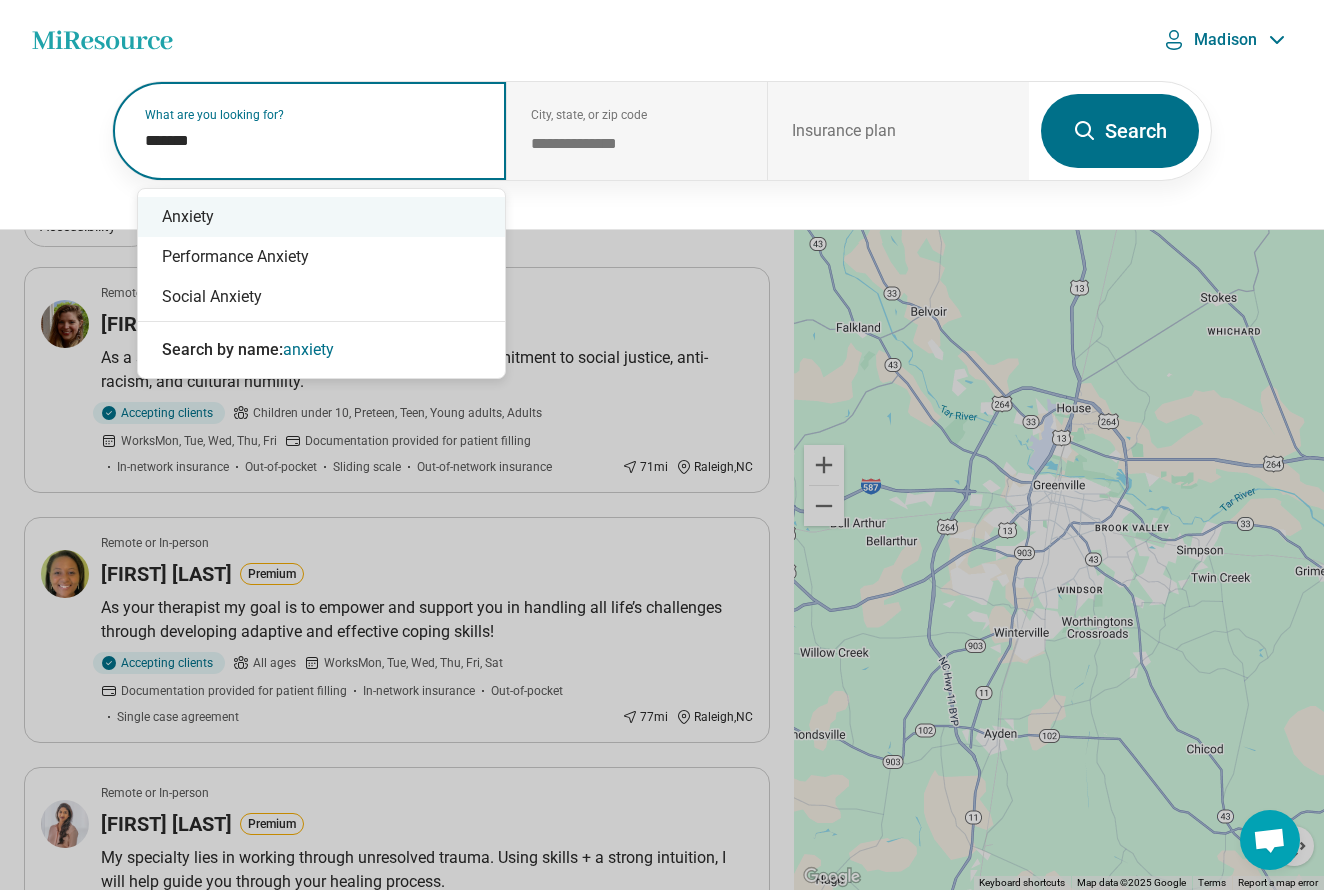 click on "Anxiety" at bounding box center (321, 217) 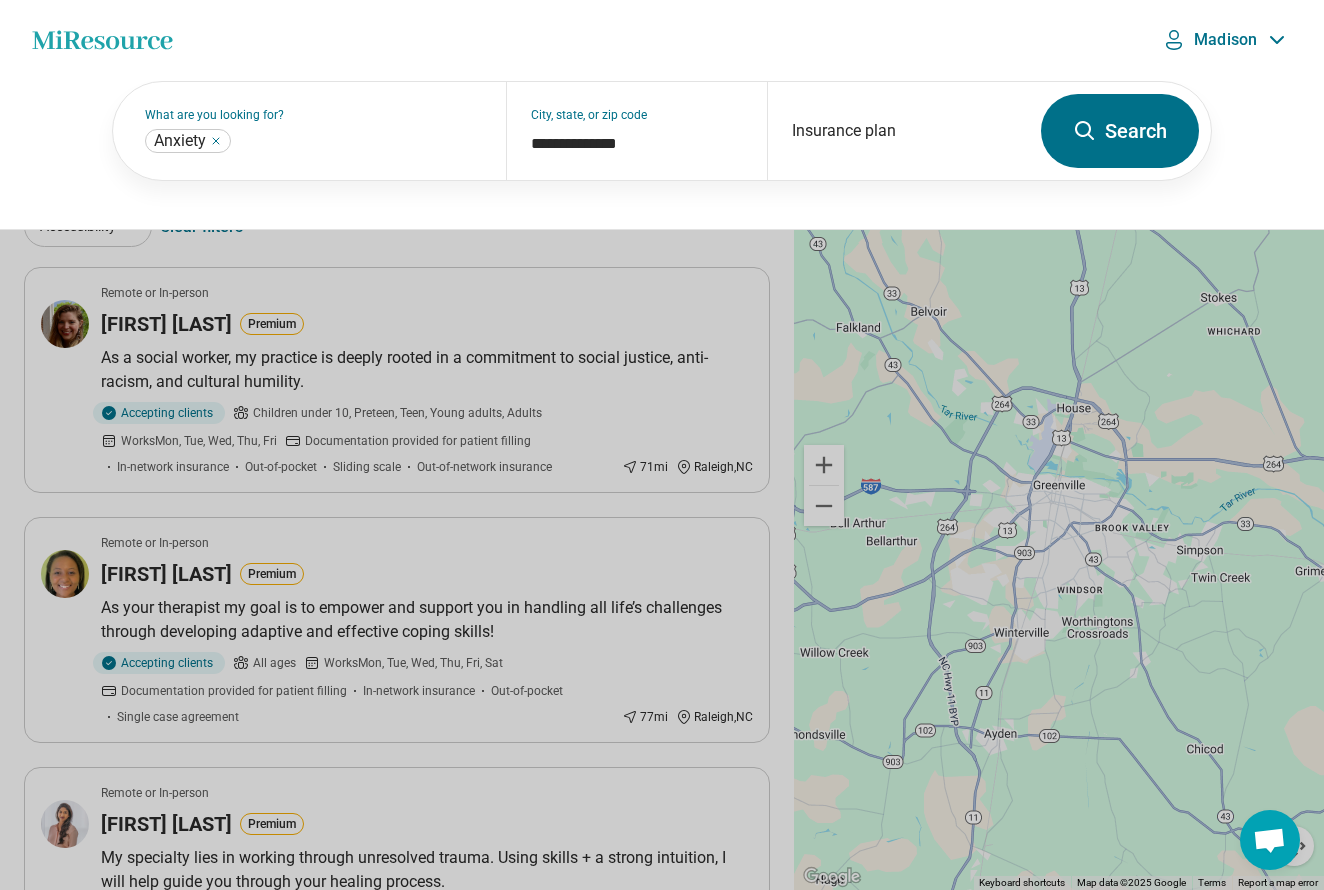 click on "Search" at bounding box center [1120, 131] 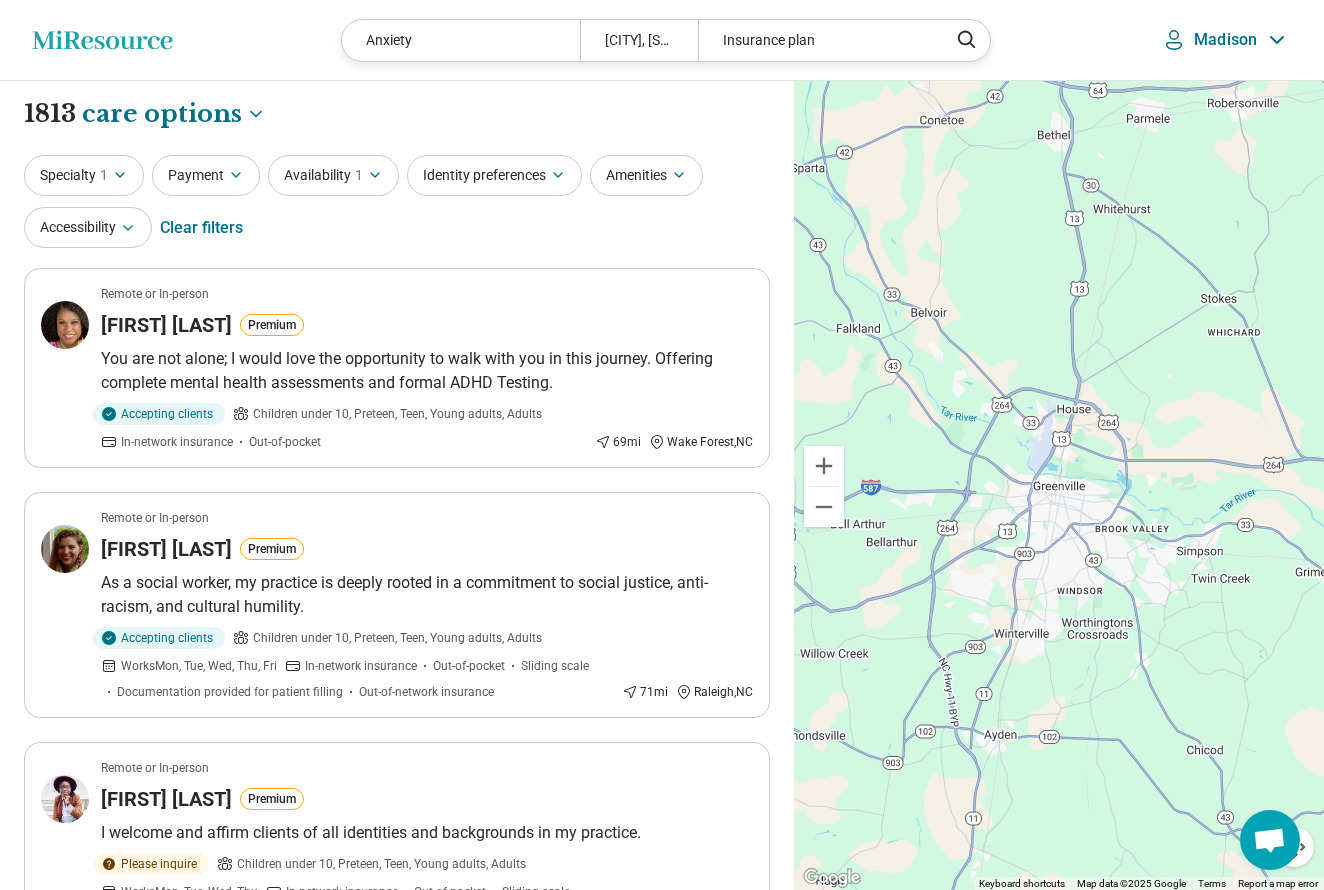 click on "Specialty 1 Payment Availability 1 Identity preferences Amenities Accessibility Clear filters" at bounding box center [397, 203] 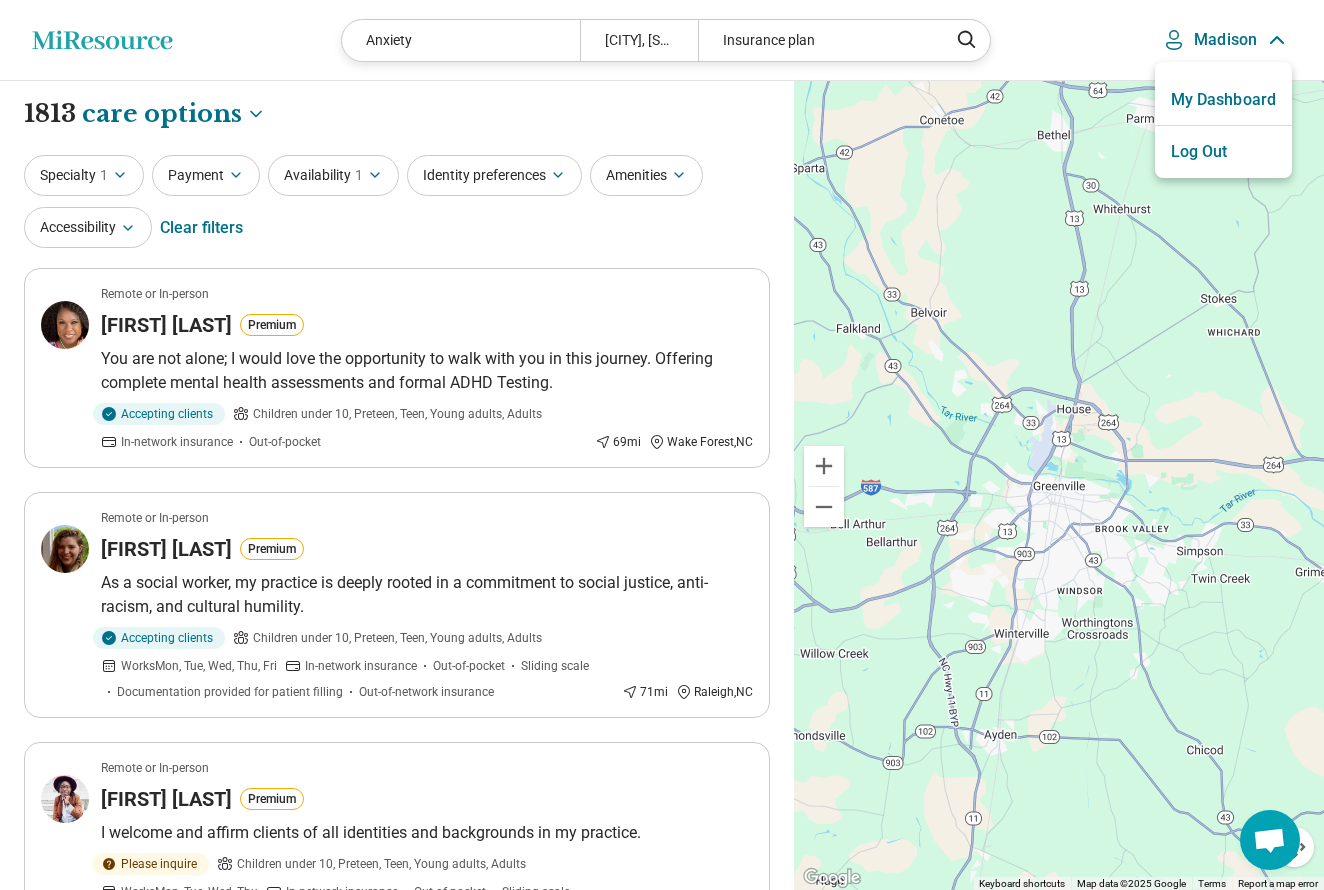 click on "My Dashboard" at bounding box center (1223, 100) 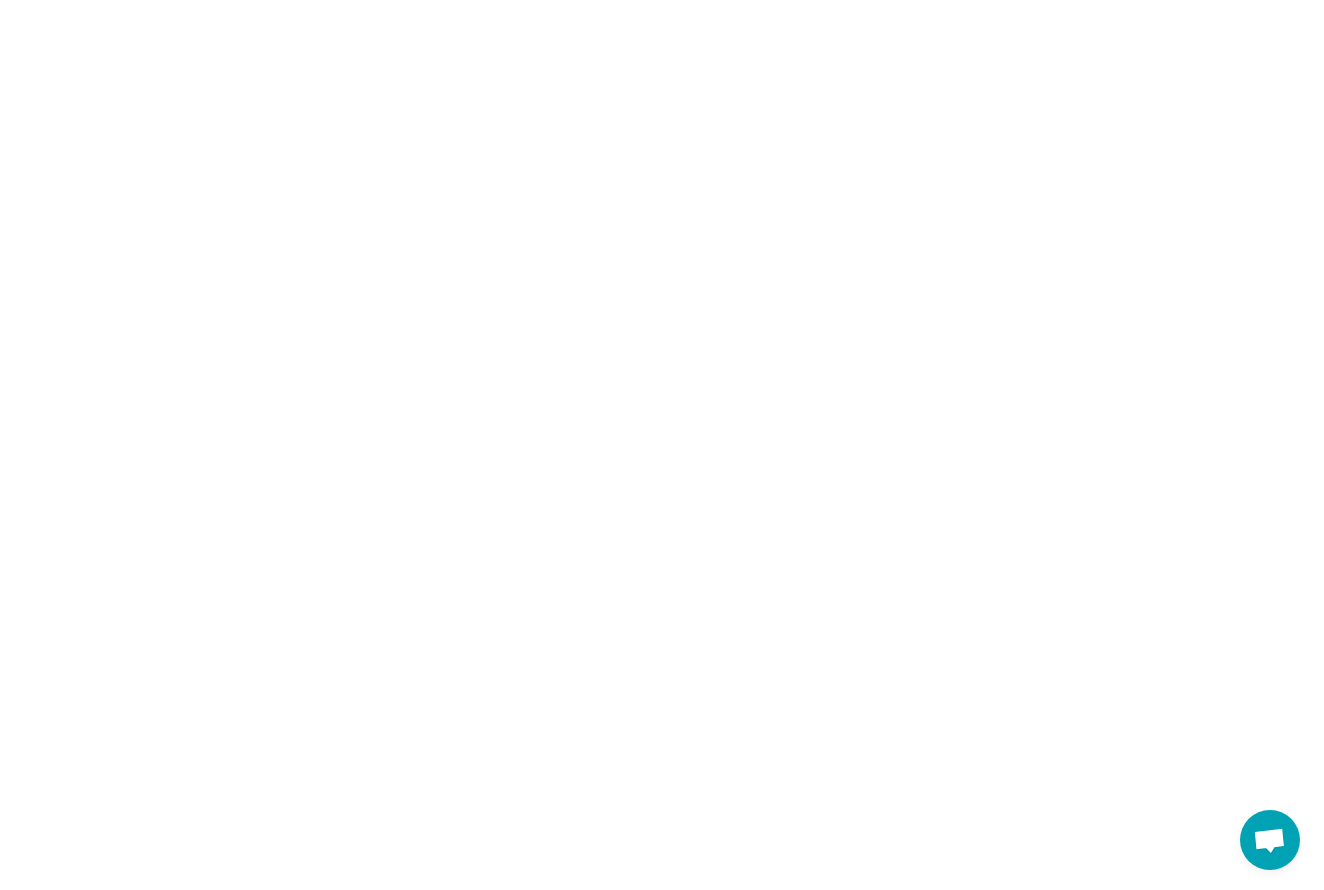 click on "Help Ukraine! #StandWithUkraine See how to help Donate 💸 Support Ukraine ❤ Share this widget 📌 Hide Chat Help Rebeca from MiResource More channels Continue on Email Network offline. Reconnecting... No messages can be received or sent for now. MiResource Hello! How can I help you?  Tuesday, 5 August I am a new clinician with origins counseling in wellness, located in NC. I was wondering how to add myself as a clinician on the website? 8 hours ago Rebeca Hi, Thank you so much for reaching out and for your interest in joining the MiResource directory! To join MiResource, providers need to receive an invitation through one of our partnered institutions. Please reach out to referral coordinator Shelby Malize ( srcarlso@Uncg.edu ) at the UNC Greensboro Counseling Center. Referral coordinators have the authority to approve new invitations. Referral Looking forward to welcoming you on board. Feel free to reach out if I can ve of assistance. Warmly, 8 hours ago okay, thanks! 8 hours ago Read Rebeca 8 hours ago" at bounding box center [662, 0] 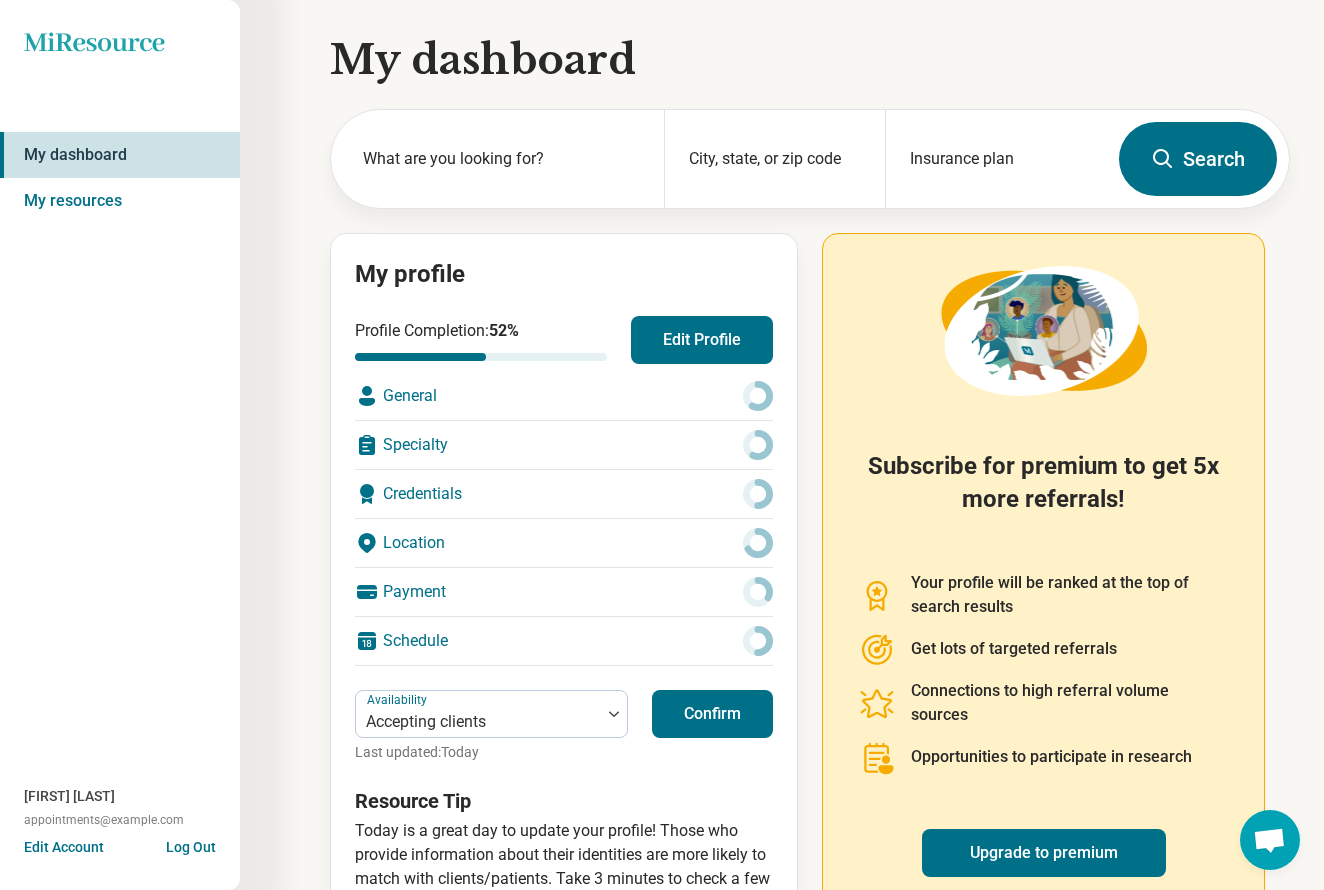 click on "Edit Profile" at bounding box center (702, 340) 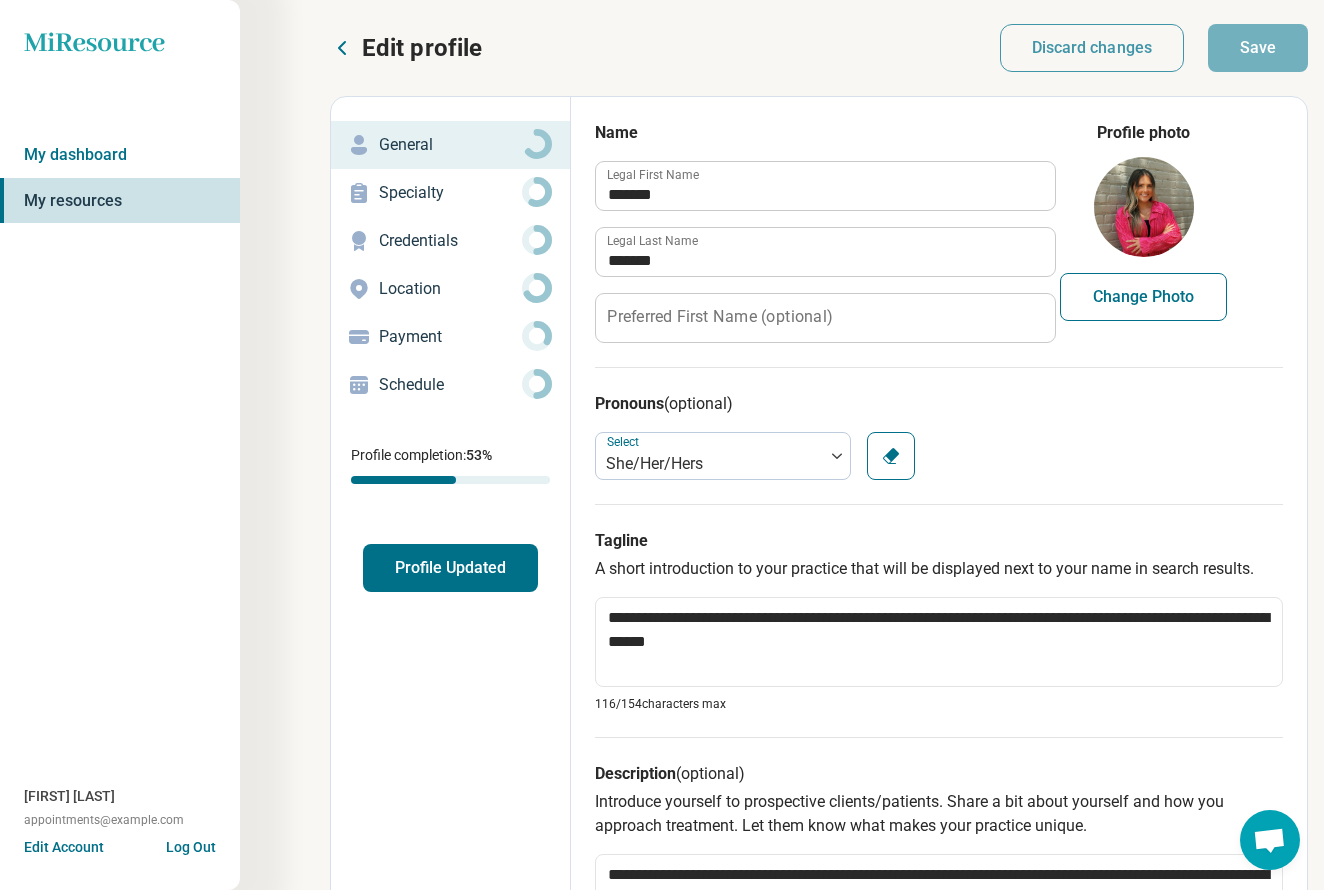 click on "Location" at bounding box center [450, 289] 